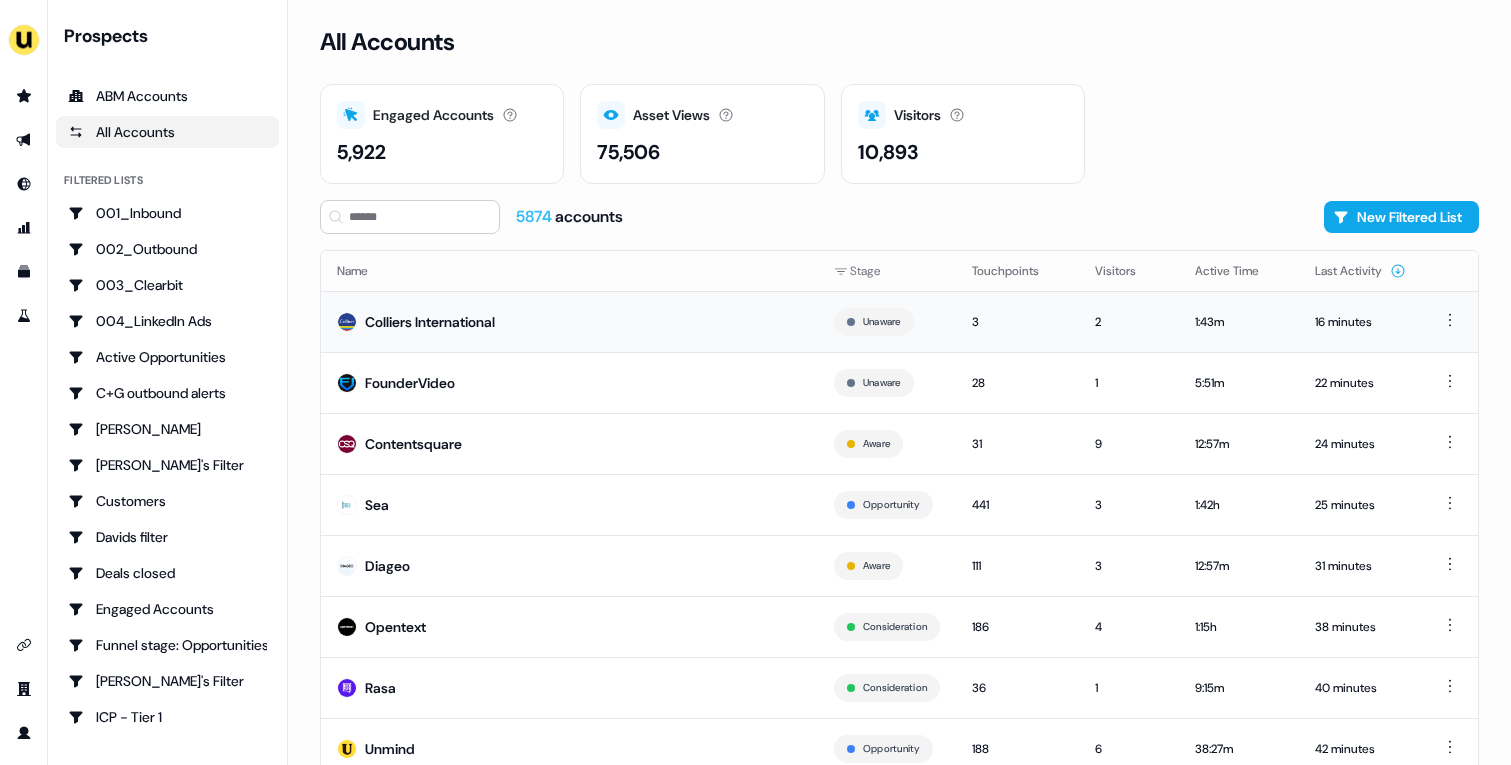 scroll, scrollTop: 0, scrollLeft: 0, axis: both 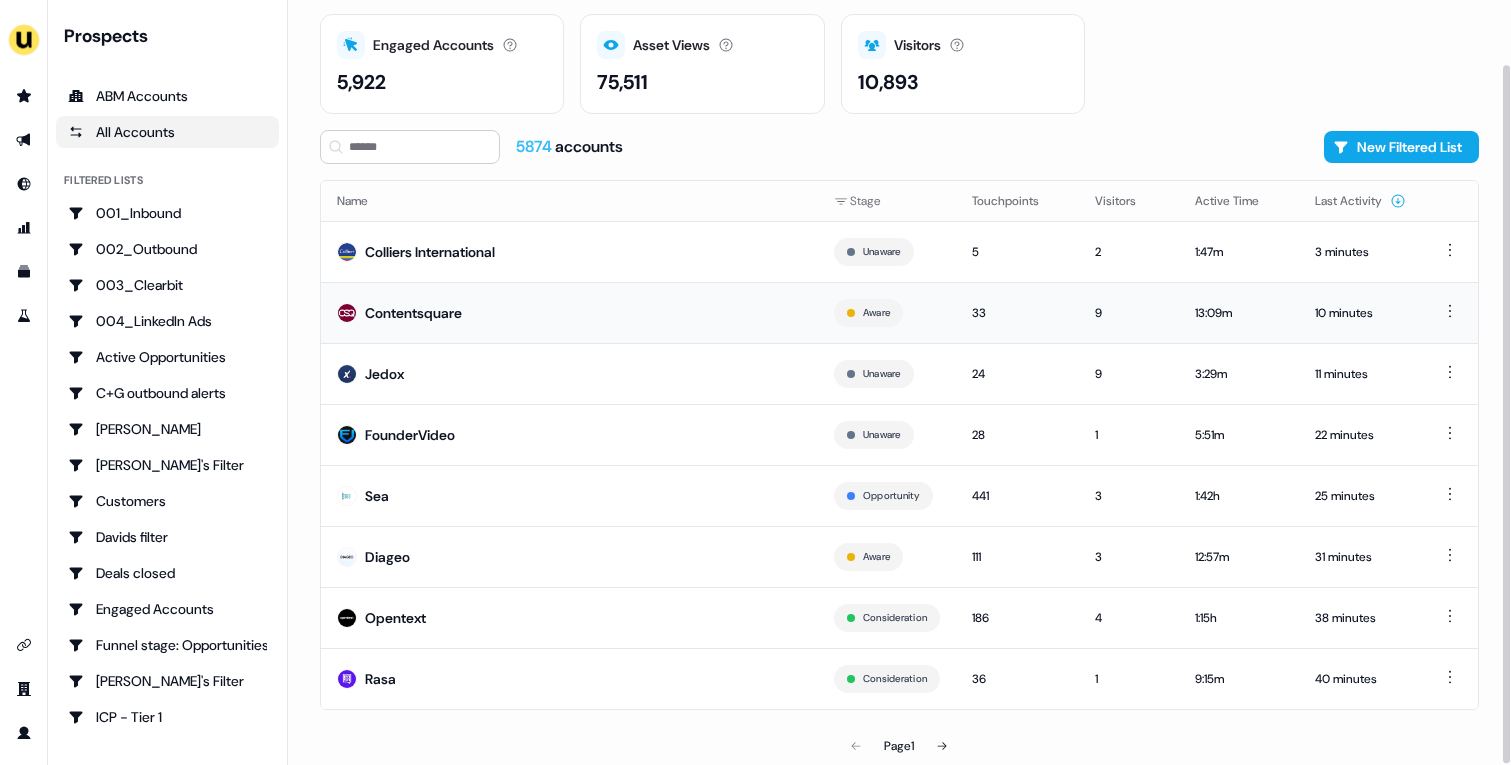 click on "Contentsquare" at bounding box center [569, 312] 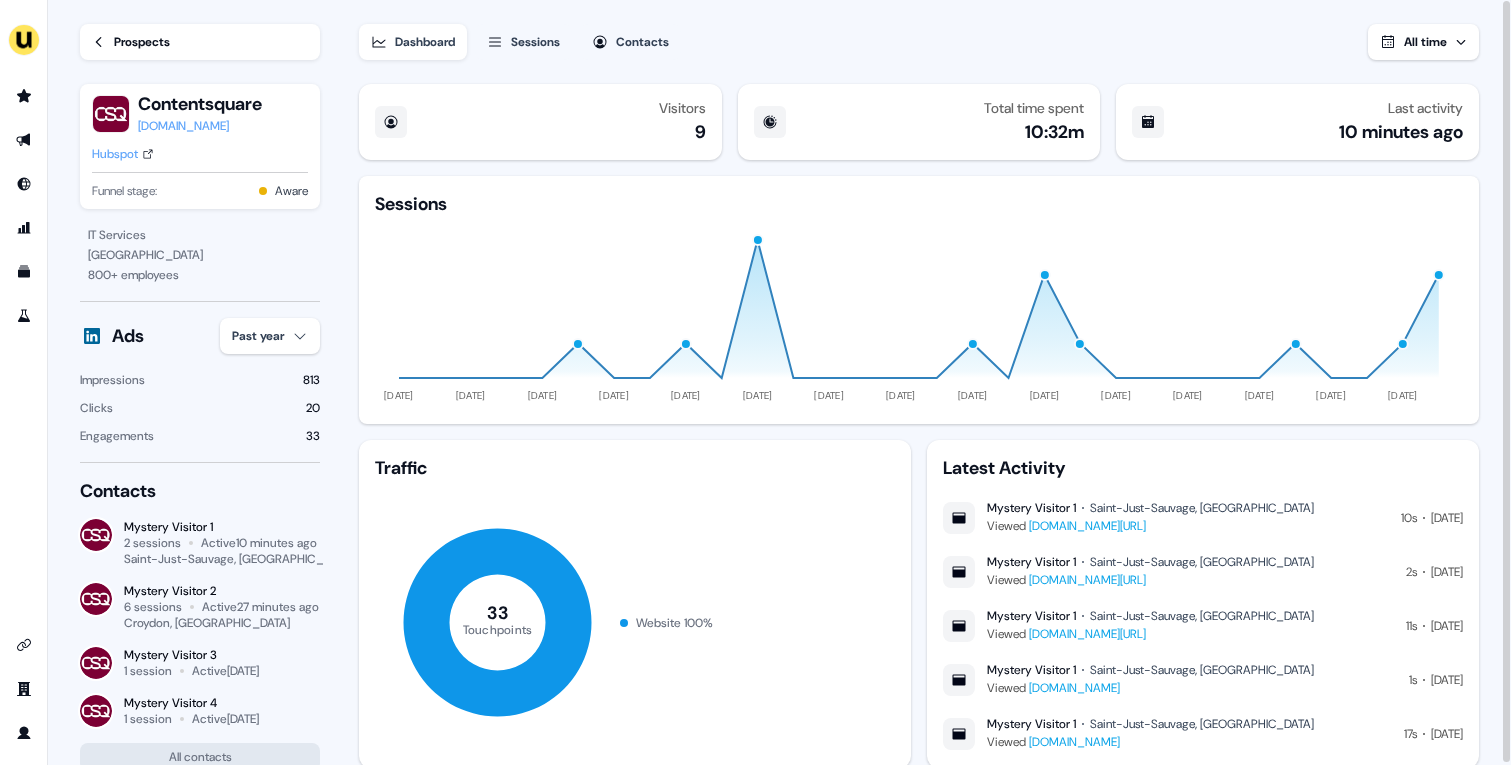 click on "Dashboard Sessions Contacts All time" at bounding box center [919, 30] 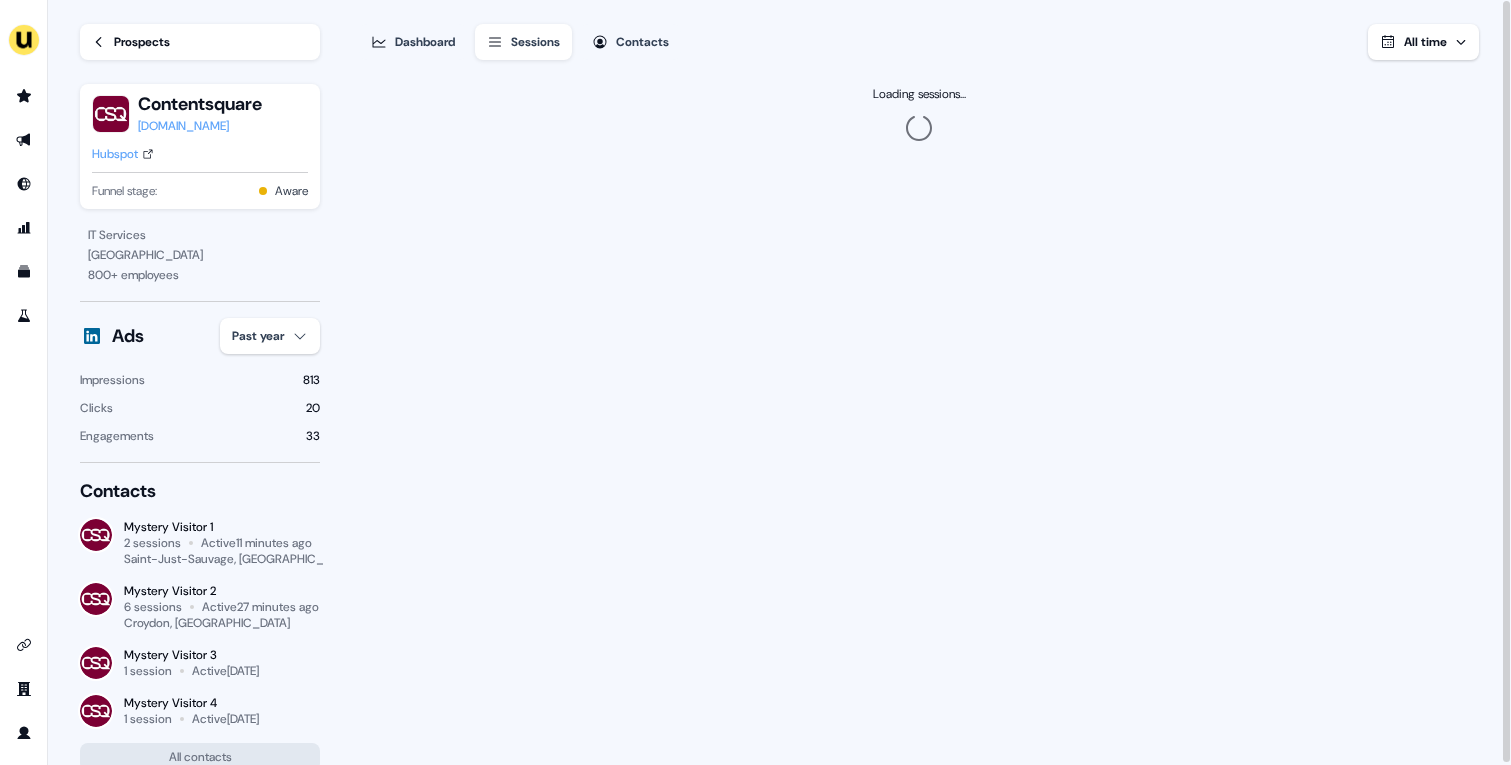 type 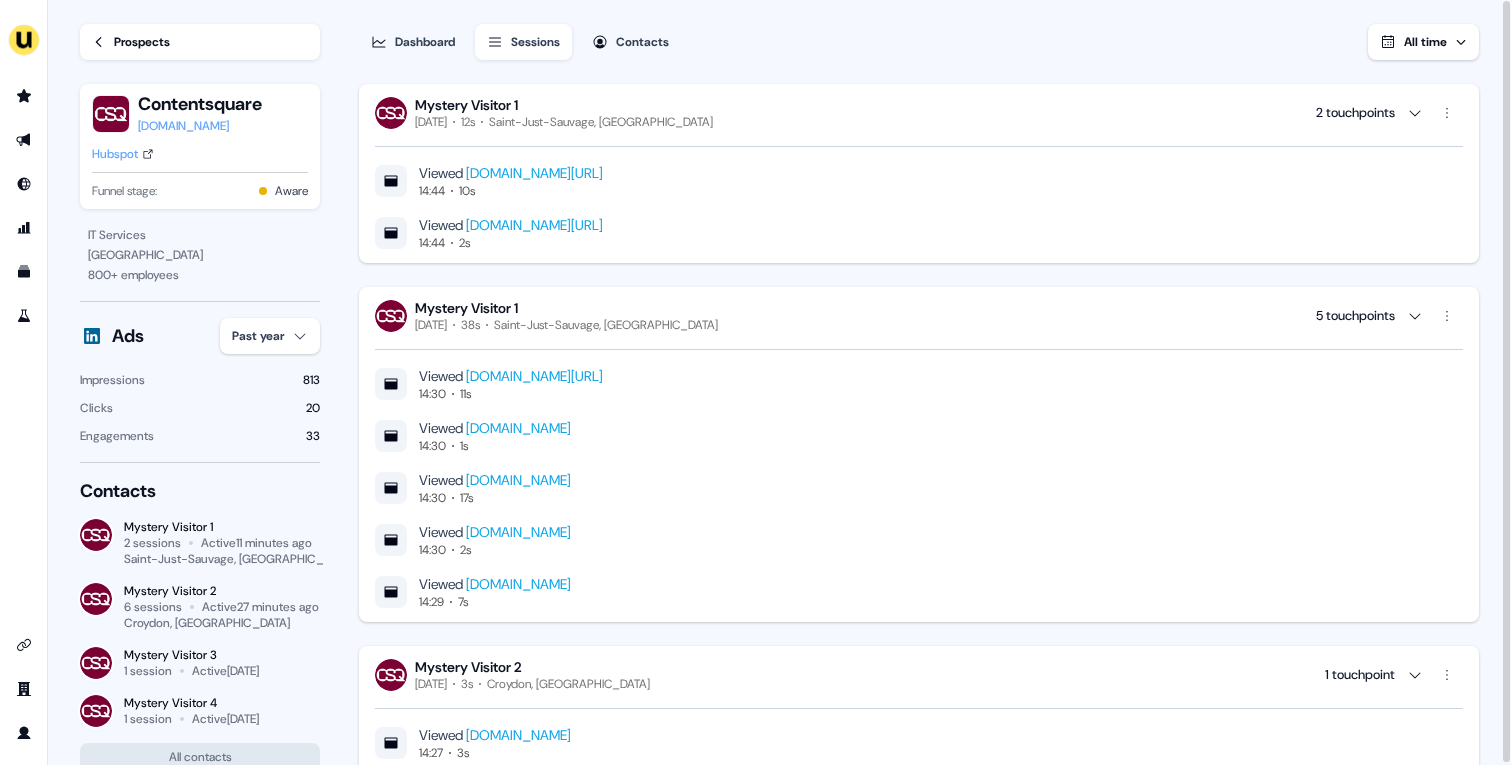 click on "Prospects" at bounding box center [142, 42] 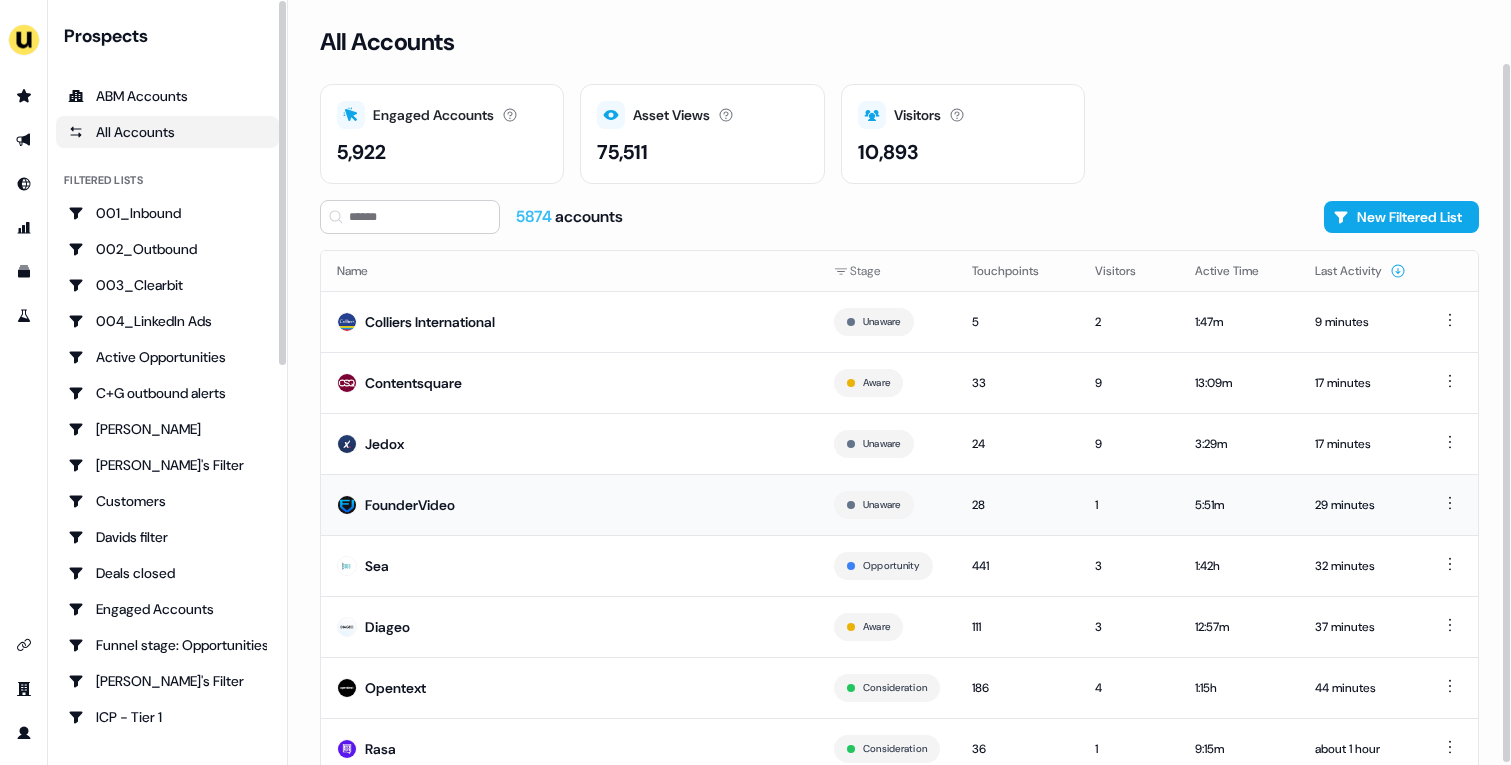 scroll, scrollTop: 70, scrollLeft: 0, axis: vertical 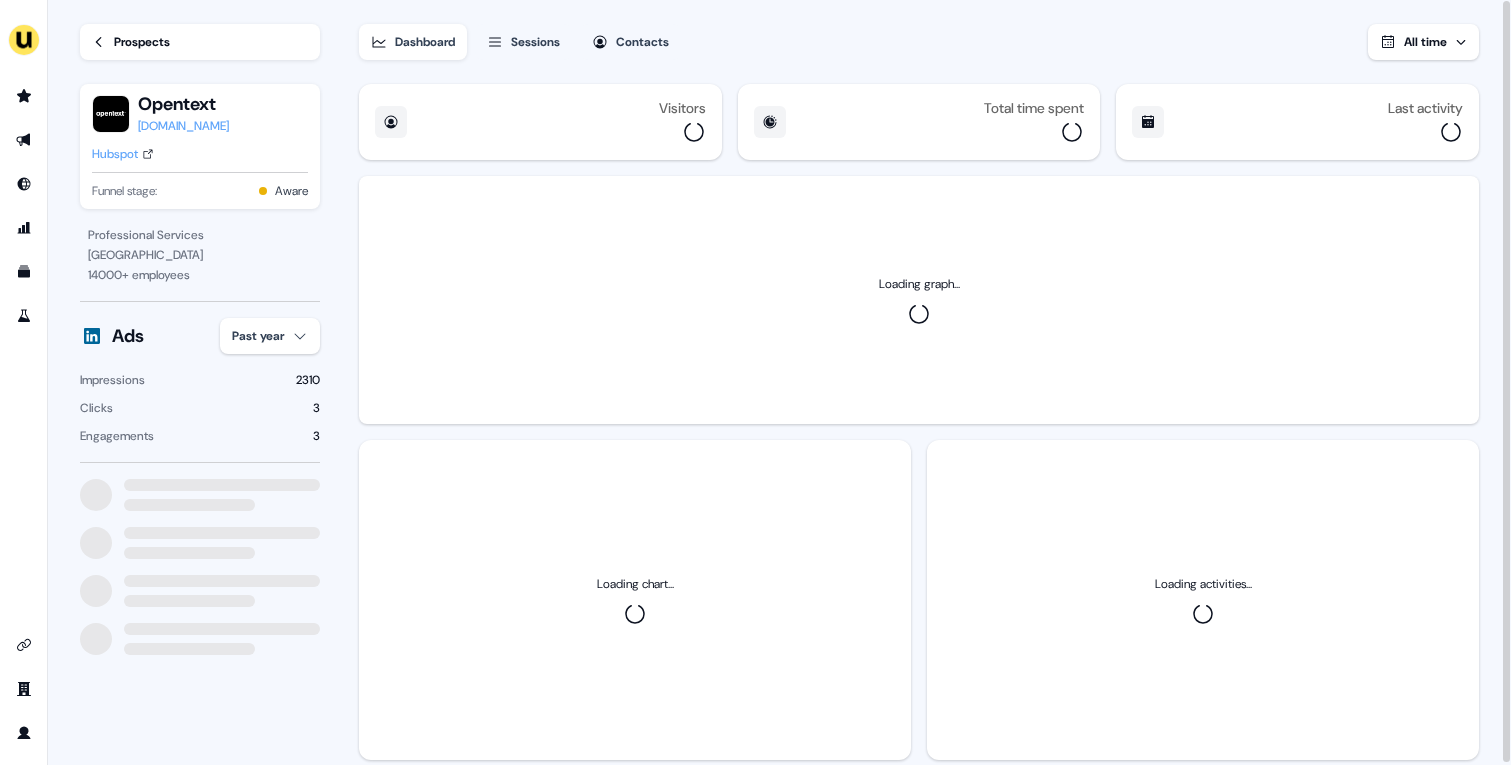 click on "For the best experience switch devices to a bigger screen. Go to Userled.io Loading... Prospects Opentext opentext.com Hubspot Funnel stage: Aware Professional Services Cambridge 14000 + employees Ads Past year Impressions 2310 Clicks 3 Engagements 3 Dashboard Sessions Contacts All time Visitors Total time spent Last activity Loading graph... Loading chart... Loading activities..." at bounding box center (755, 382) 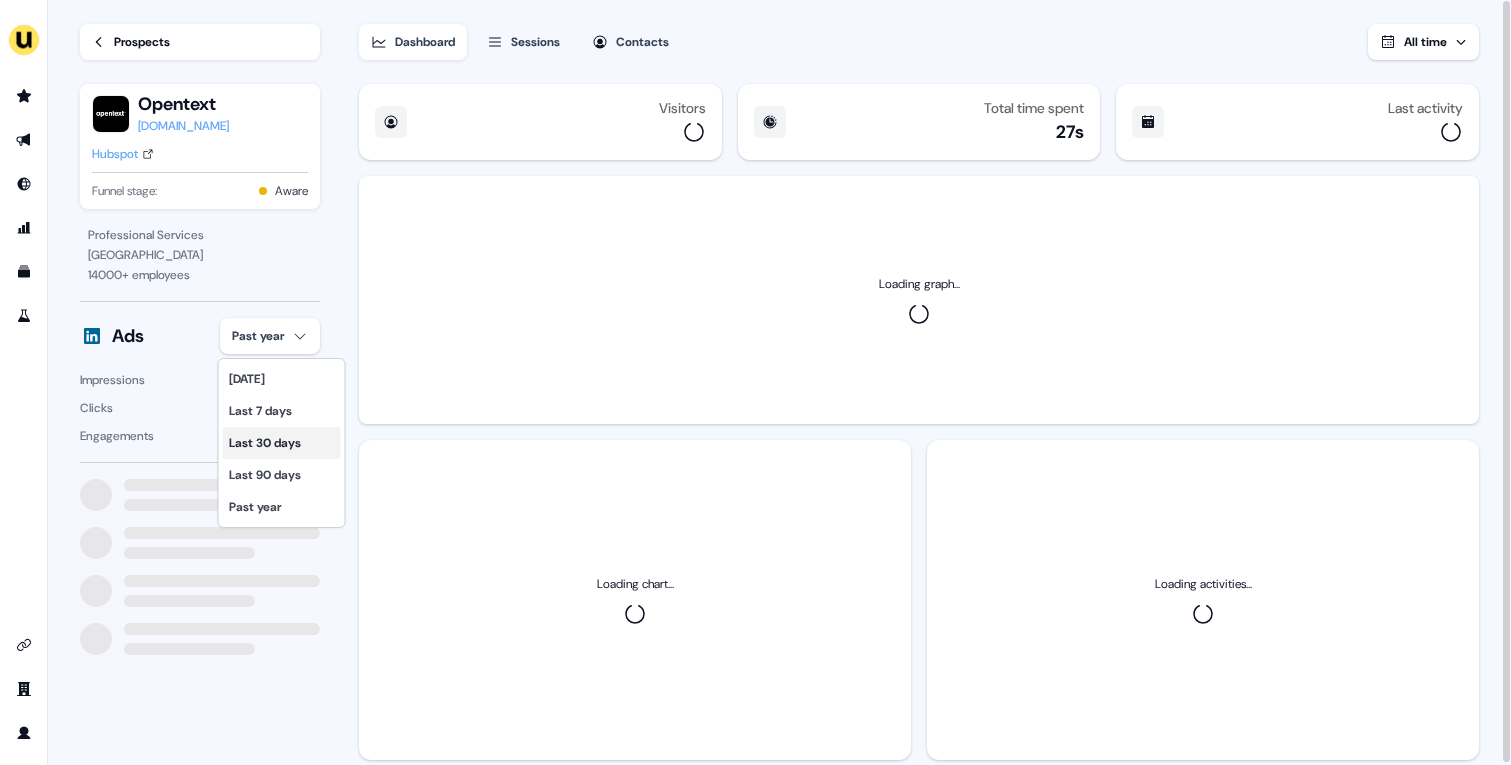click on "Last 30 days" at bounding box center [282, 443] 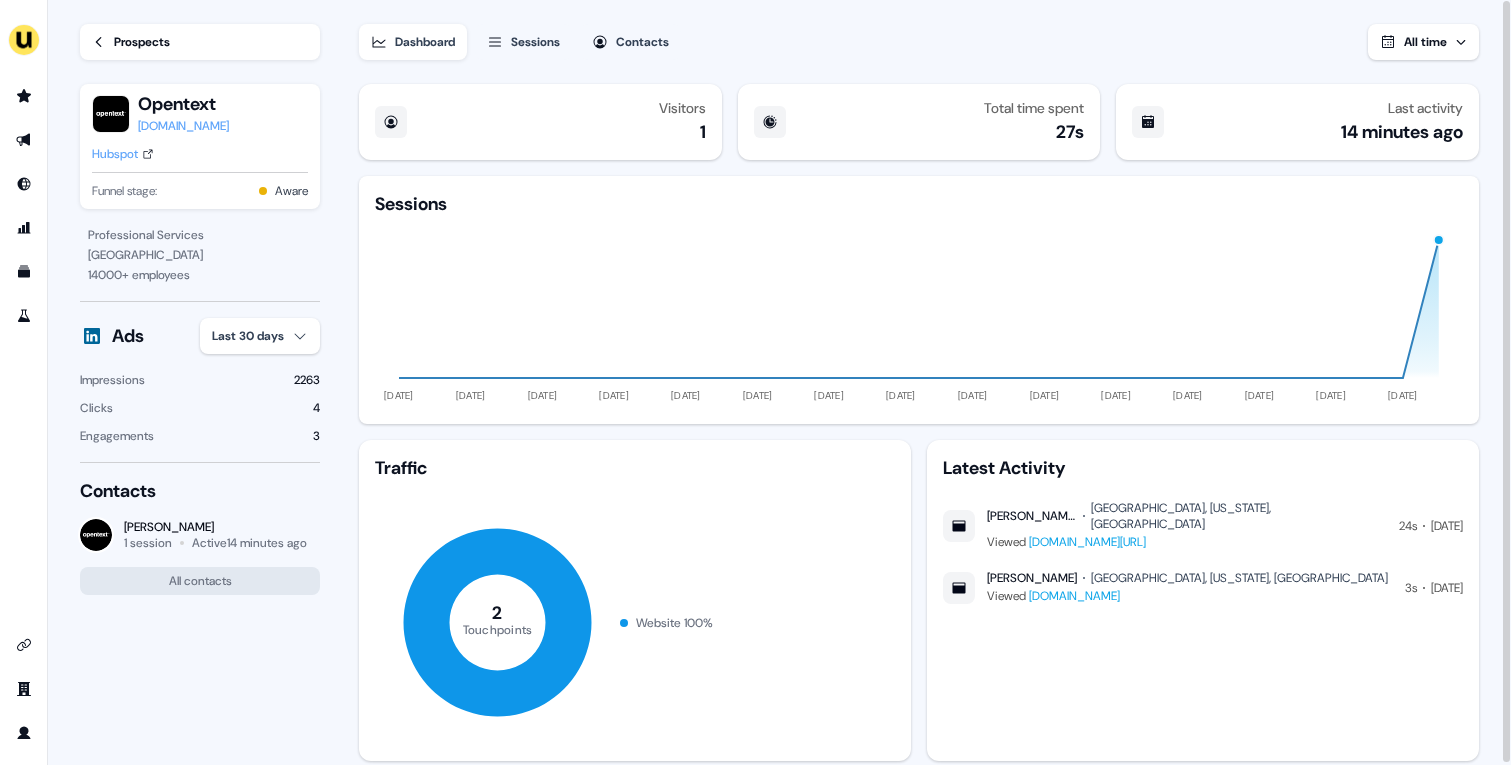 click on "Hubspot" at bounding box center (115, 154) 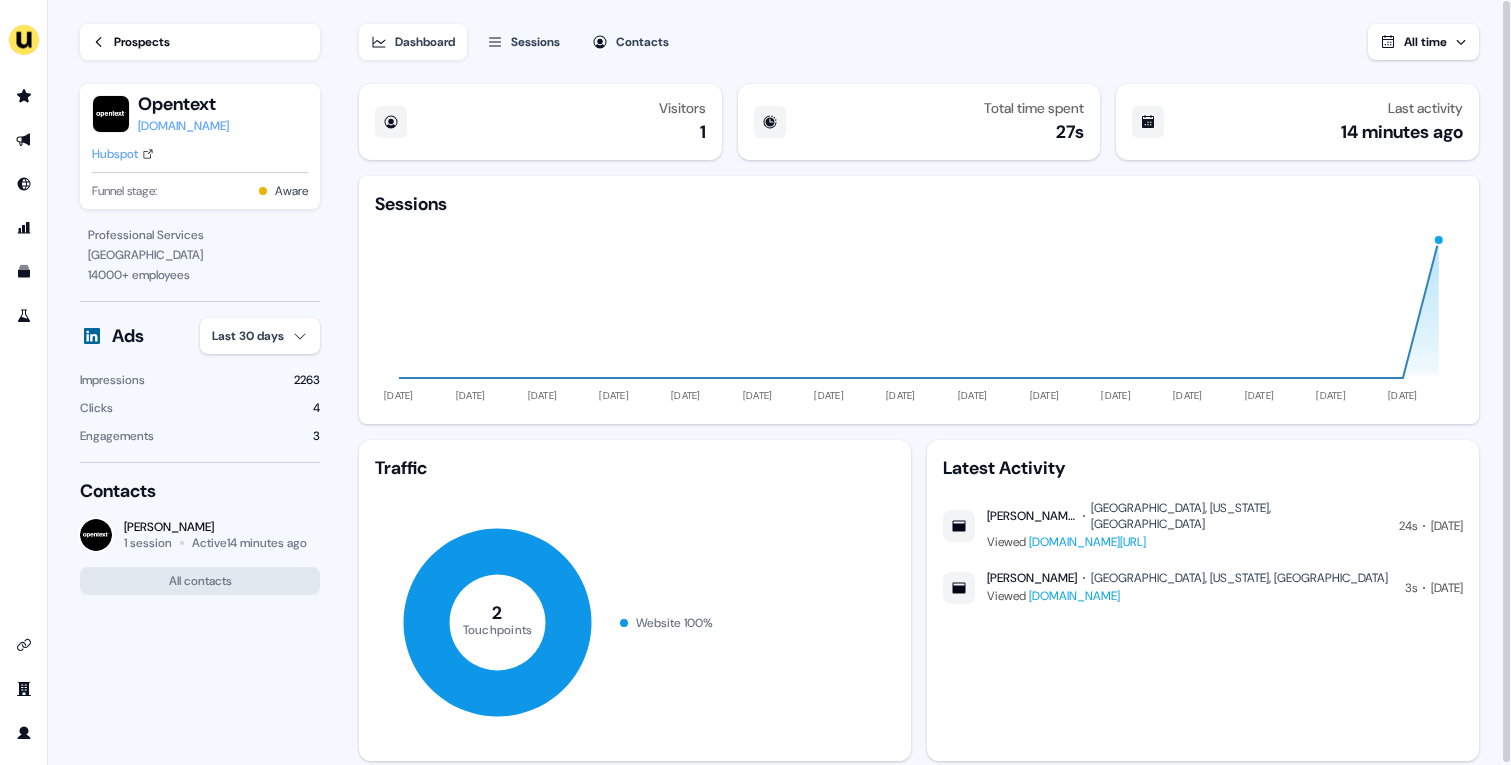 click on "Prospects" at bounding box center [200, 42] 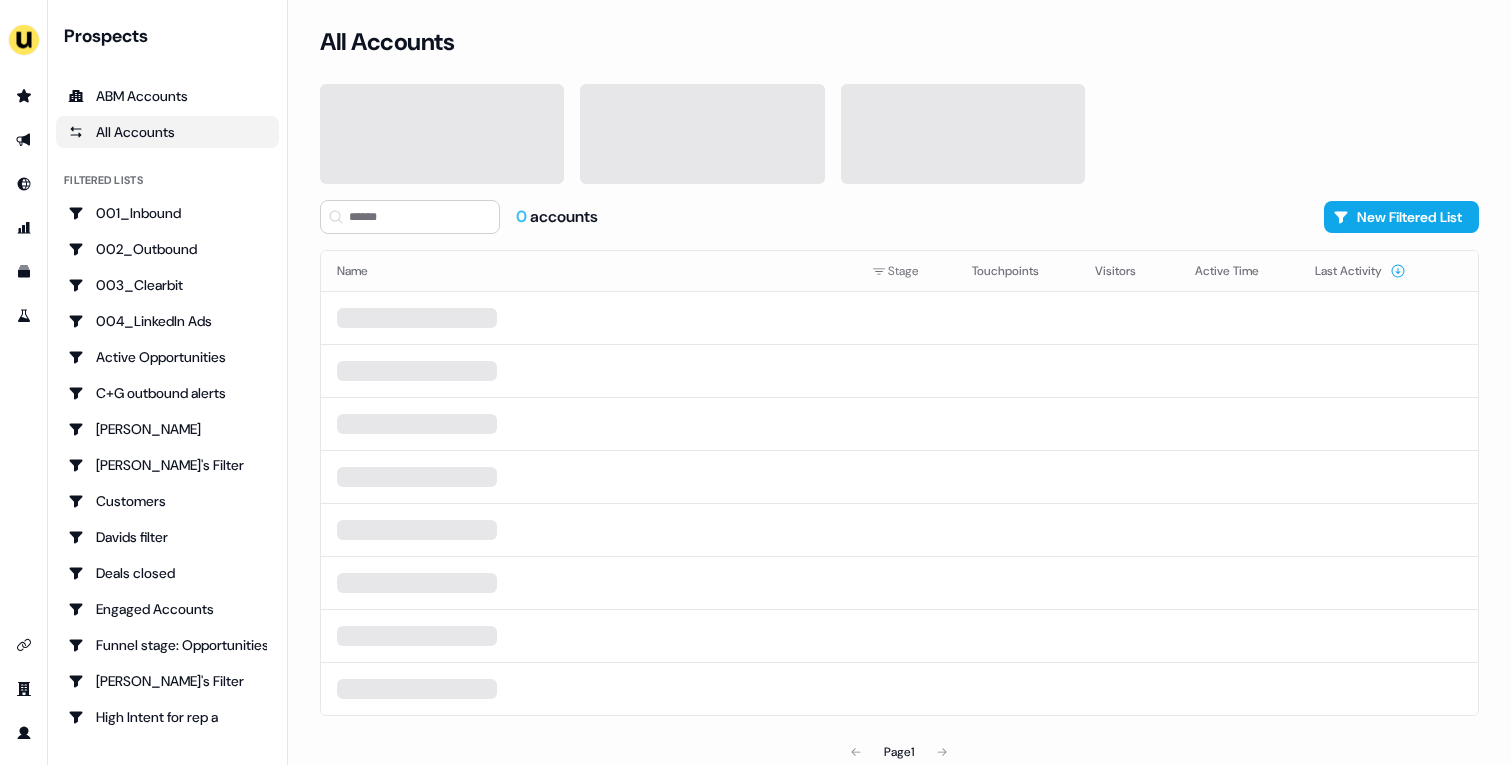 scroll, scrollTop: 0, scrollLeft: 0, axis: both 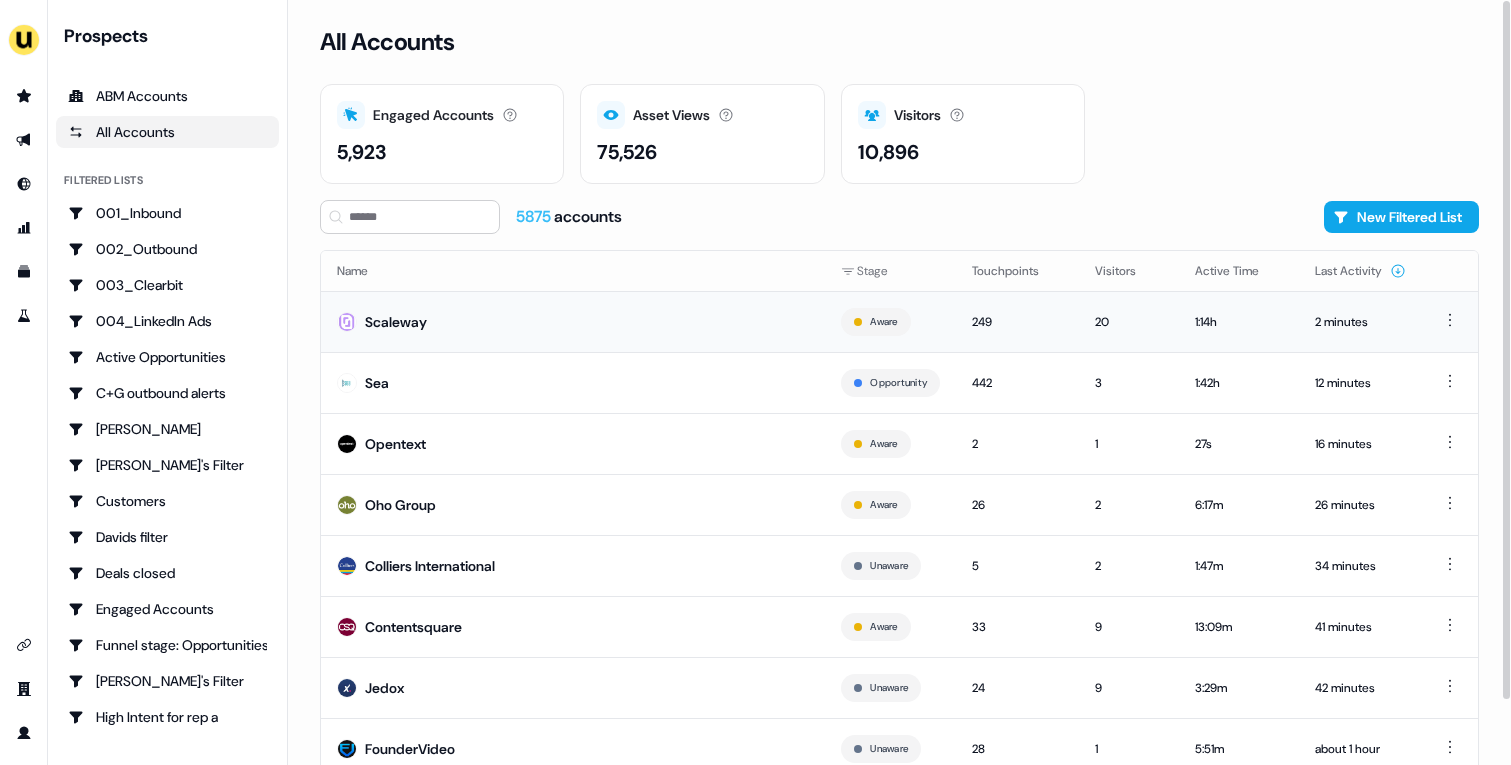 click on "Scaleway" at bounding box center (573, 321) 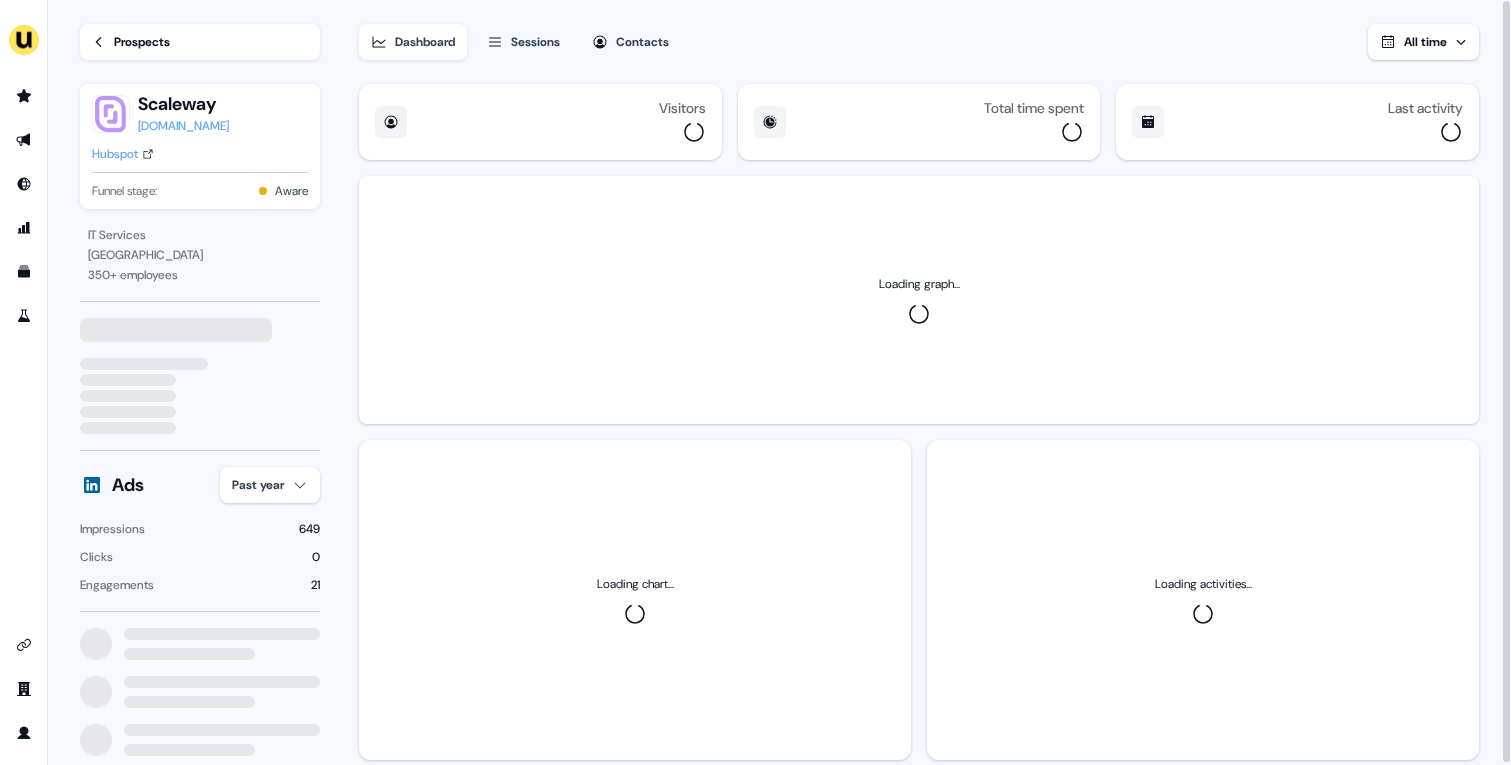click on "For the best experience switch devices to a bigger screen. Go to [DOMAIN_NAME] Loading... Prospects Scaleway [DOMAIN_NAME] Hubspot Funnel stage: Aware IT Services [GEOGRAPHIC_DATA] 350 + employees Ads Past year Impressions 649 Clicks 0 Engagements 21 Dashboard Sessions Contacts All time Visitors Total time spent Last activity Loading graph... Loading chart... Loading activities..." at bounding box center [755, 382] 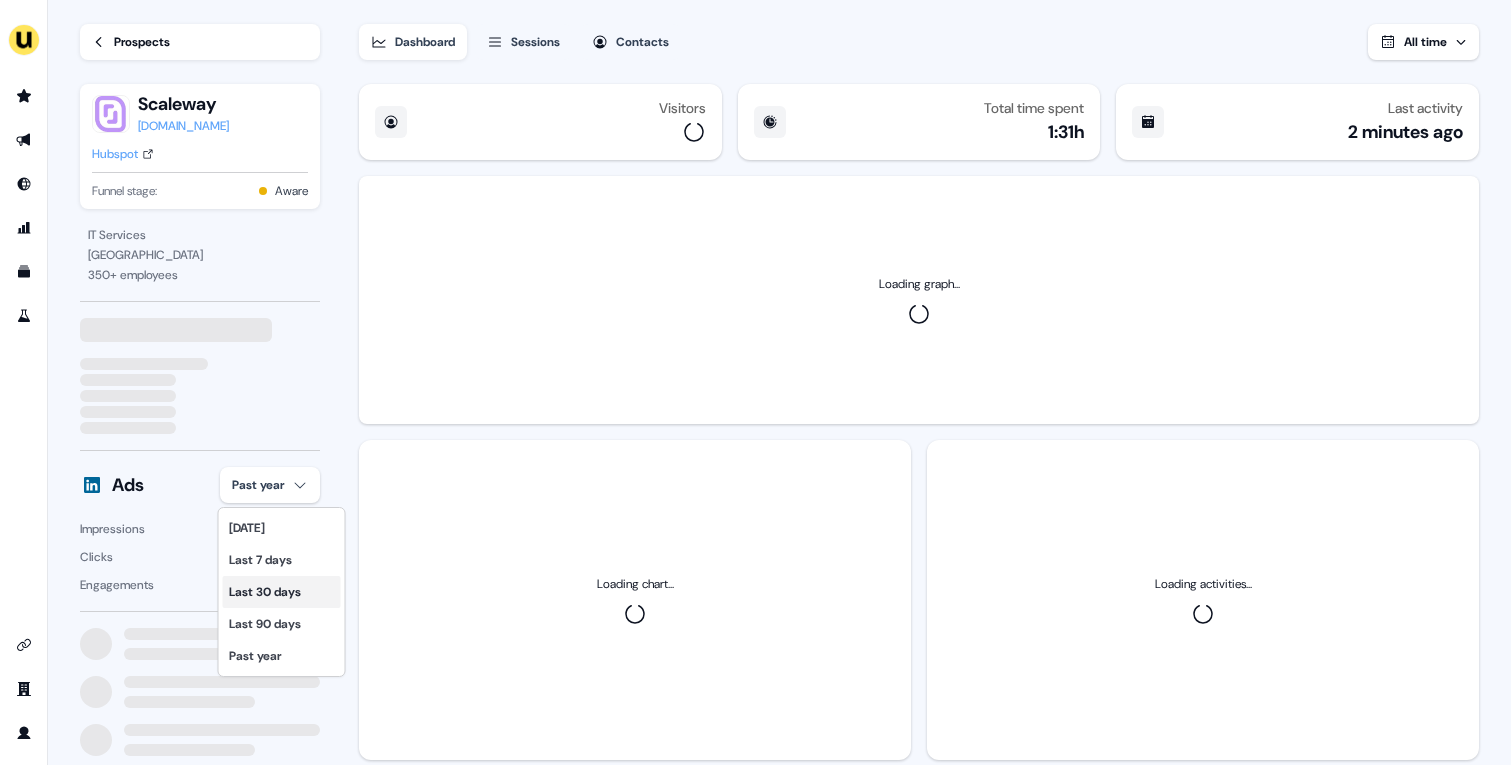 drag, startPoint x: 692, startPoint y: 319, endPoint x: 288, endPoint y: 585, distance: 483.7065 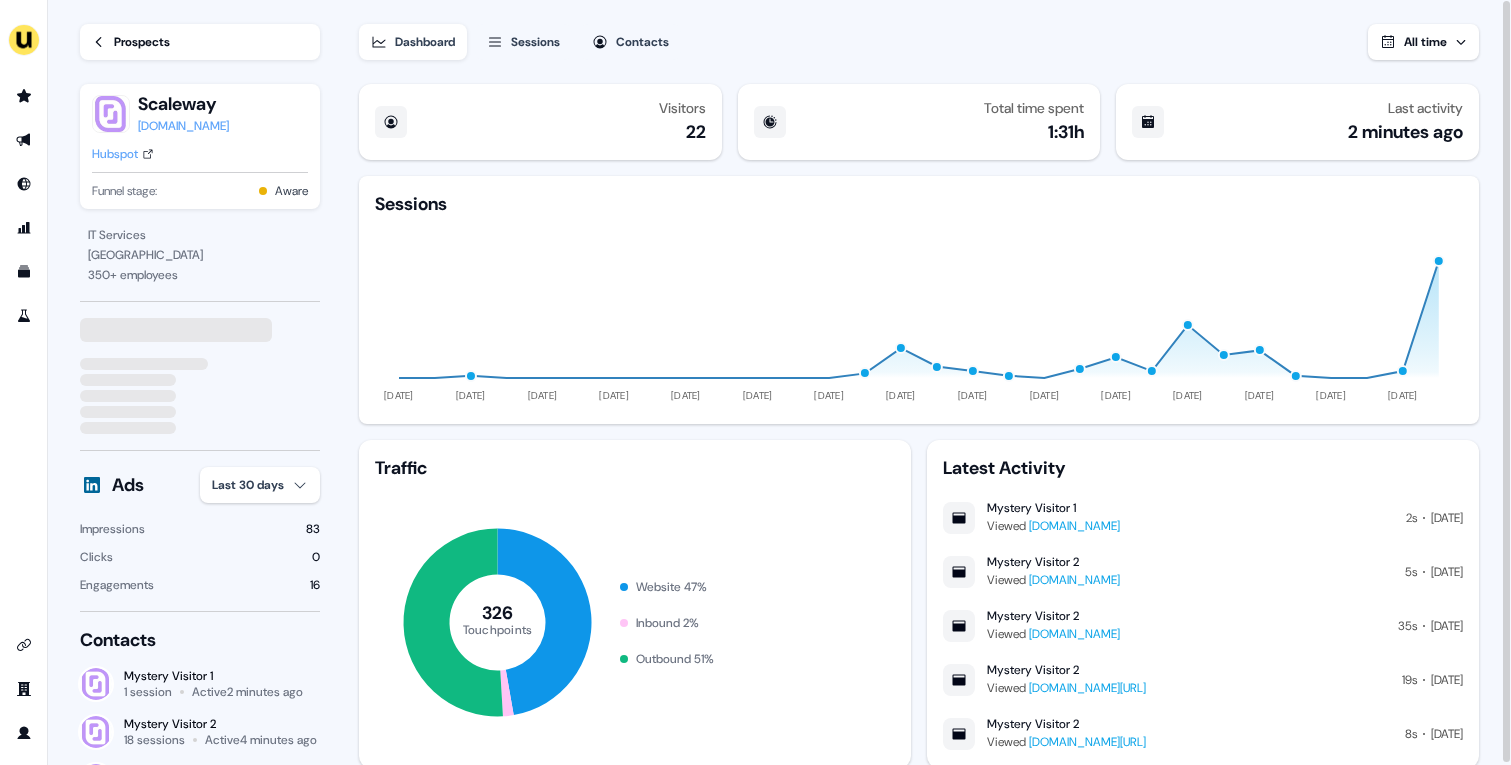 scroll, scrollTop: 57, scrollLeft: 0, axis: vertical 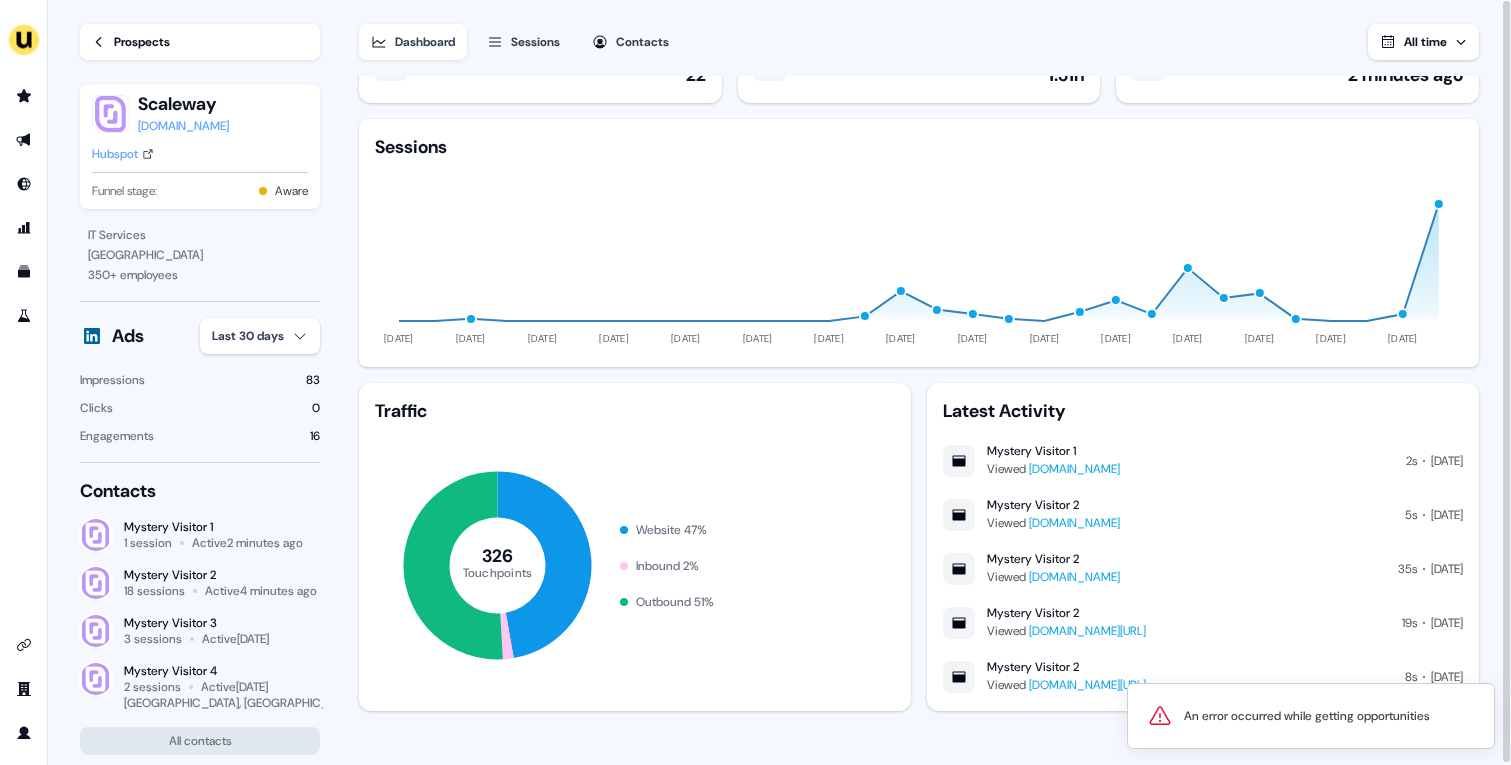 drag, startPoint x: 288, startPoint y: 585, endPoint x: 1442, endPoint y: 201, distance: 1216.2122 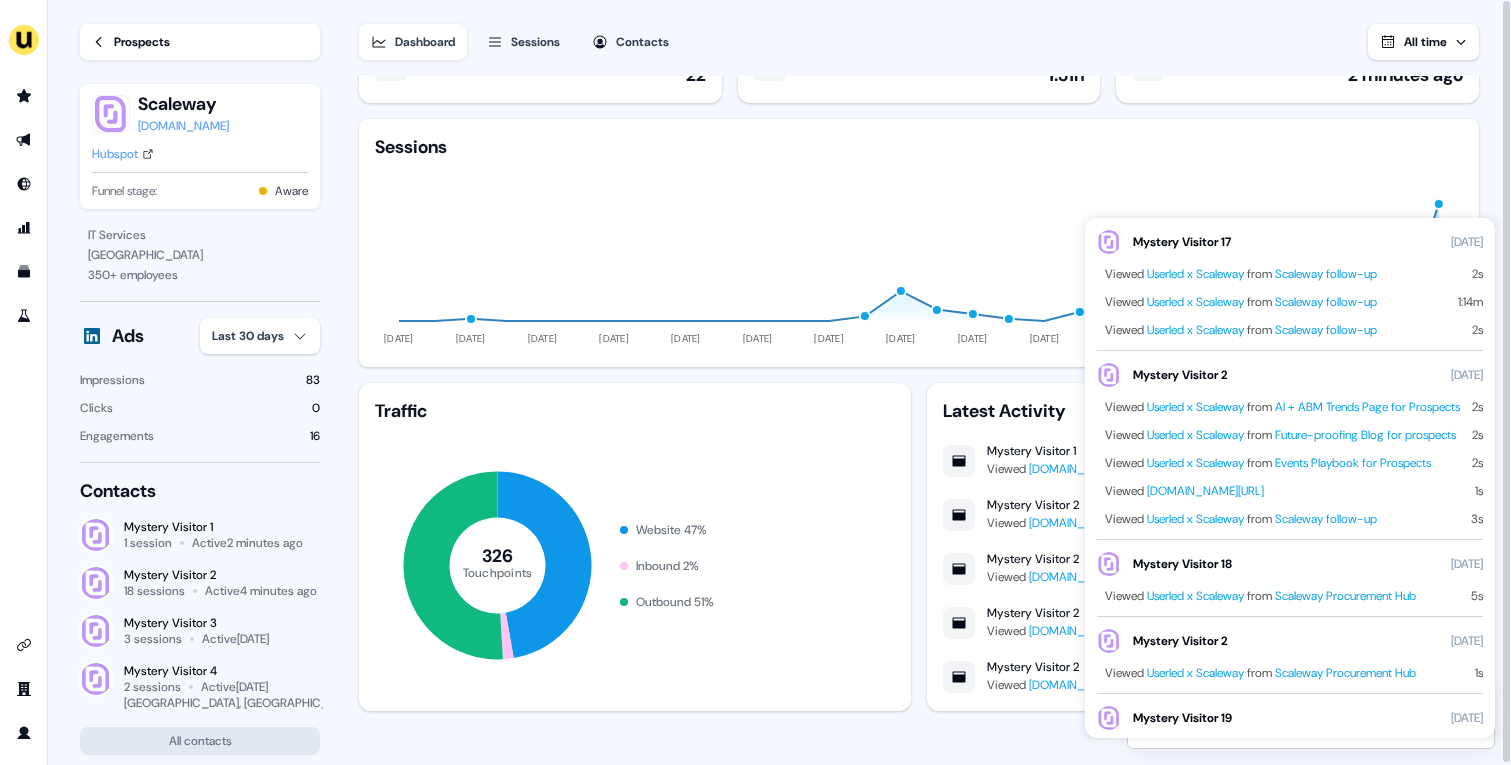 click on "11 Jun 24 09 Jul 24 06 Aug 24 03 Sep 24 01 Oct 24 29 Oct 24 26 Nov 24 24 Dec 24 21 Jan 25 18 Feb 25 18 Mar 25 15 Apr 25 13 May 25 10 Jun 25 08 Jul 25" 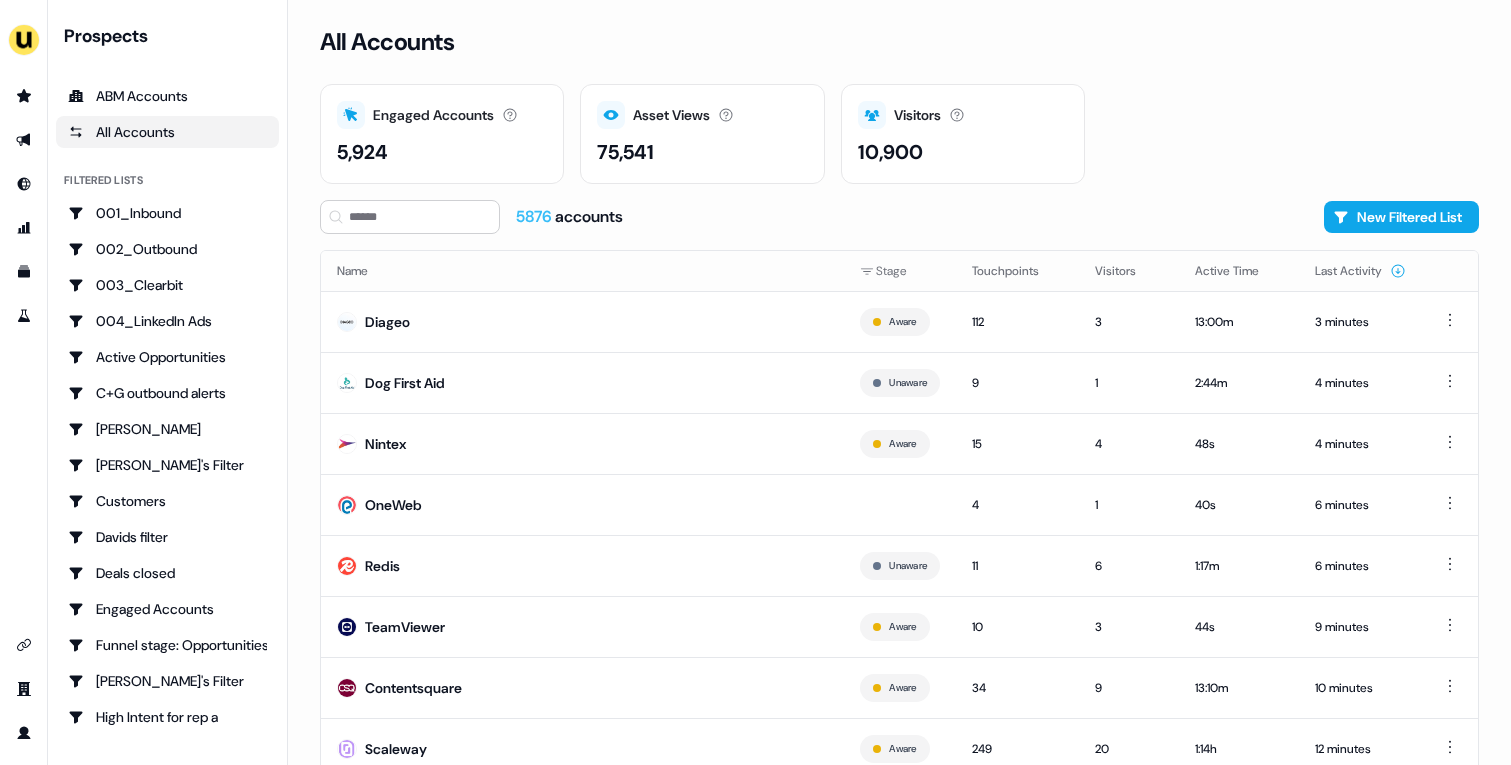 scroll, scrollTop: 0, scrollLeft: 0, axis: both 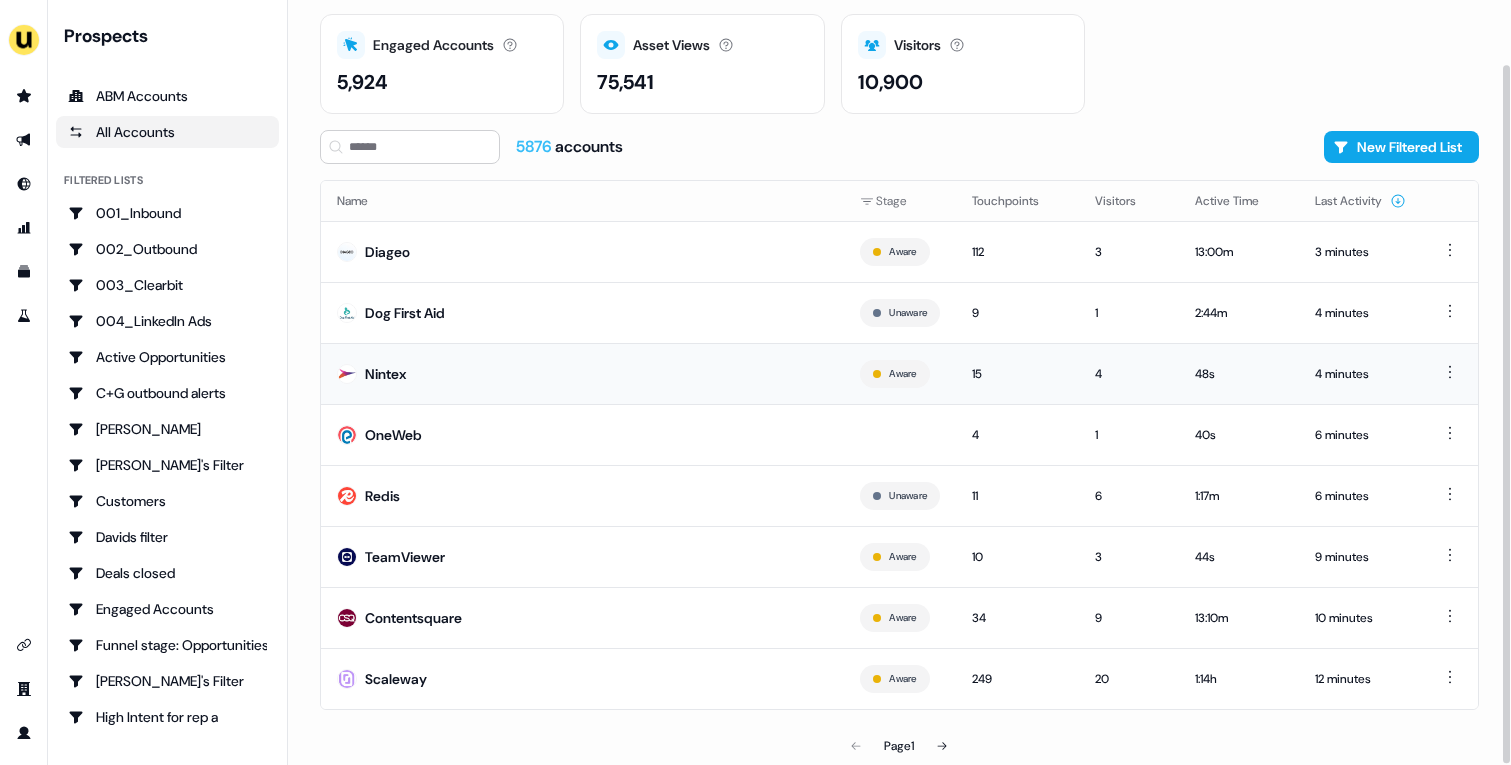 click on "Nintex" at bounding box center [582, 373] 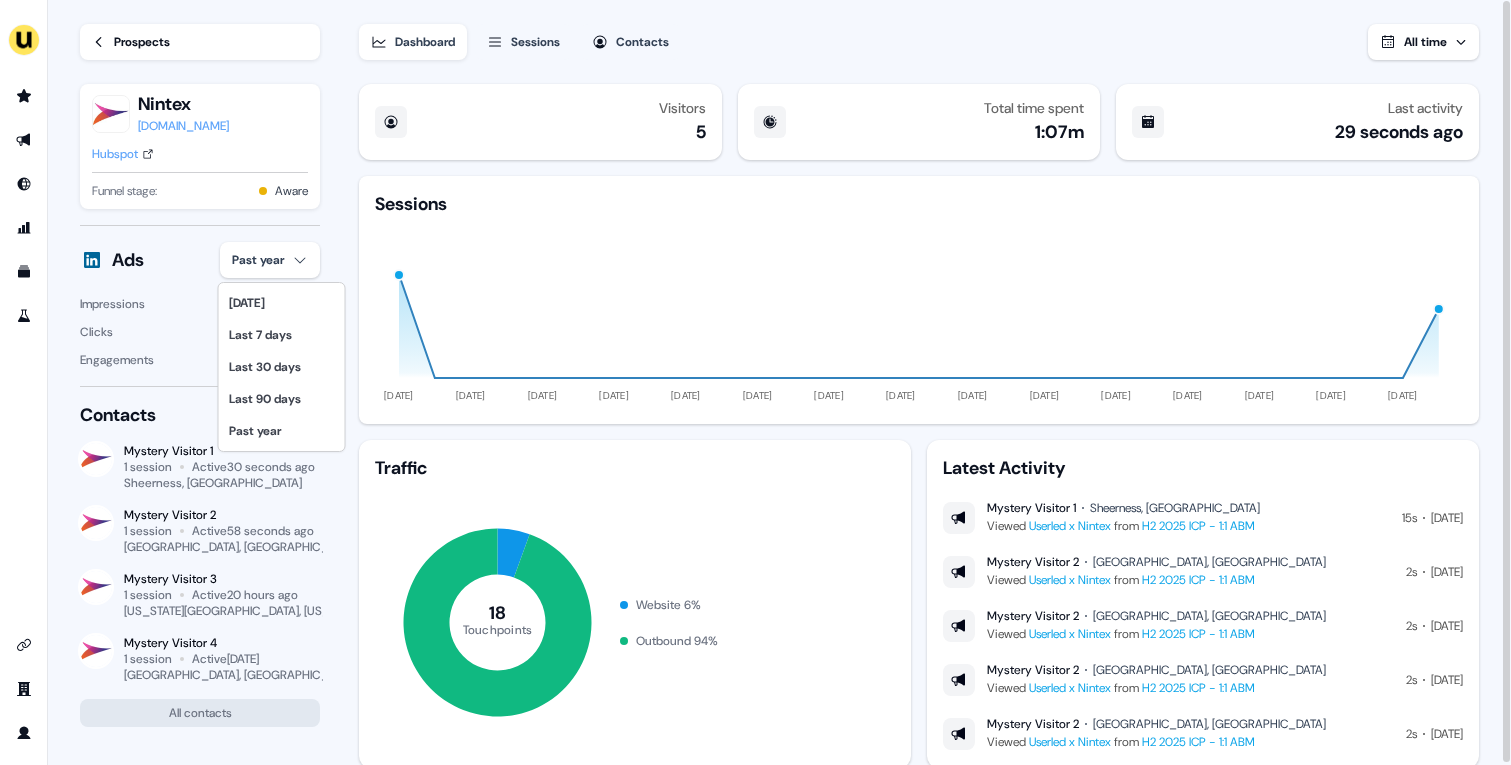 click on "For the best experience switch devices to a bigger screen. Go to [DOMAIN_NAME] Loading... Prospects Nintex [DOMAIN_NAME] Hubspot Funnel stage: Aware Ads Past year Impressions 114 Clicks 5 Engagements 25 Contacts Mystery Visitor 1 1   session Active  30 seconds ago [GEOGRAPHIC_DATA], [GEOGRAPHIC_DATA] Mystery Visitor 2 1   session Active  58 seconds ago [GEOGRAPHIC_DATA], [GEOGRAPHIC_DATA] Mystery Visitor 3 1   session Active  20 hours ago [US_STATE][GEOGRAPHIC_DATA], [US_STATE], [GEOGRAPHIC_DATA] Mystery Visitor 4 1   session Active  [DATE] [GEOGRAPHIC_DATA], [GEOGRAPHIC_DATA] All contacts Dashboard Sessions Contacts All time Visitors 5 Total time spent 1:07m Last activity 29 seconds ago Sessions [DATE] [DATE] [DATE] [DATE] [DATE] [DATE] [DATE] [DATE] [DATE] [DATE] [DATE] [DATE] [DATE] [DATE] [DATE] Traffic 18 Touchpoints Website   6 % Outbound   94 % Latest Activity Mystery Visitor 1 Sheerness, [GEOGRAPHIC_DATA] Viewed   Userled x Nintex   from   H2 2025 ICP - 1:1 ABM 15s [DATE] Mystery Visitor 2 [GEOGRAPHIC_DATA], [GEOGRAPHIC_DATA] Viewed   Userled x Nintex   from   H2 2025 ICP - 1:1 ABM 2s [DATE] [GEOGRAPHIC_DATA], [GEOGRAPHIC_DATA]" at bounding box center (755, 382) 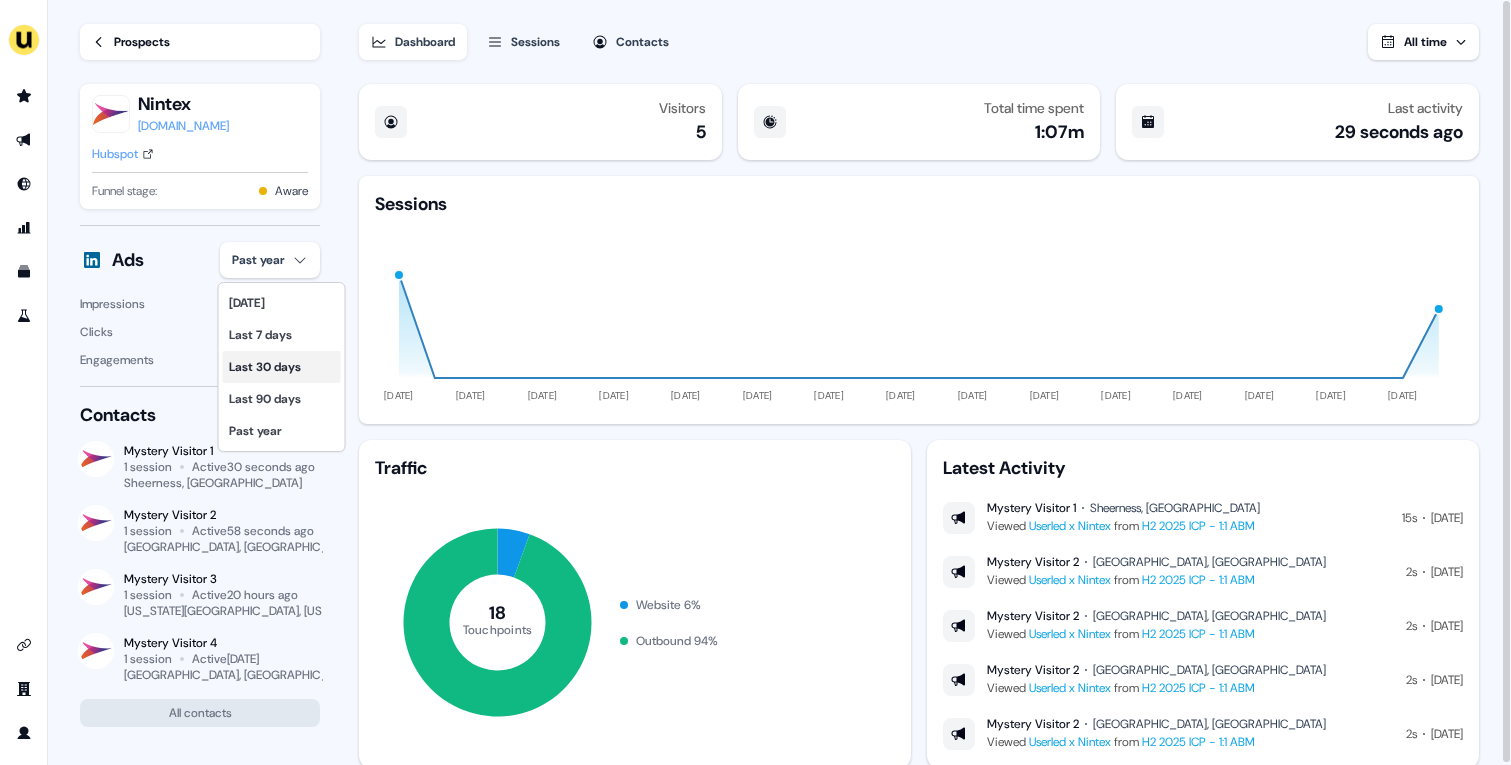click on "Last 30 days" at bounding box center [282, 367] 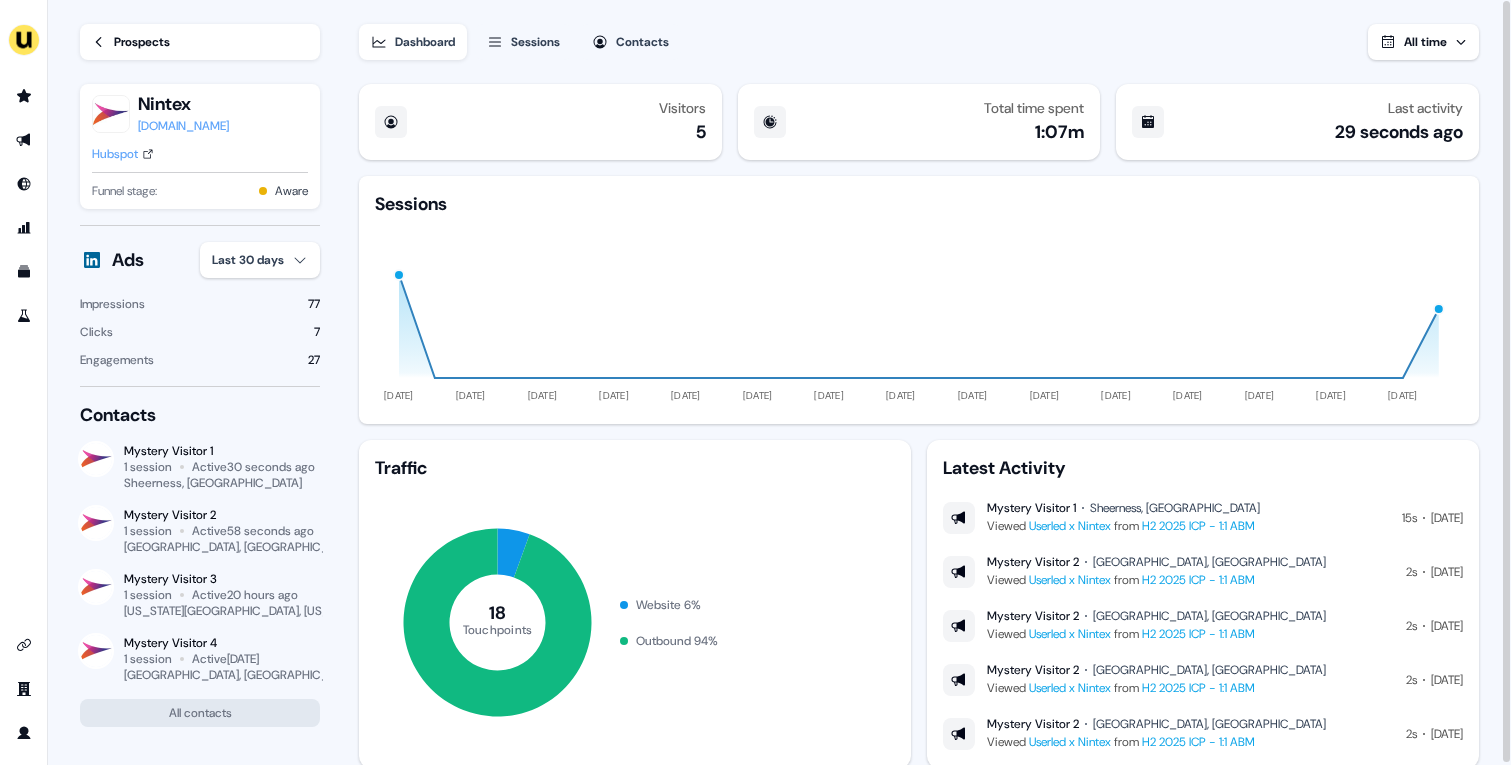 click on "Hubspot" at bounding box center (115, 154) 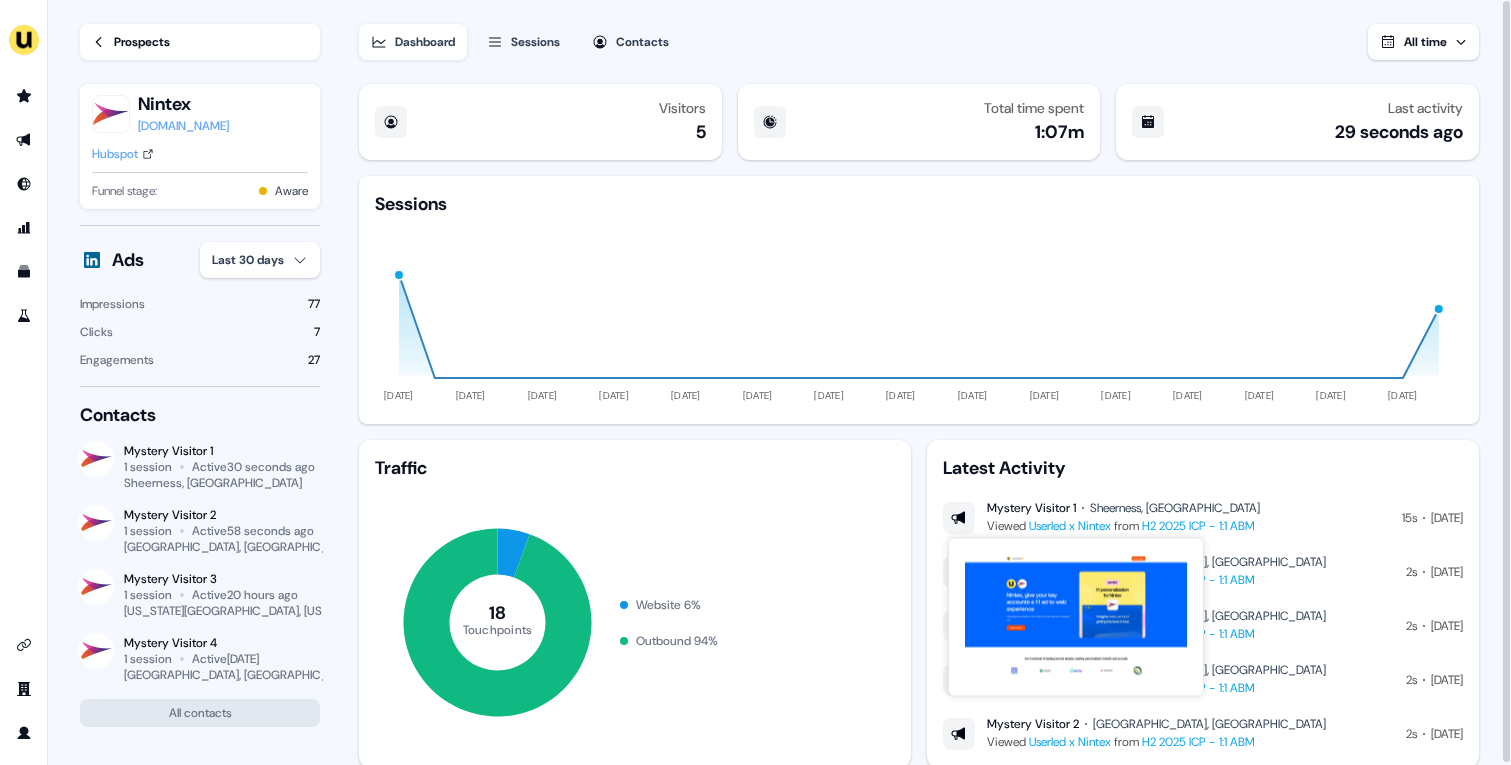 click on "Userled x Nintex" at bounding box center (1070, 526) 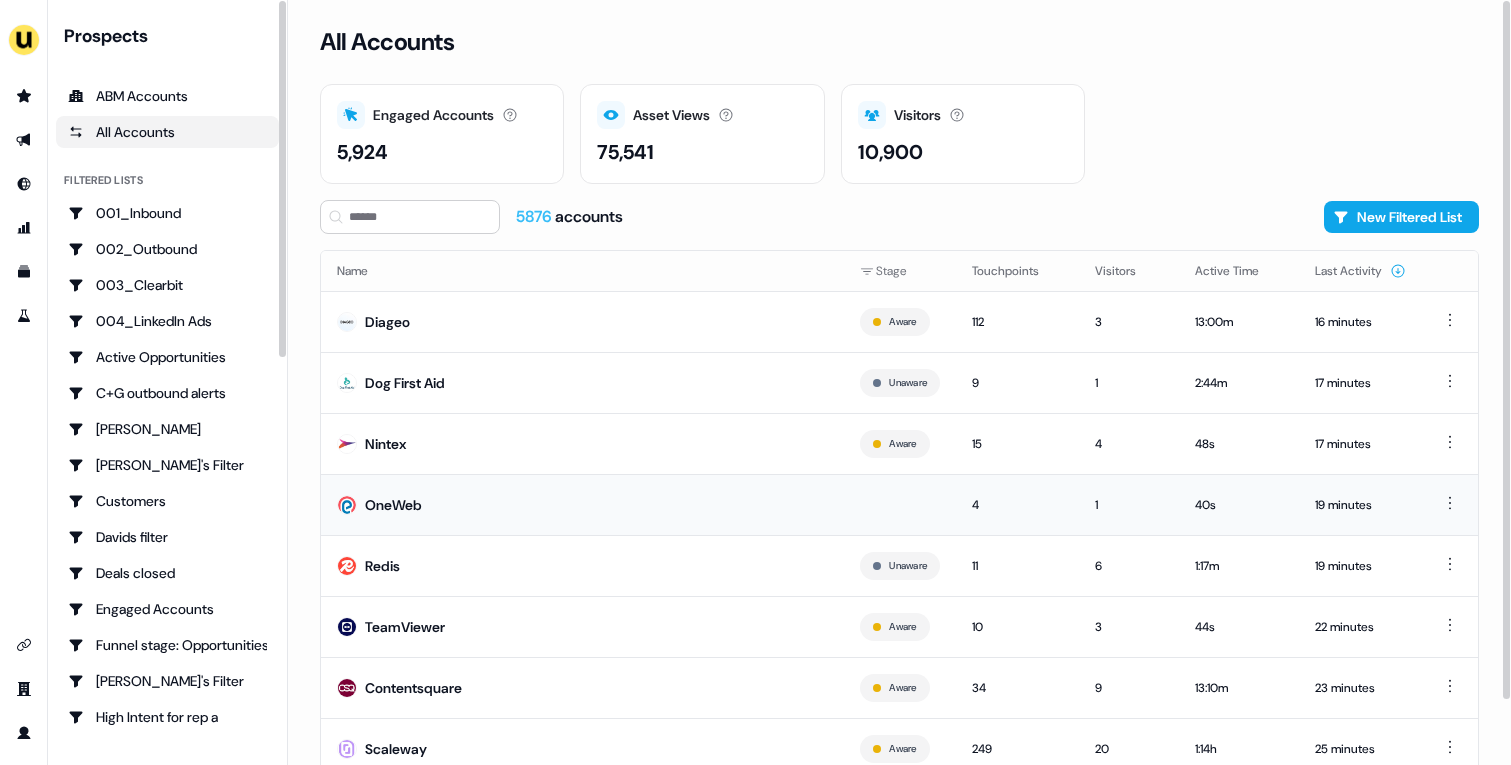 scroll, scrollTop: 70, scrollLeft: 0, axis: vertical 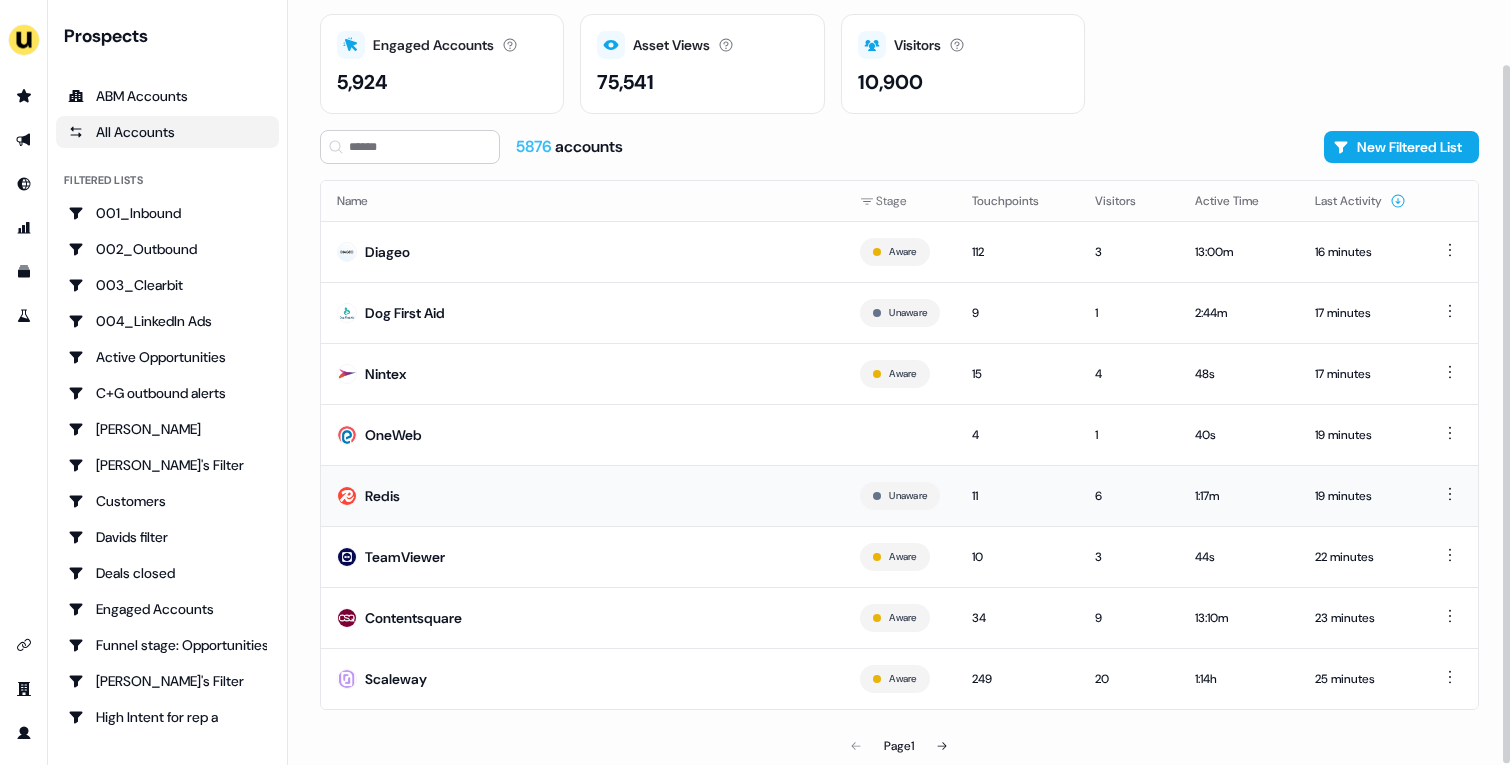 click on "Redis" at bounding box center [582, 495] 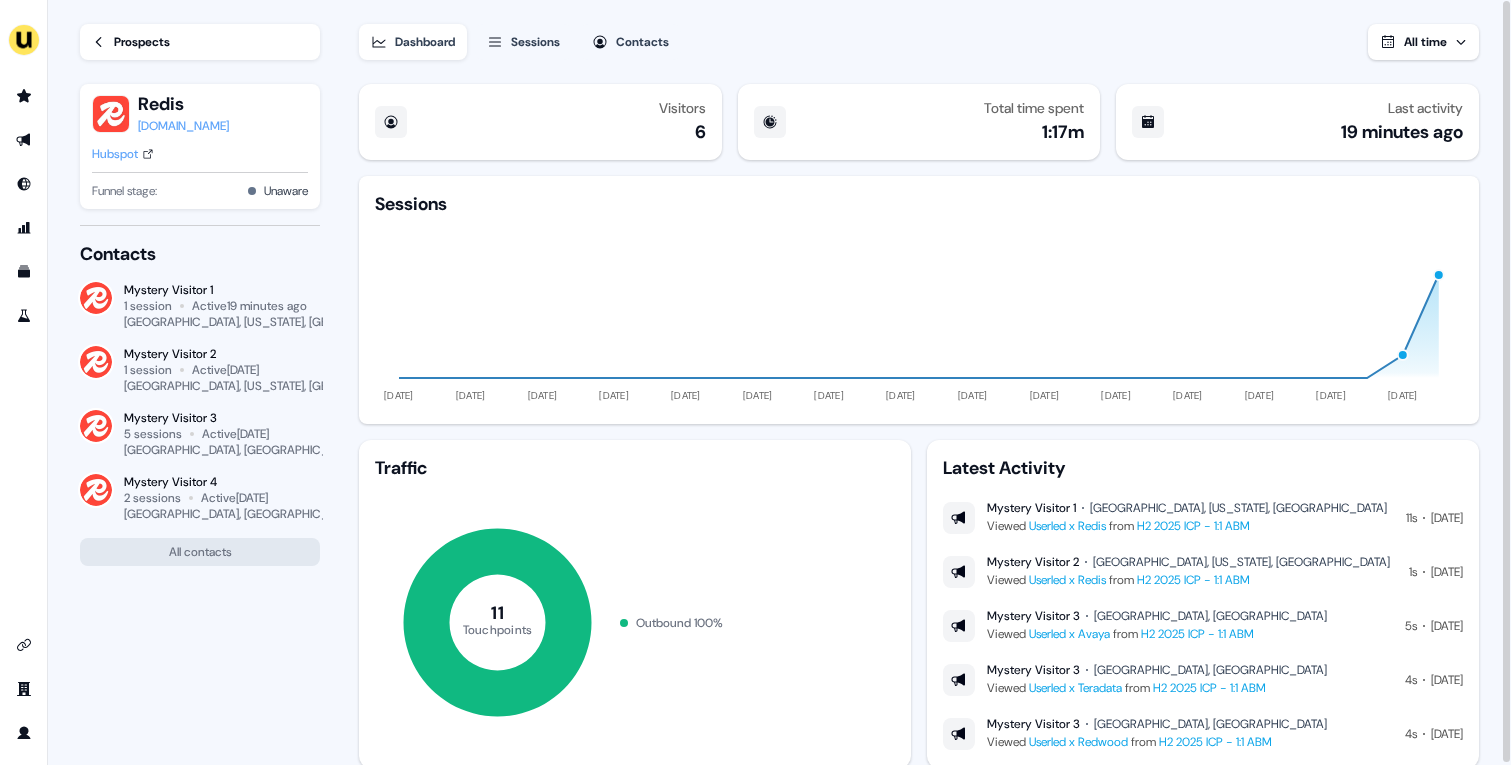 click on "Hubspot" at bounding box center [115, 154] 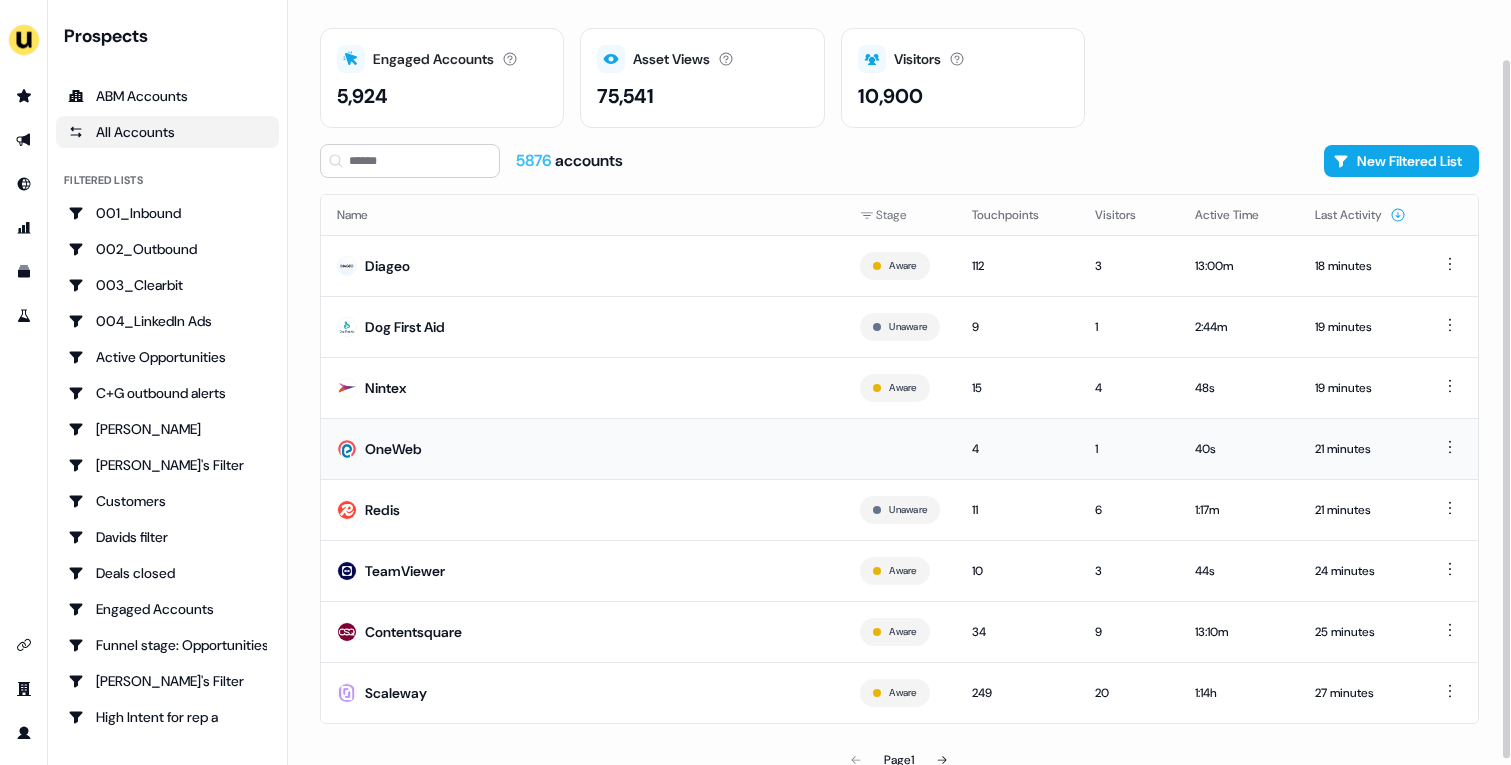 scroll, scrollTop: 68, scrollLeft: 0, axis: vertical 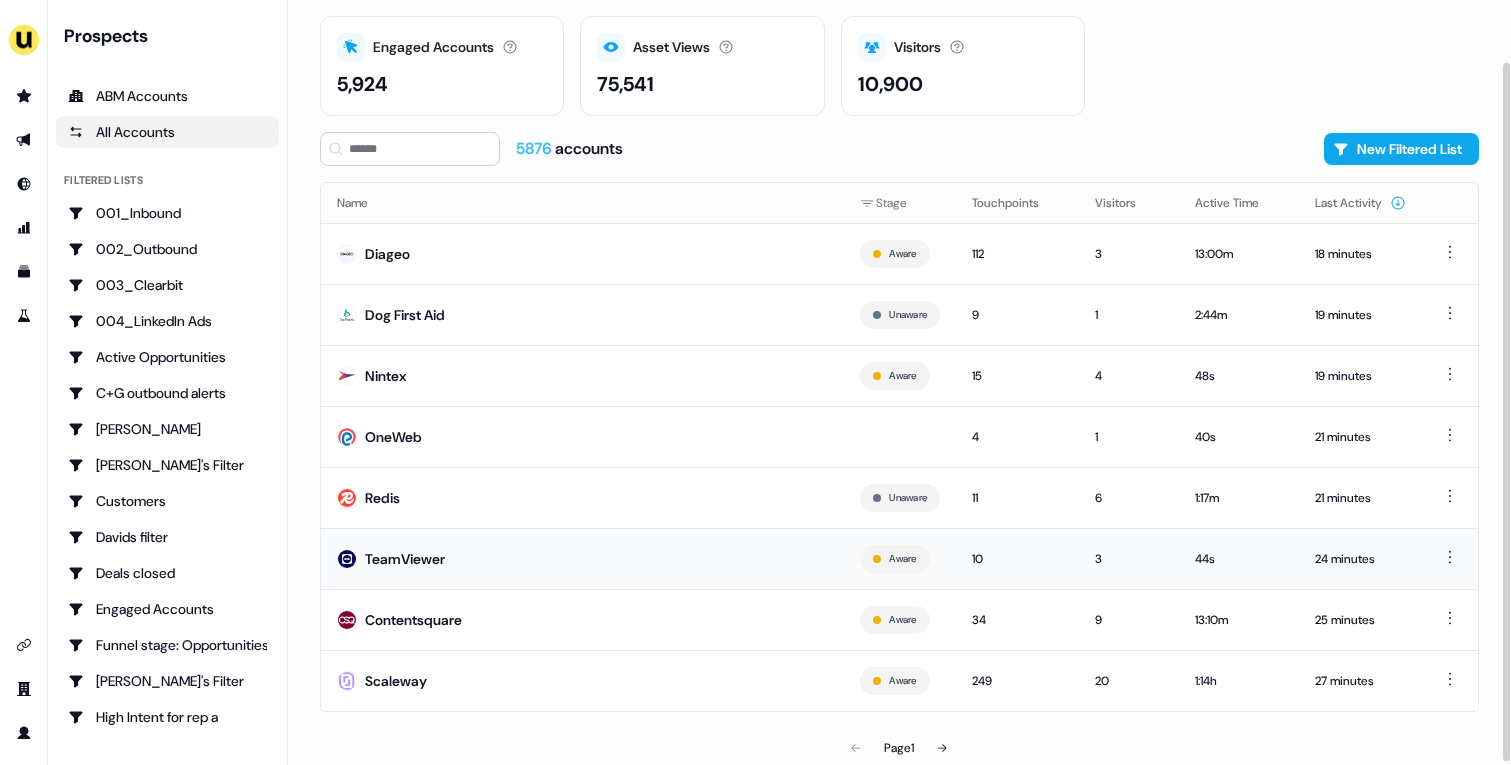 click on "TeamViewer" at bounding box center [582, 558] 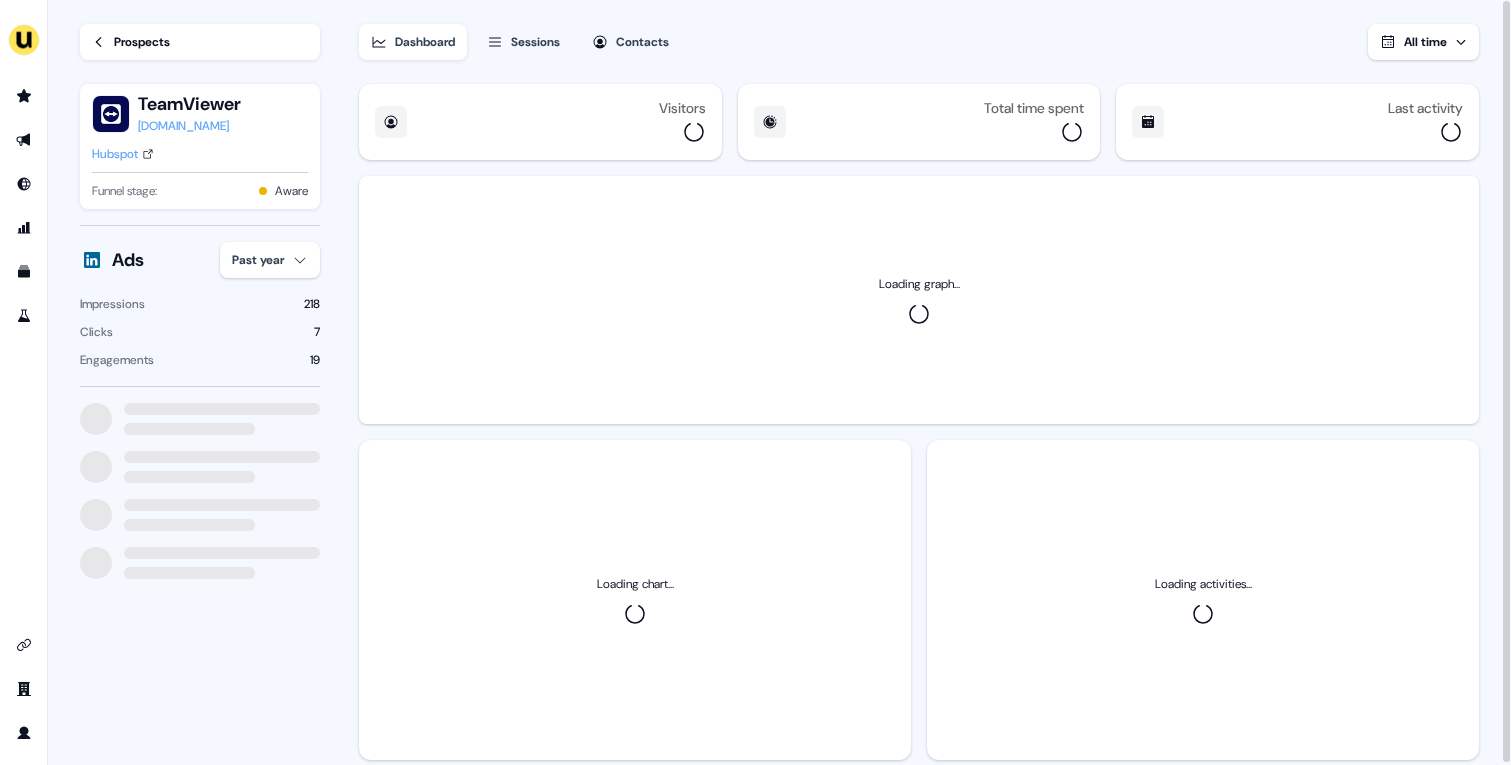 click on "For the best experience switch devices to a bigger screen. Go to Userled.io Loading... Prospects TeamViewer teamviewer.com Hubspot Funnel stage: Aware Ads Past year Impressions 218 Clicks 7 Engagements 19 Dashboard Sessions Contacts All time Visitors Total time spent Last activity Loading graph... Loading chart... Loading activities... 3" at bounding box center [755, 382] 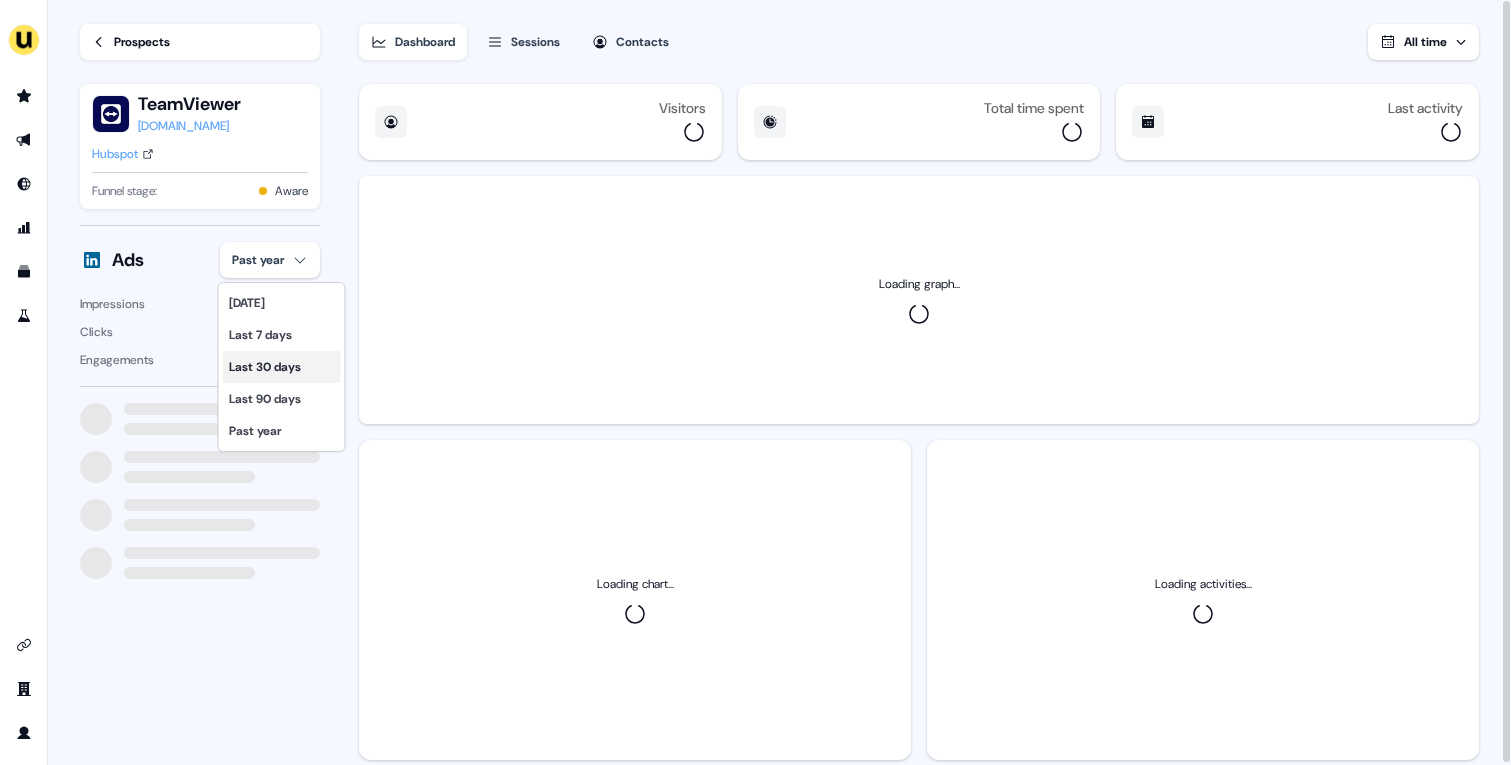 click on "Last 30 days" at bounding box center (282, 367) 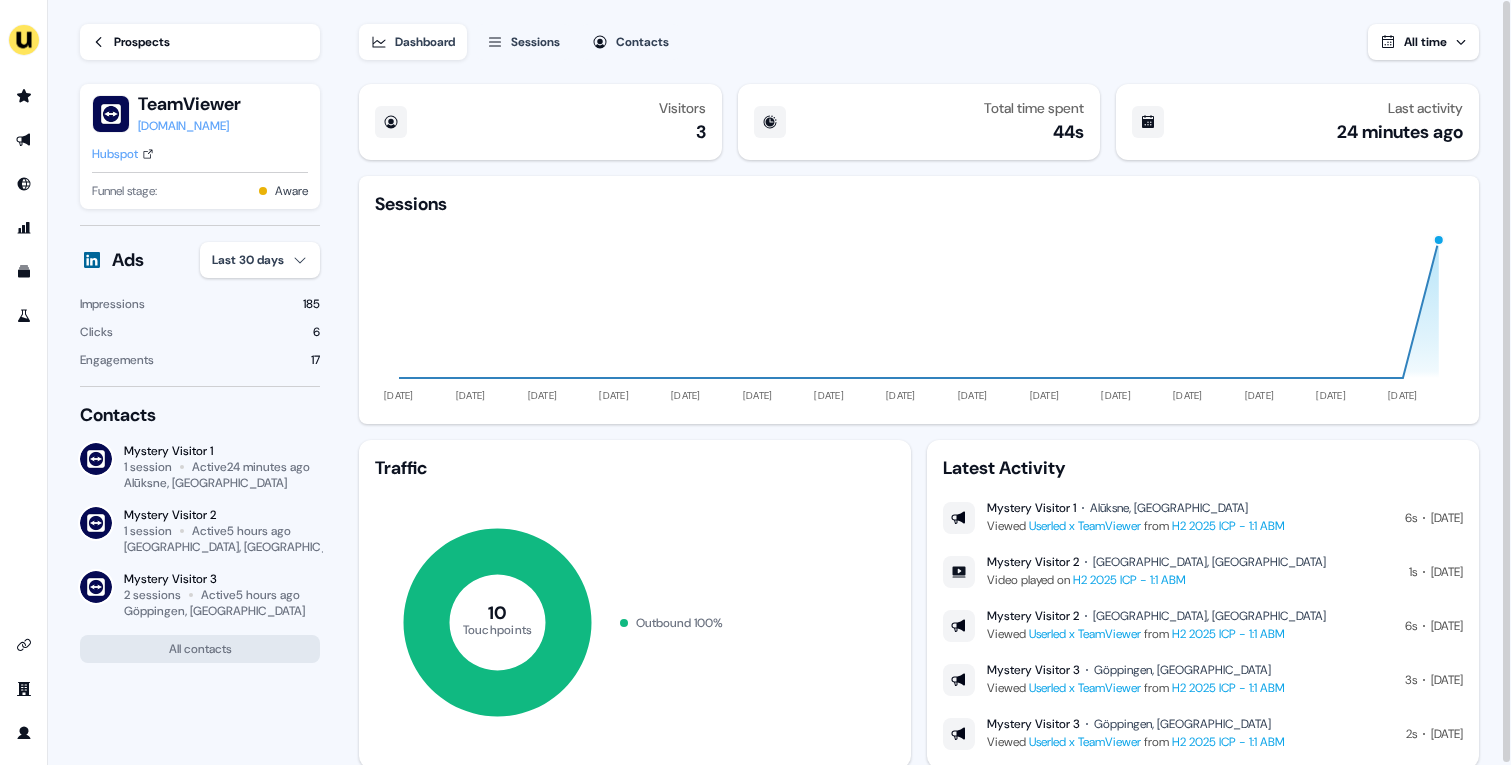 click on "Hubspot" at bounding box center [115, 154] 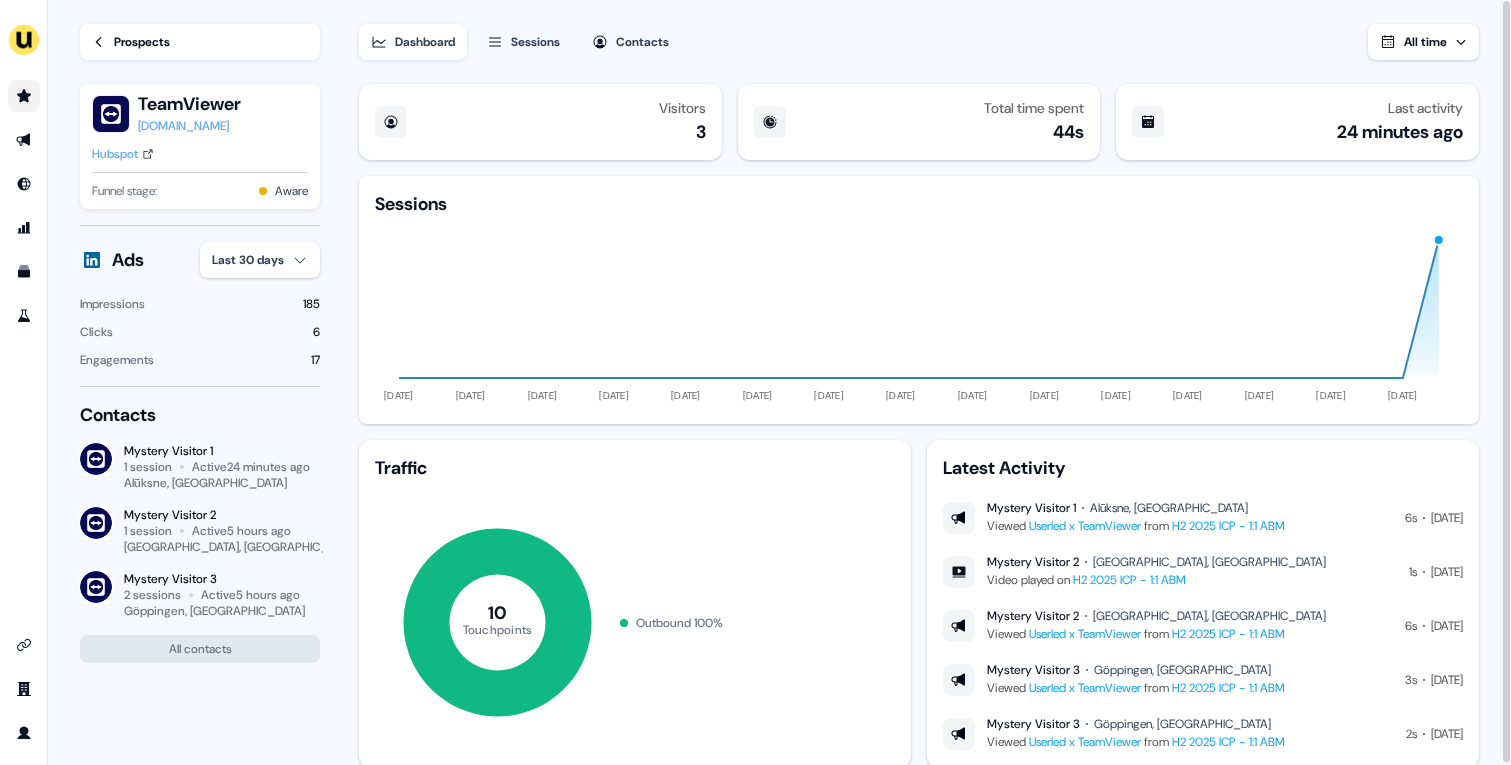 click 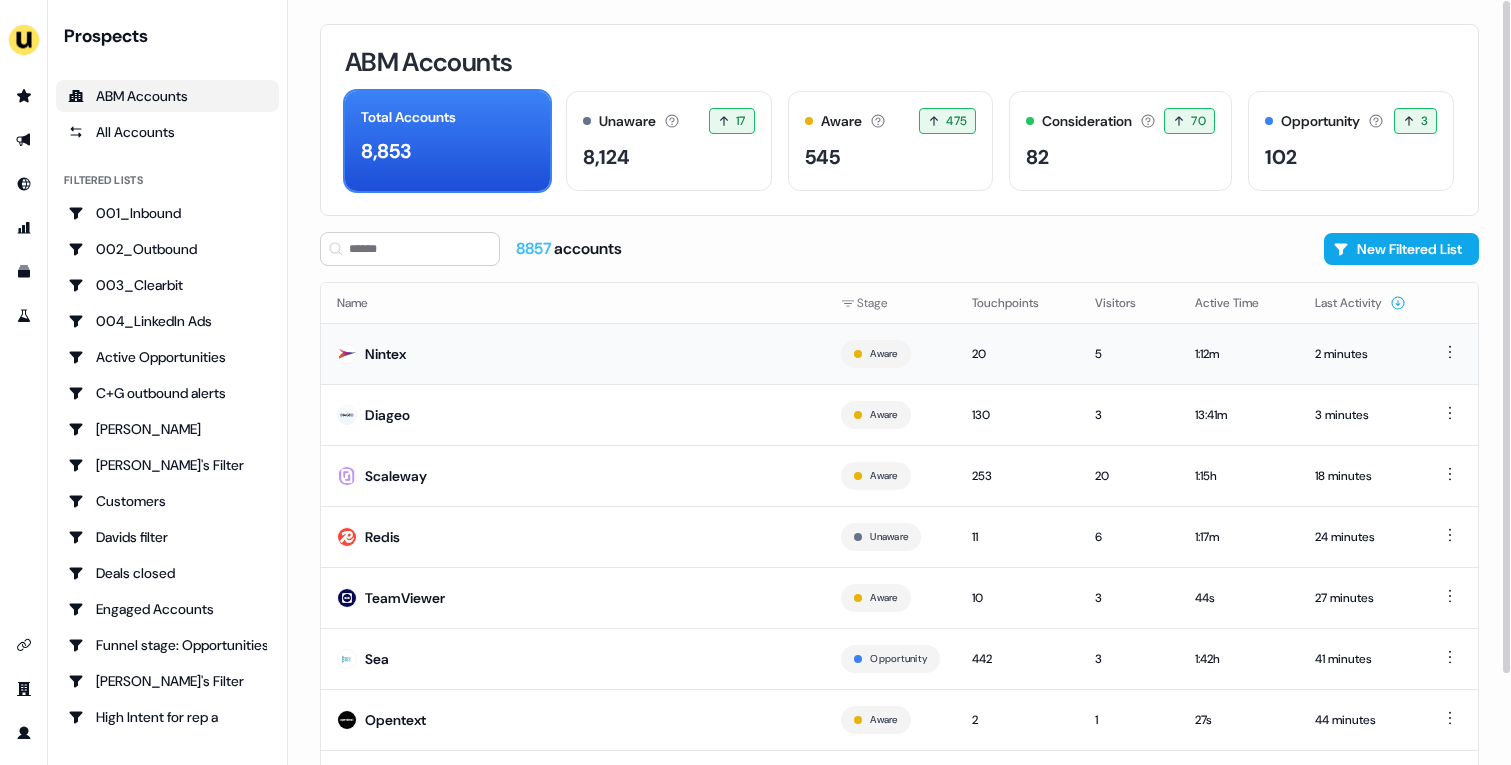 click on "Nintex" at bounding box center [573, 353] 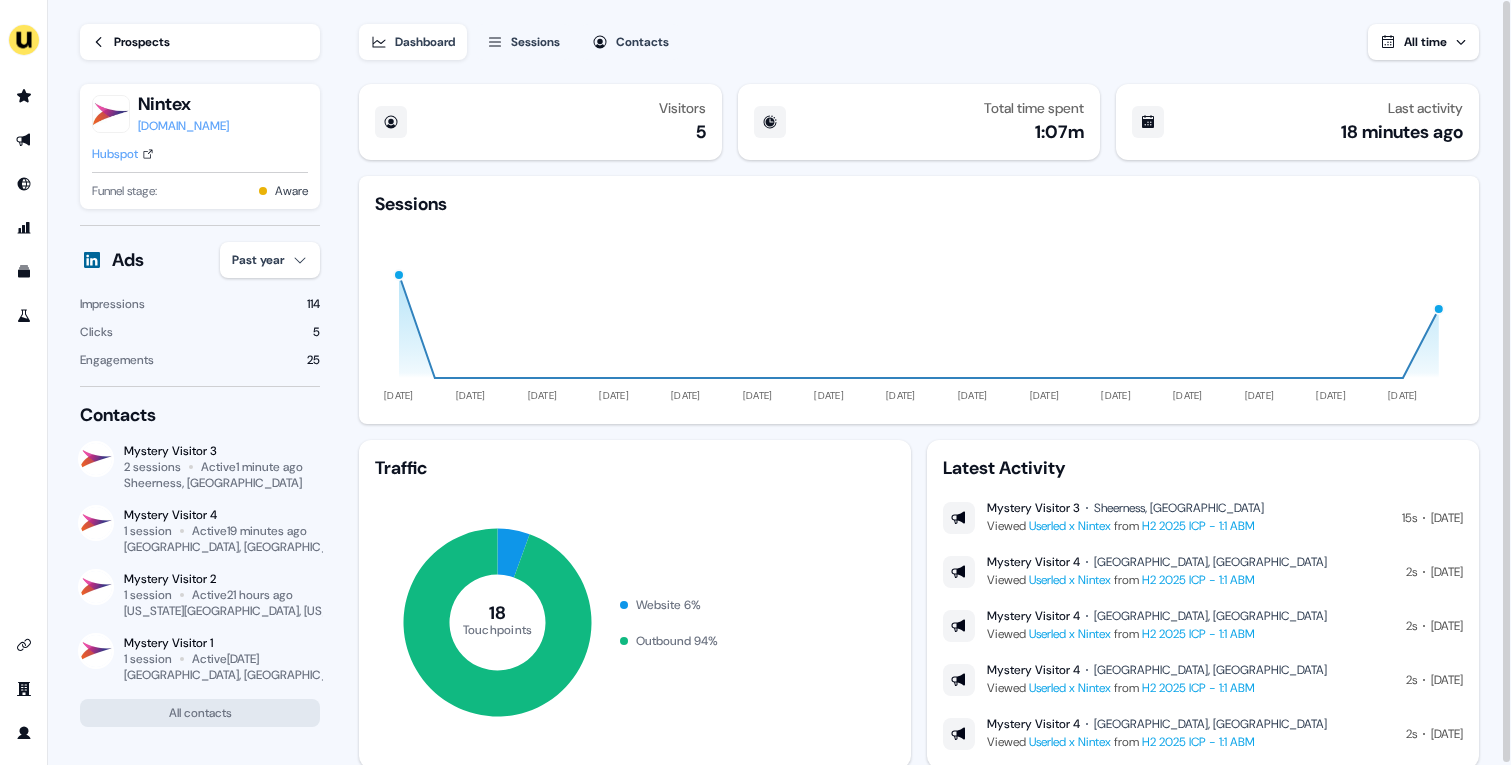 click on "Prospects" at bounding box center [142, 42] 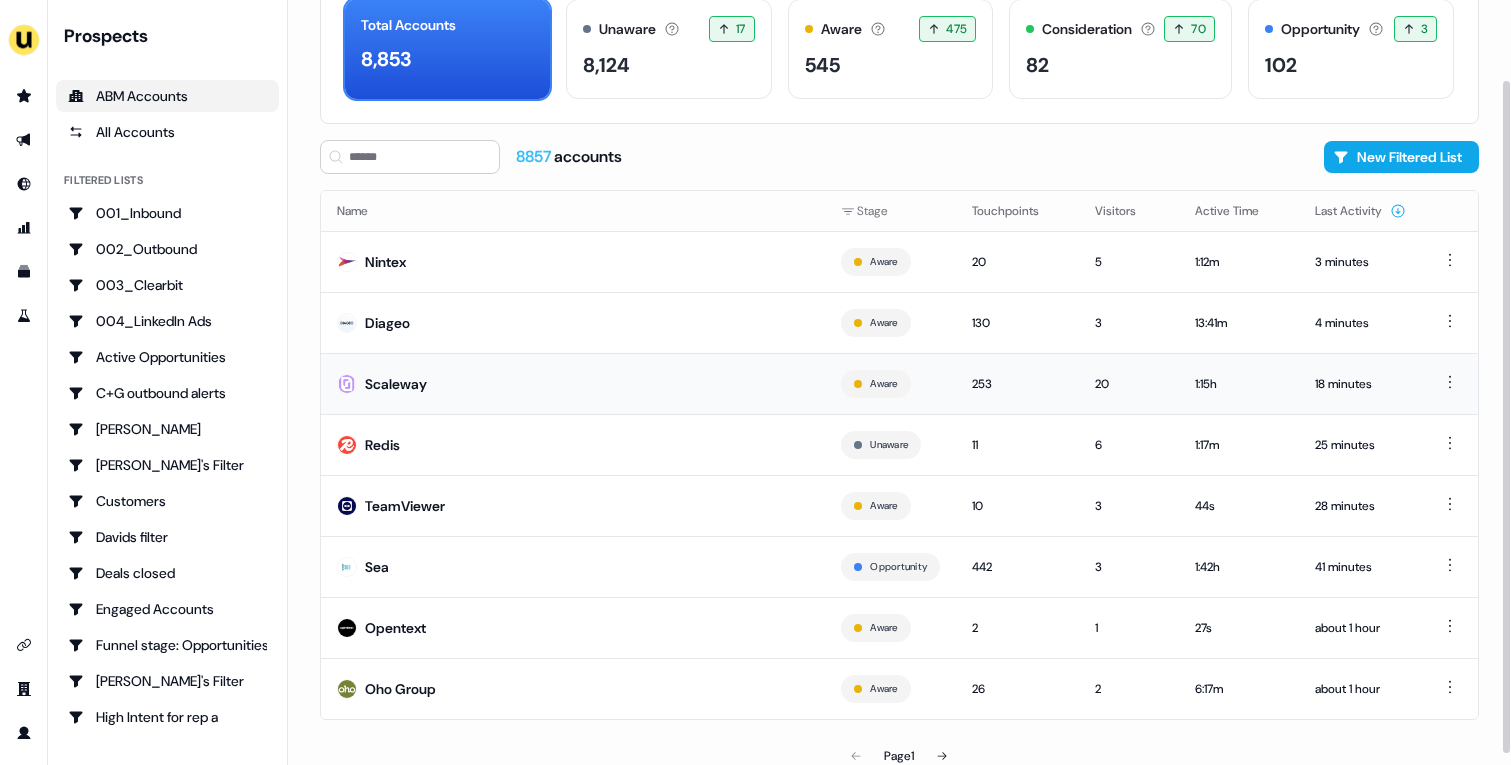 scroll, scrollTop: 91, scrollLeft: 0, axis: vertical 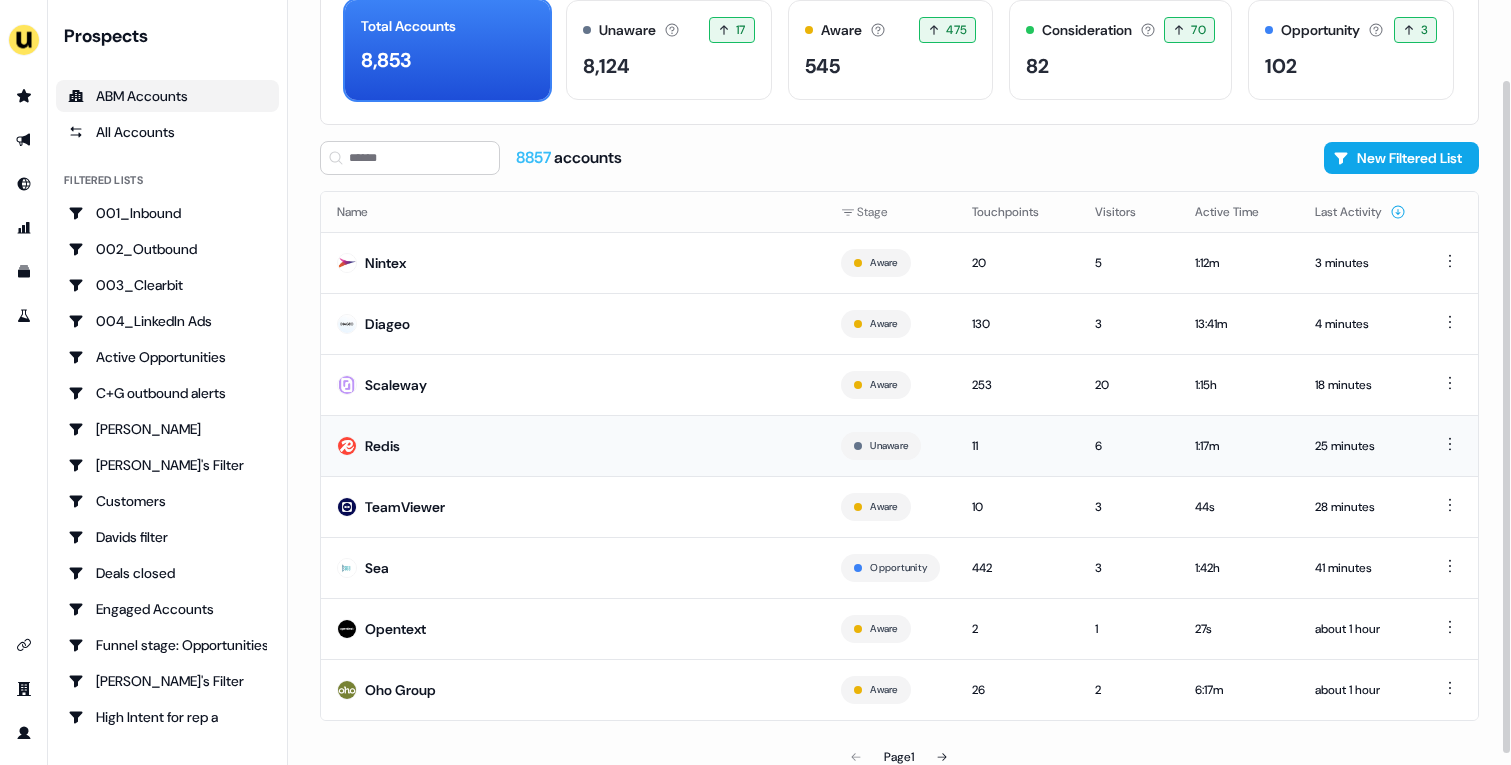 click on "Redis" at bounding box center (573, 445) 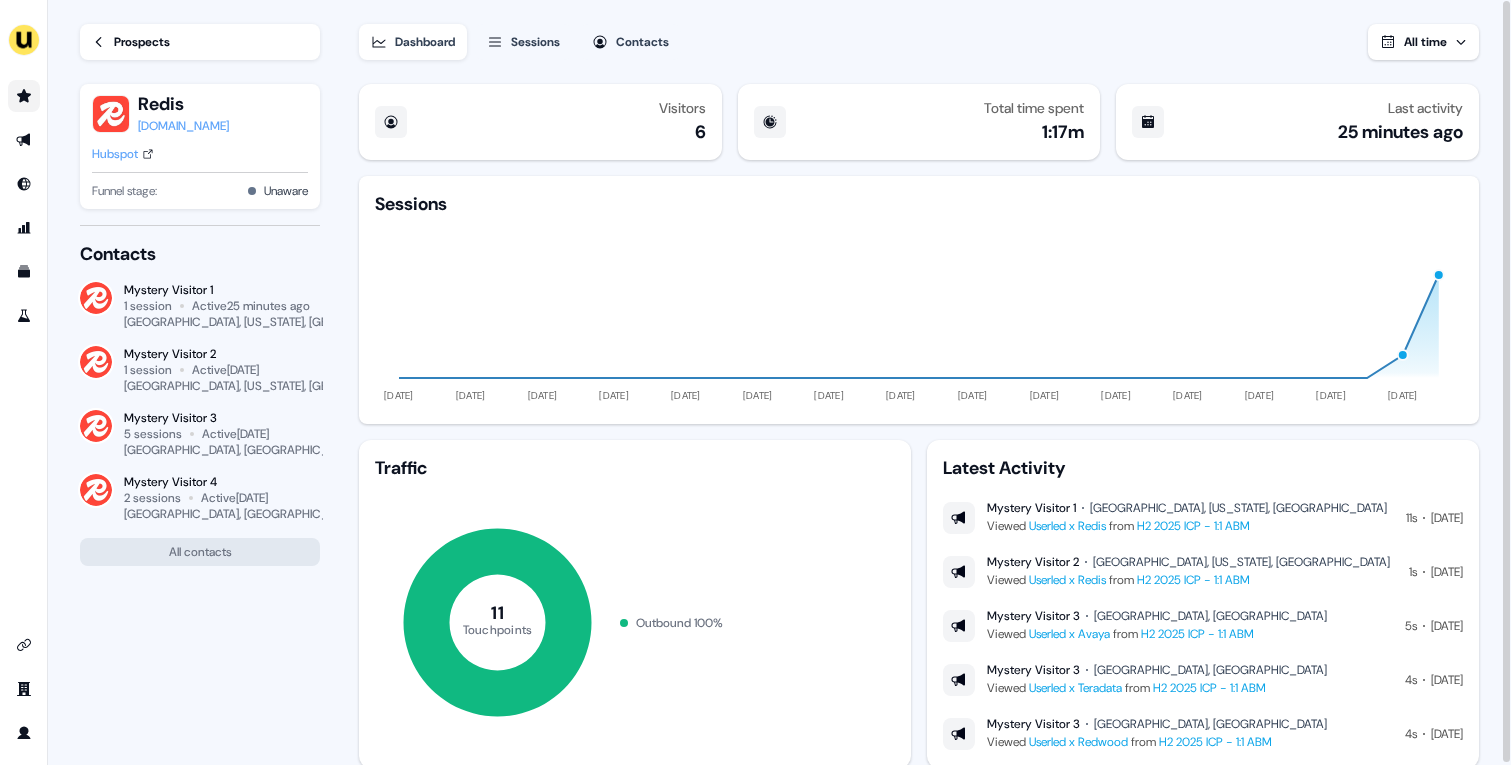 click 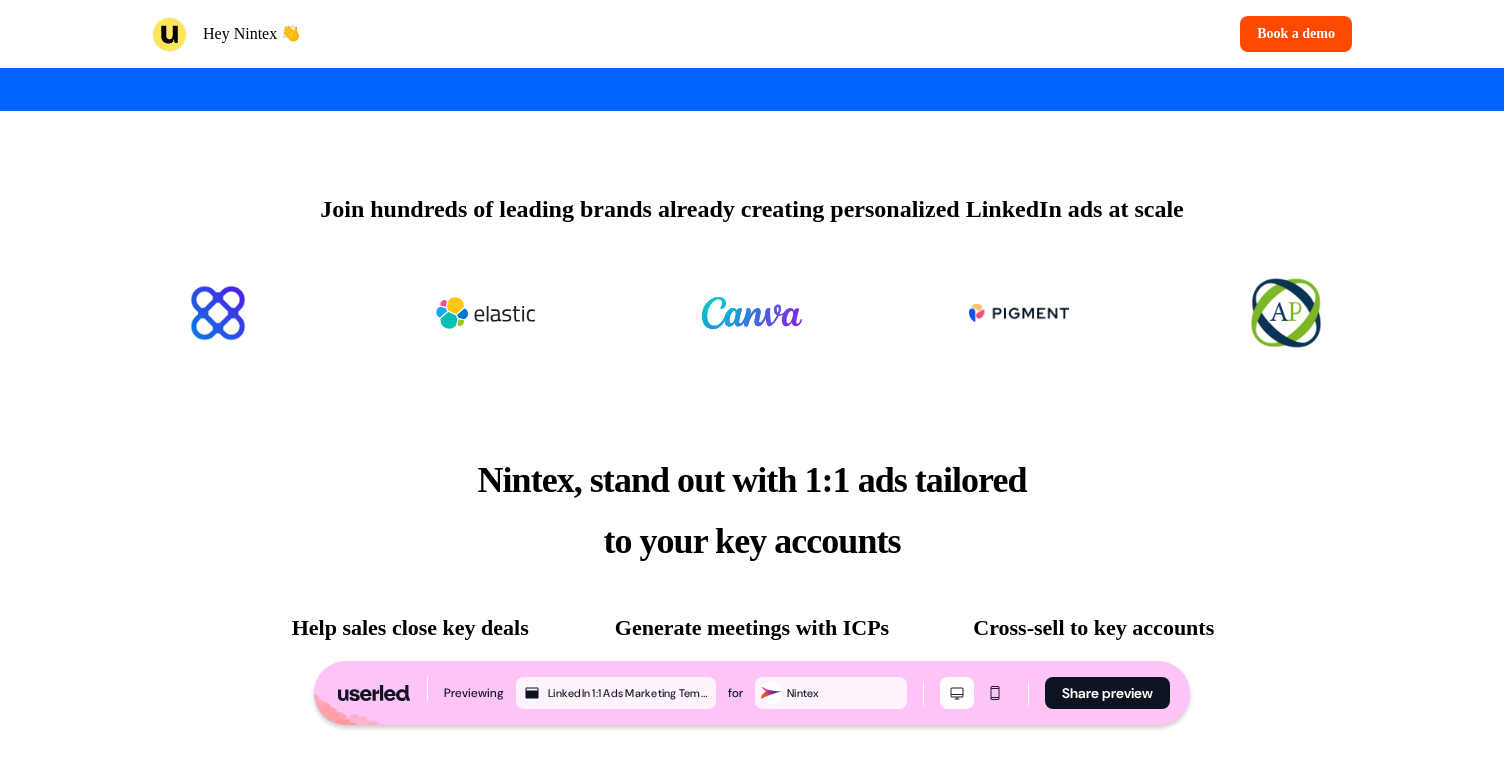 scroll, scrollTop: 0, scrollLeft: 0, axis: both 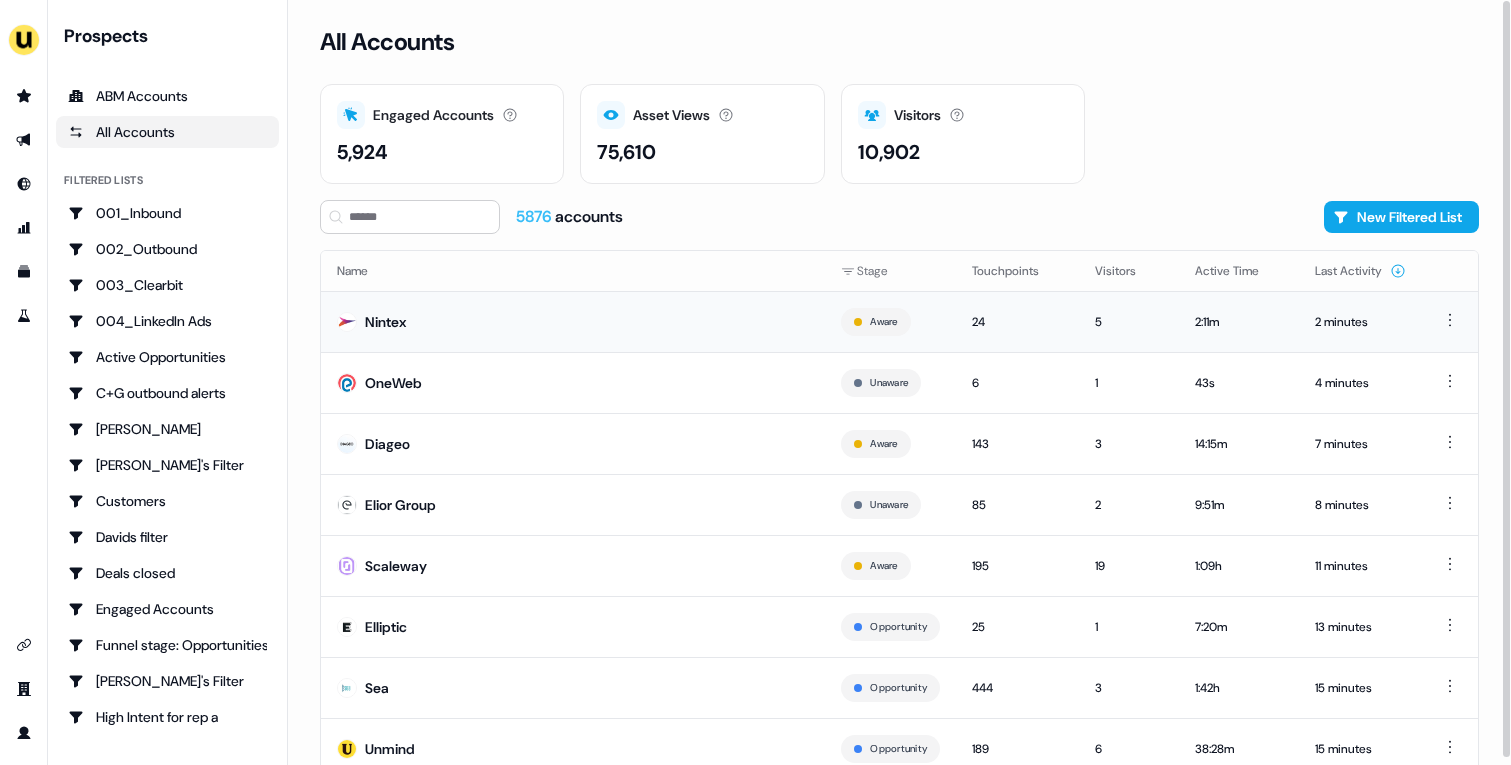 click on "Nintex" at bounding box center (573, 321) 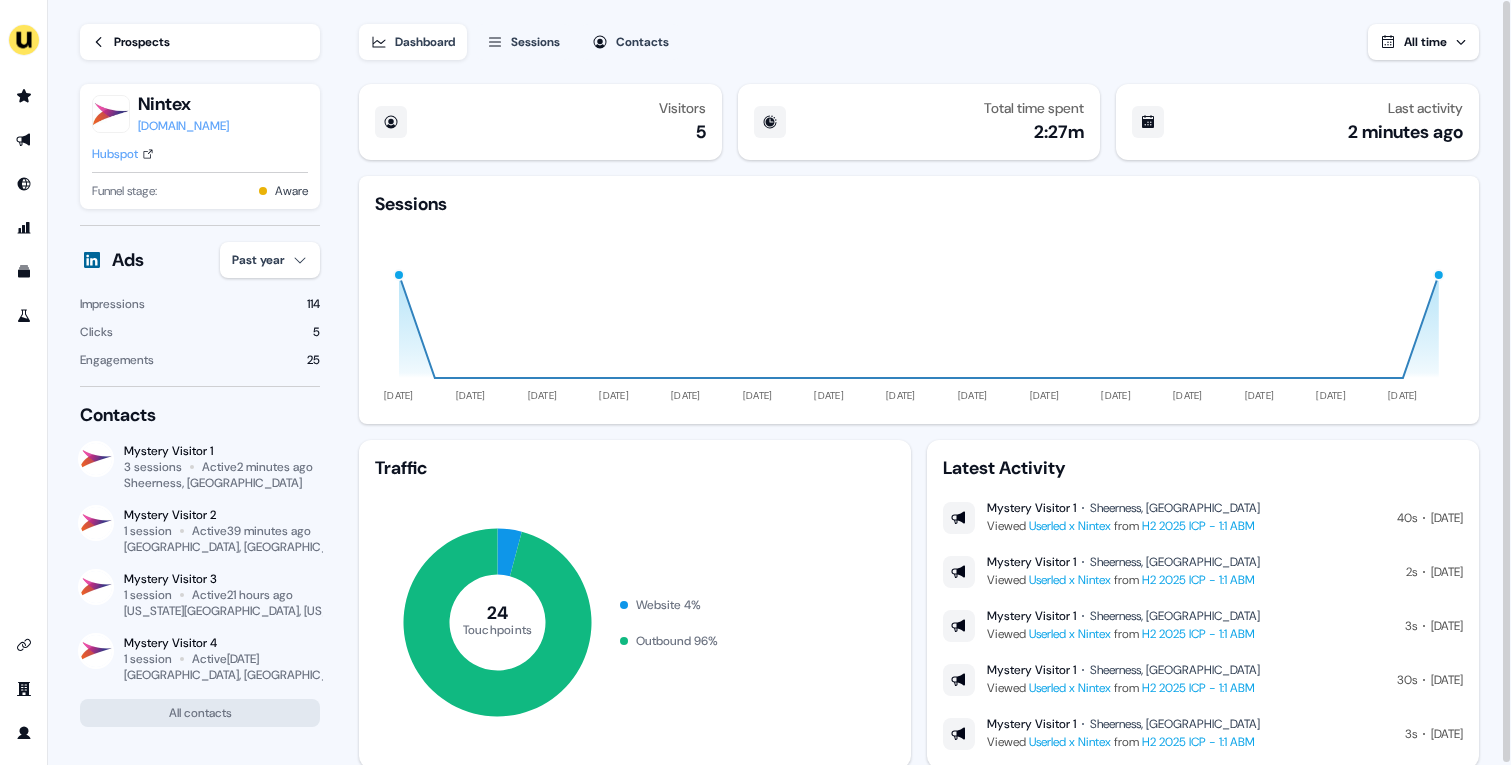 click on "Prospects" at bounding box center [142, 42] 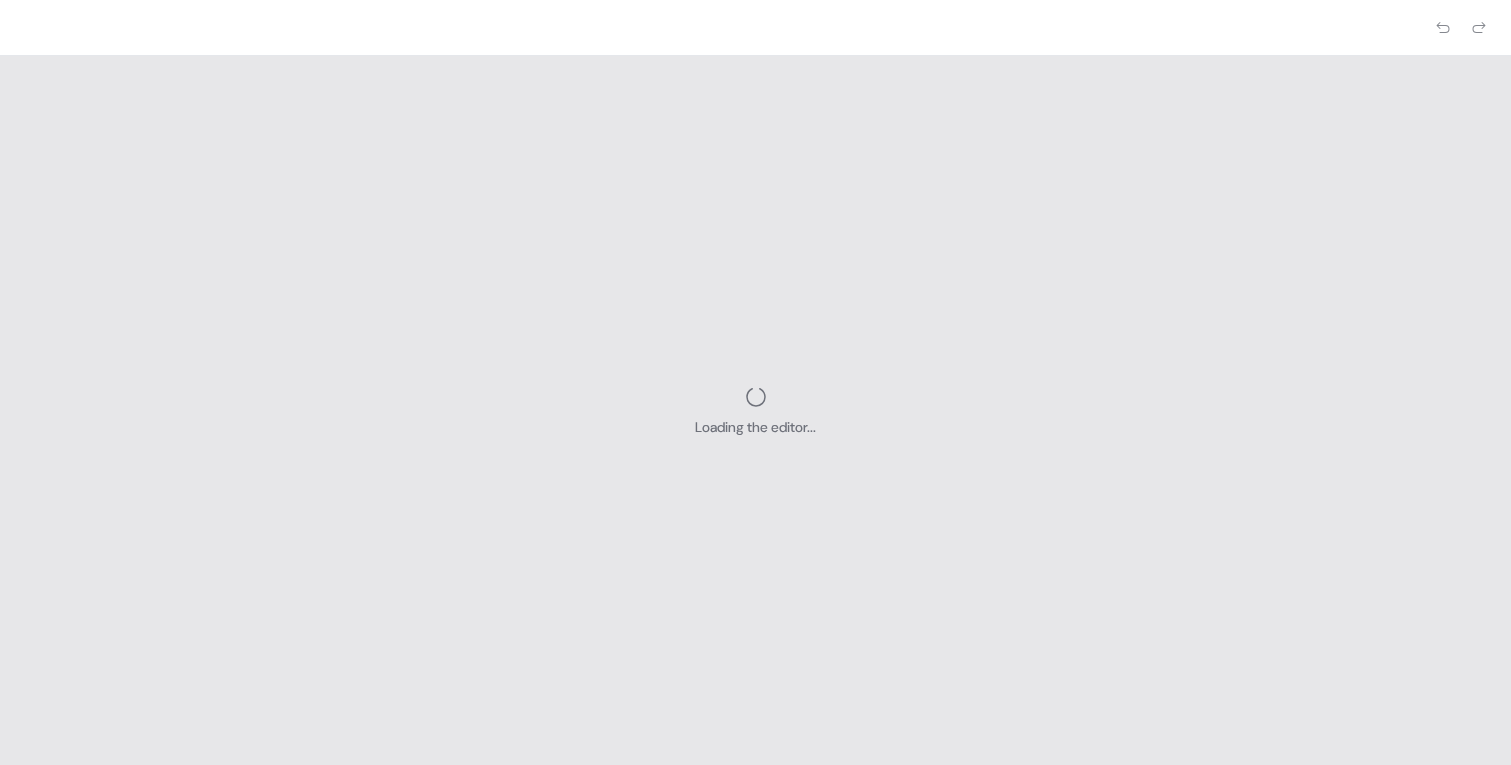 scroll, scrollTop: 0, scrollLeft: 0, axis: both 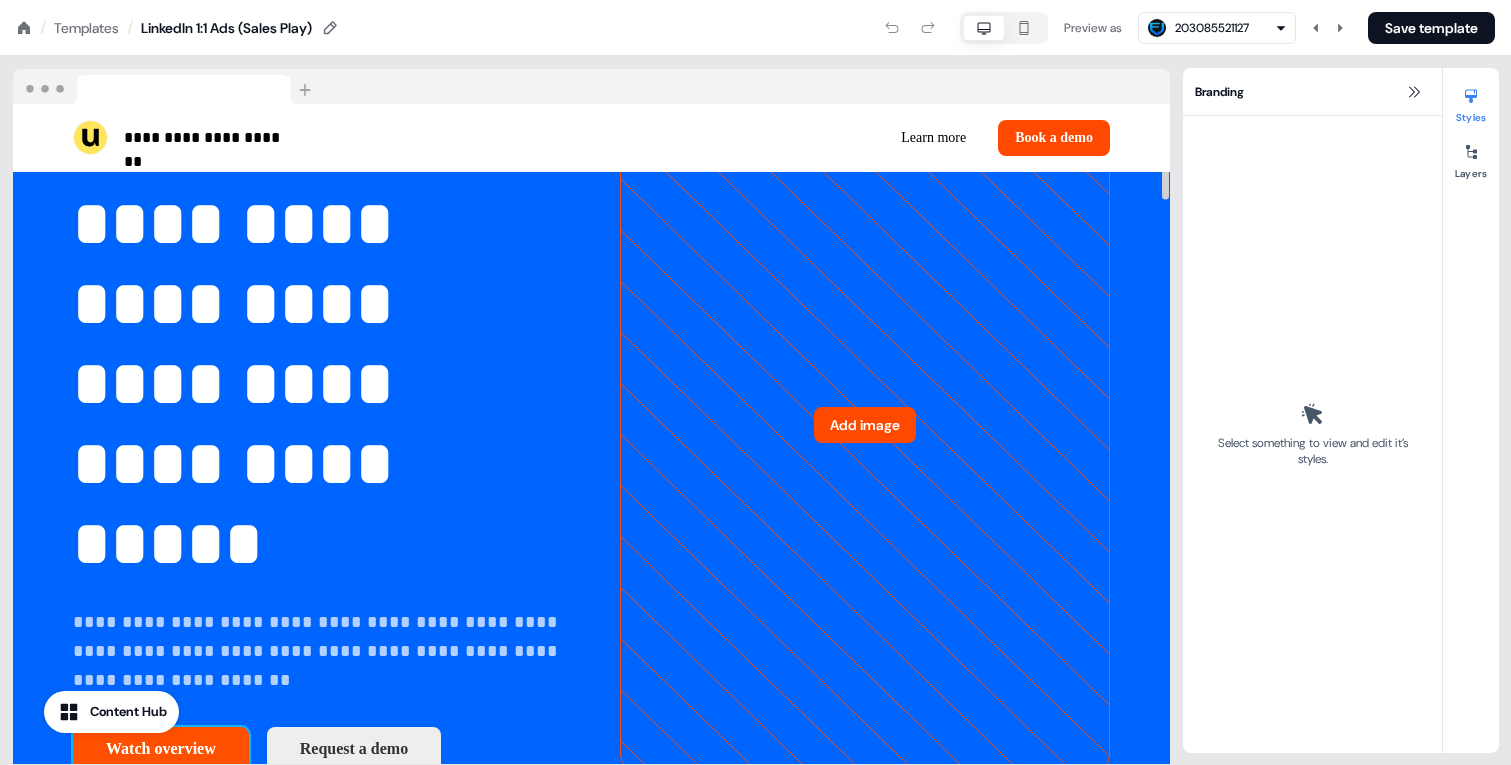 click on "Watch overview" at bounding box center (161, 749) 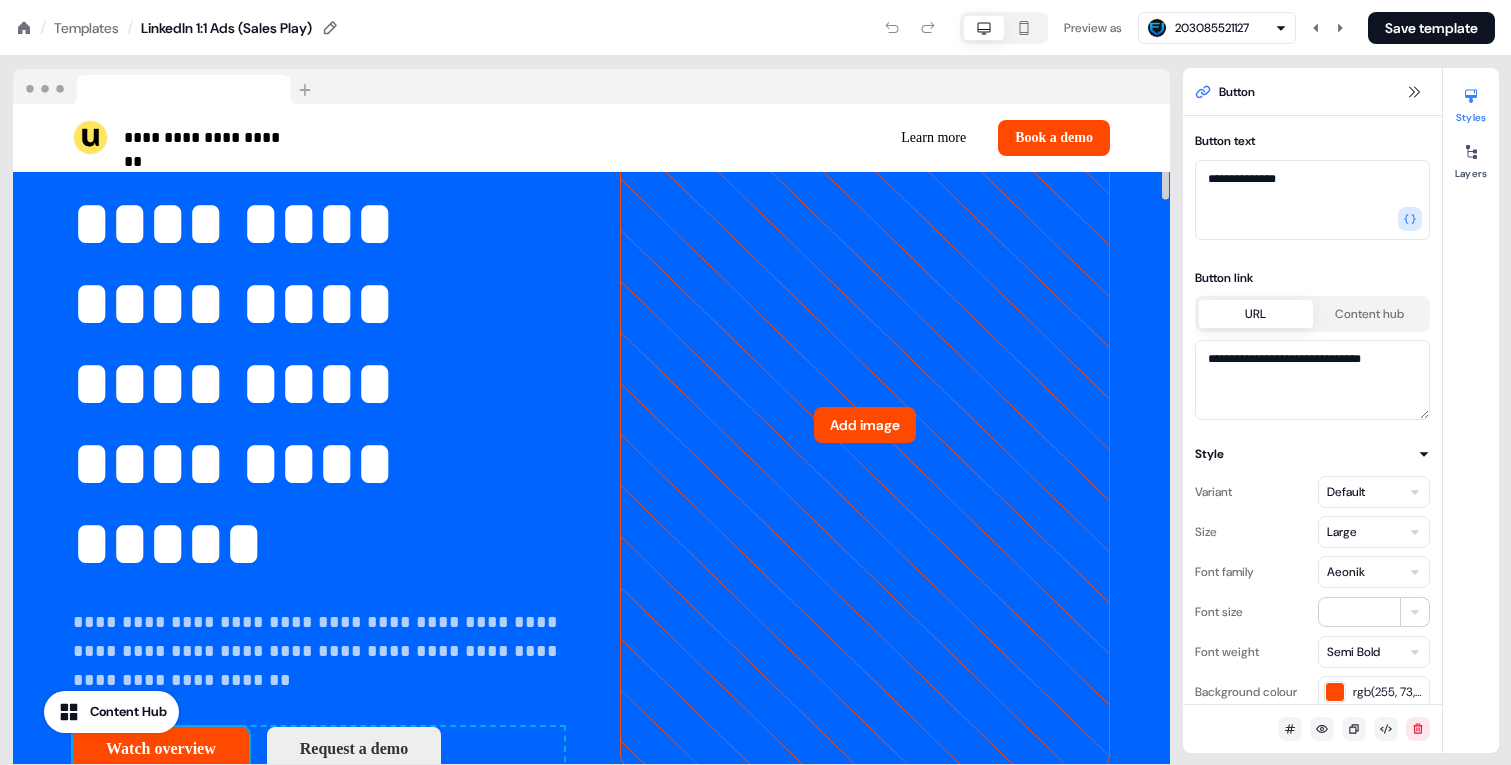 click on "Content Hub" at bounding box center (111, 712) 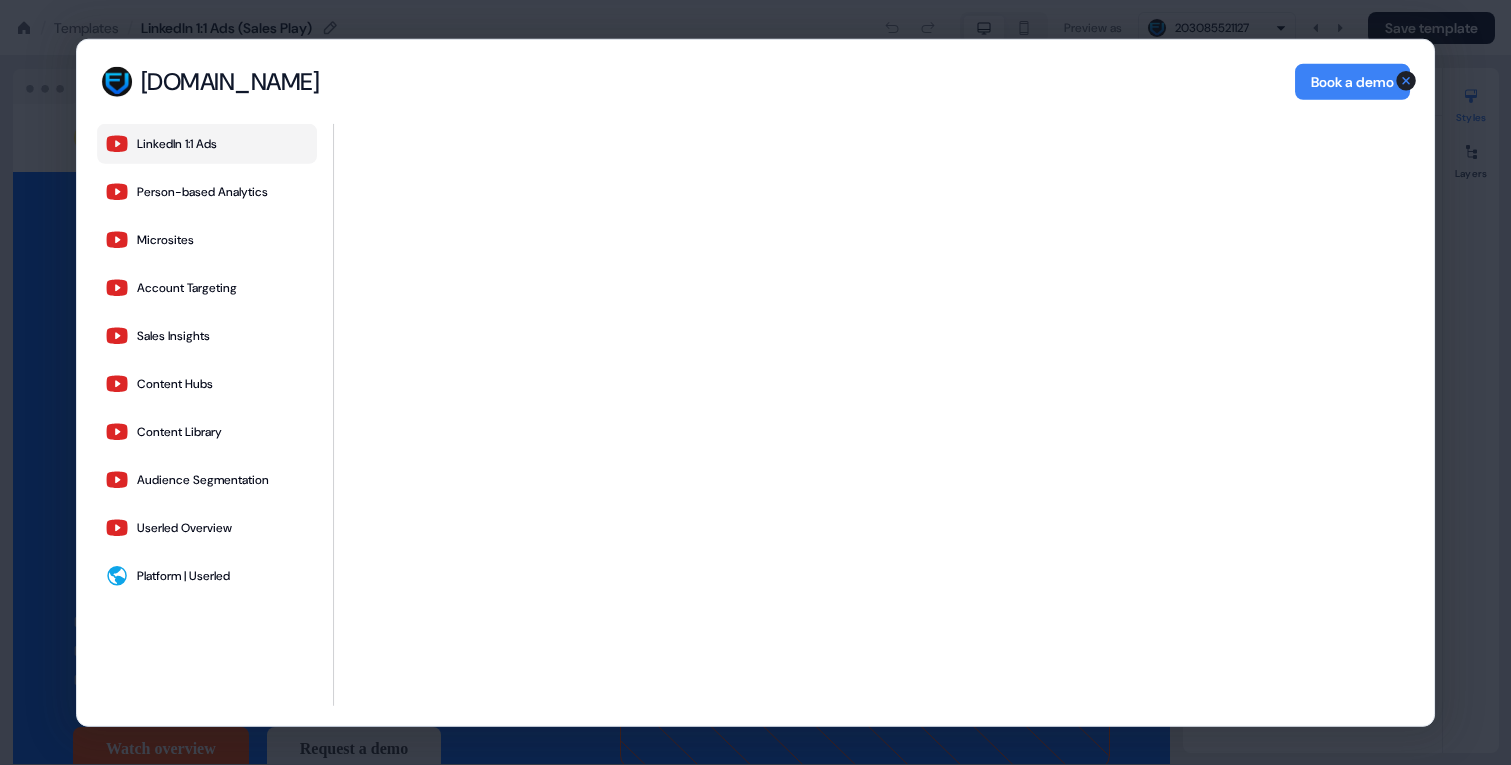click on "foundervideo.io foundervideo.io Book a demo LinkedIn 1:1 Ads Person-based Analytics Microsites Account Targeting Sales Insights Content Hubs Content Library Audience Segmentation Userled Overview Platform | Userled LinkedIn 1:1 Ads Book a demo Close" at bounding box center [755, 382] 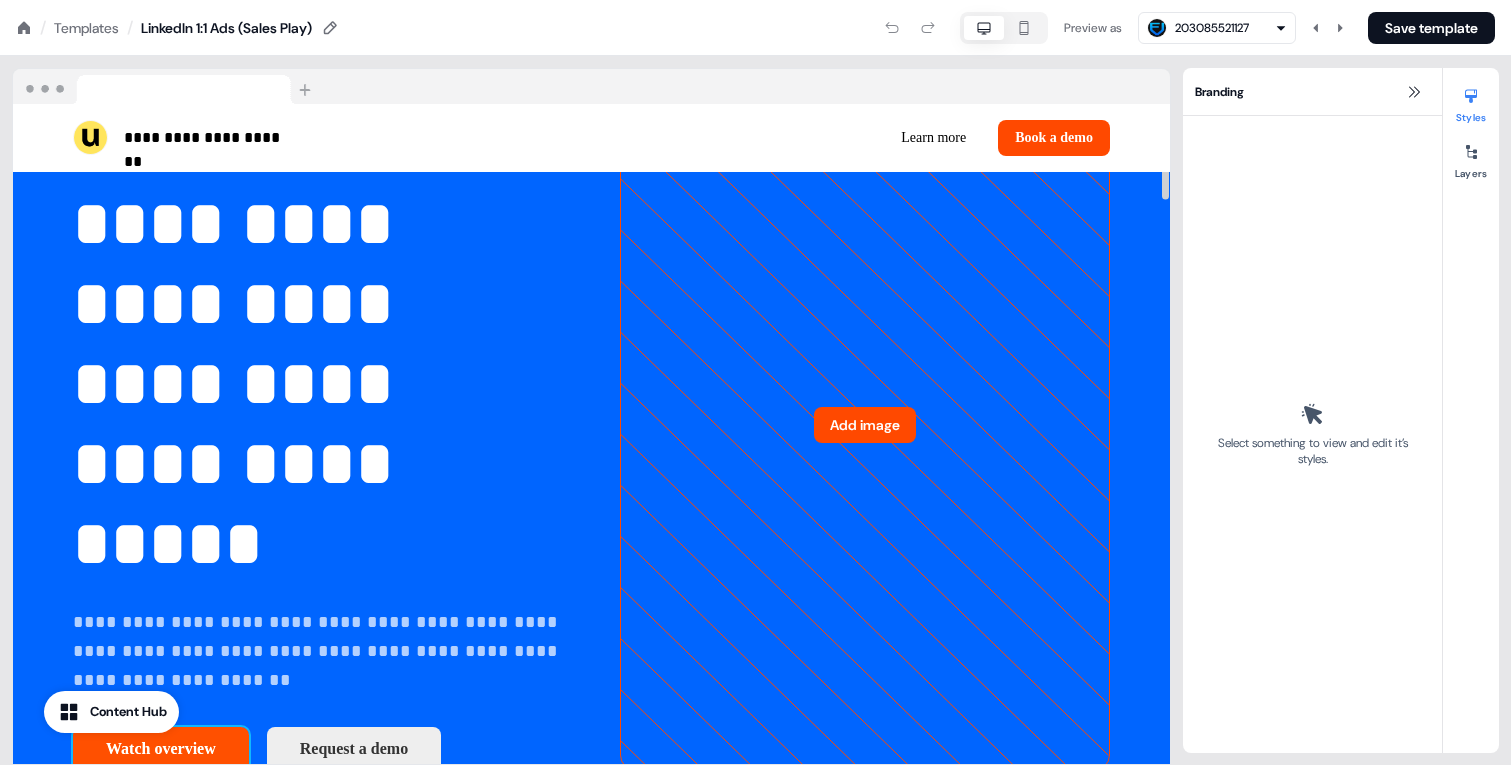 click on "Watch overview" at bounding box center [161, 749] 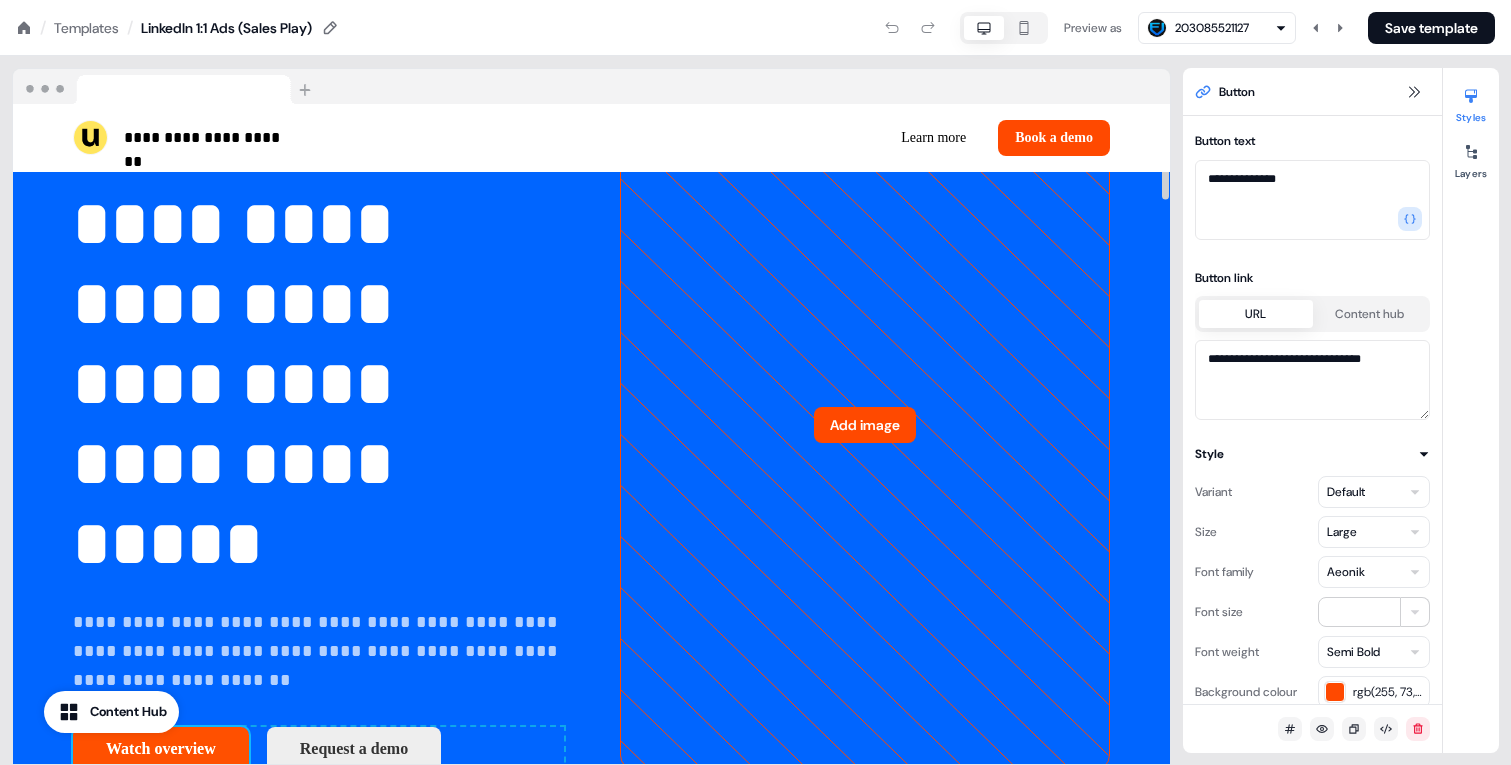 type 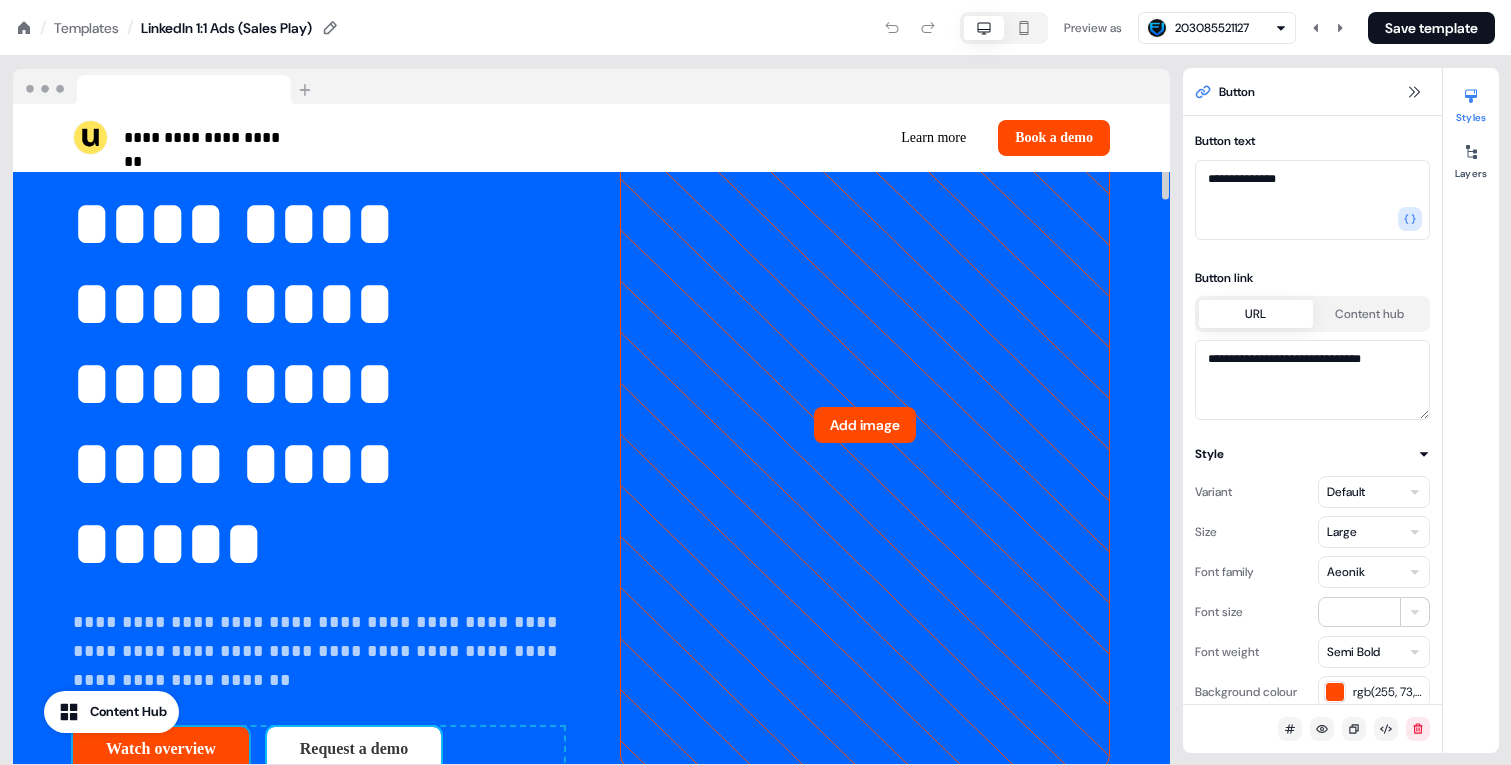 click on "Request a demo" at bounding box center (354, 749) 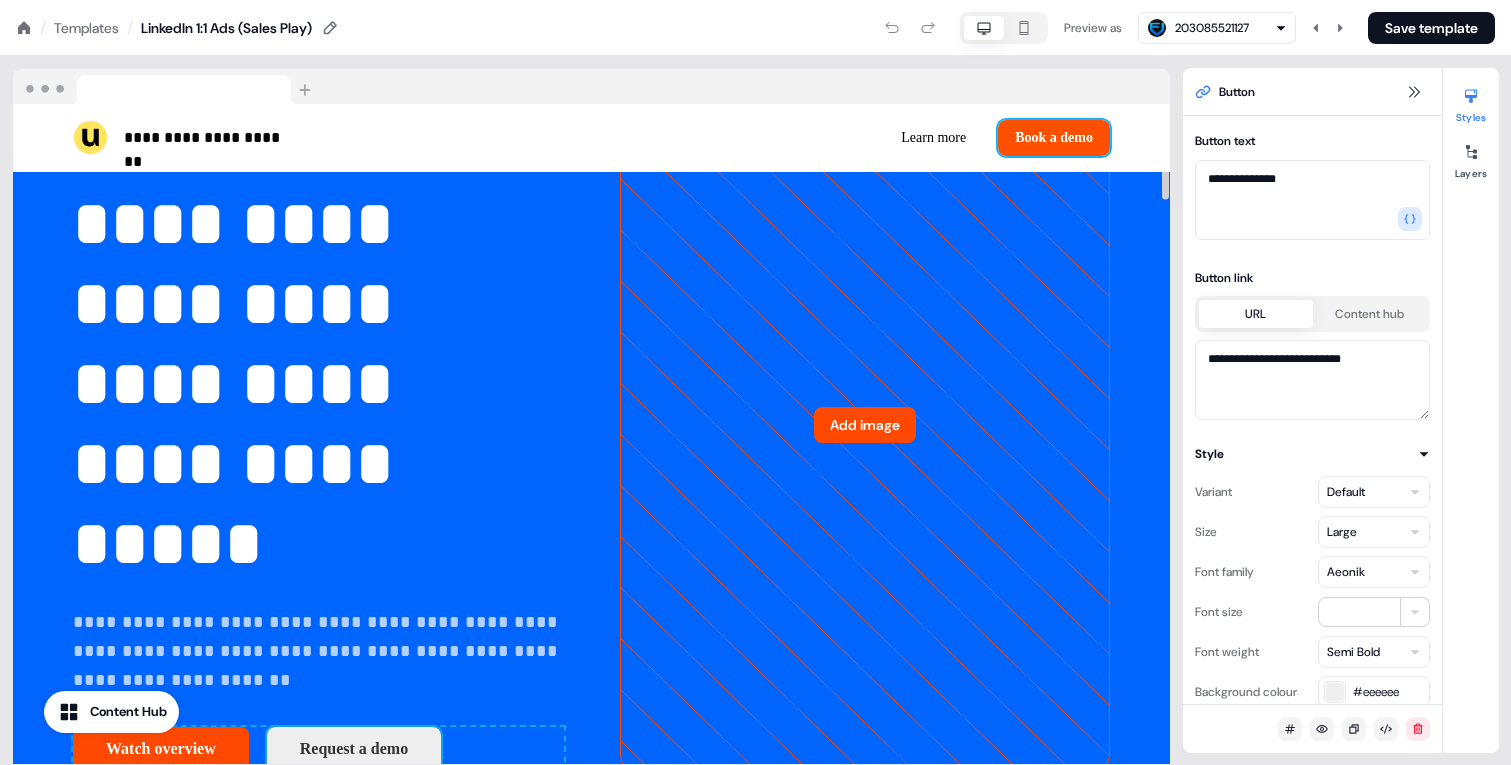 click on "Book a demo" at bounding box center (1054, 138) 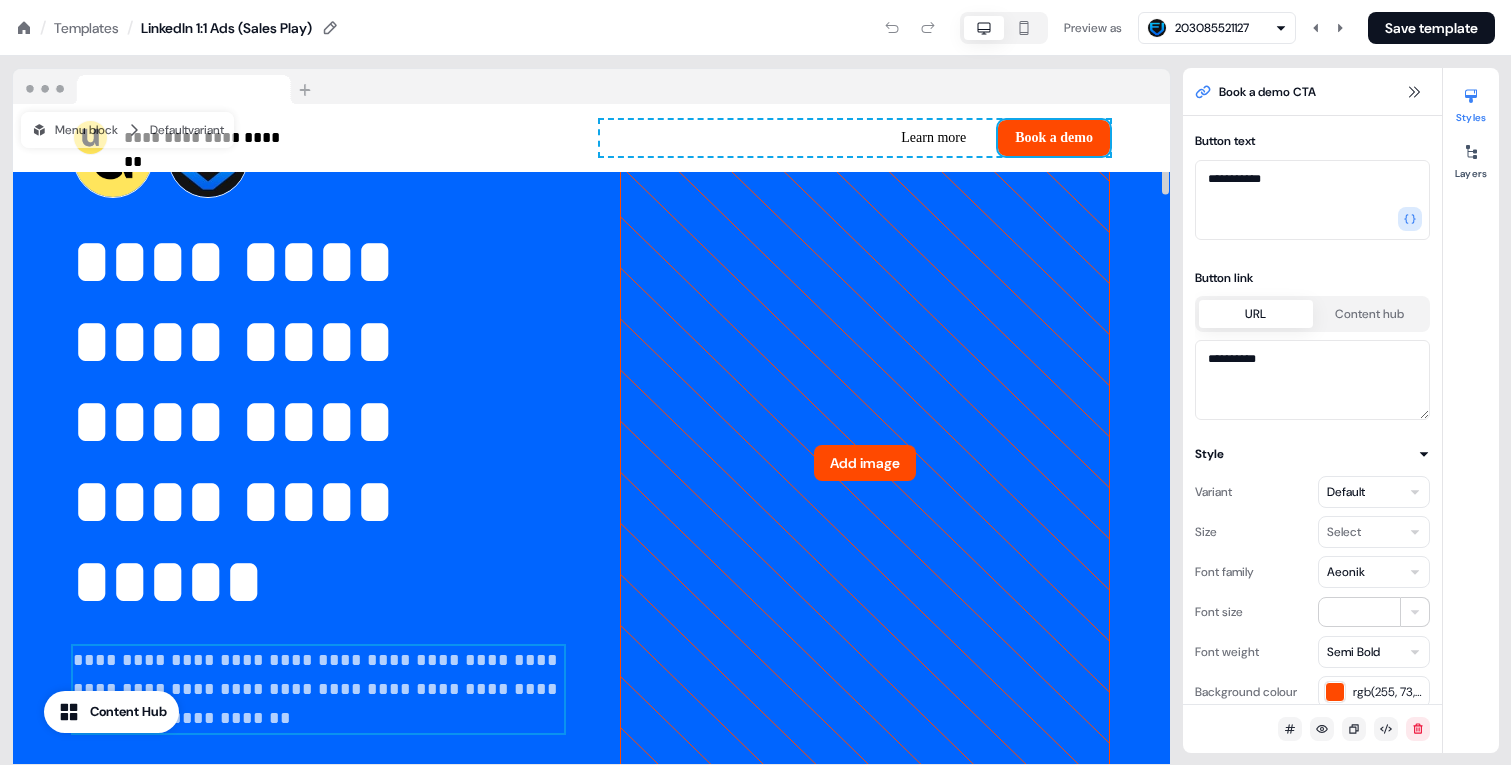 scroll, scrollTop: 127, scrollLeft: 0, axis: vertical 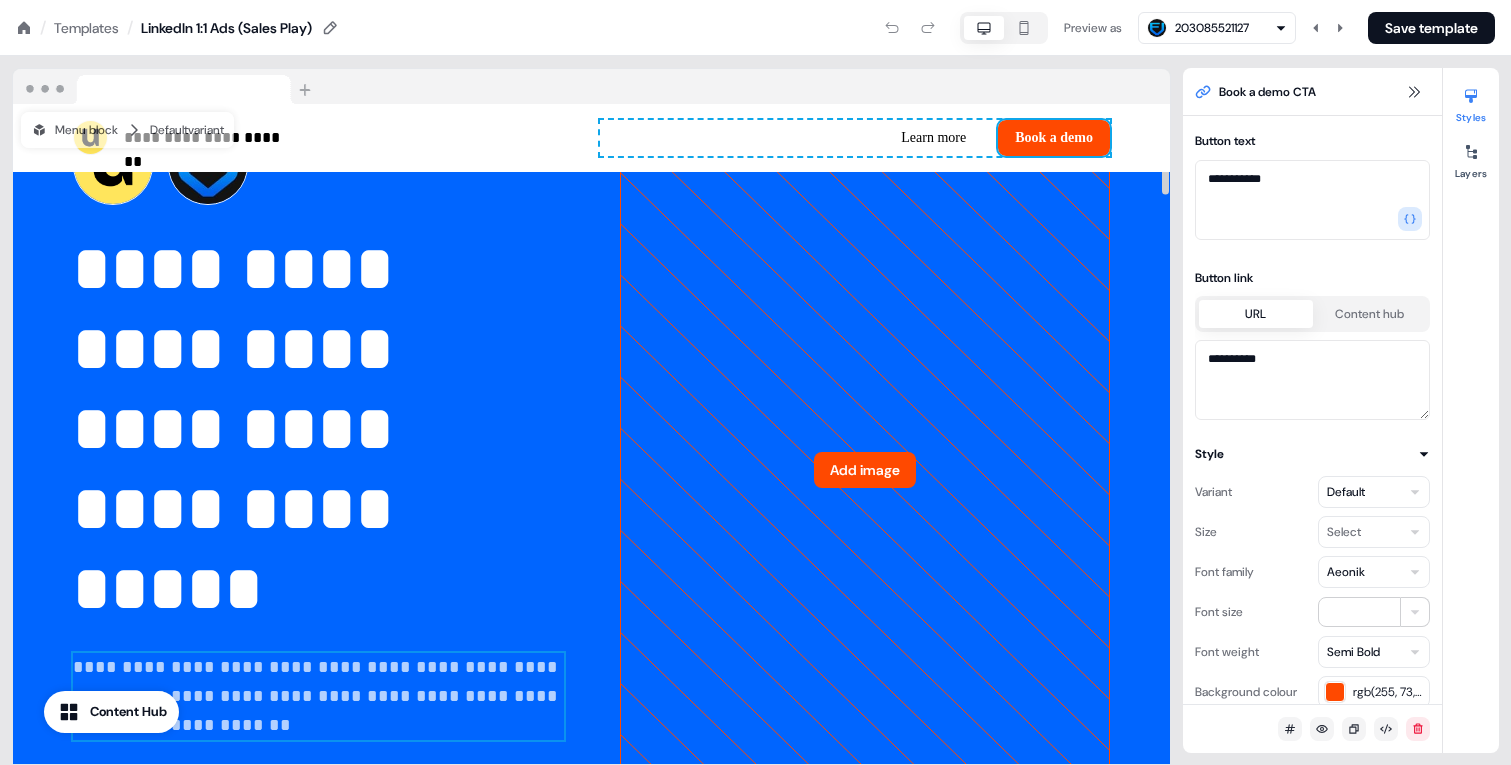 type 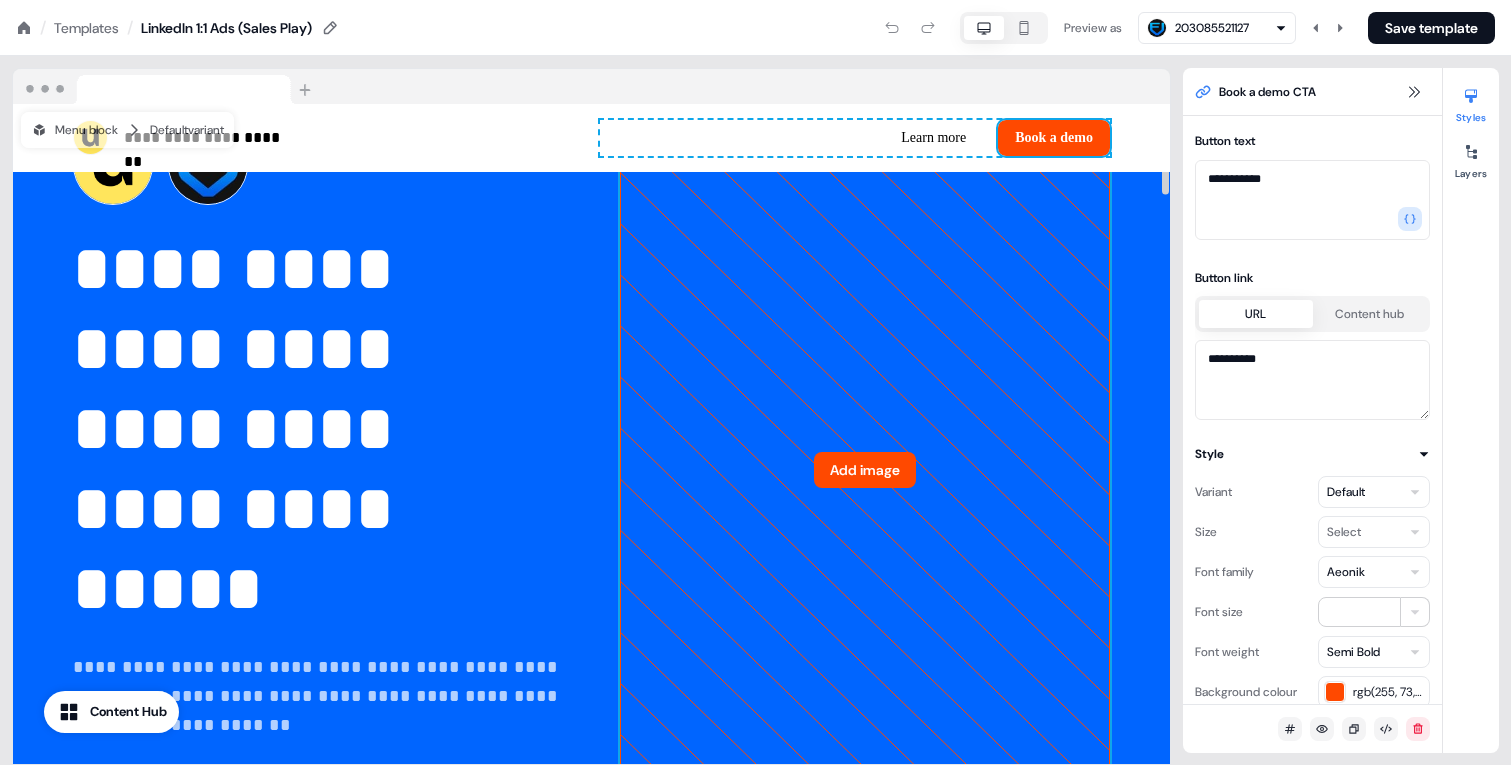 click 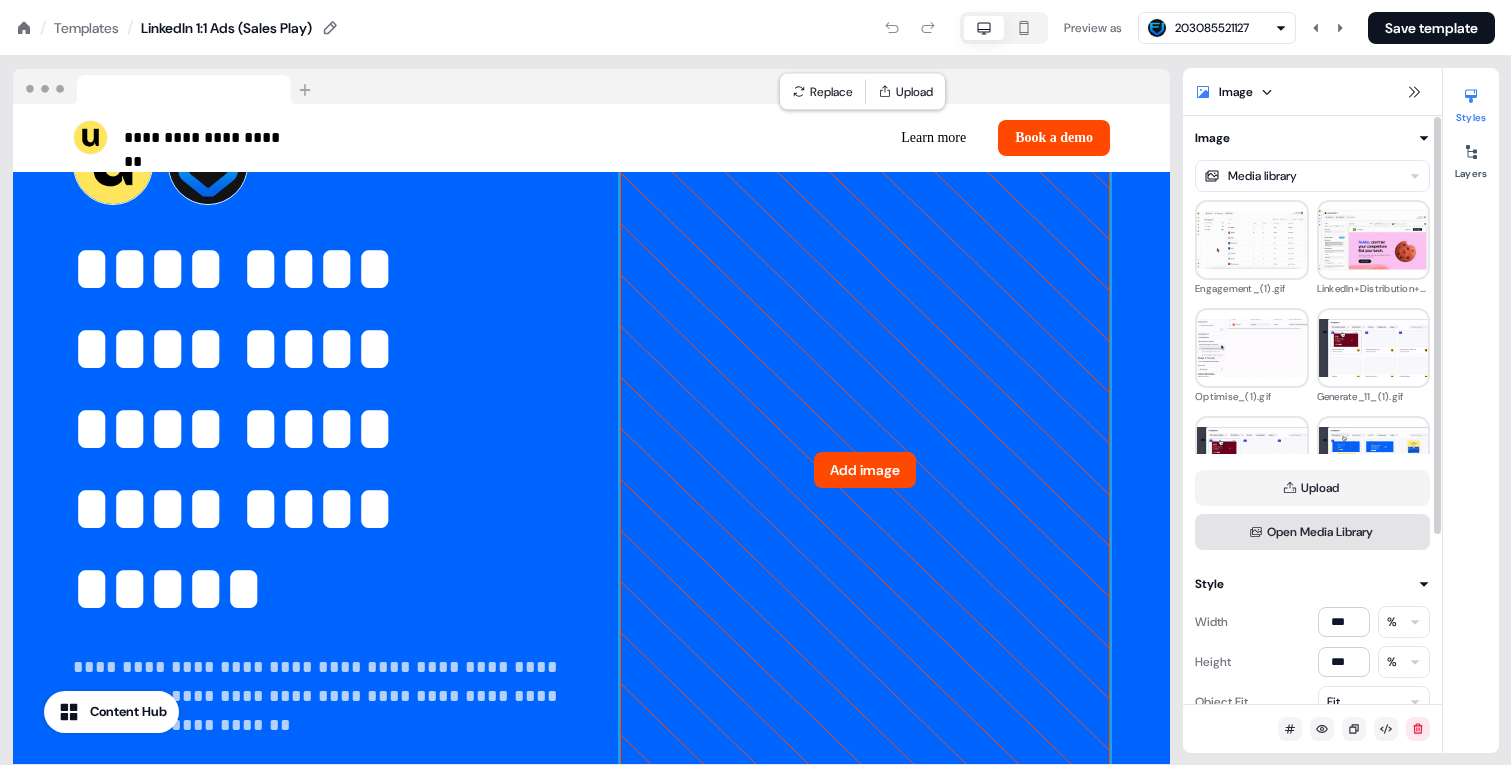 click on "Open Media Library" at bounding box center (1312, 532) 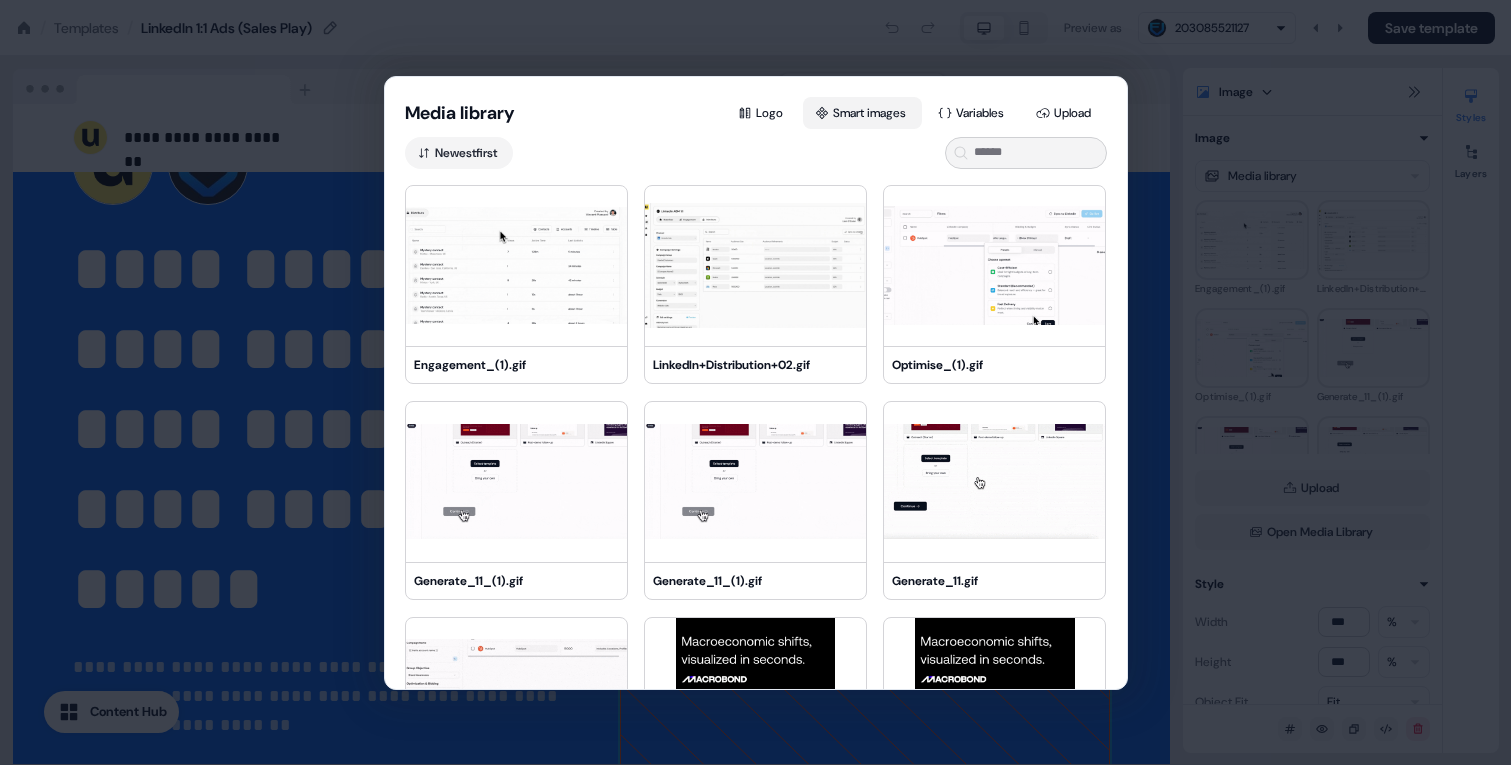 click on "Smart images" at bounding box center (862, 113) 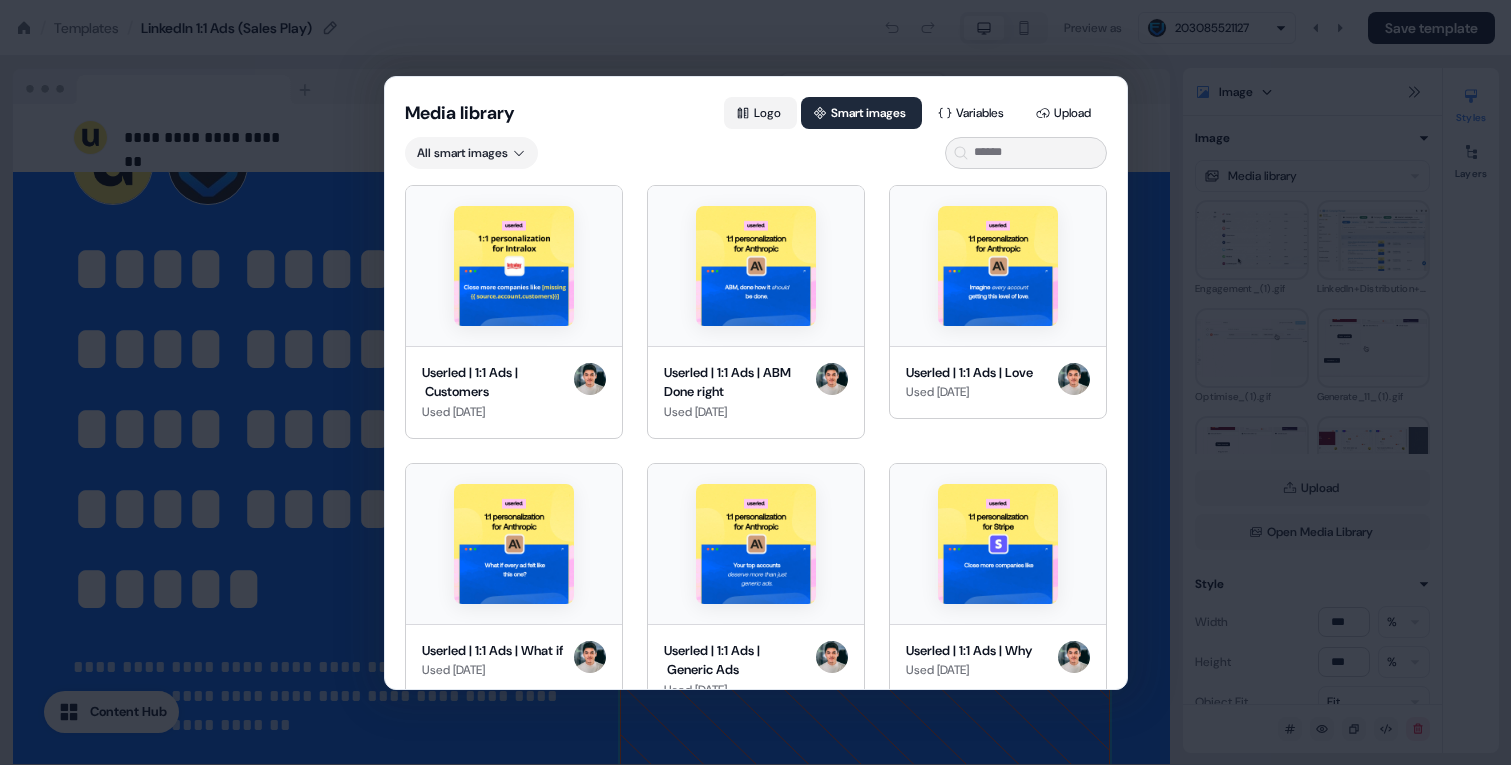 click on "Logo" at bounding box center (760, 113) 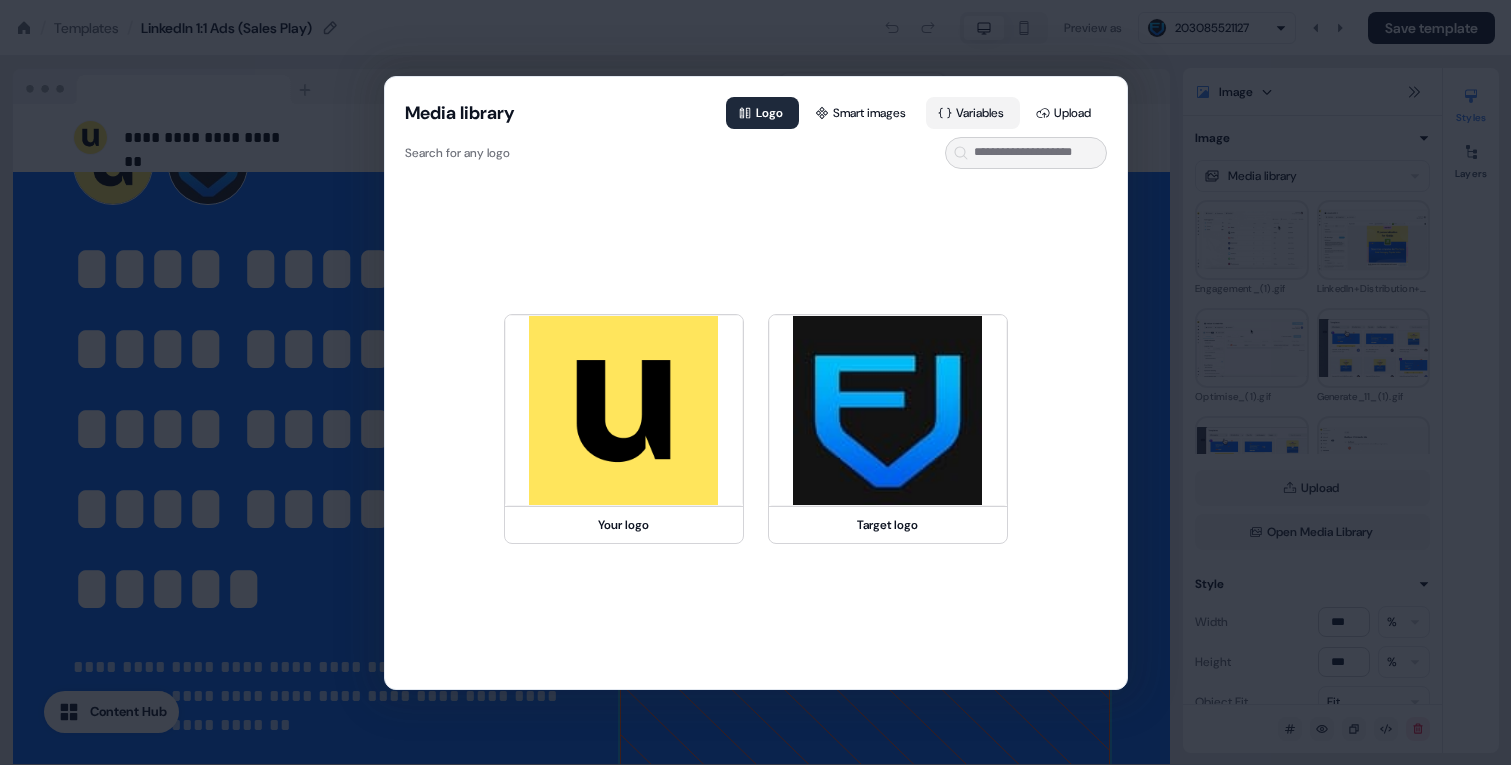 click on "Variables" at bounding box center [973, 113] 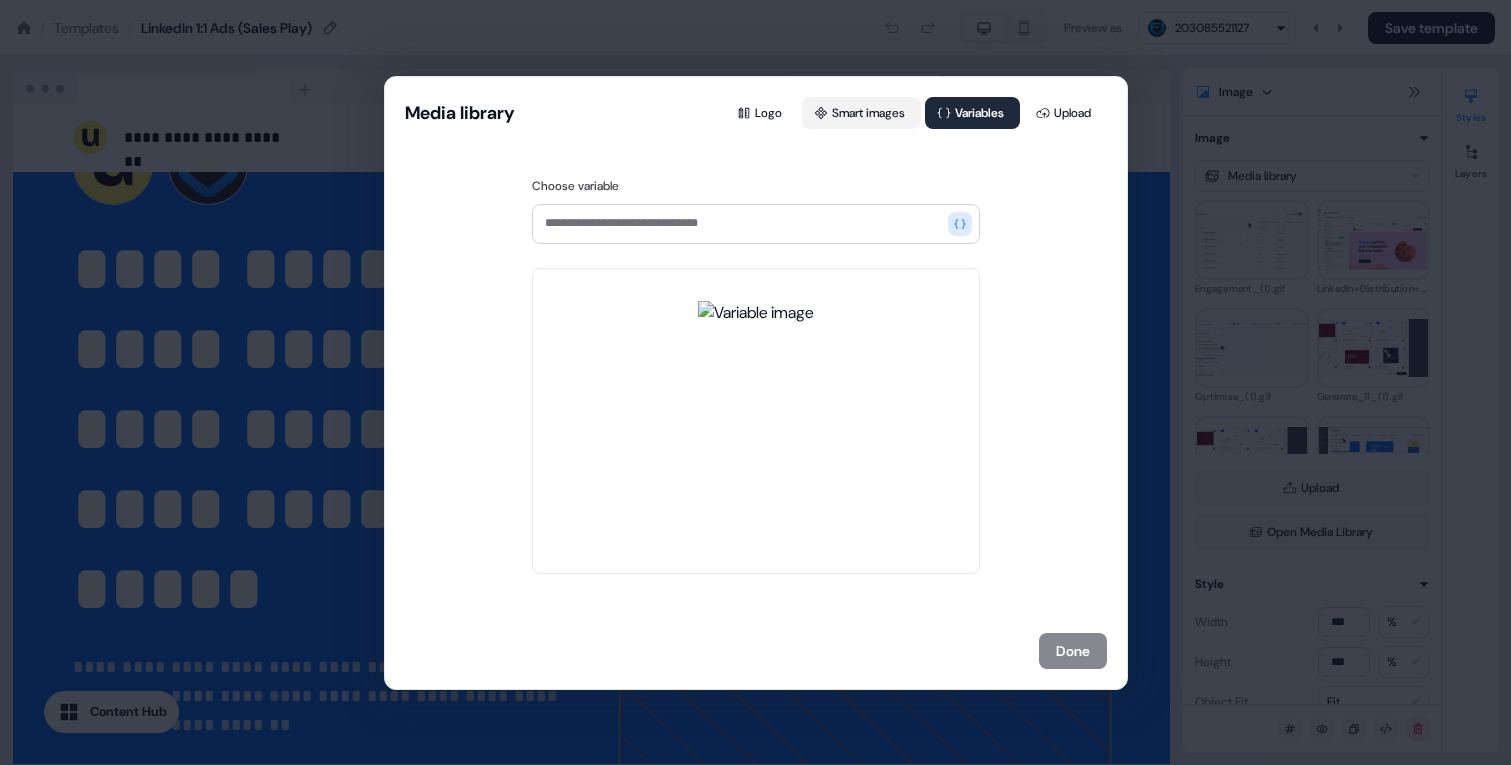 click on "Smart images" at bounding box center [861, 113] 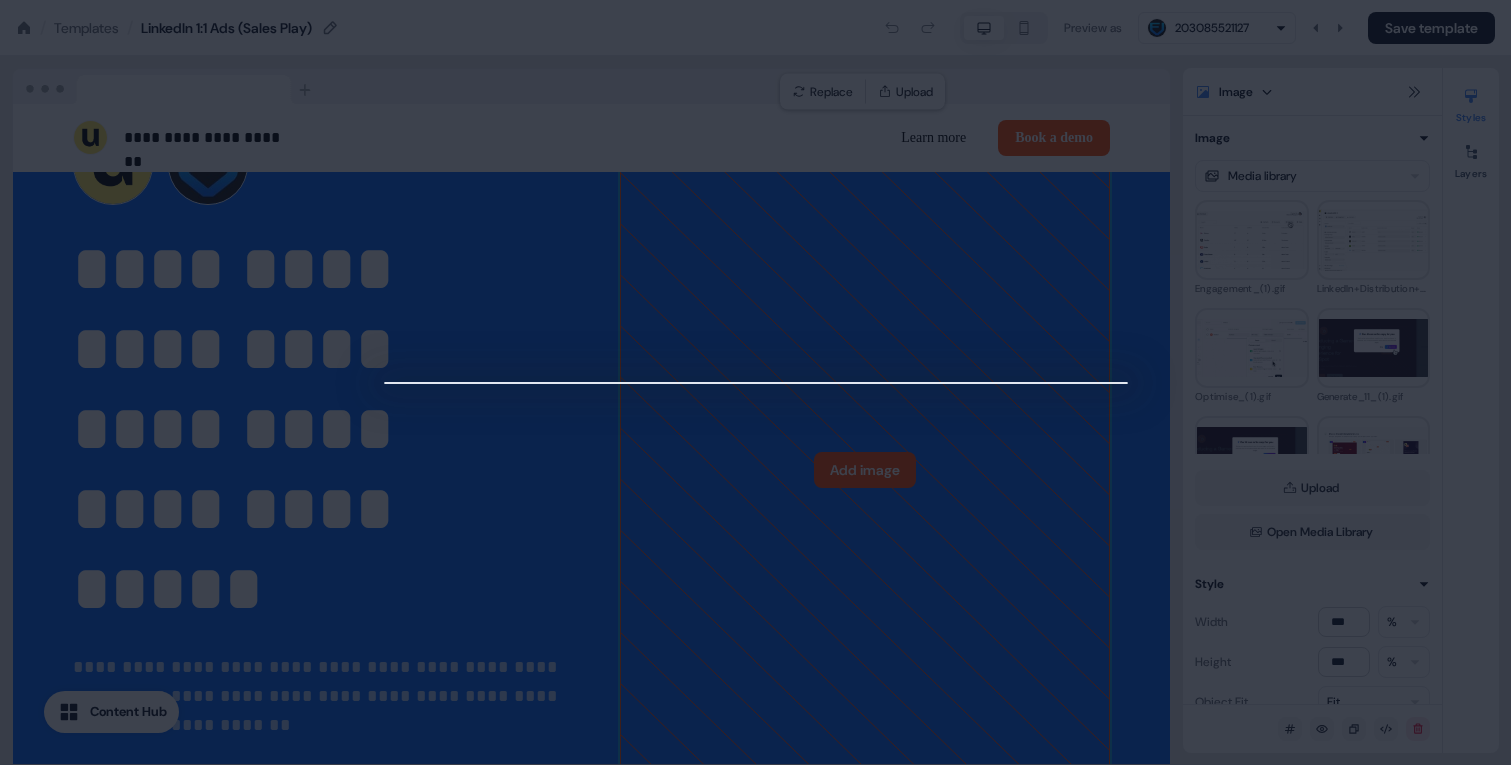 click at bounding box center [755, 382] 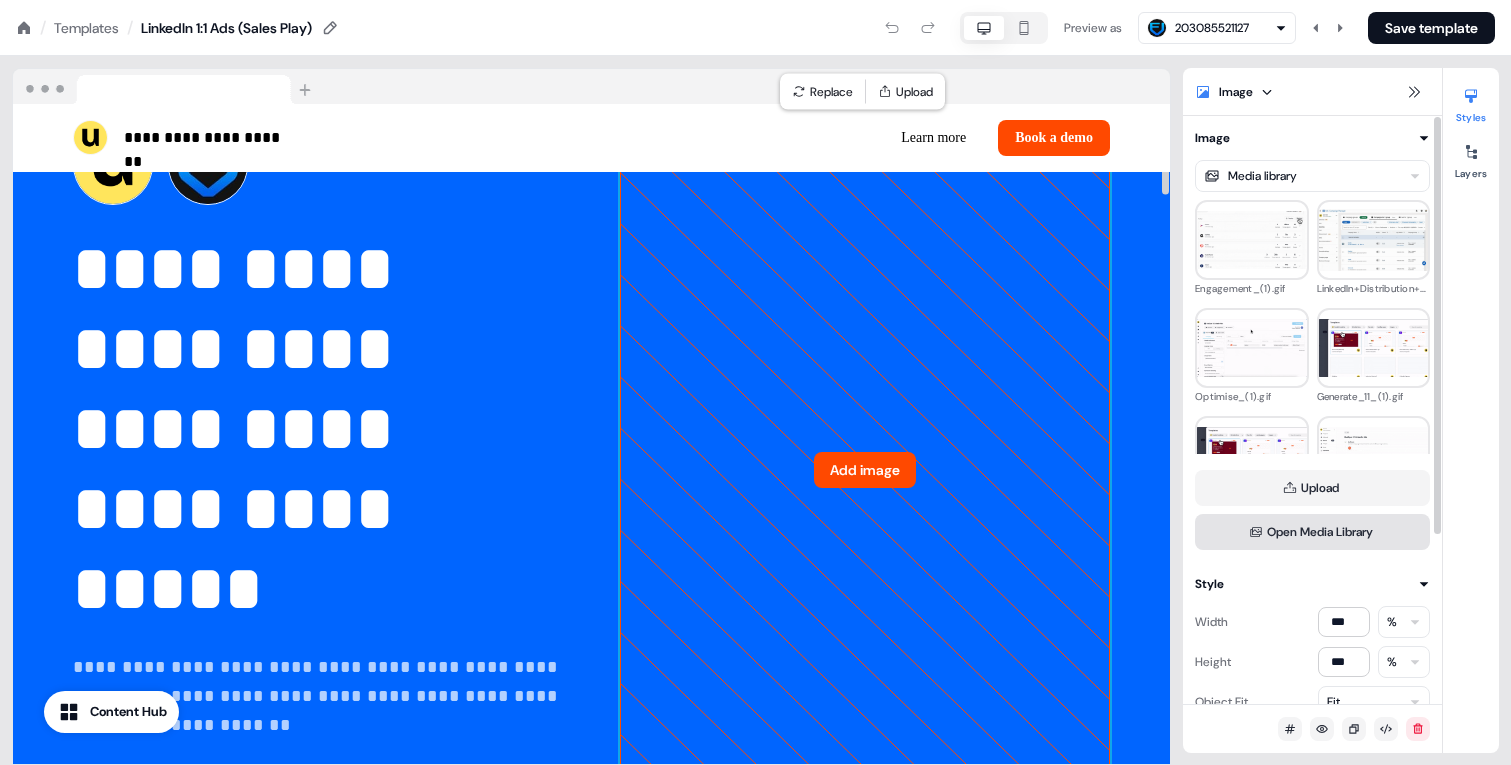 click on "Open Media Library" at bounding box center (1312, 532) 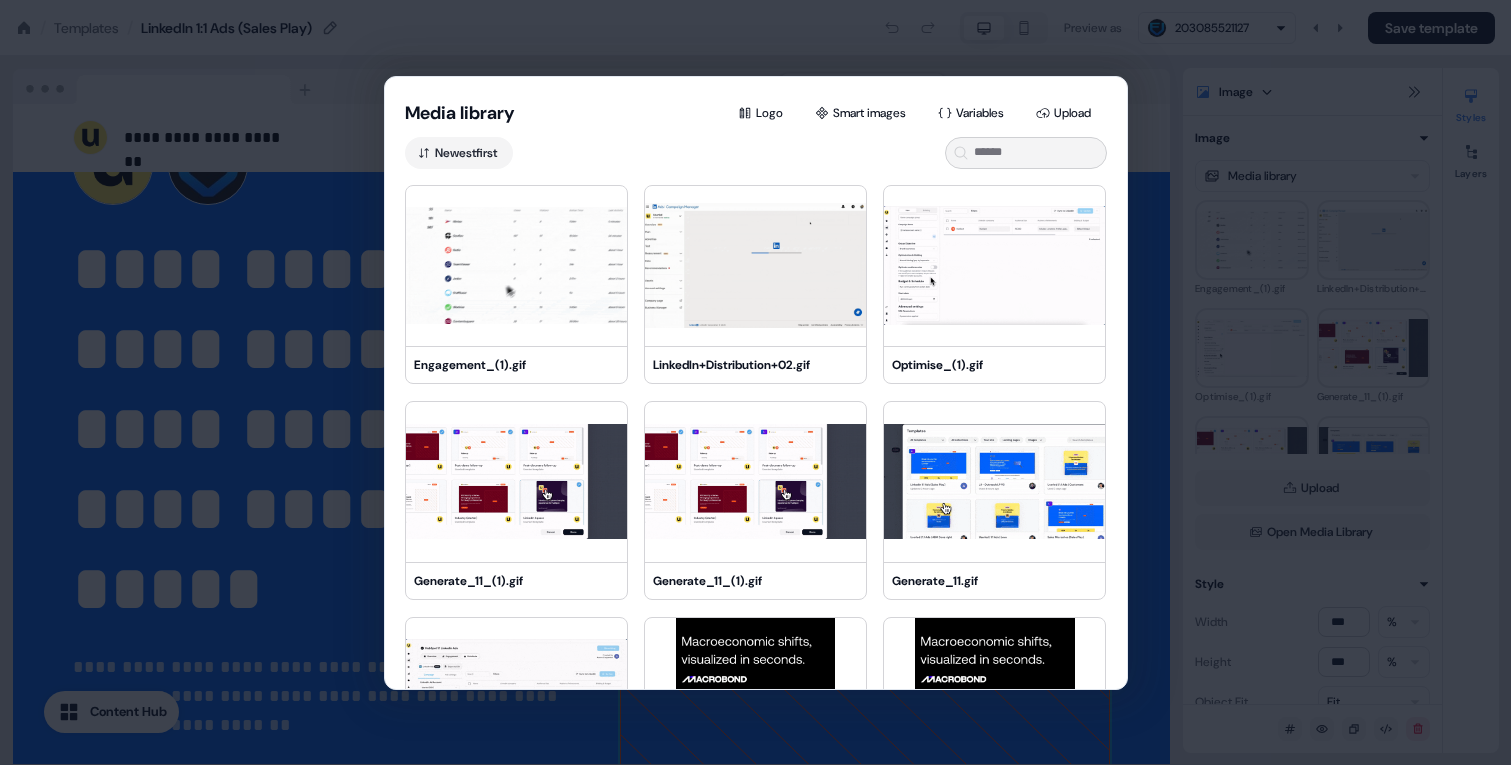 type 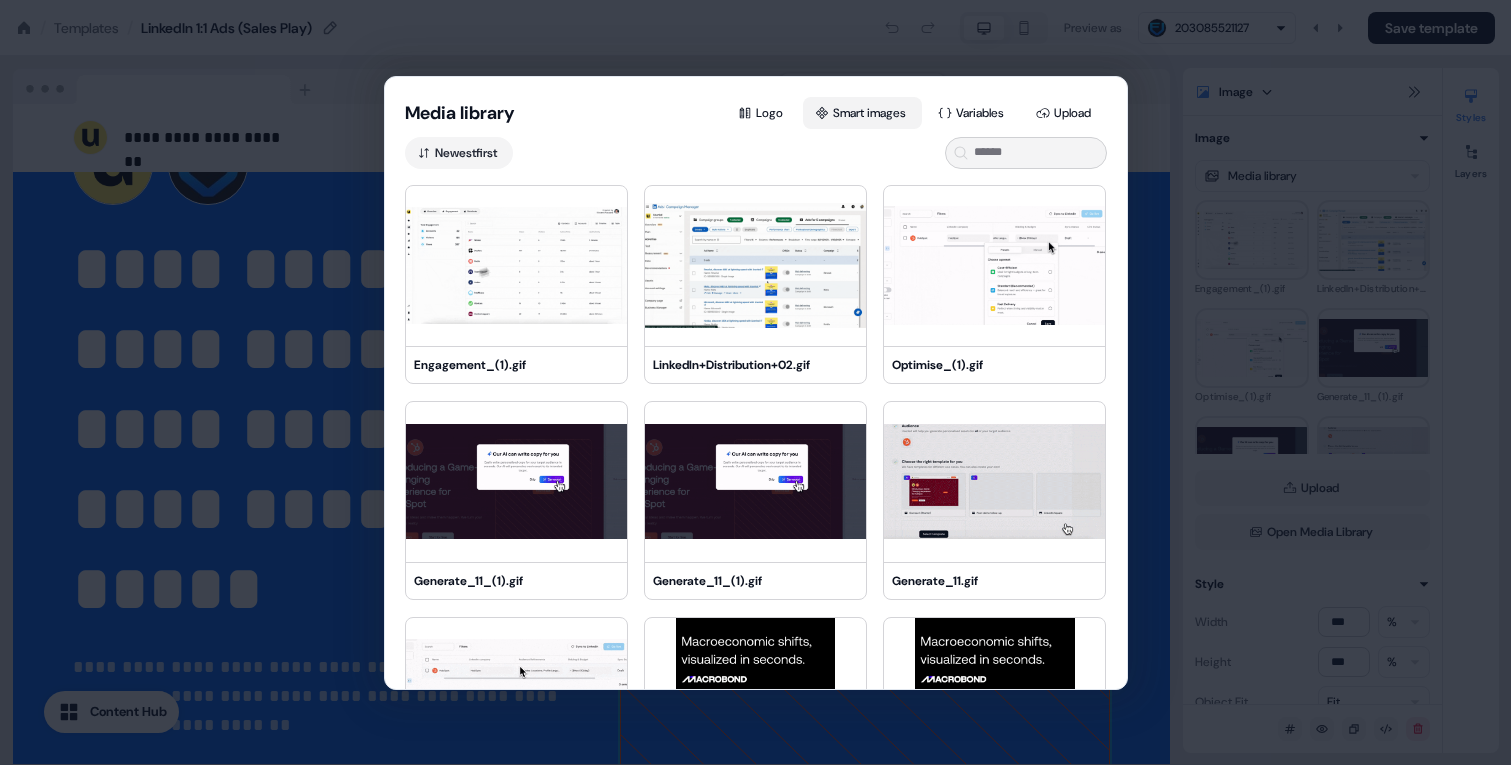 click on "Smart images" at bounding box center (862, 113) 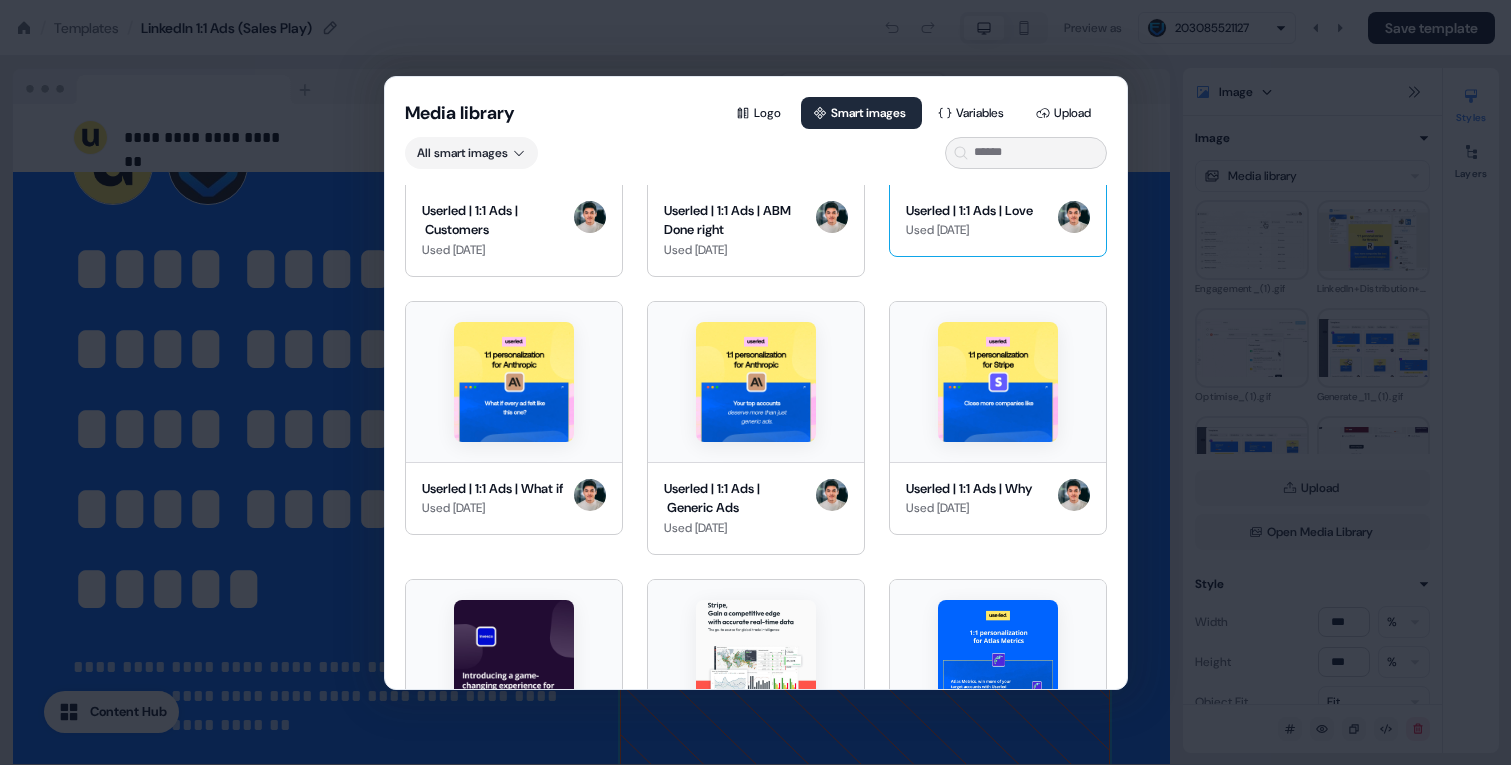 scroll, scrollTop: 150, scrollLeft: 0, axis: vertical 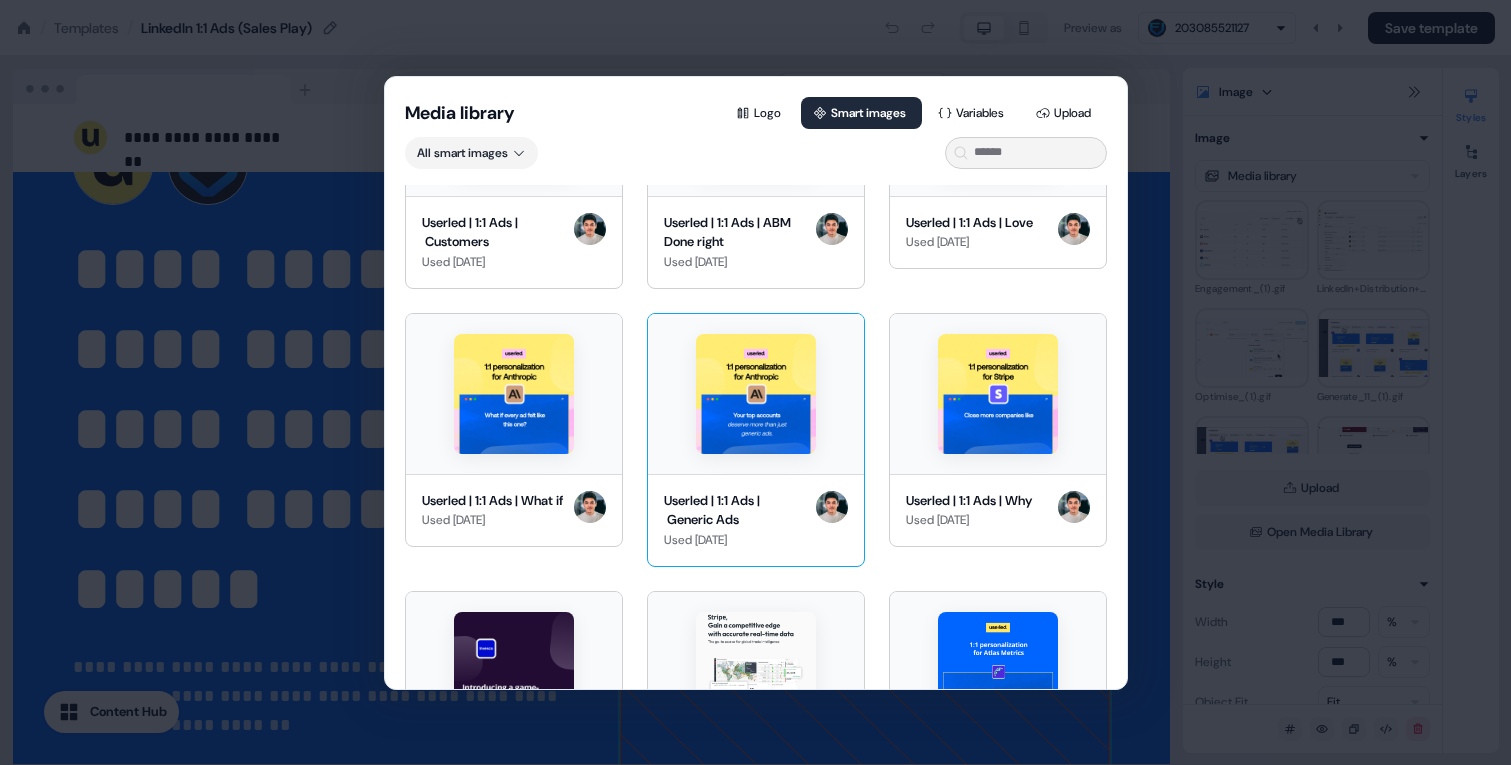 click at bounding box center [756, 394] 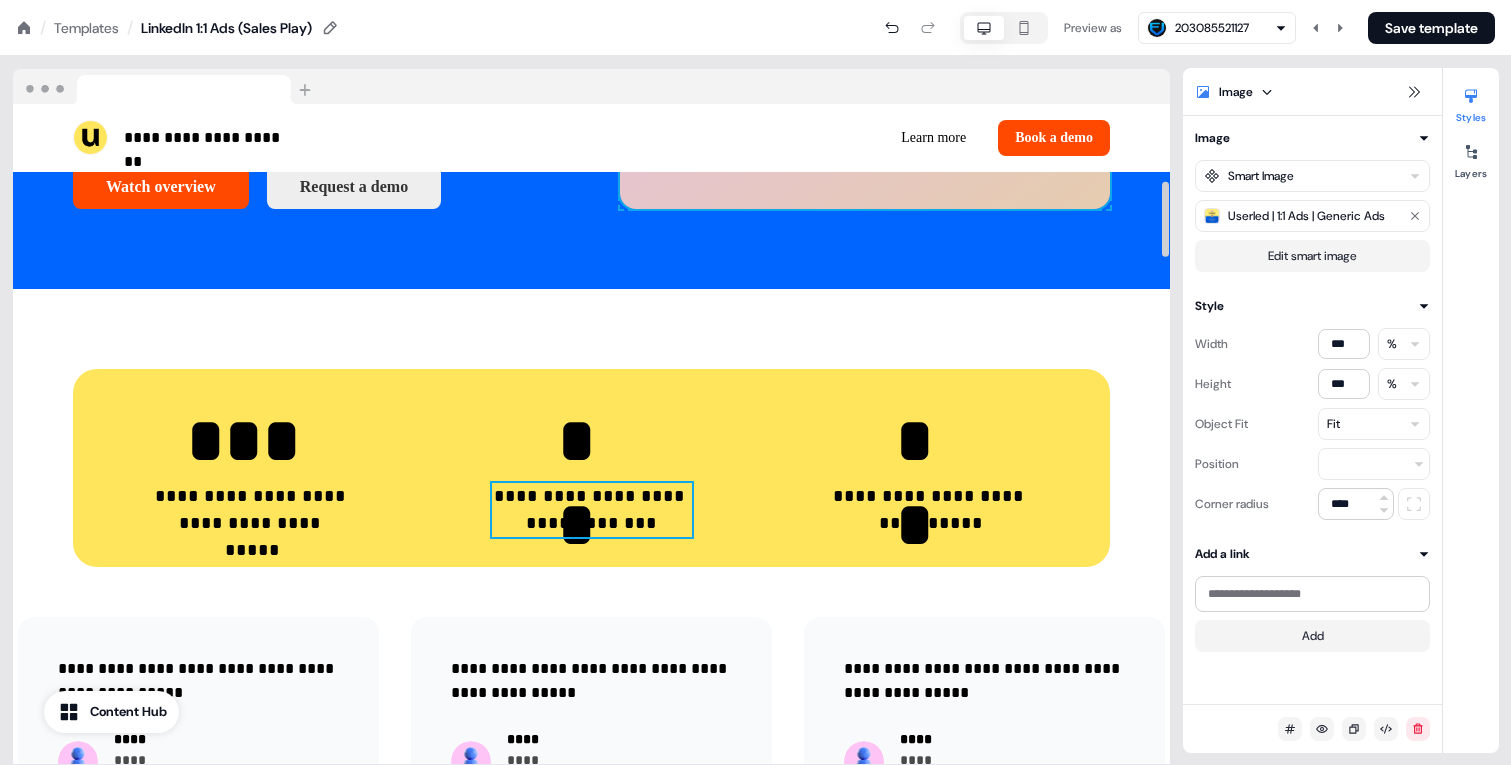 scroll, scrollTop: 735, scrollLeft: 0, axis: vertical 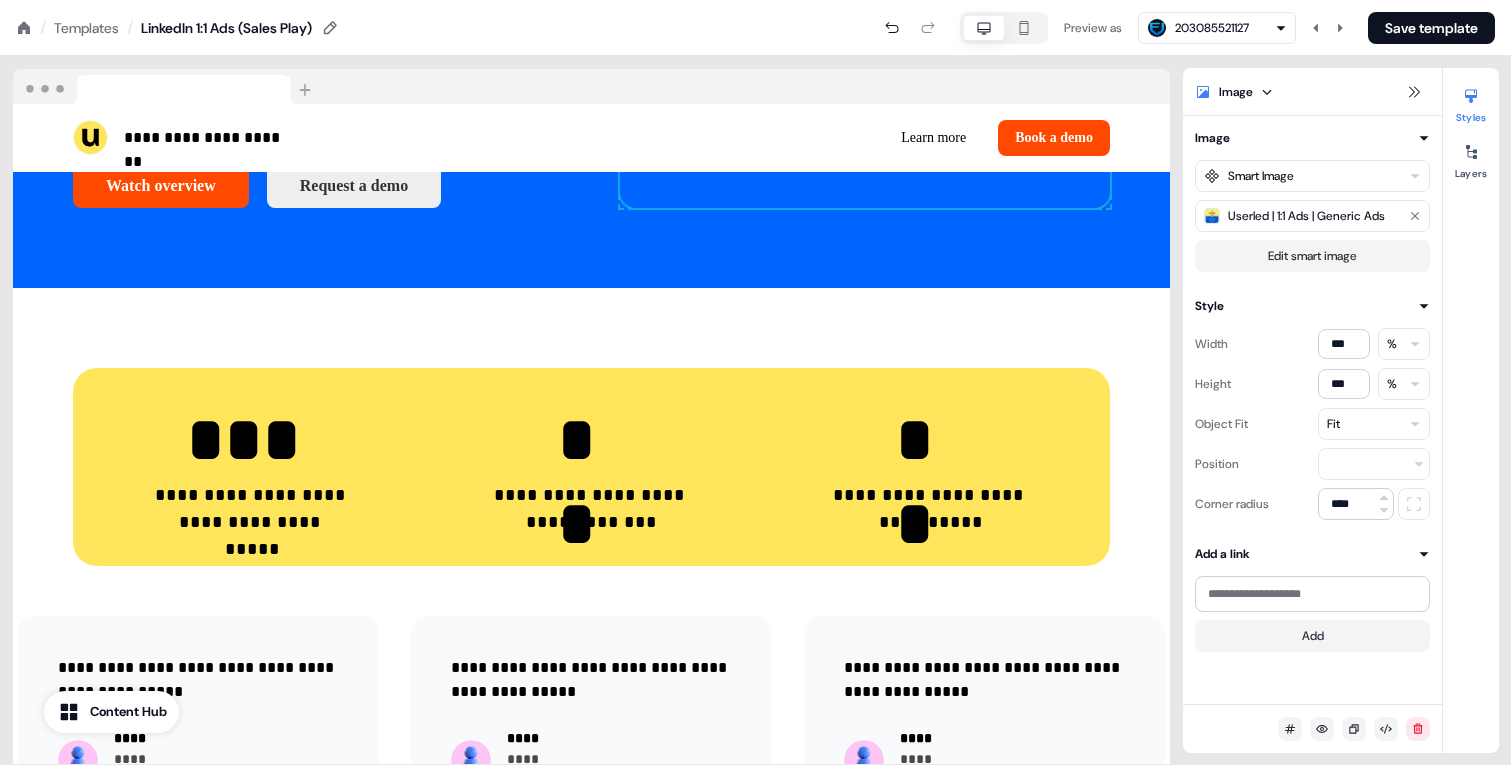 type 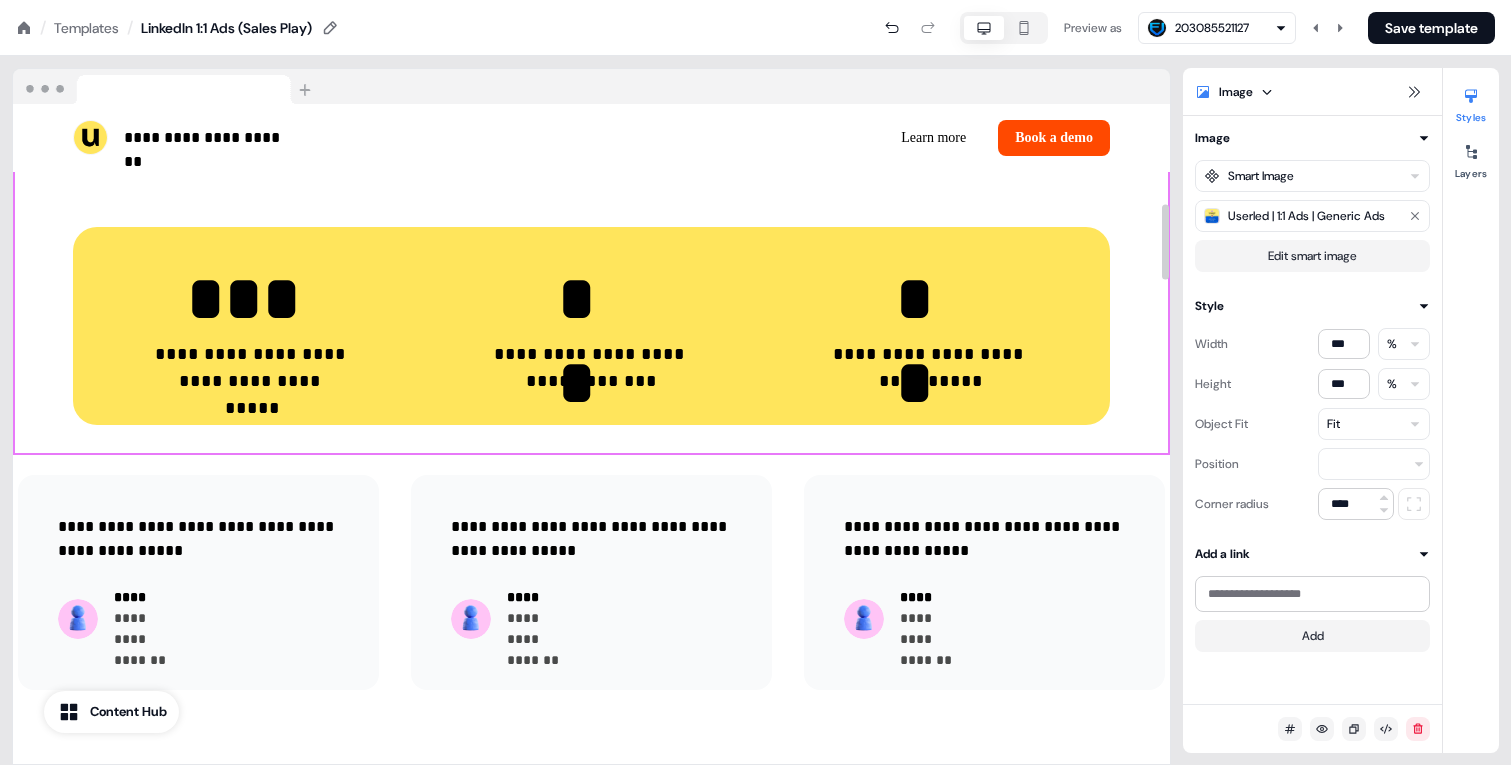 scroll, scrollTop: 877, scrollLeft: 0, axis: vertical 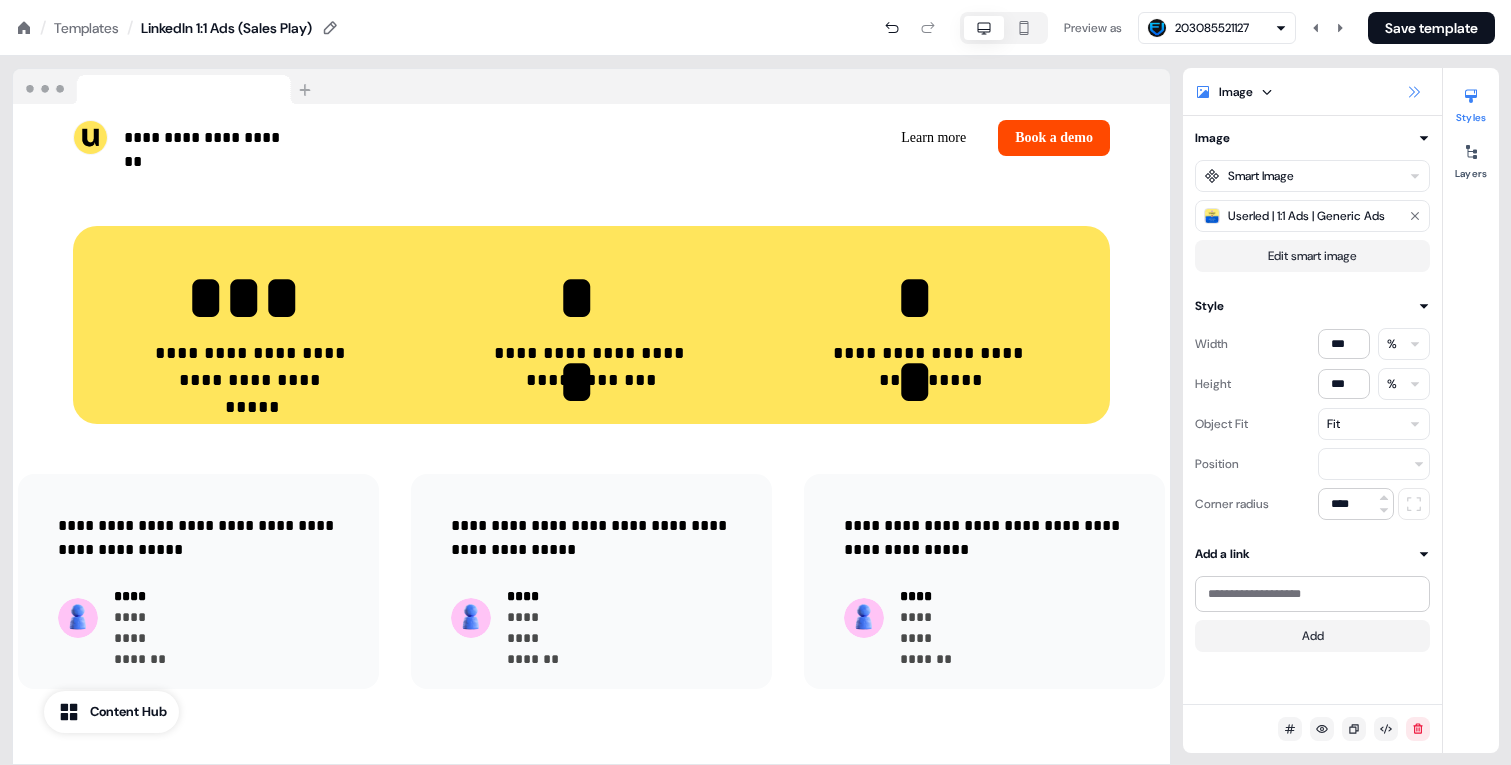 click 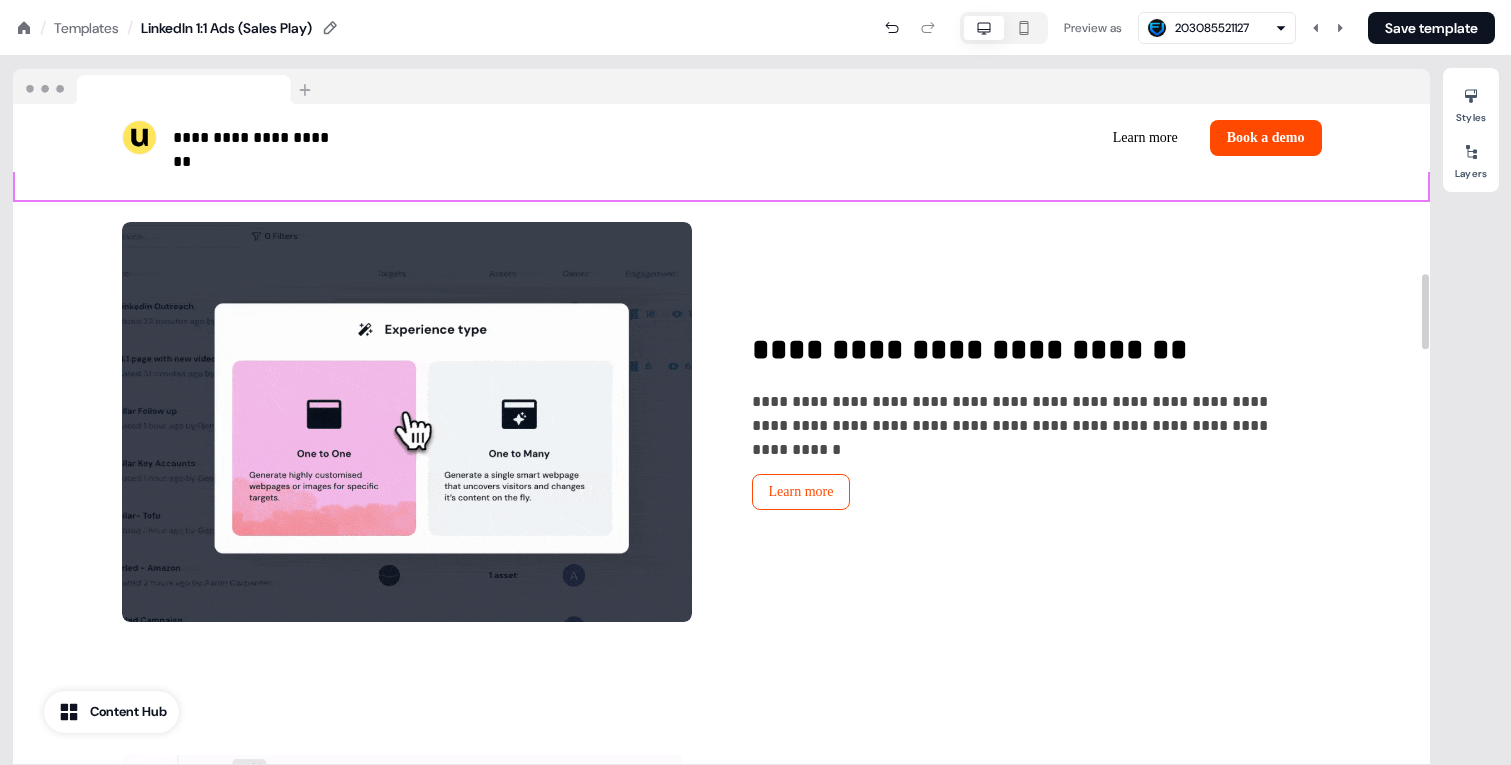 scroll, scrollTop: 1527, scrollLeft: 0, axis: vertical 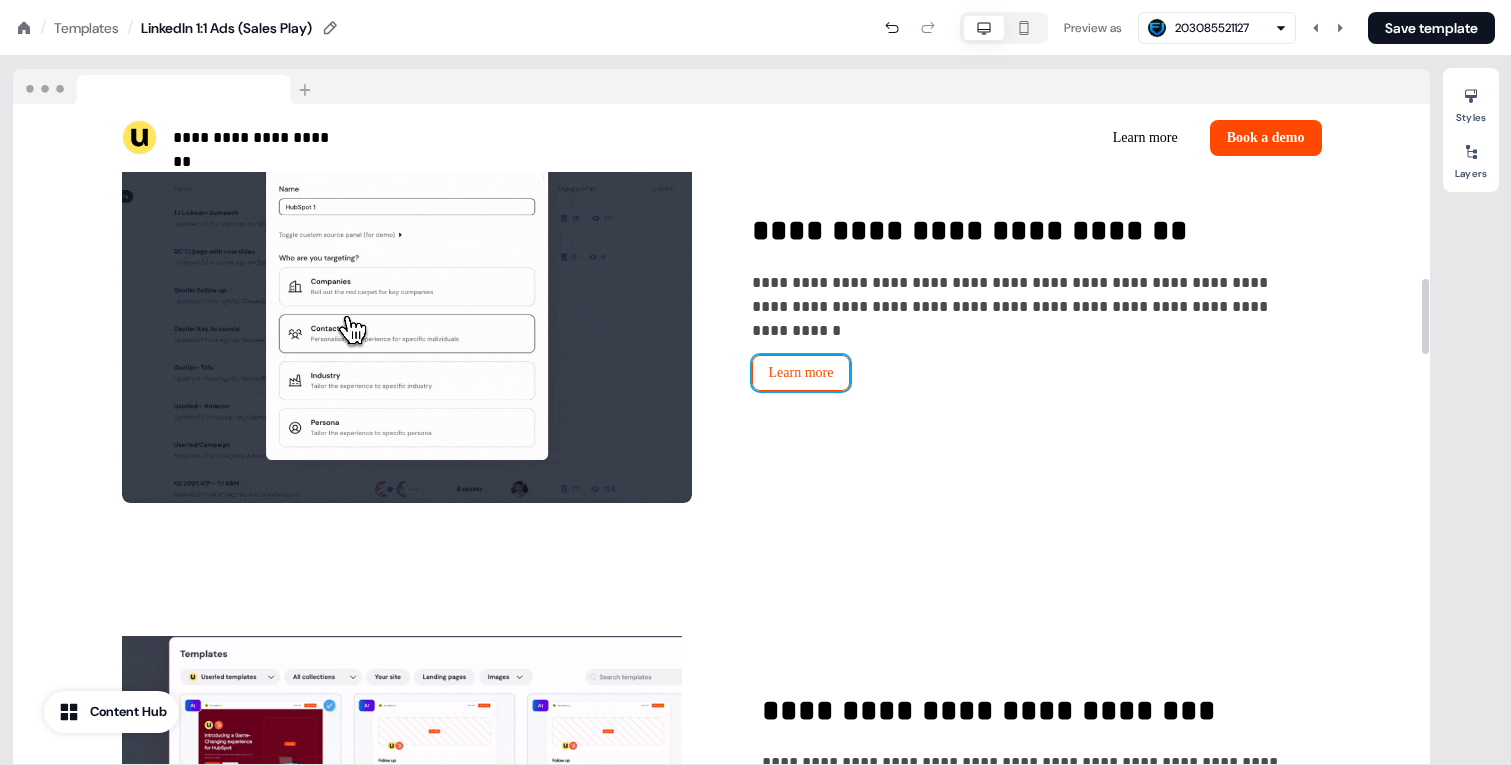 click on "**********" at bounding box center [722, 303] 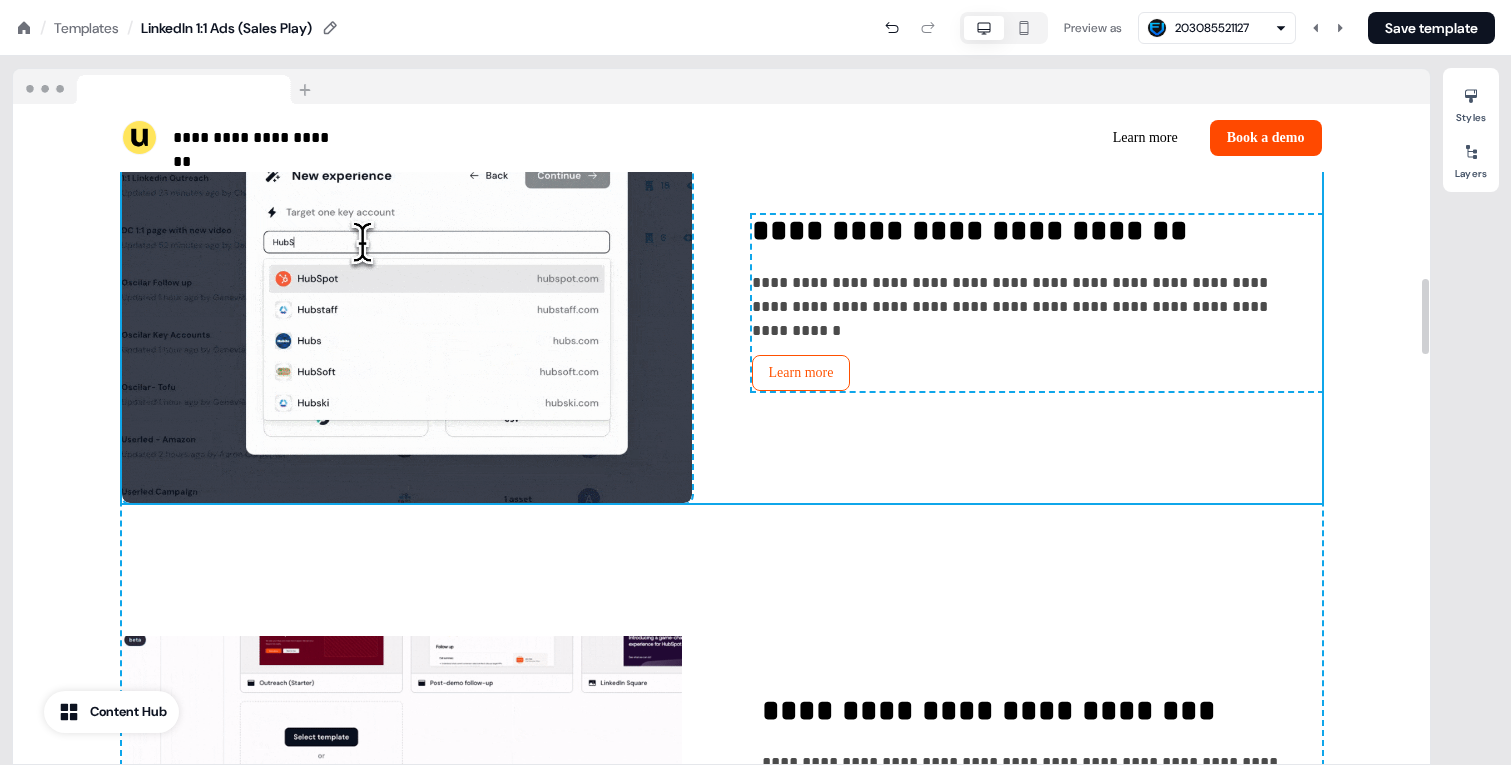 click on "Learn more" at bounding box center [801, 373] 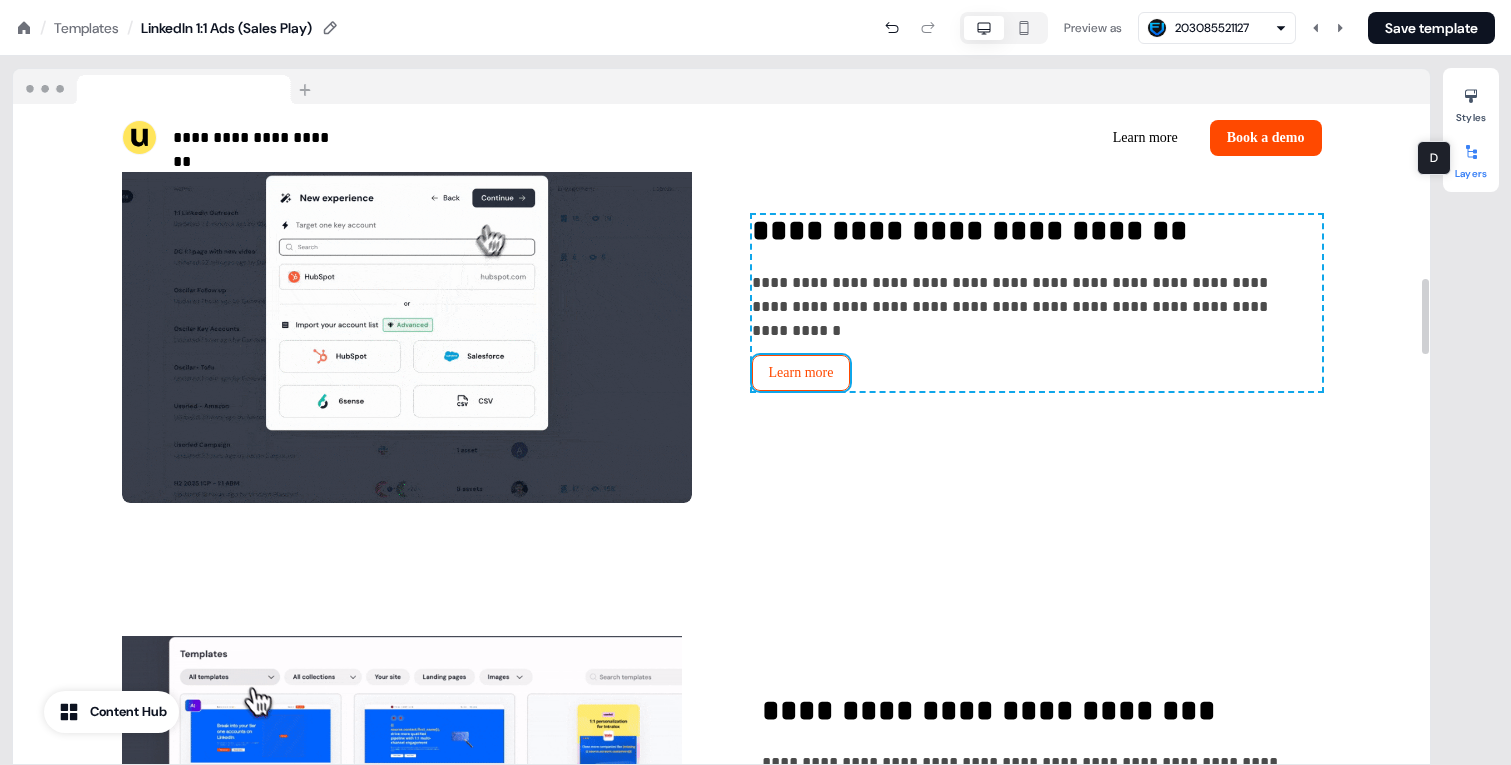 click 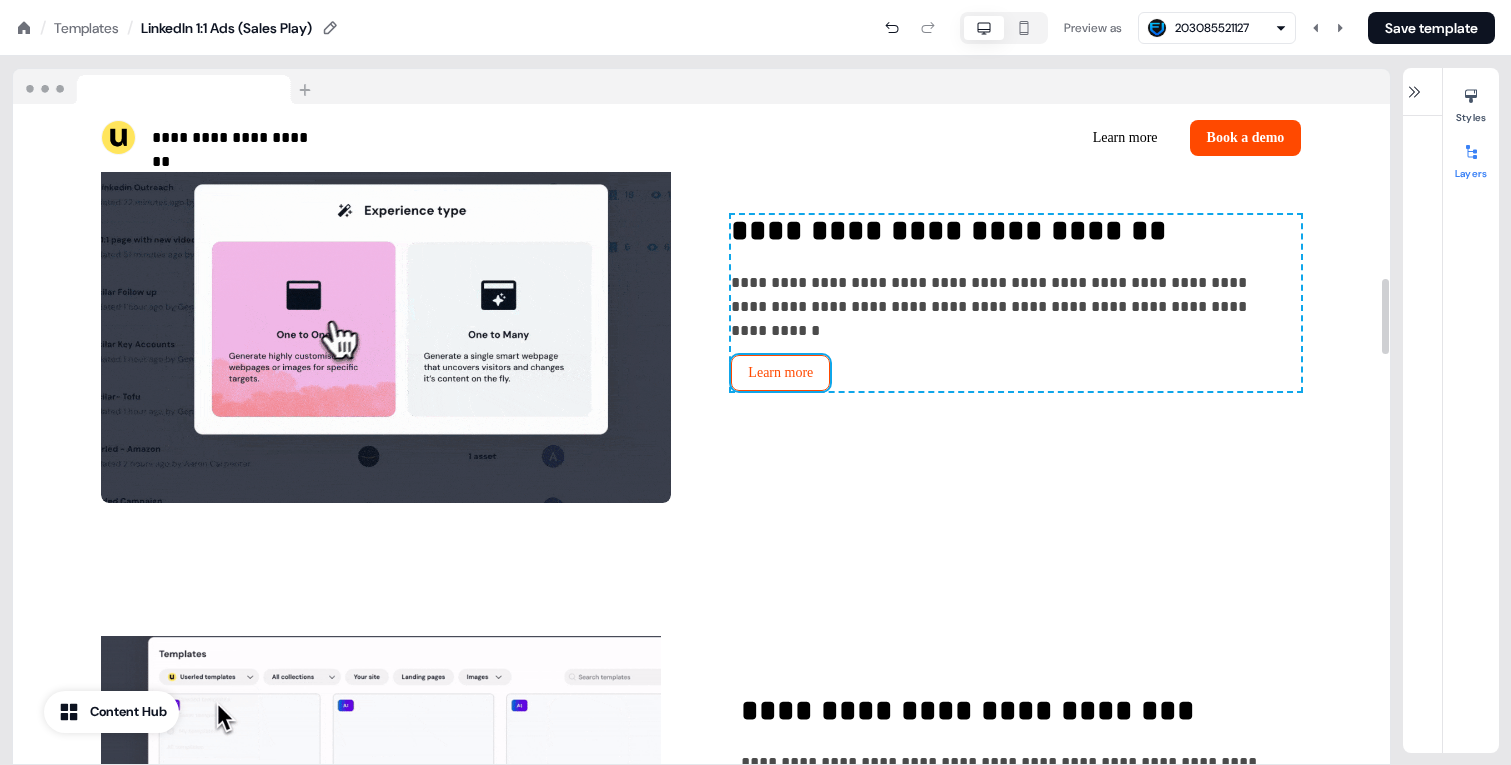 scroll, scrollTop: 835, scrollLeft: 0, axis: vertical 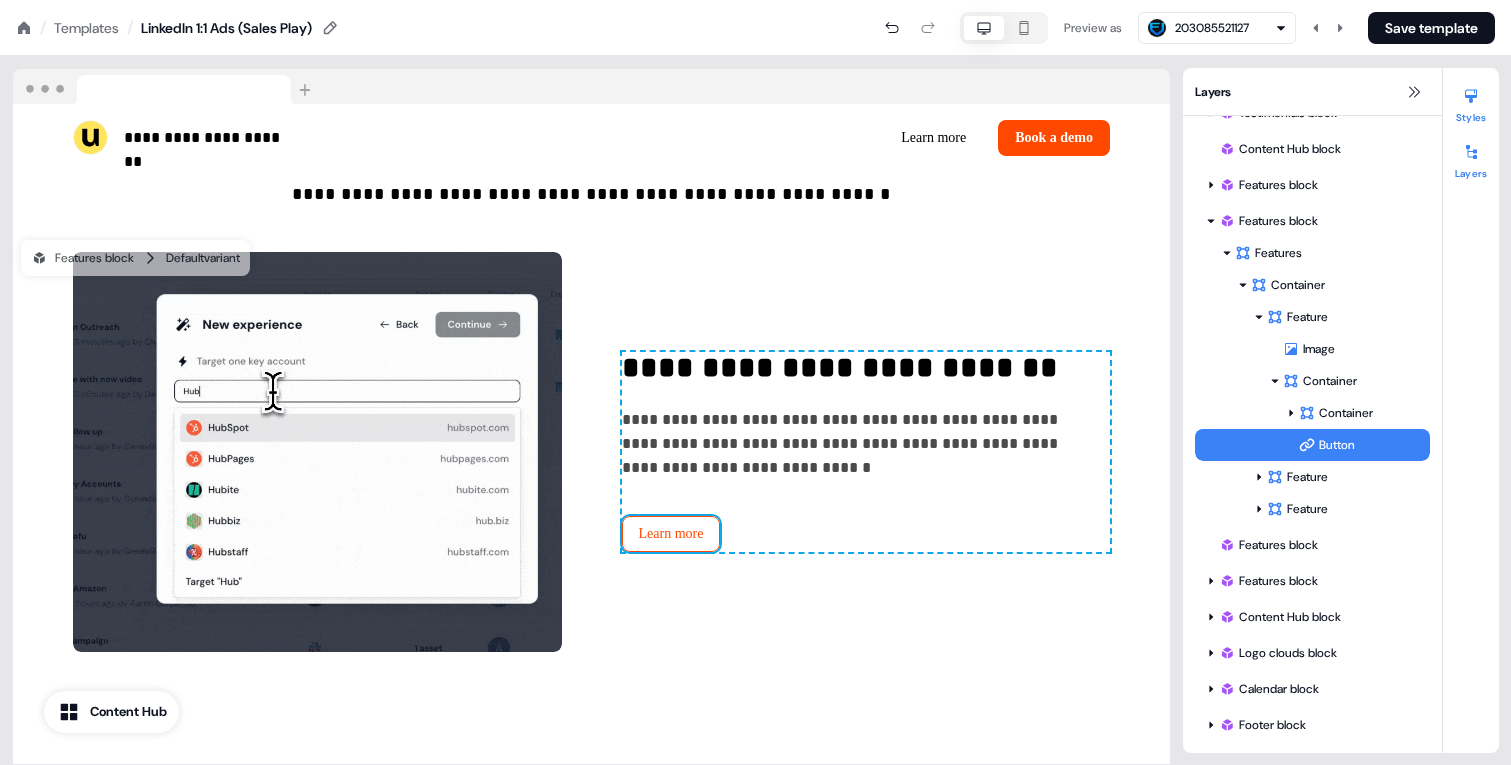 click on "Styles" at bounding box center [1471, 102] 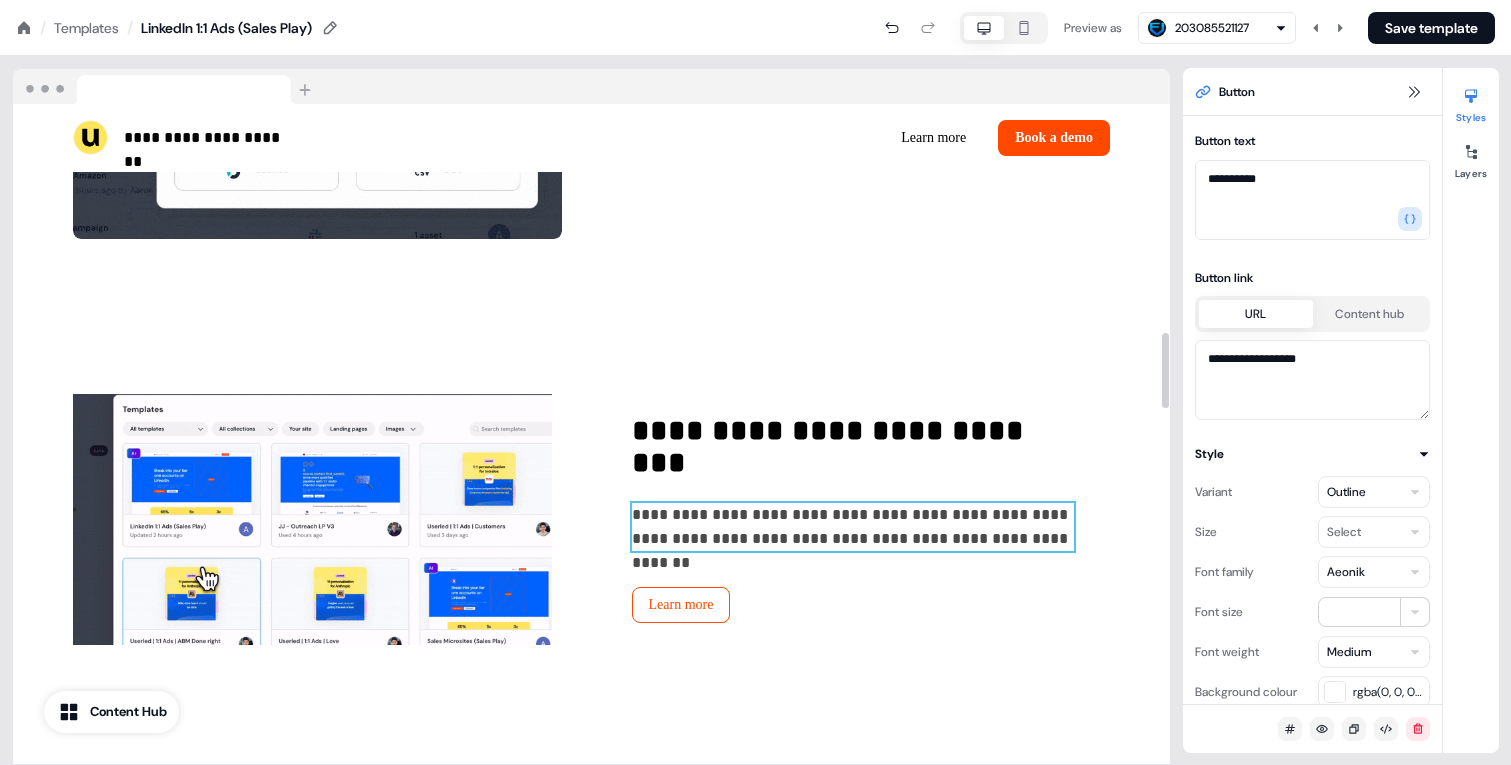 scroll, scrollTop: 2006, scrollLeft: 0, axis: vertical 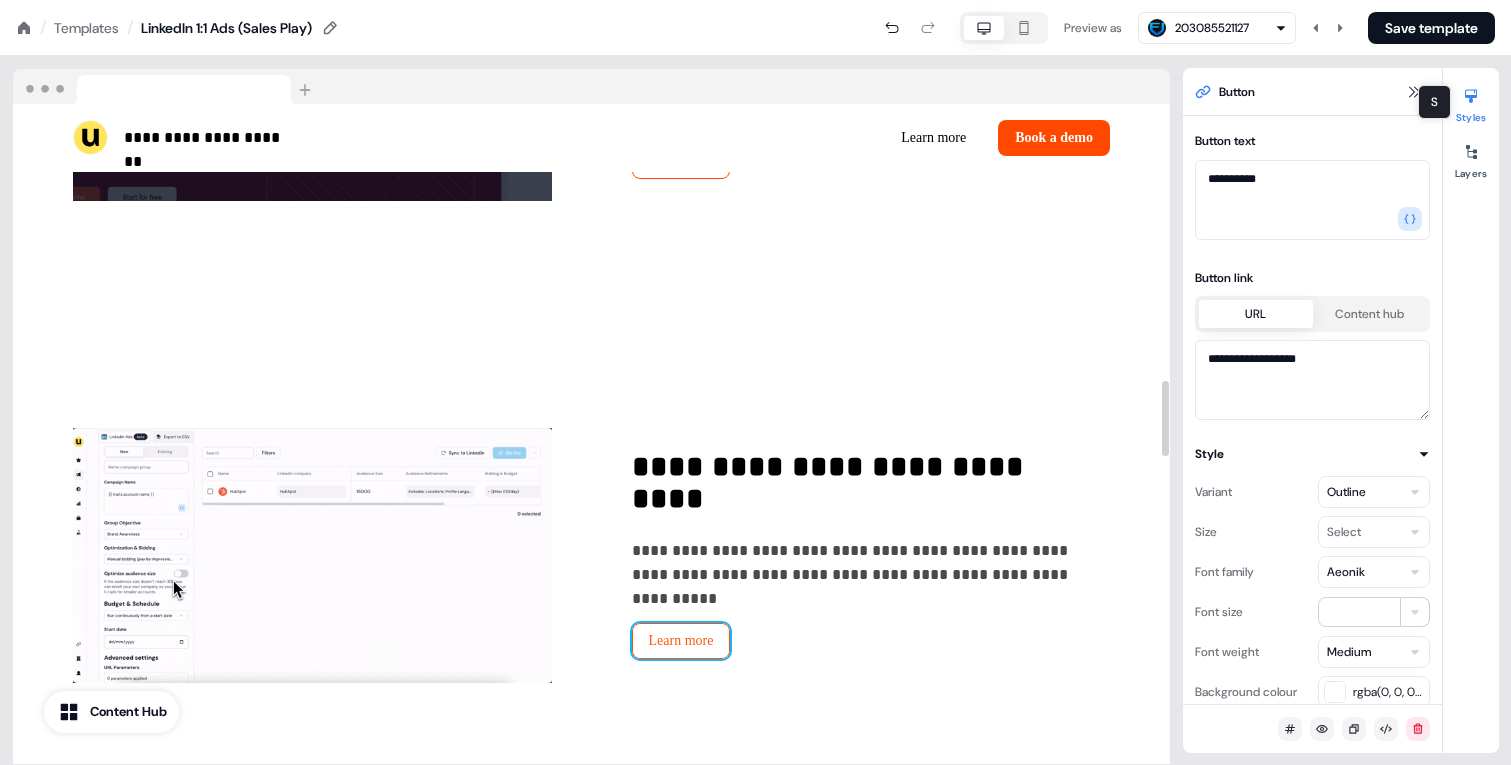 click on "Learn more" at bounding box center (681, 641) 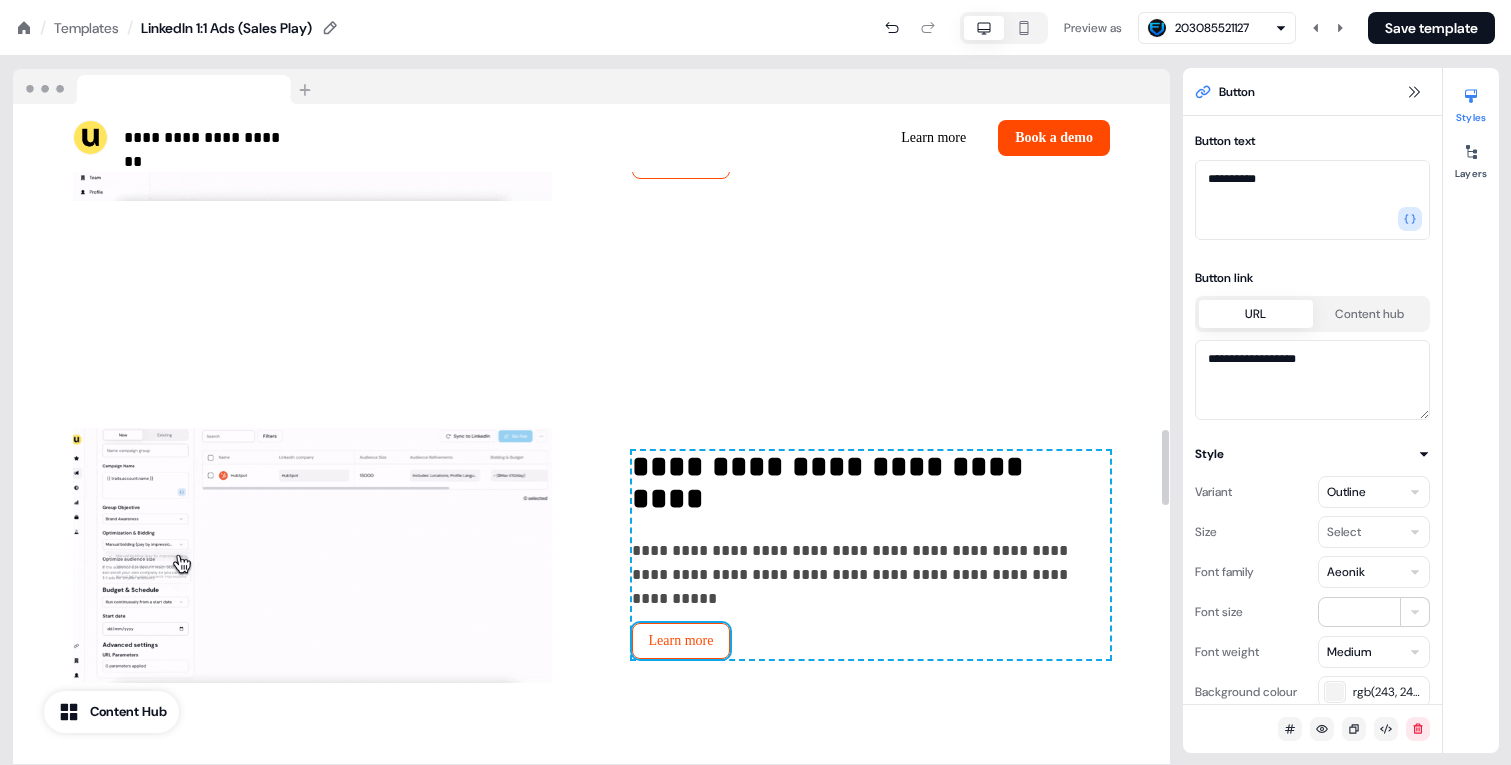scroll, scrollTop: 2898, scrollLeft: 0, axis: vertical 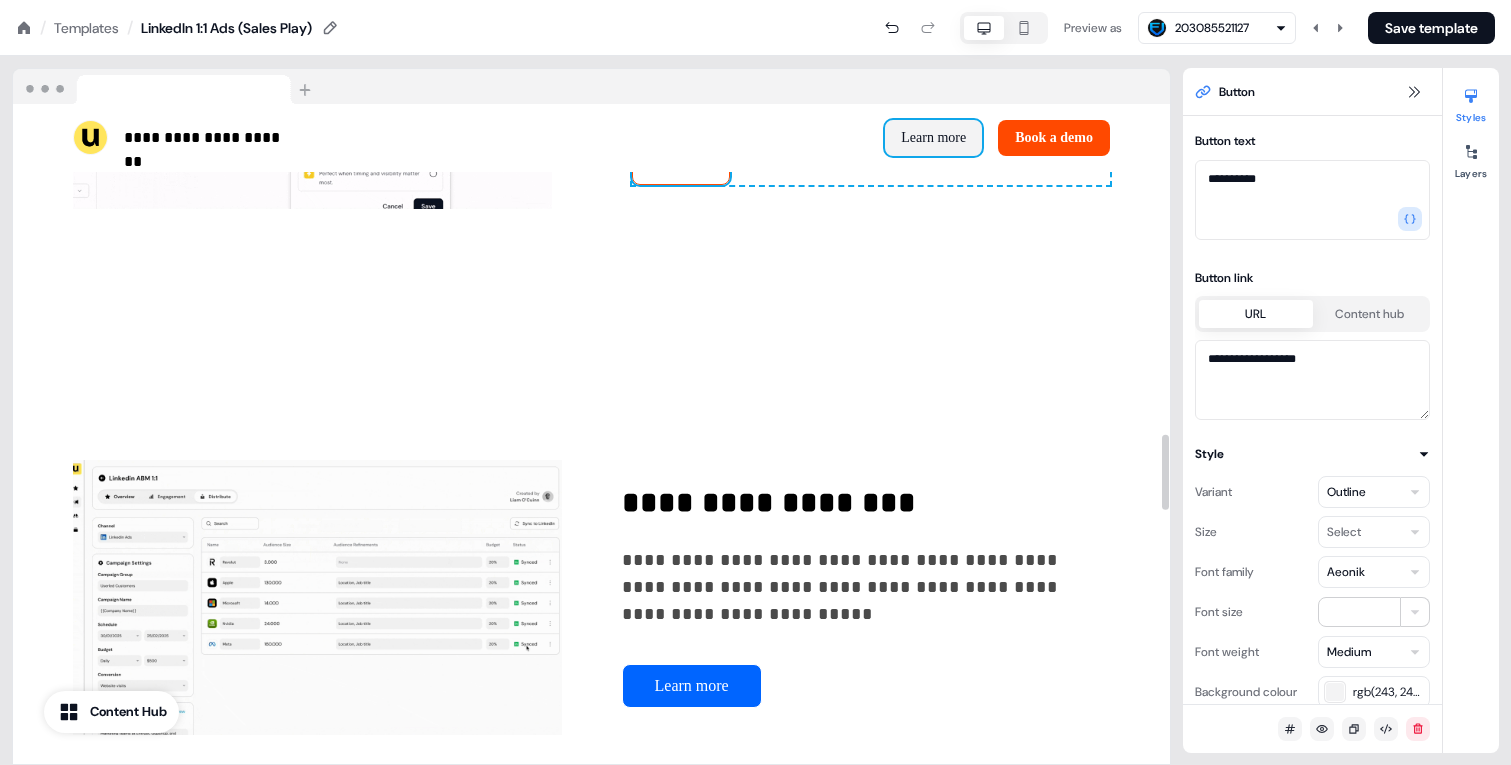 click on "Learn more" at bounding box center (933, 138) 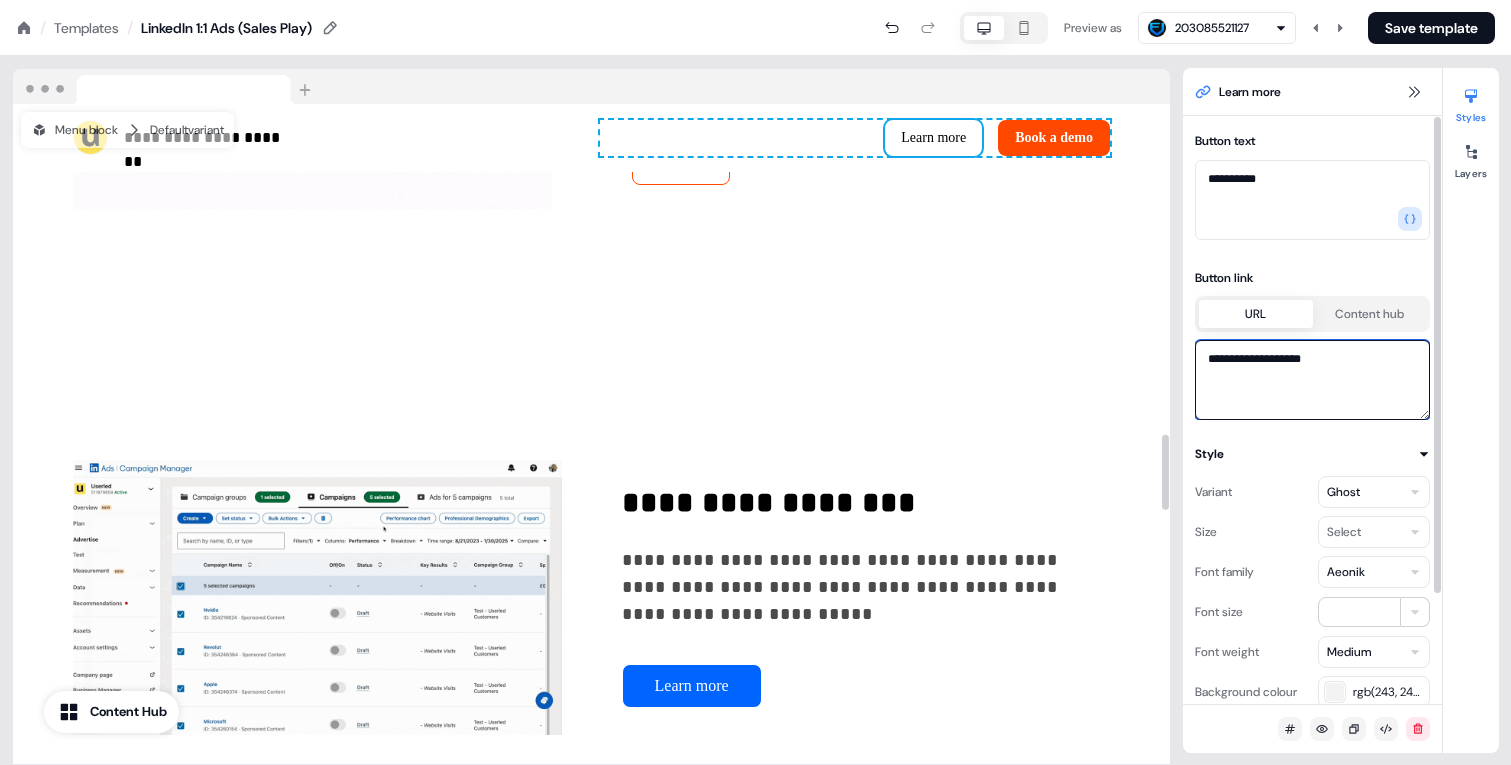 click on "**********" at bounding box center [1312, 380] 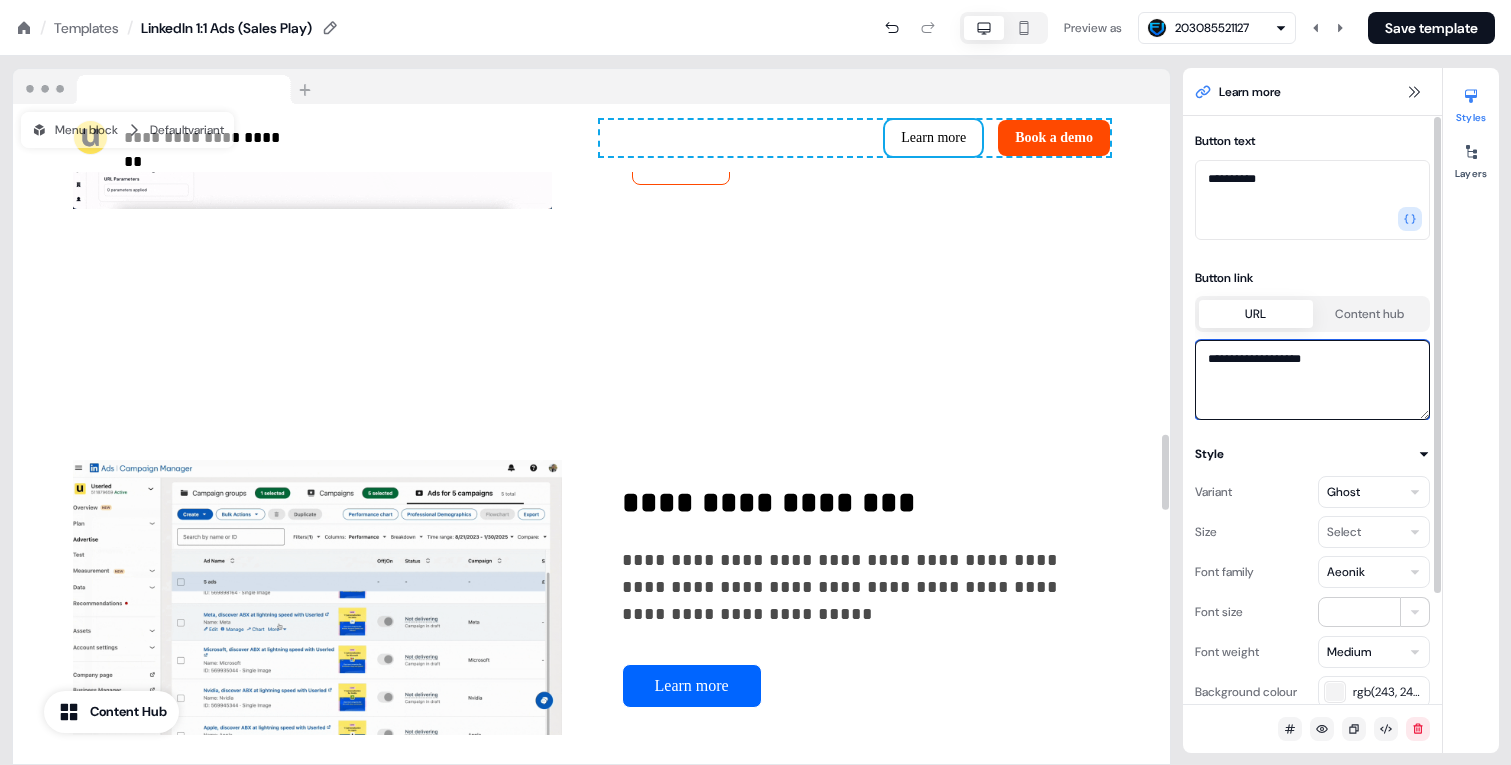 click on "**********" at bounding box center [1312, 380] 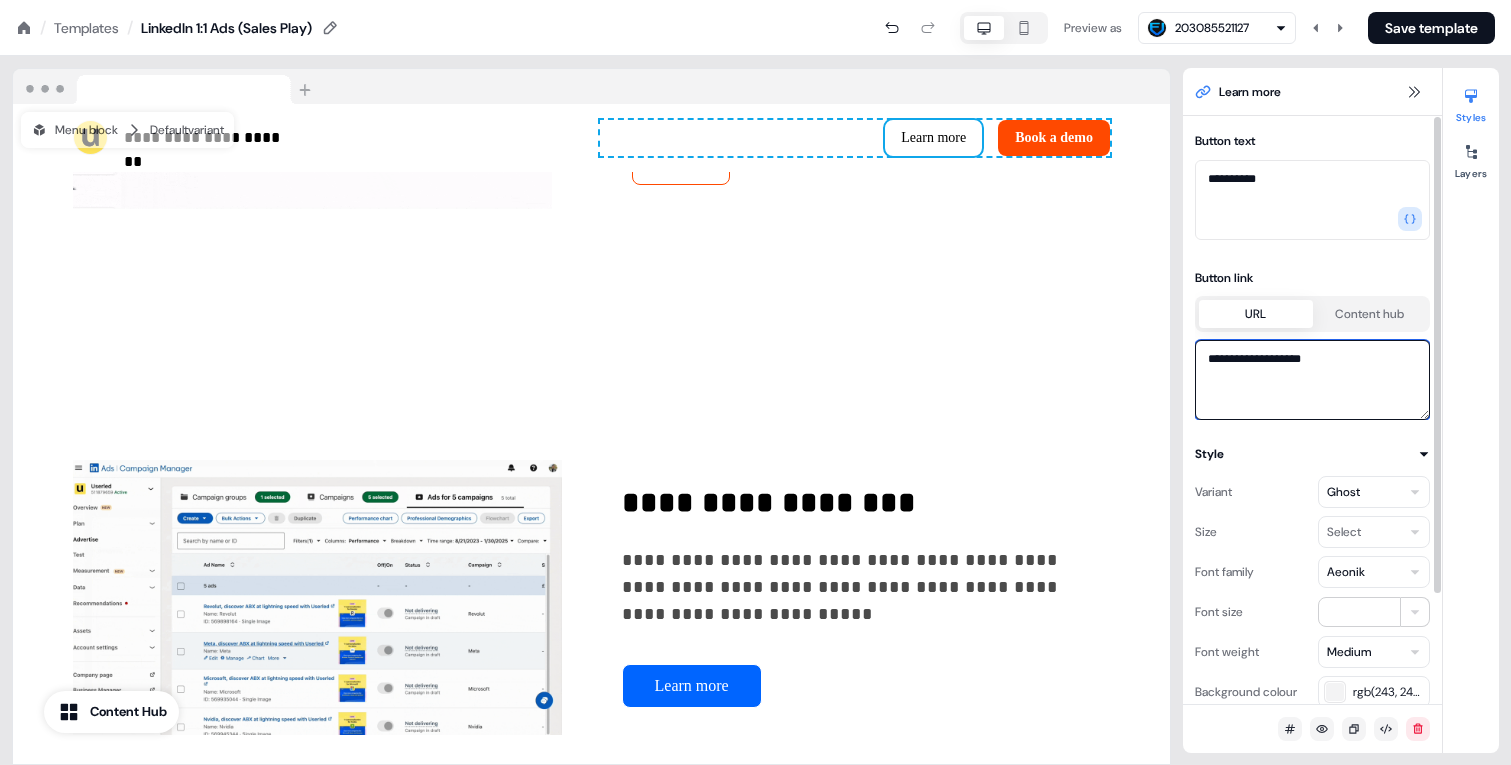 click on "**********" at bounding box center (1312, 380) 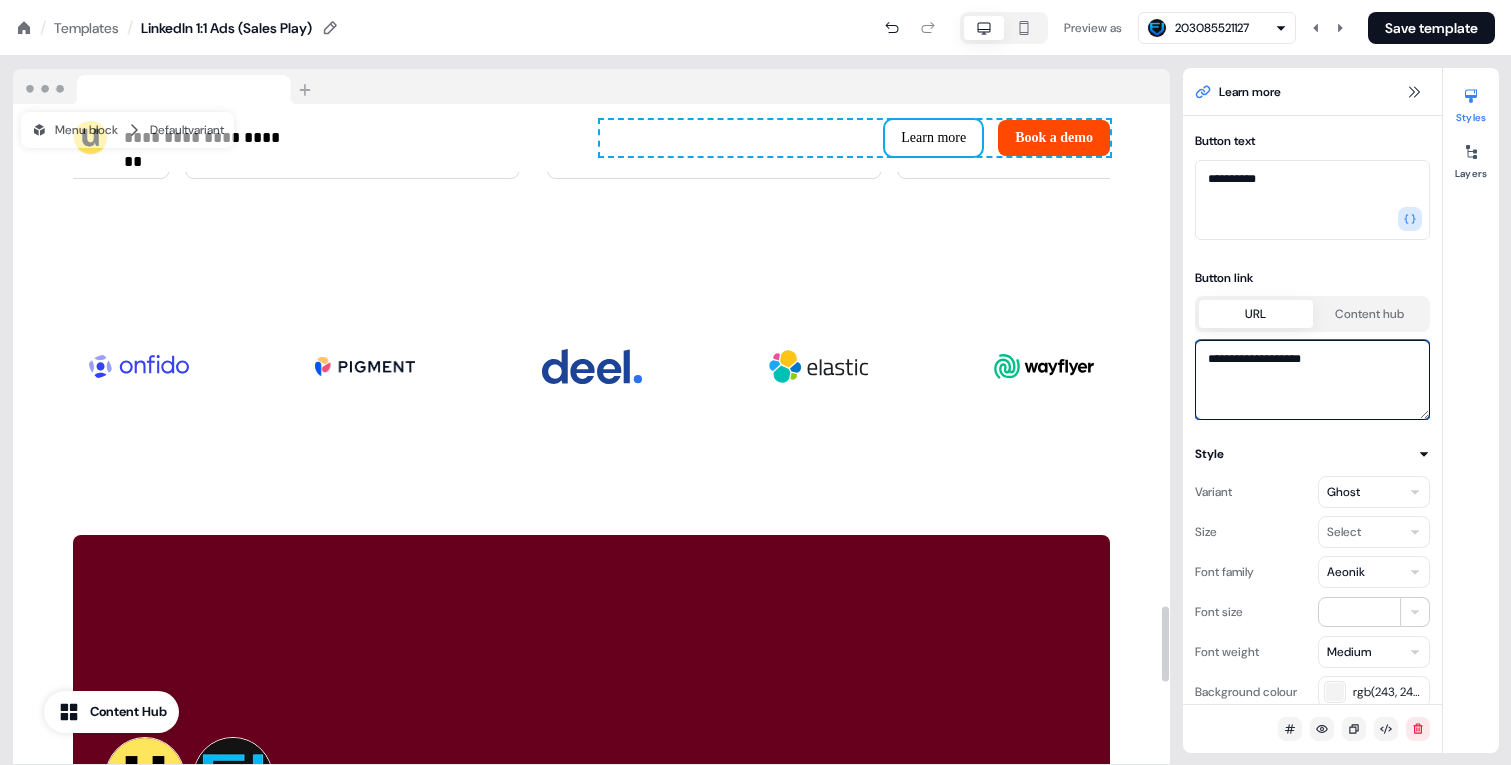 scroll, scrollTop: 4562, scrollLeft: 0, axis: vertical 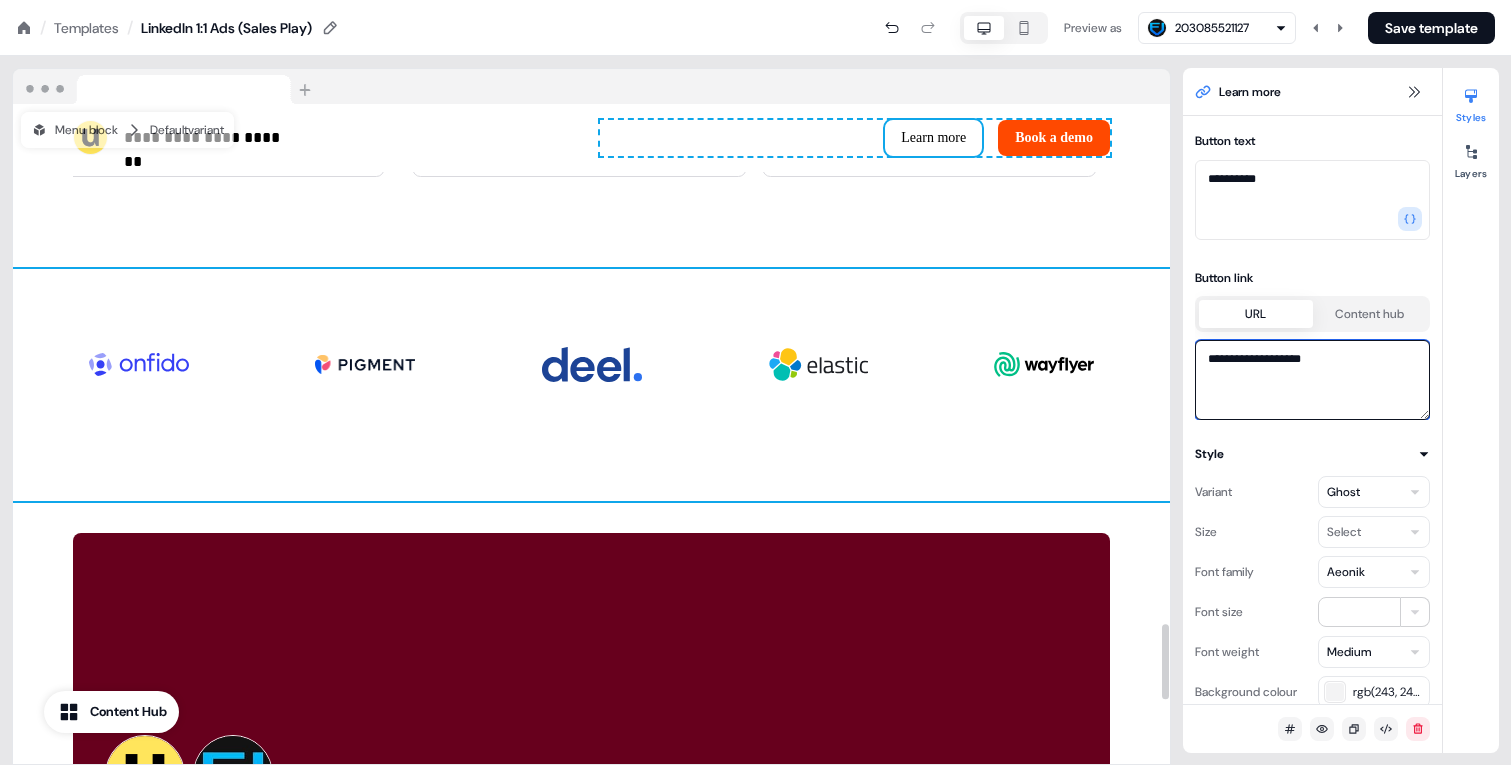 paste on "****" 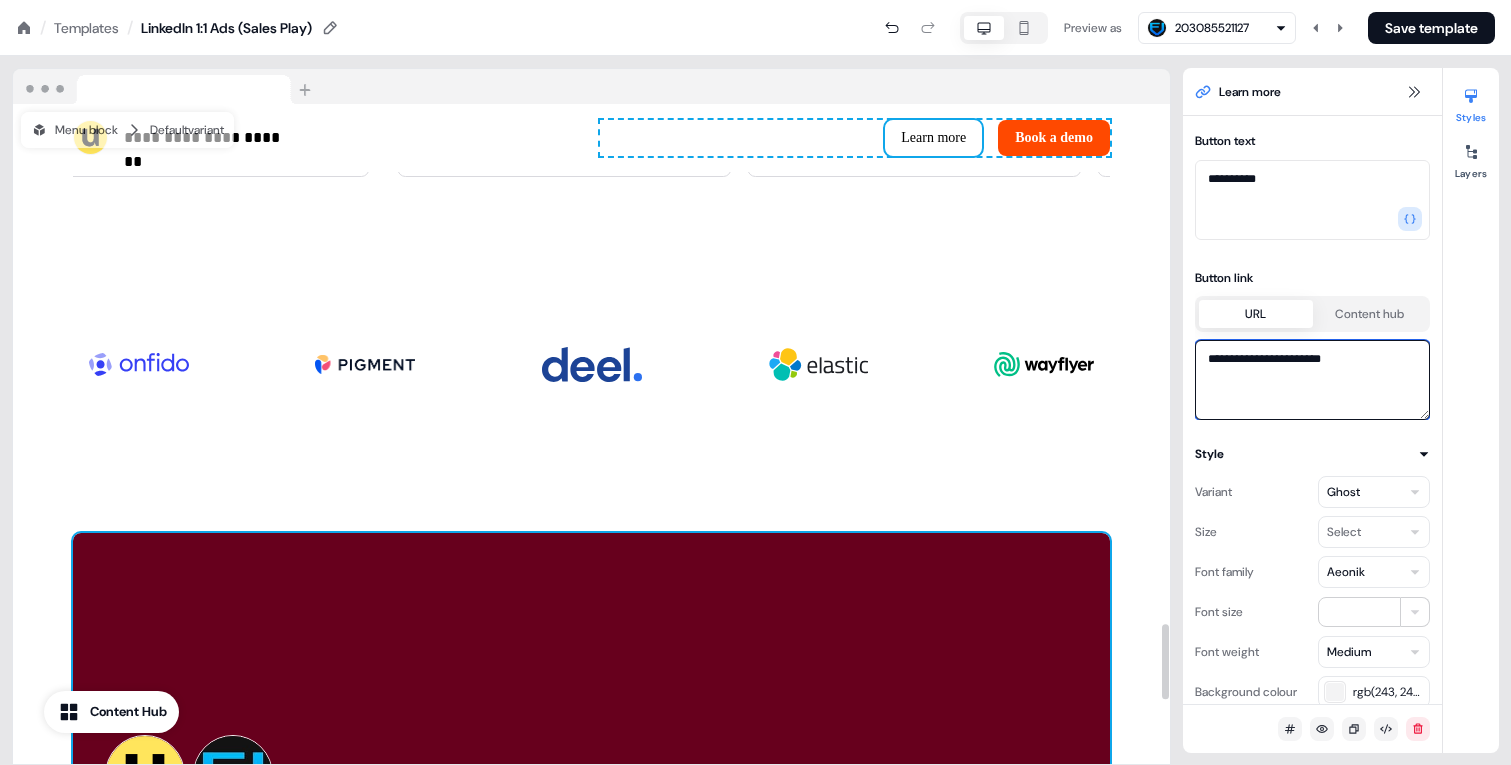 type on "**********" 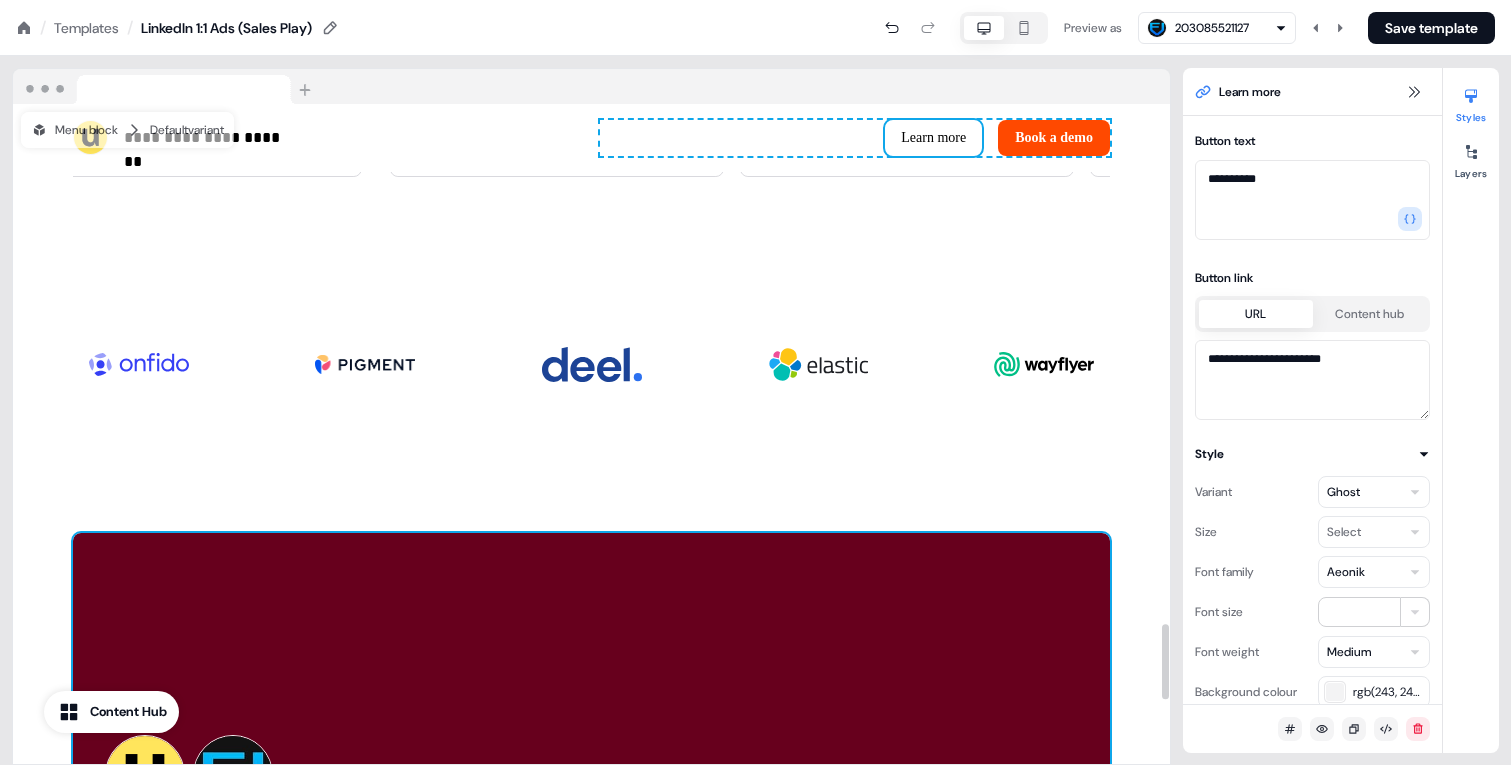 click on "**********" at bounding box center (591, 865) 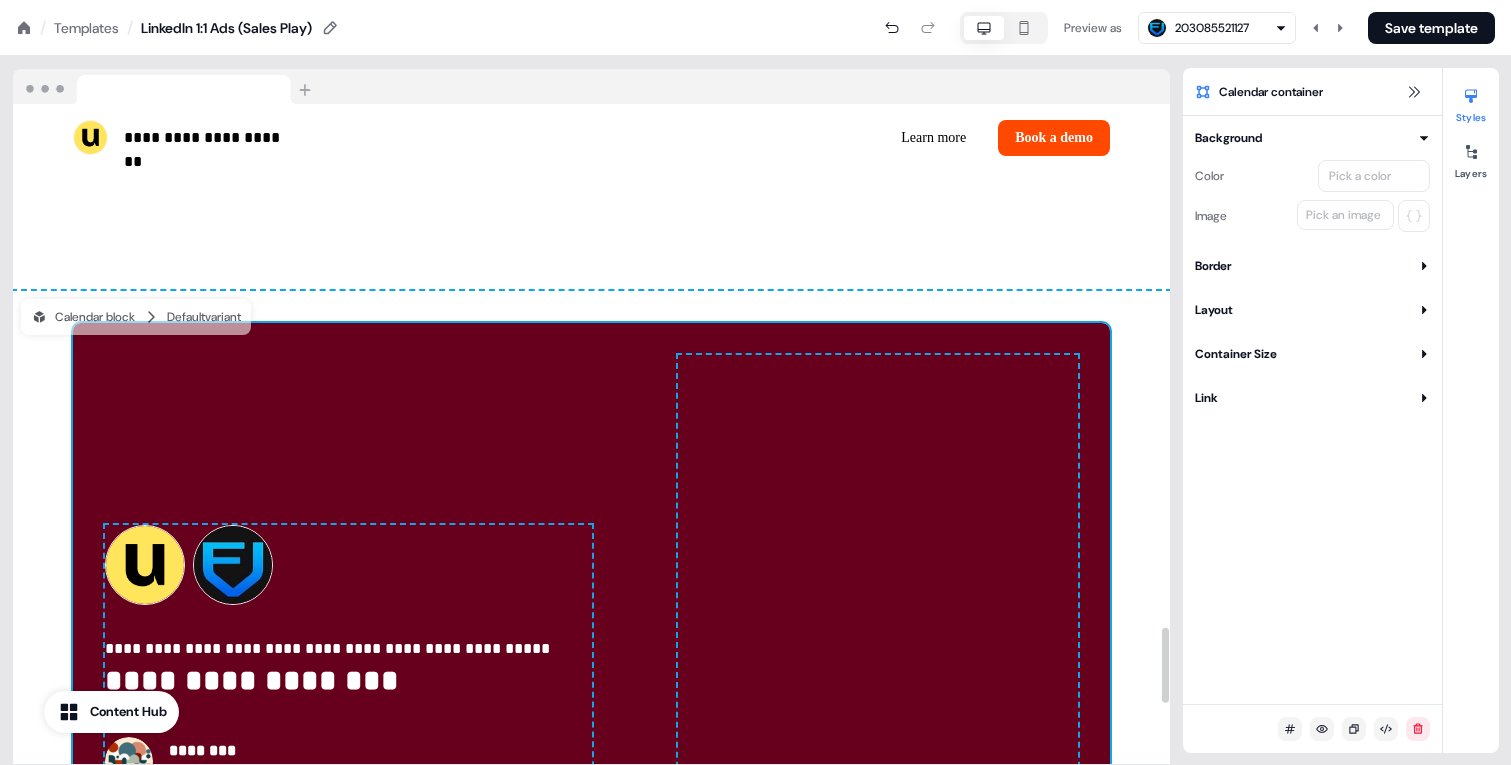 scroll, scrollTop: 4903, scrollLeft: 0, axis: vertical 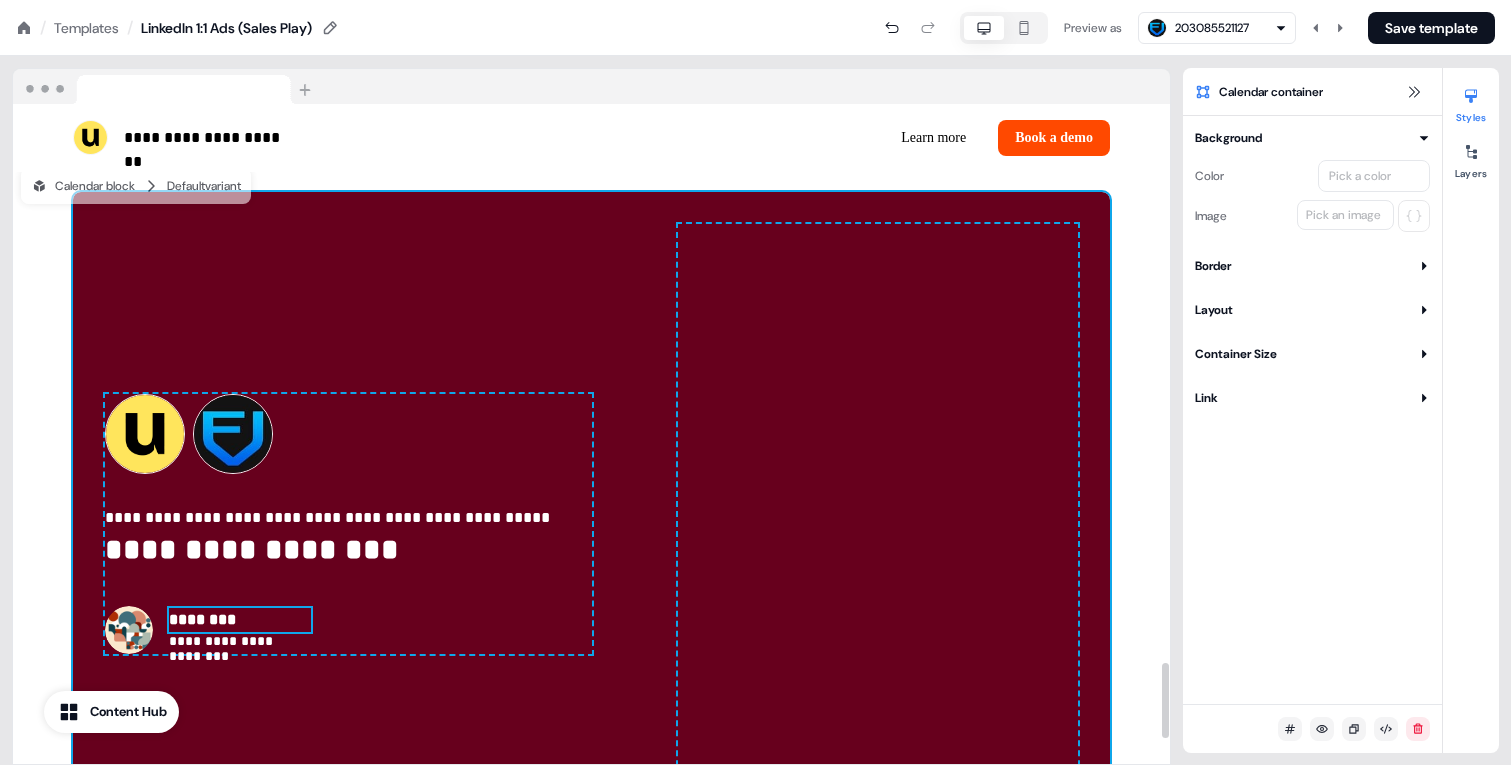 click on "********" at bounding box center [240, 620] 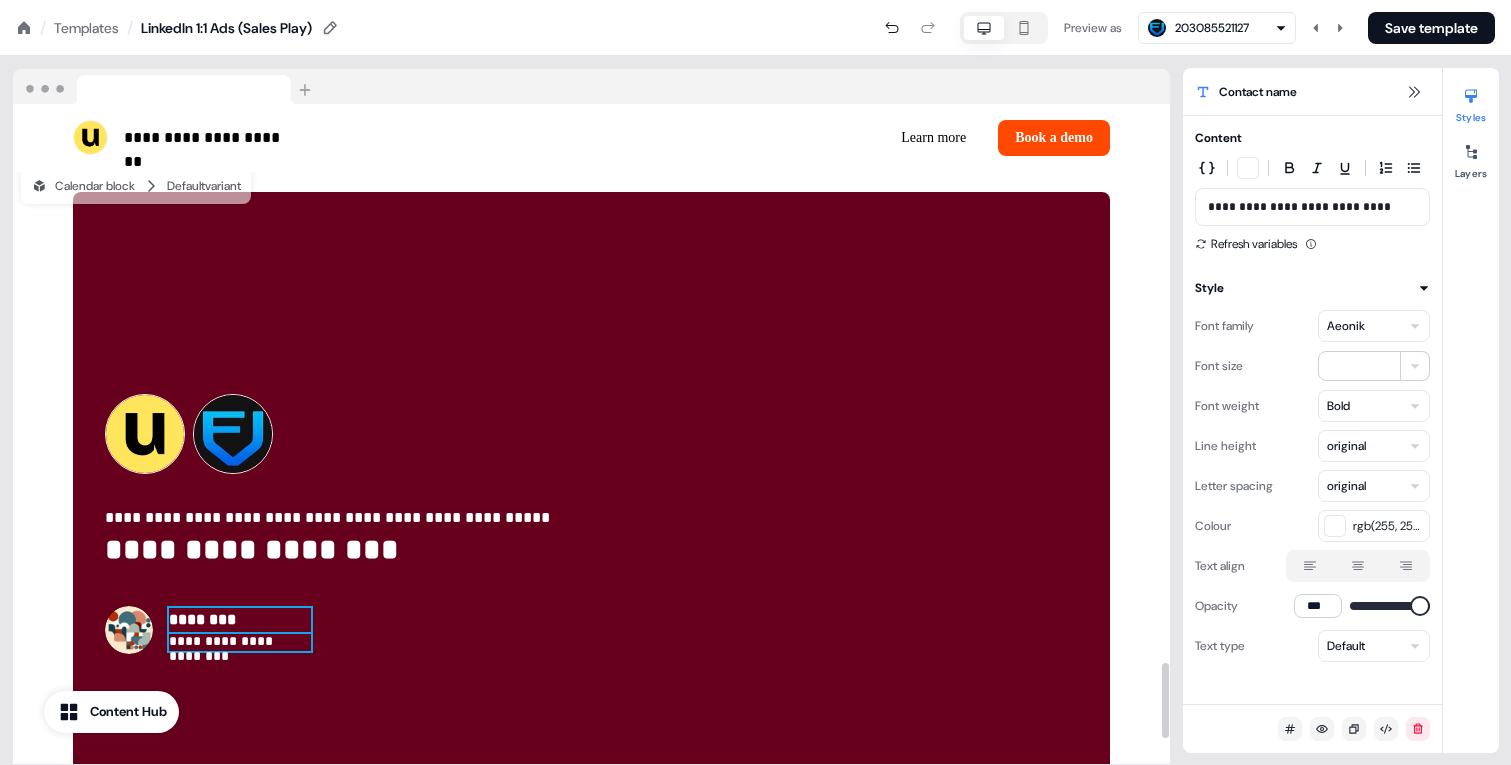 click on "**********" at bounding box center (240, 642) 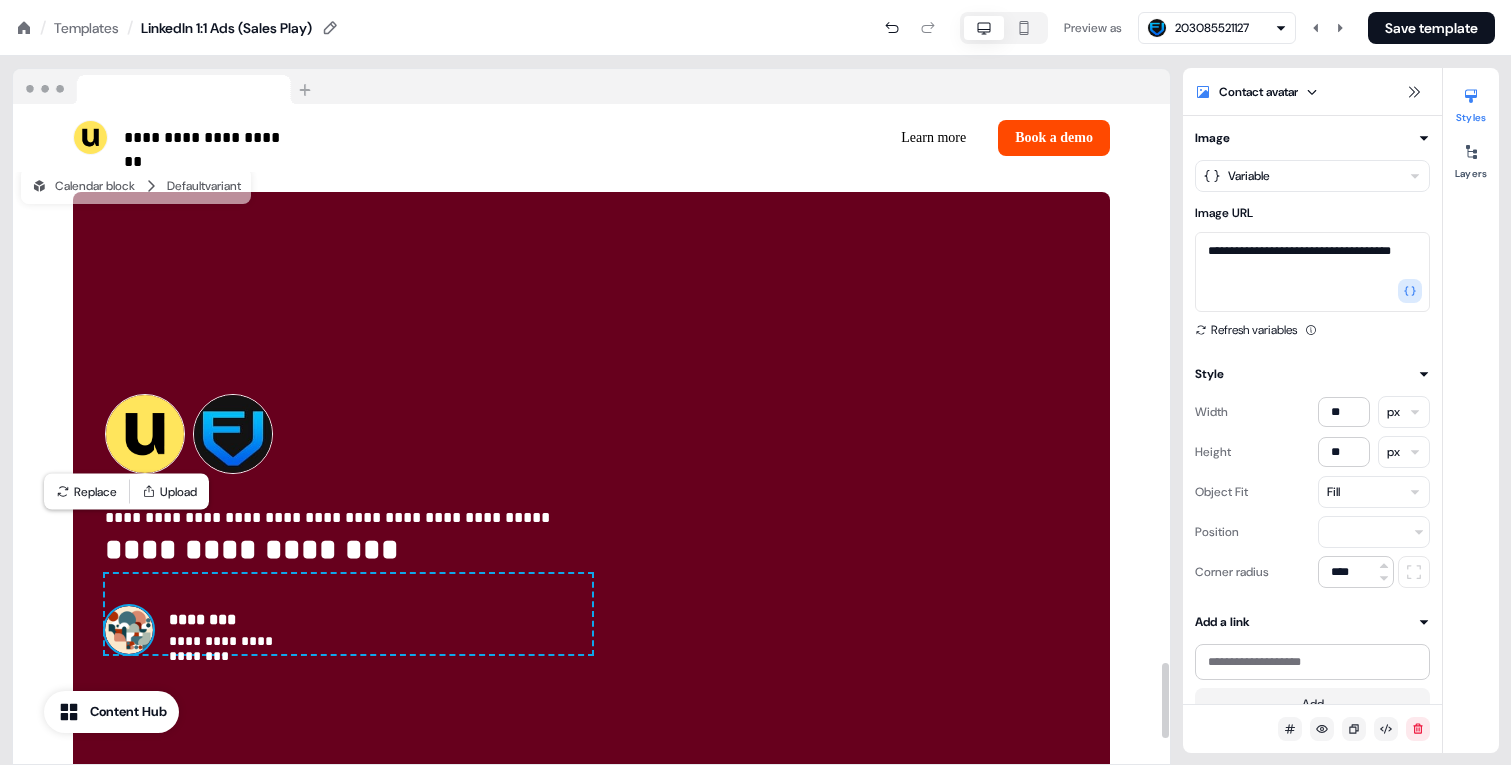 click at bounding box center [129, 630] 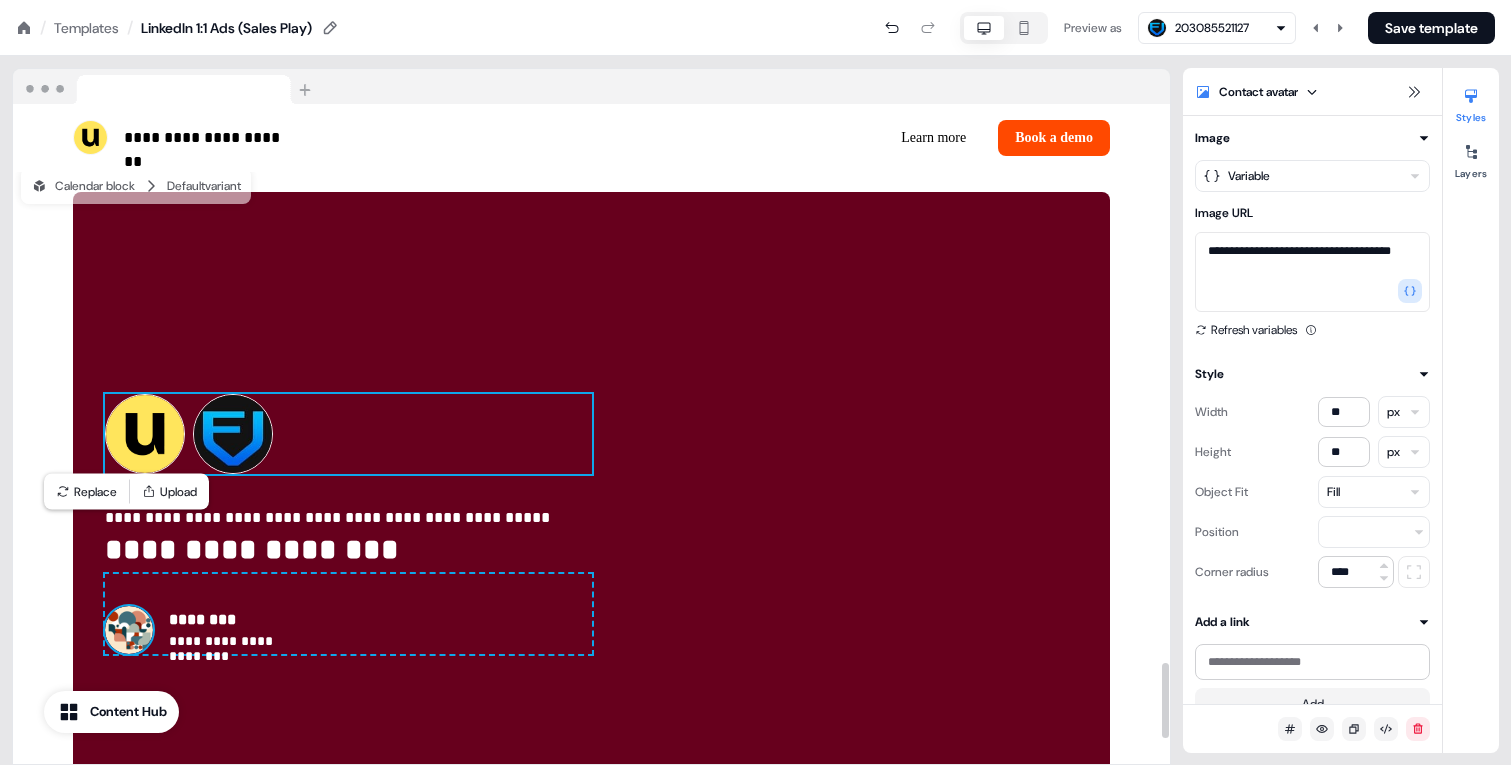 click on "**********" at bounding box center [591, 524] 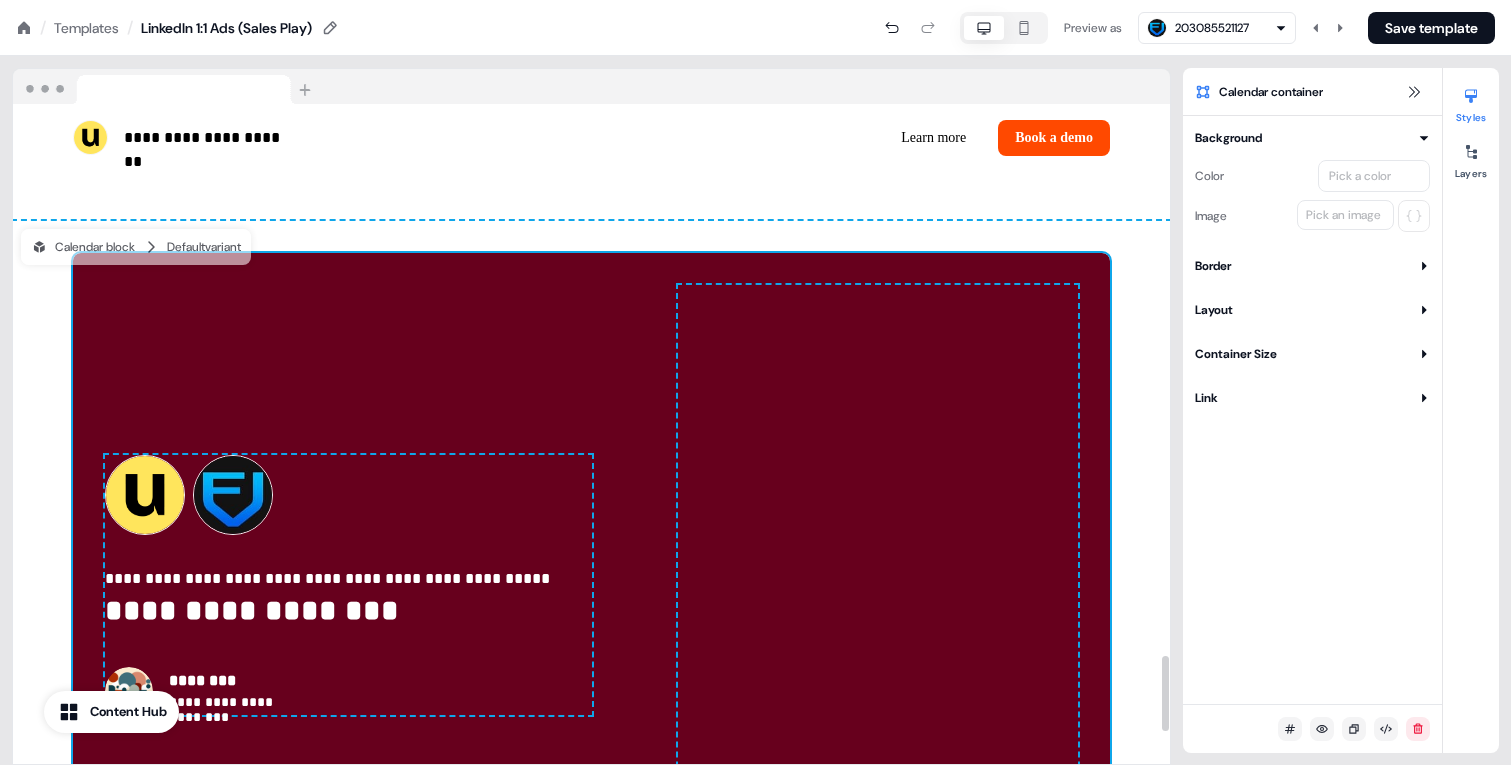 click on "**********" at bounding box center [591, 585] 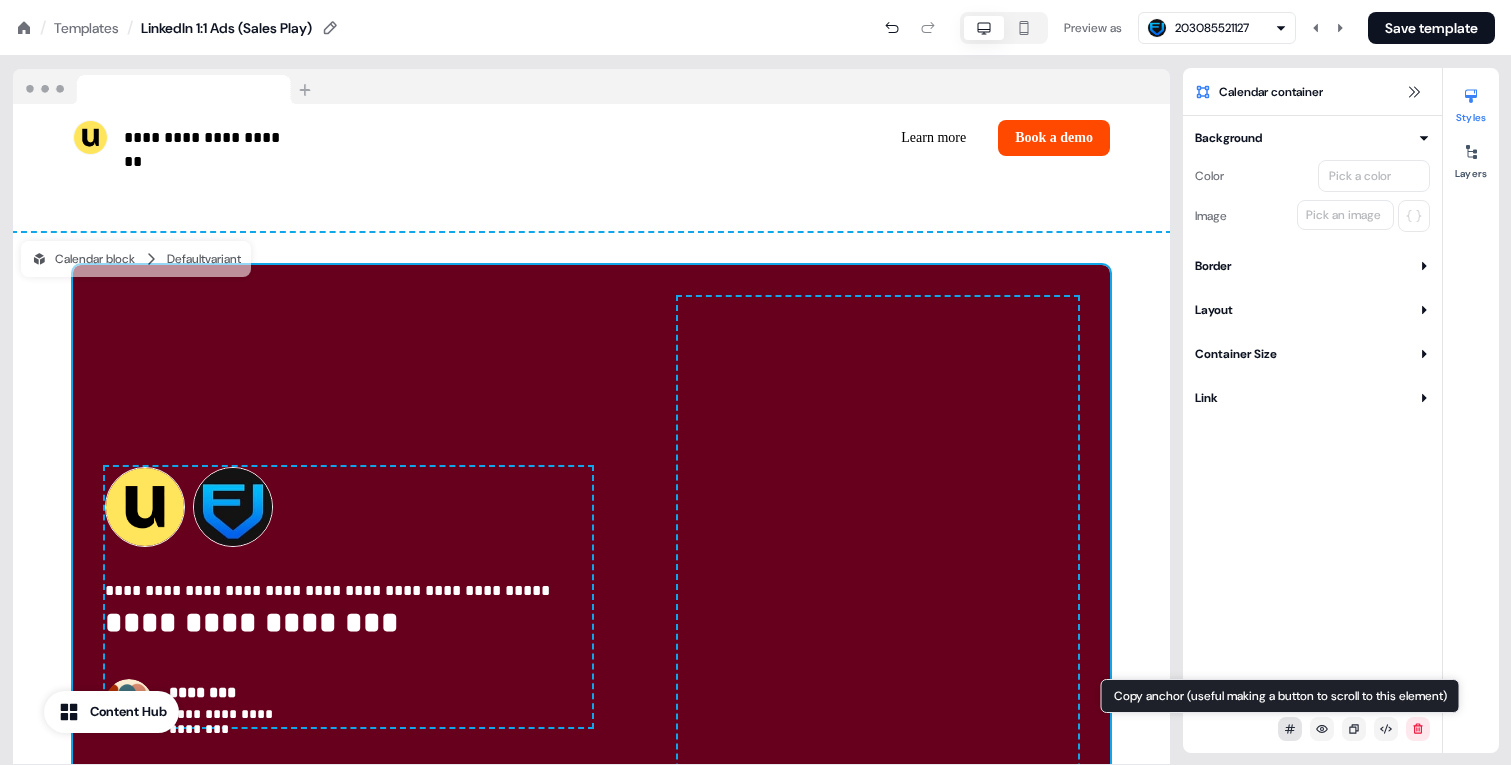 click at bounding box center [1290, 729] 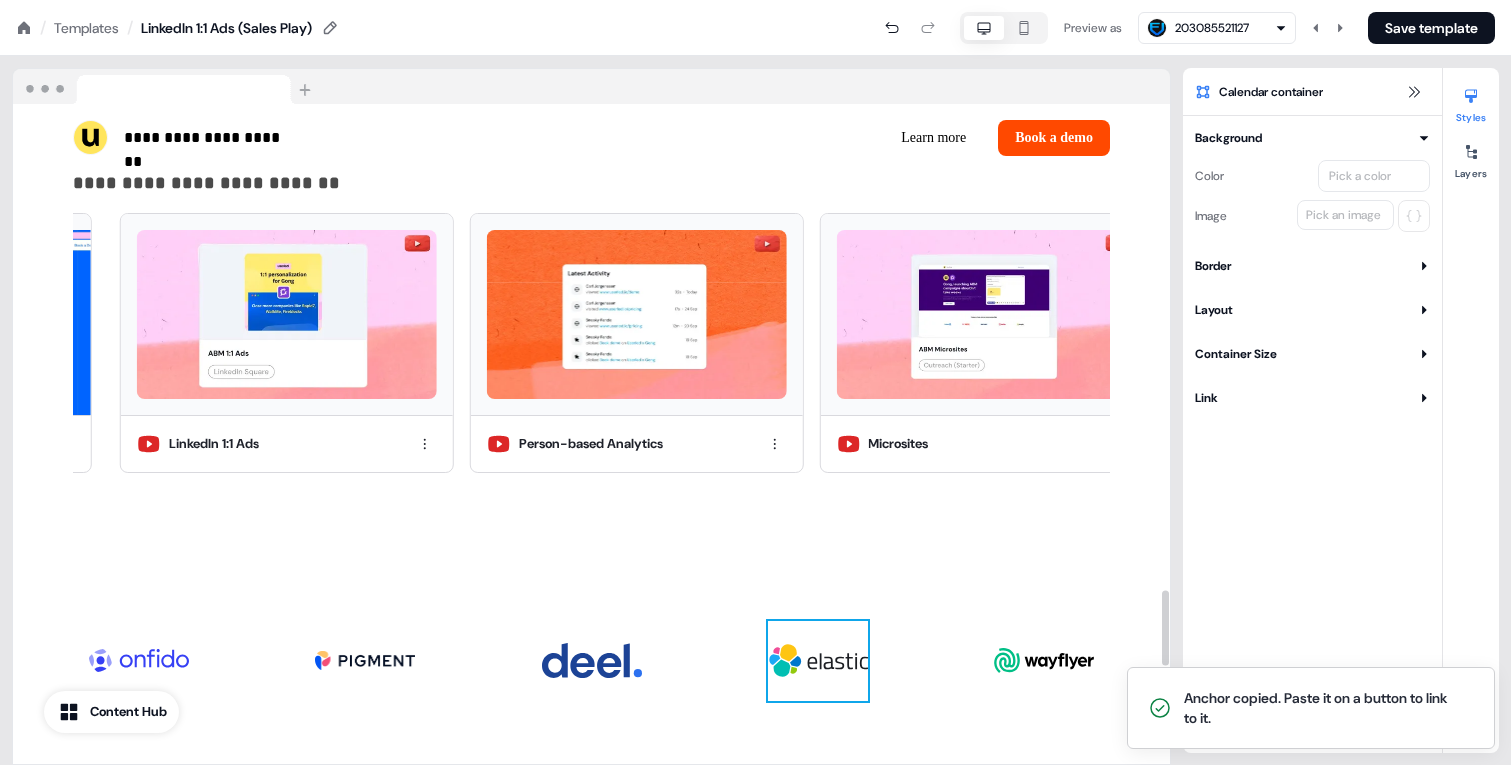 scroll, scrollTop: 3997, scrollLeft: 0, axis: vertical 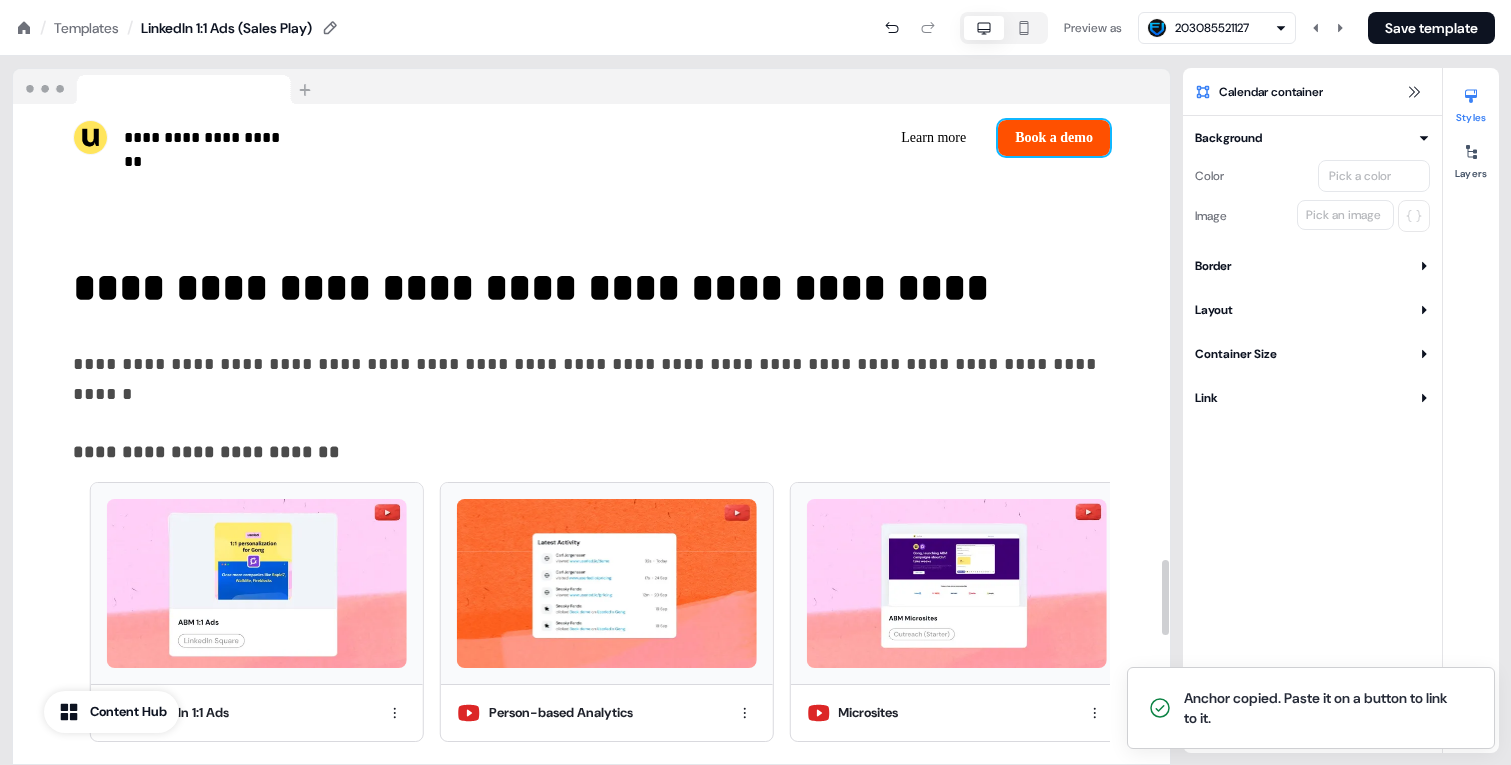 click on "Book a demo" at bounding box center [1054, 138] 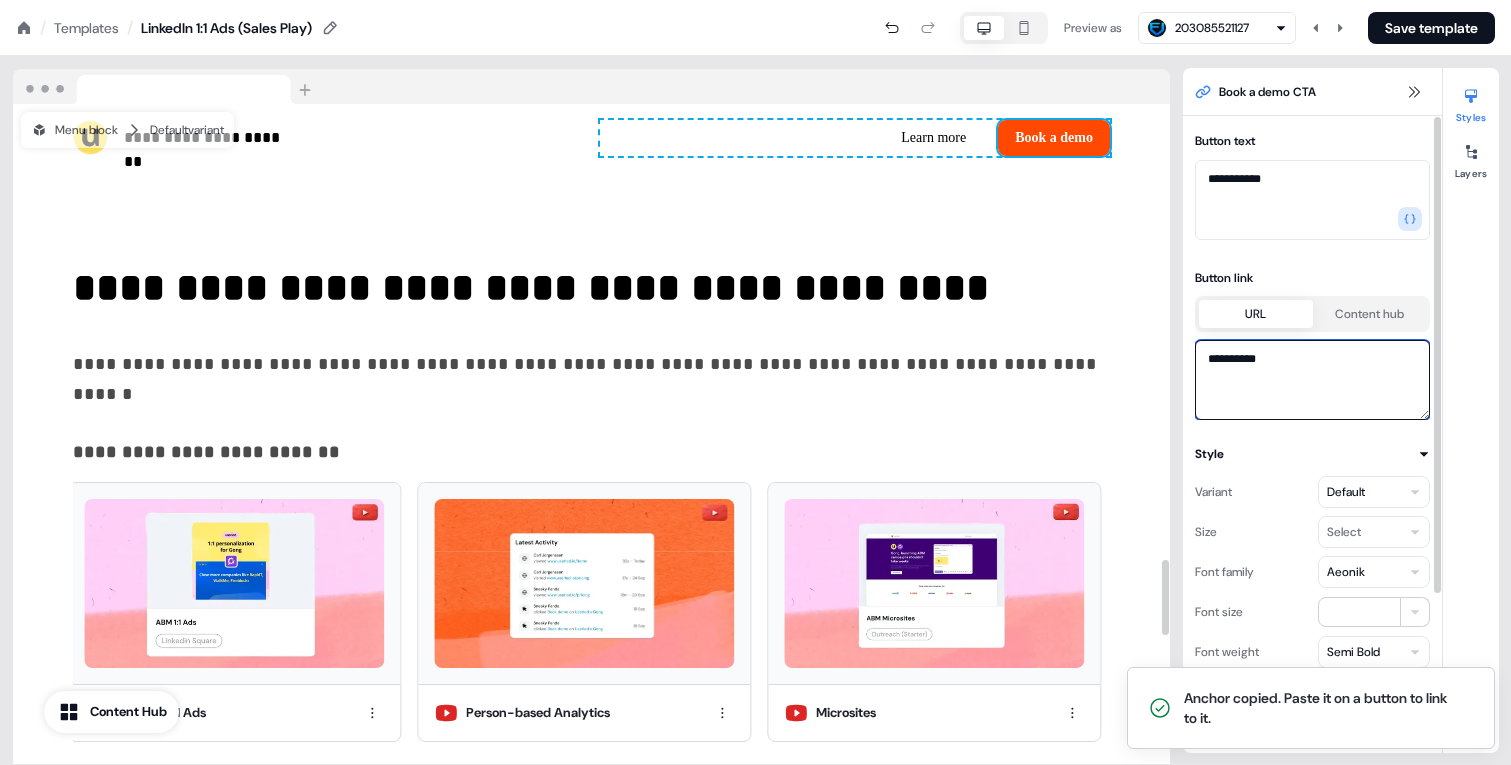 click on "**********" at bounding box center [1312, 380] 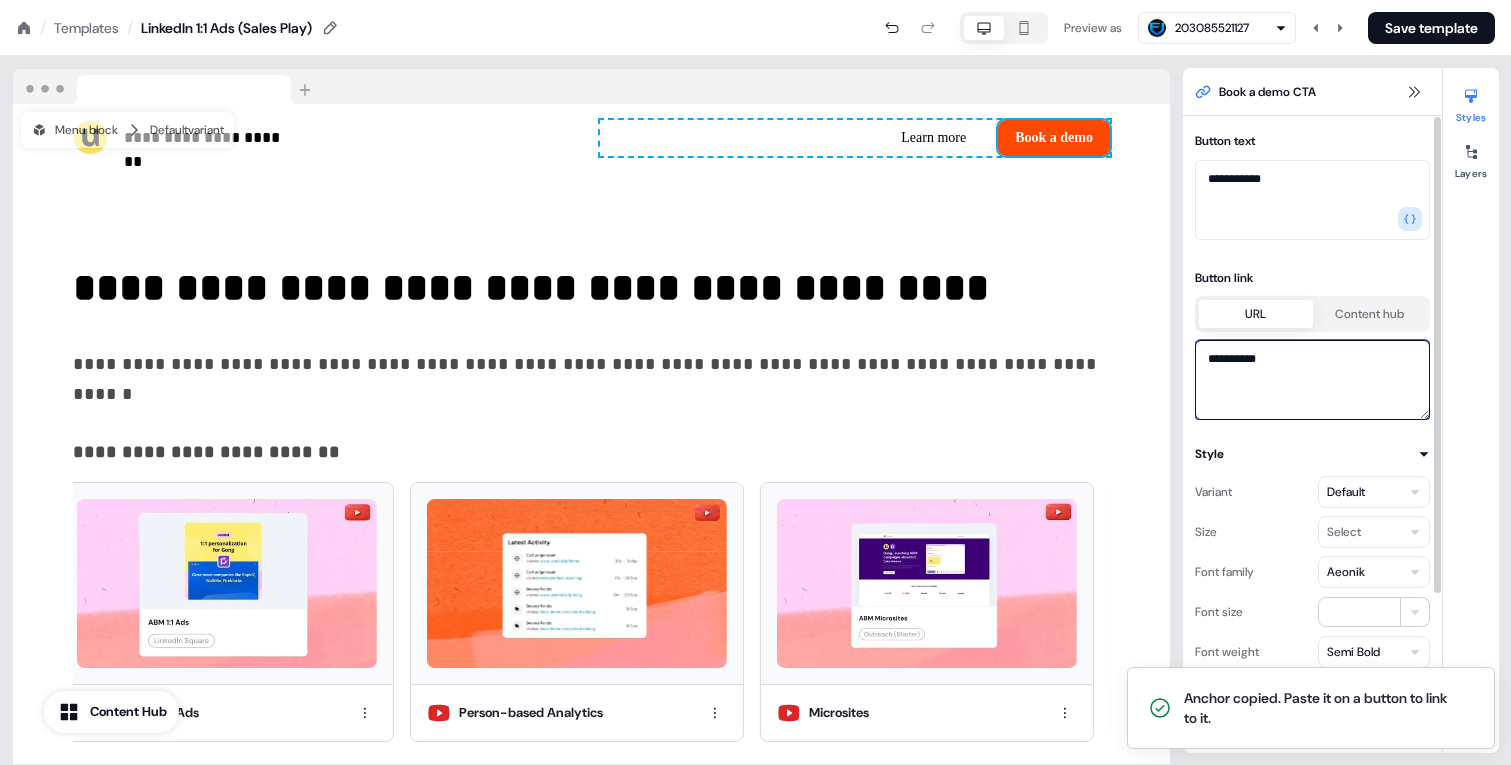 click on "**********" at bounding box center [1312, 380] 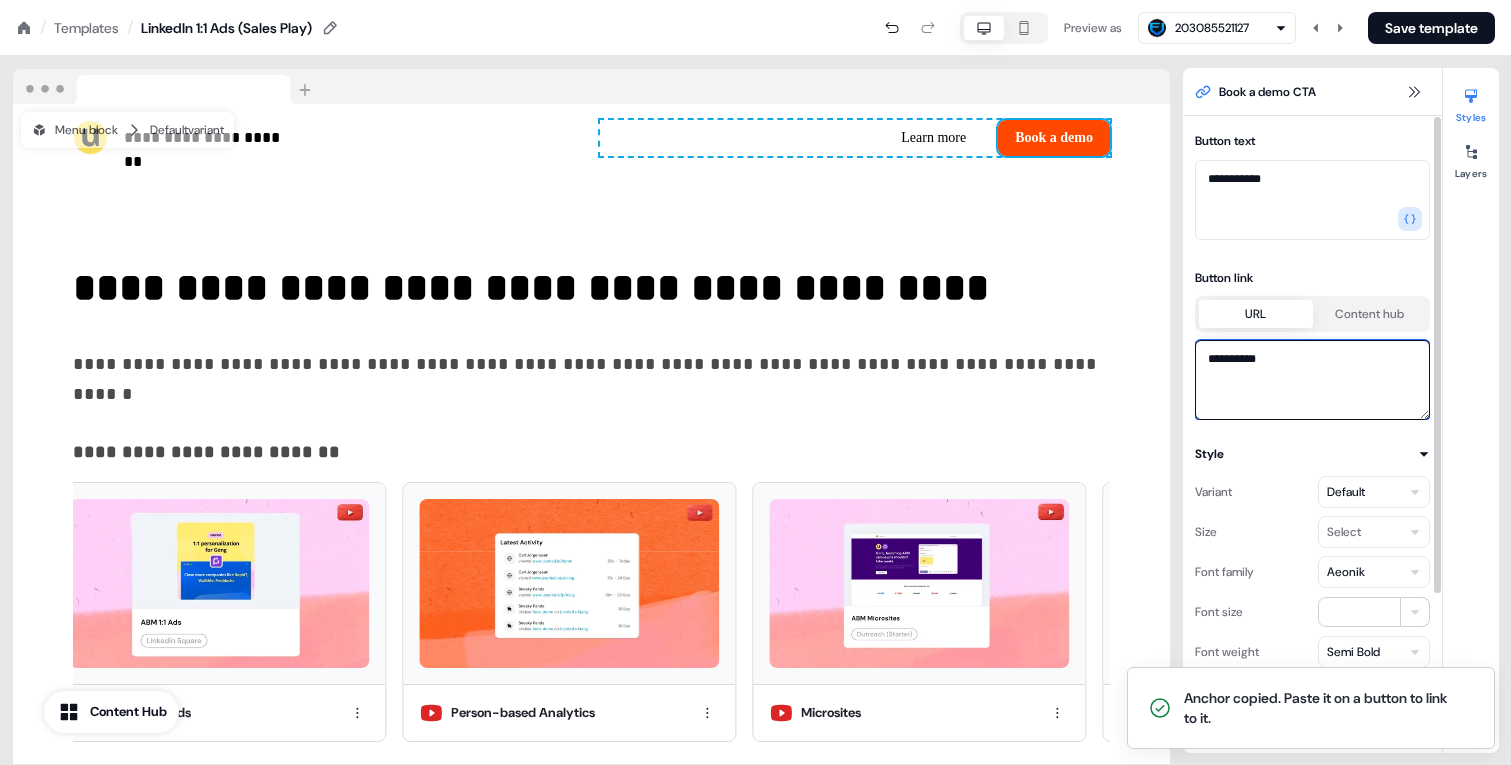 click on "**********" at bounding box center (1312, 380) 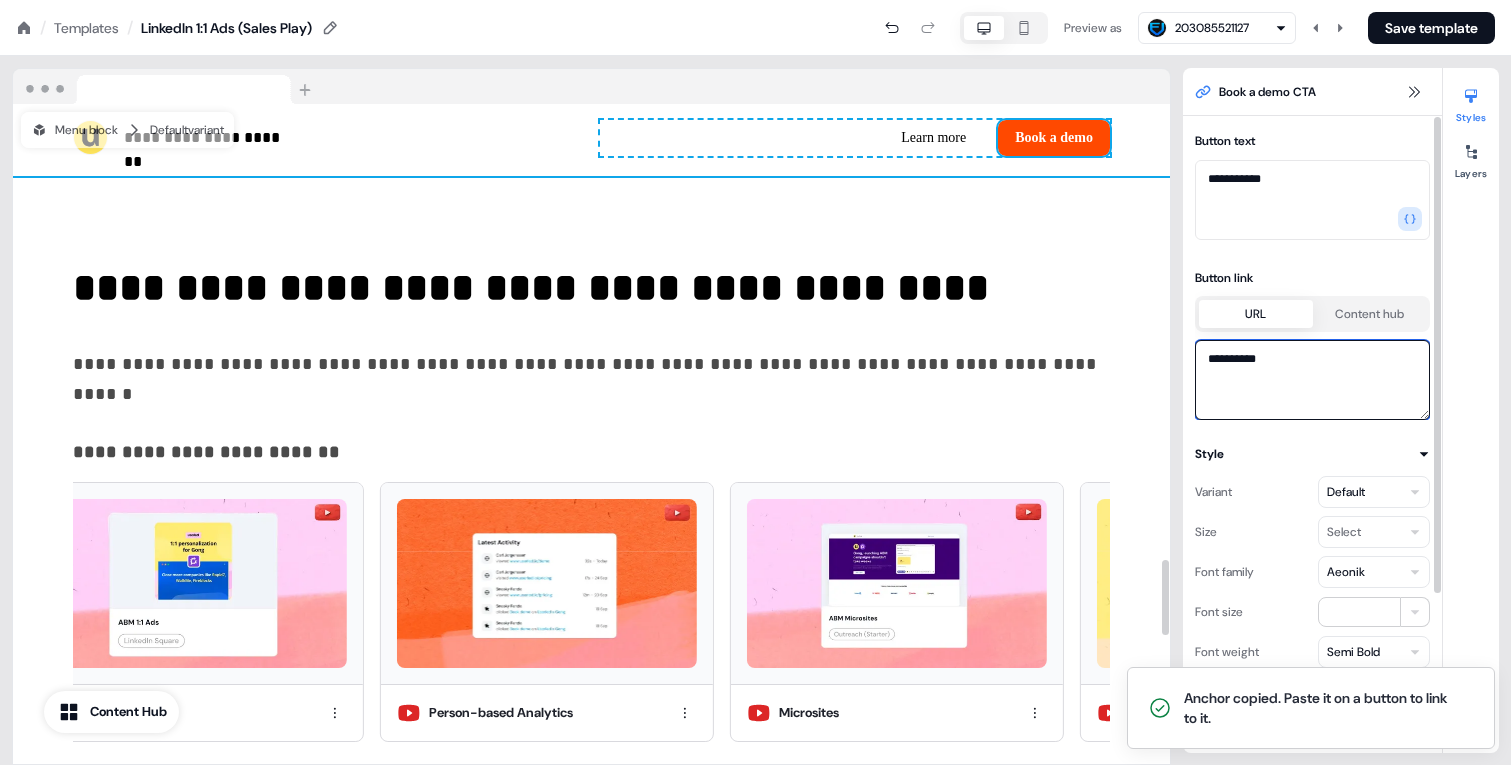 paste on "**********" 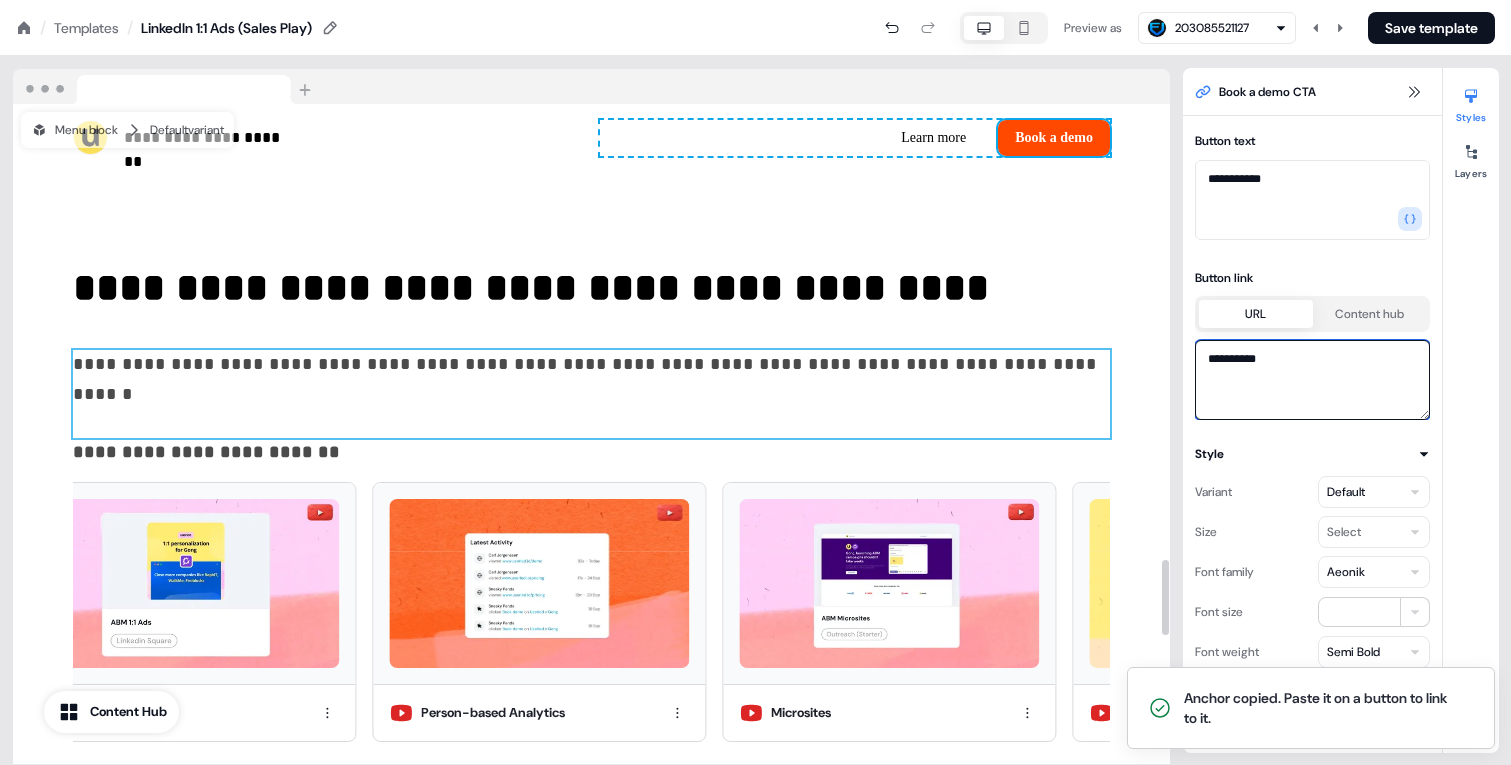 type on "**********" 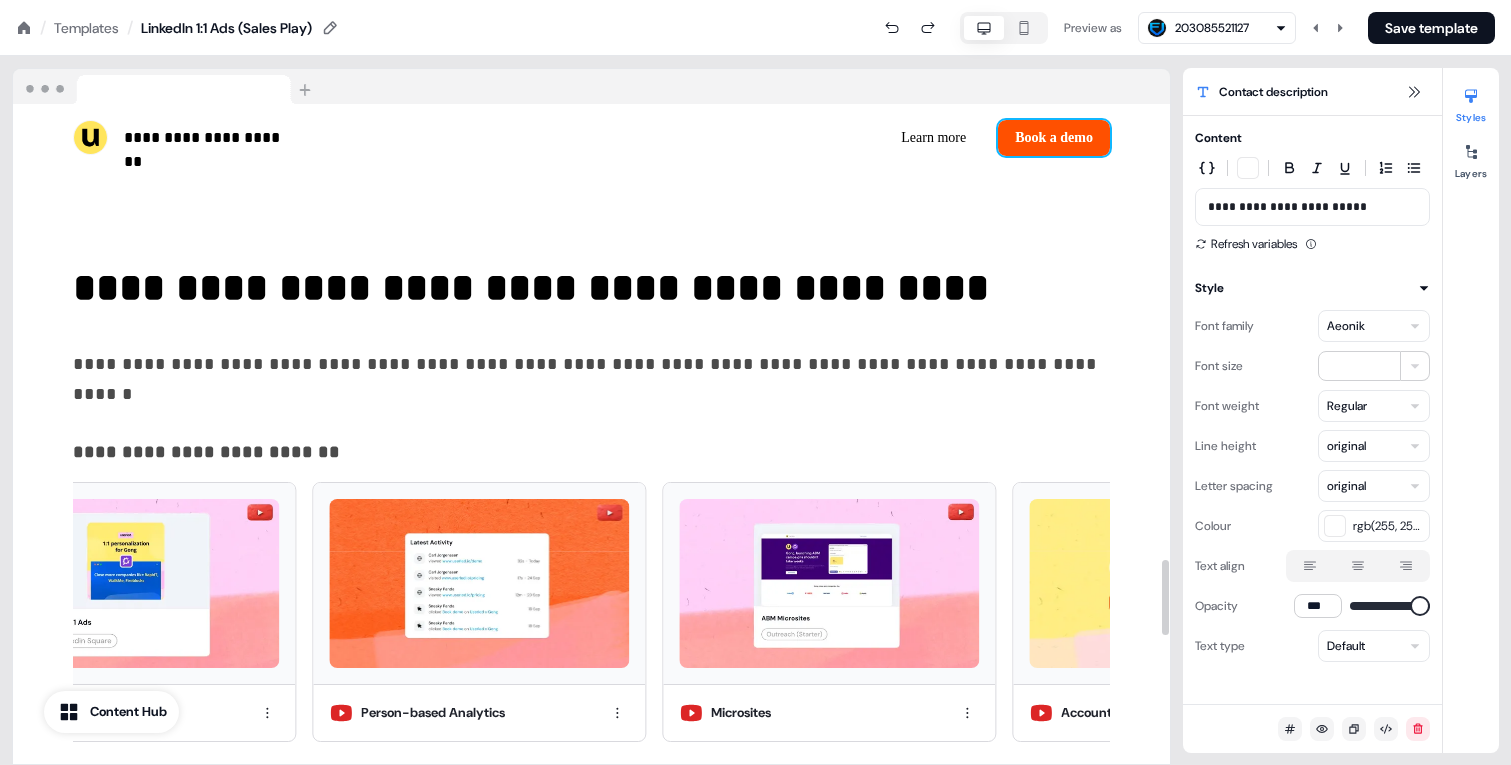 click on "Book a demo" at bounding box center (1054, 138) 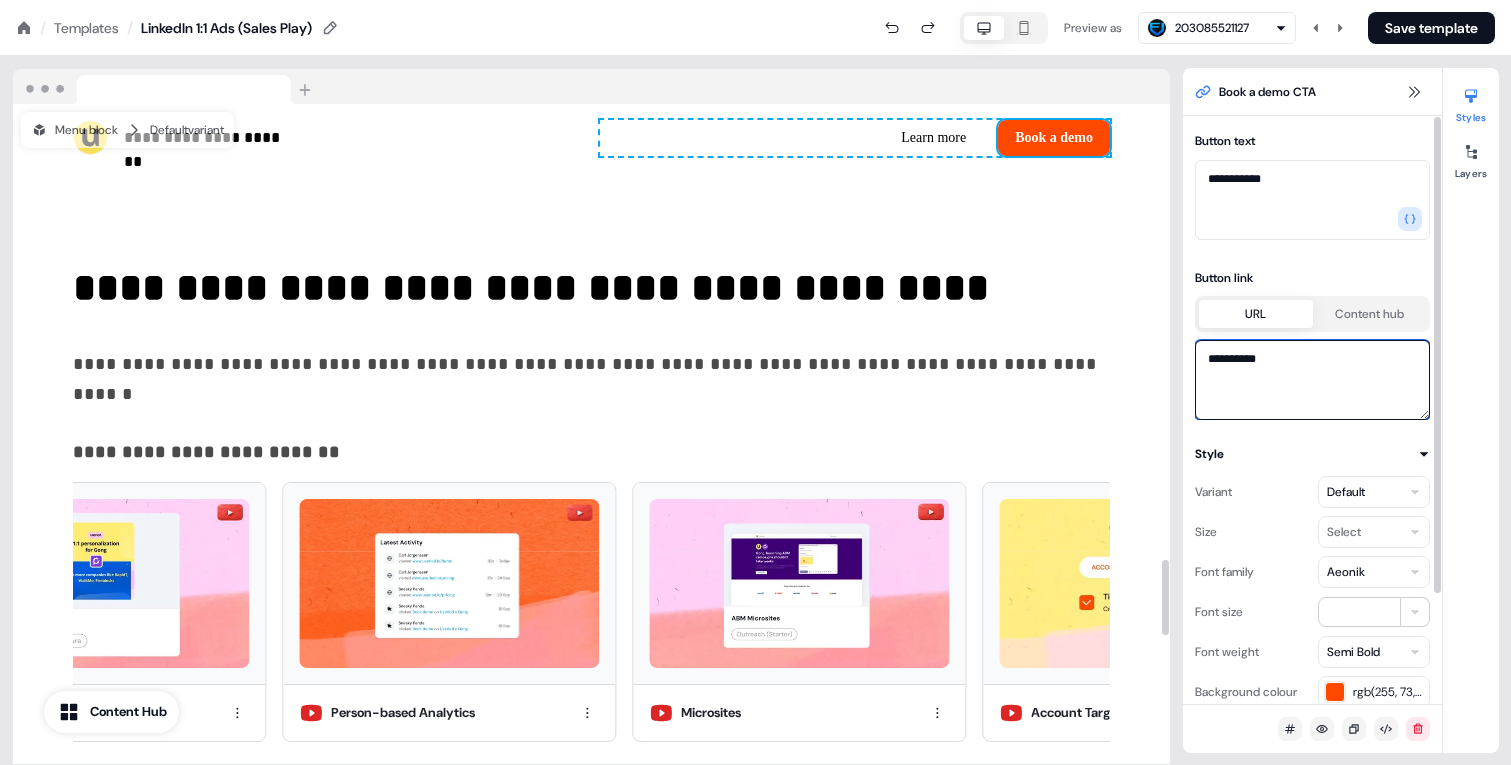 click on "**********" at bounding box center [1312, 380] 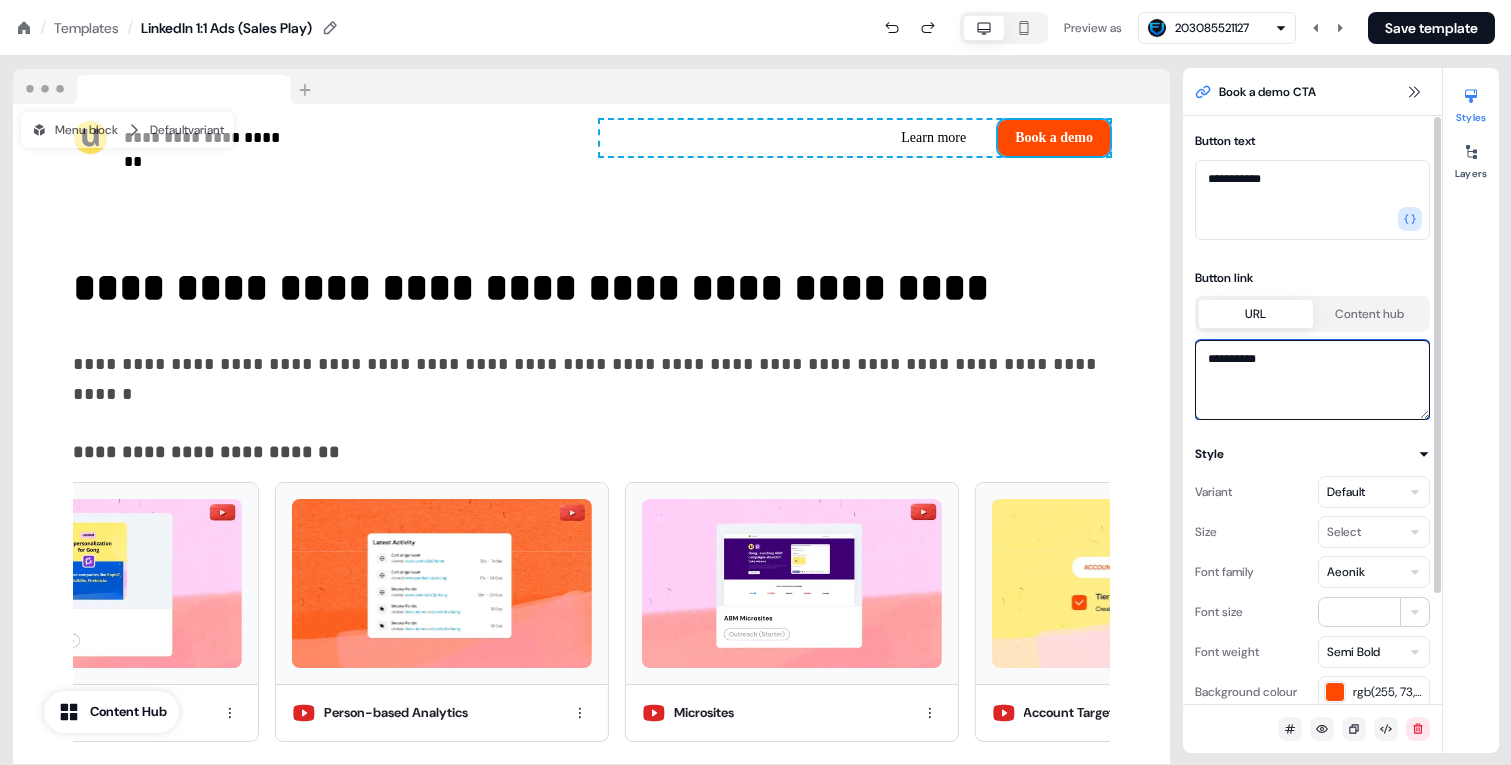 click on "**********" at bounding box center (1312, 380) 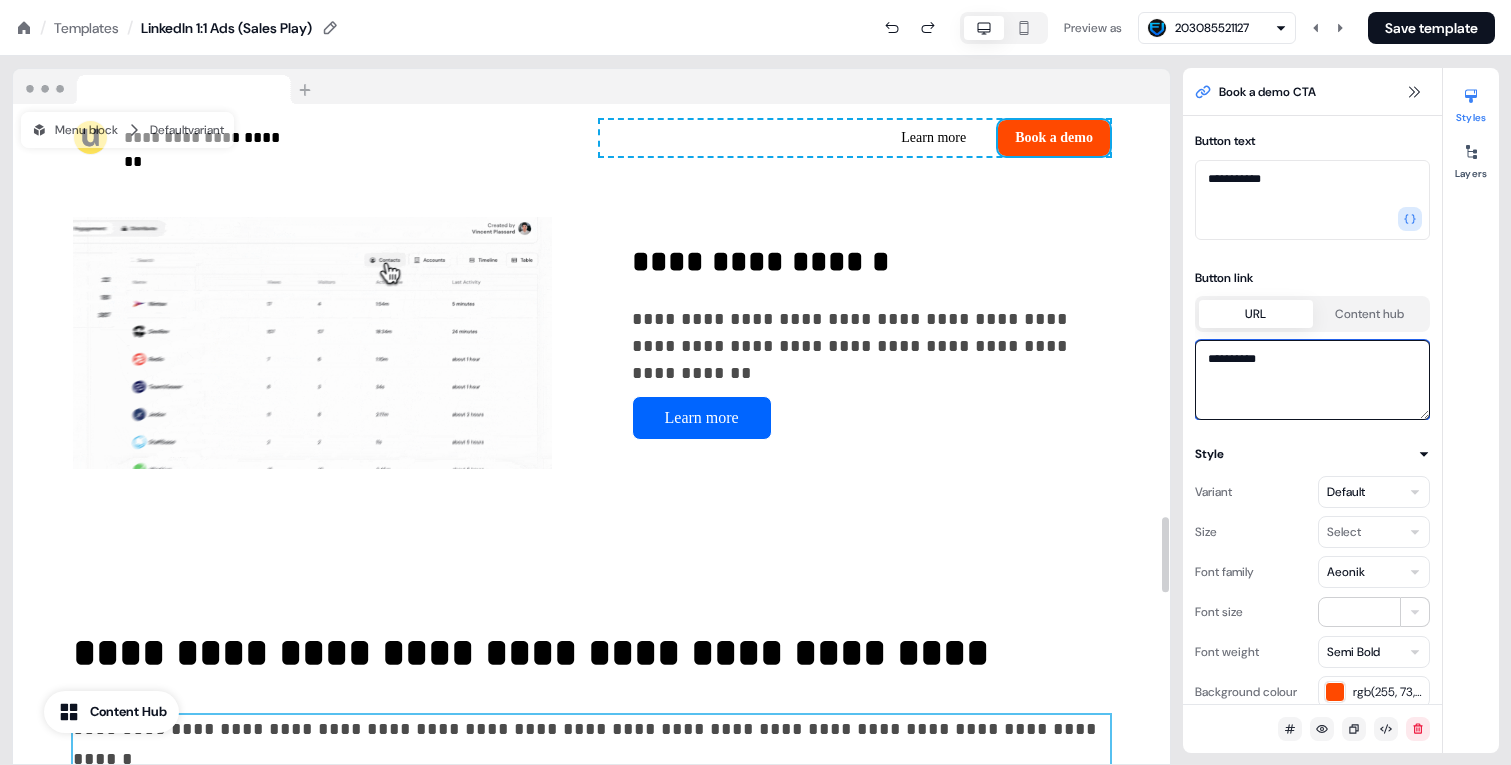scroll, scrollTop: 3622, scrollLeft: 0, axis: vertical 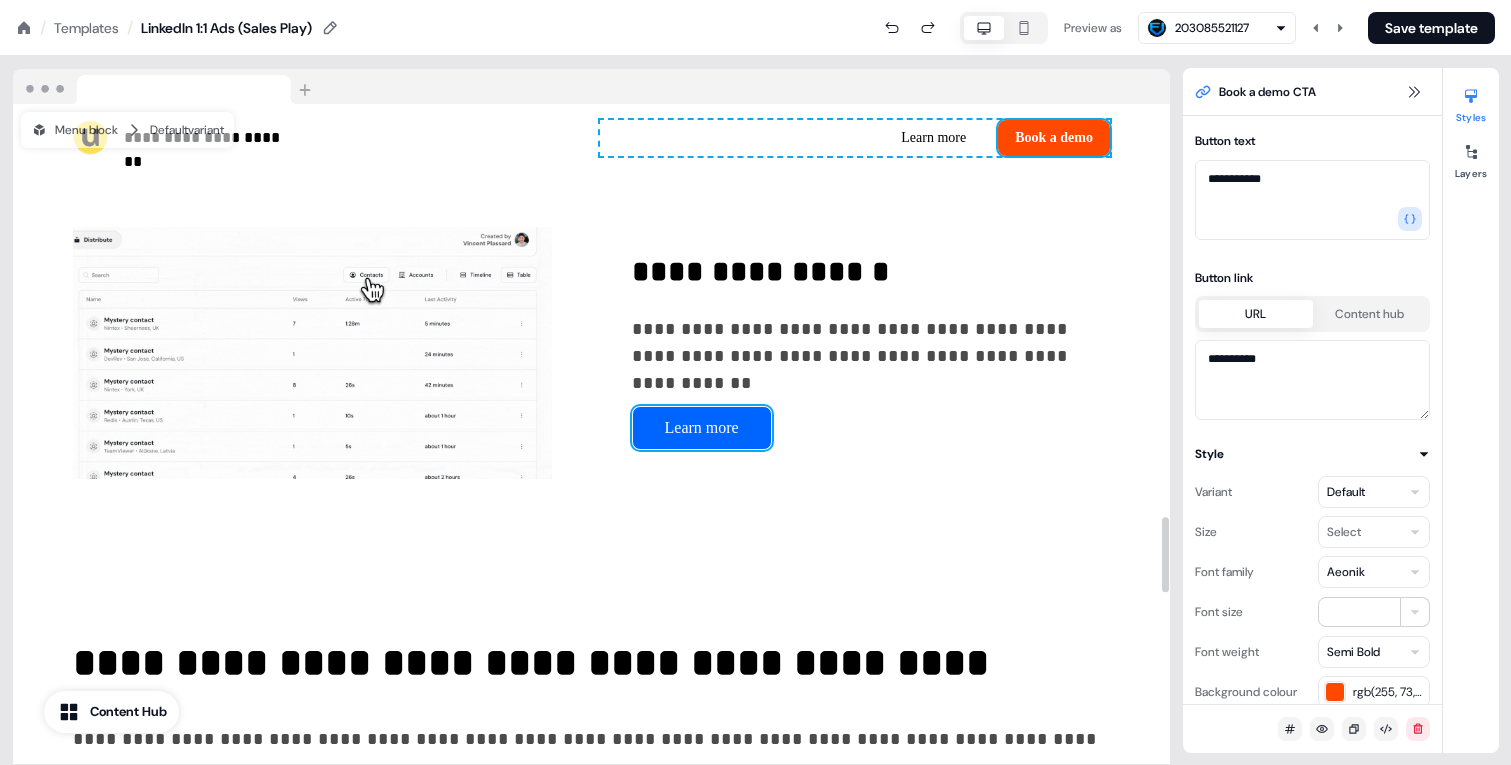 click on "Learn more" at bounding box center [702, 428] 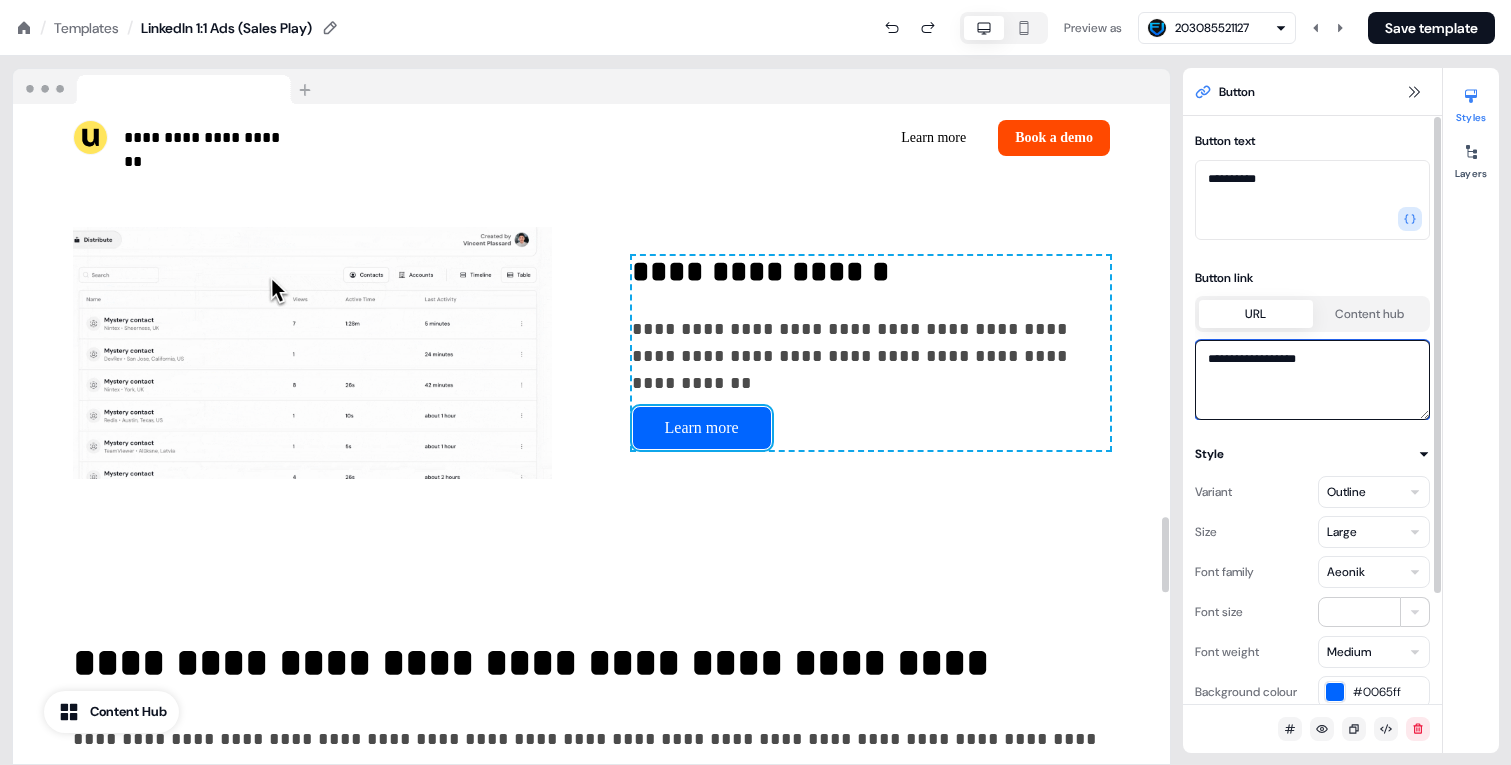 click on "**********" at bounding box center (1312, 380) 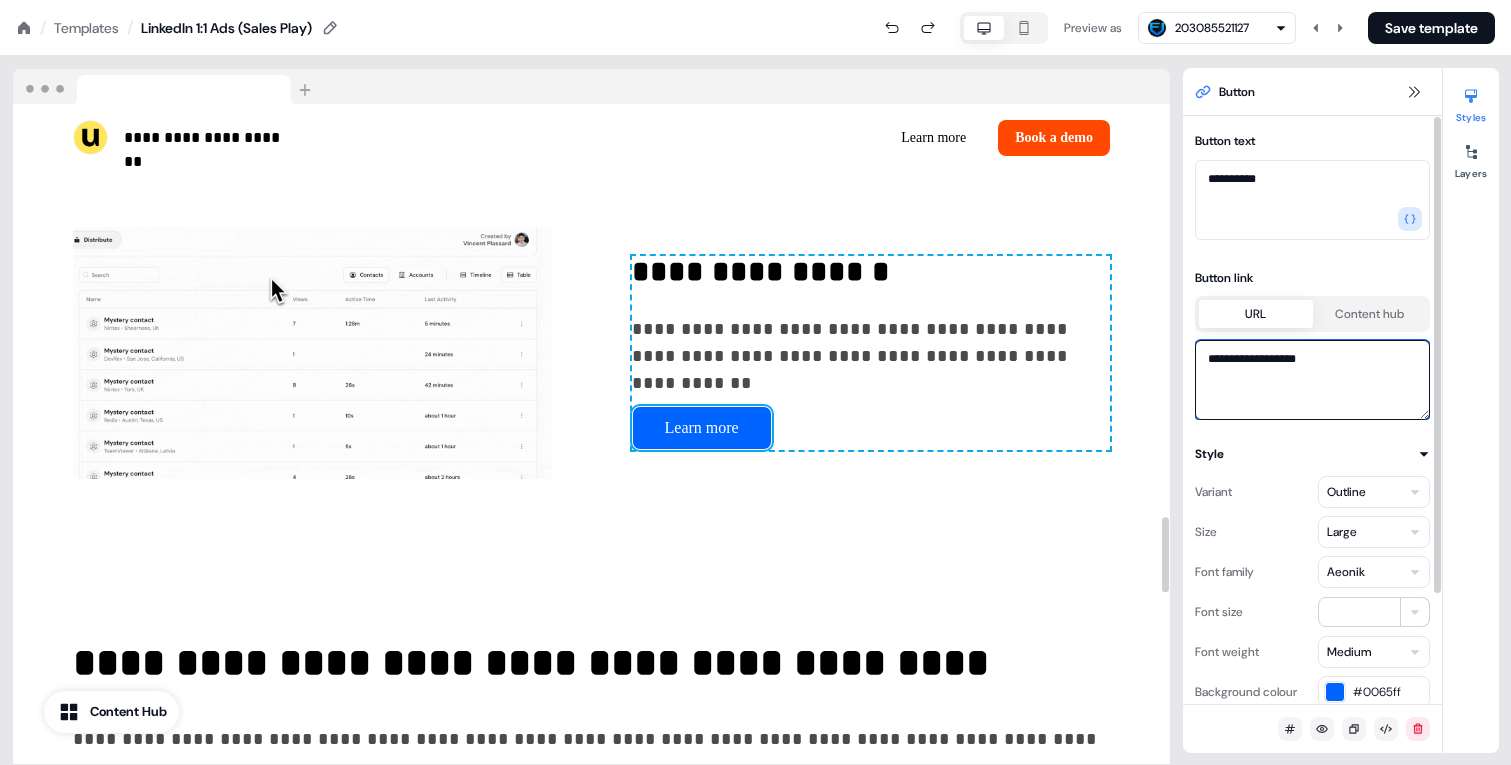 click on "**********" at bounding box center (1312, 380) 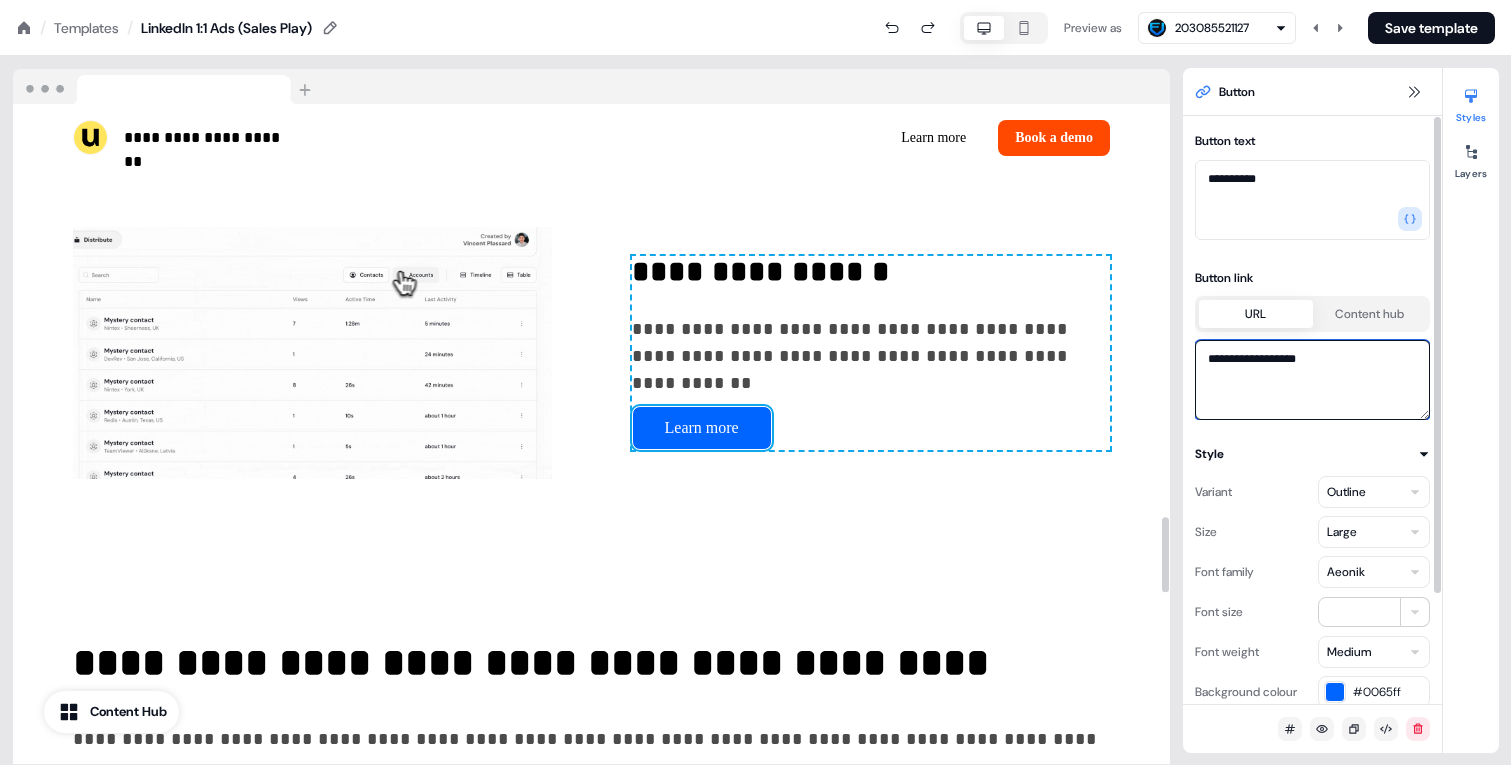 click on "**********" at bounding box center (1312, 380) 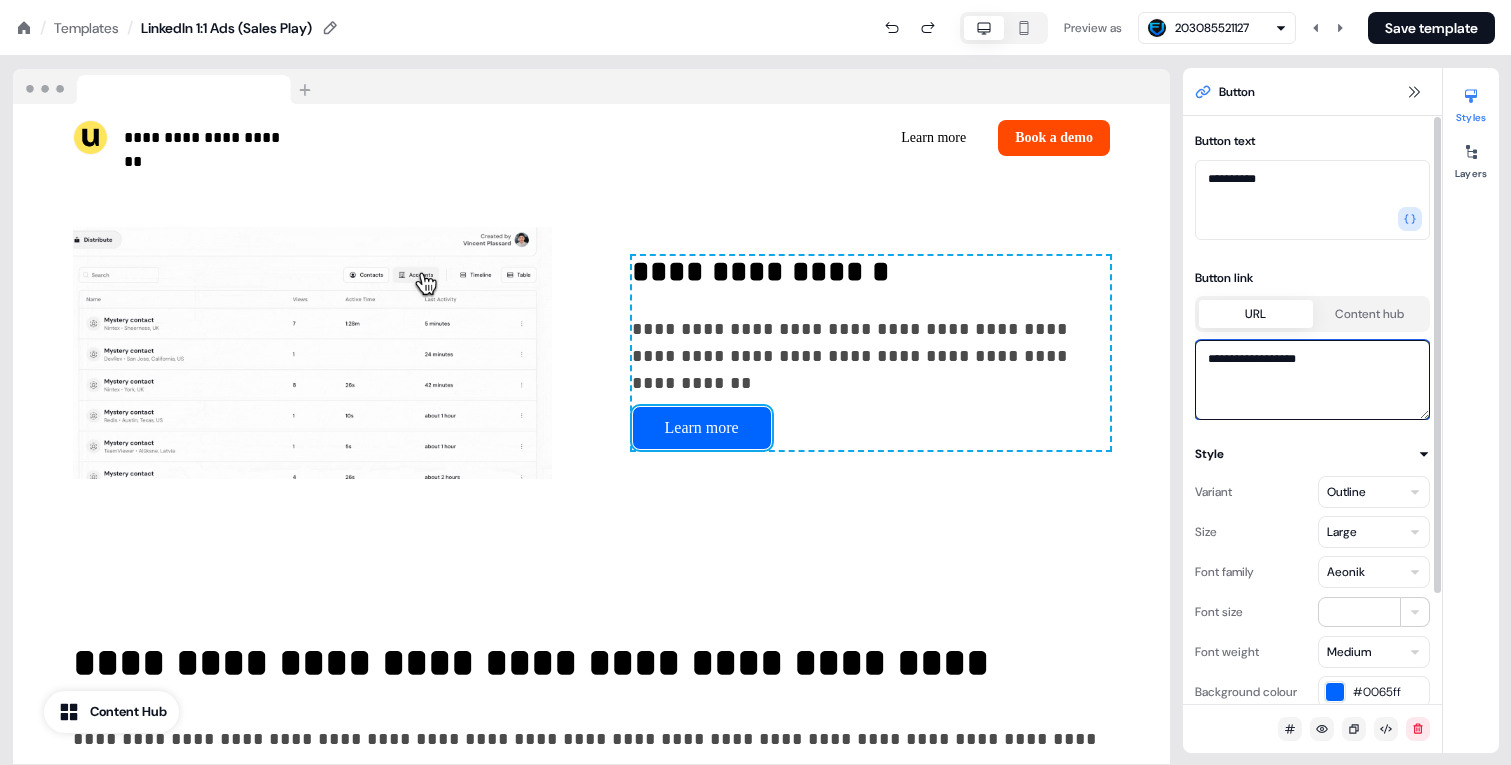 paste 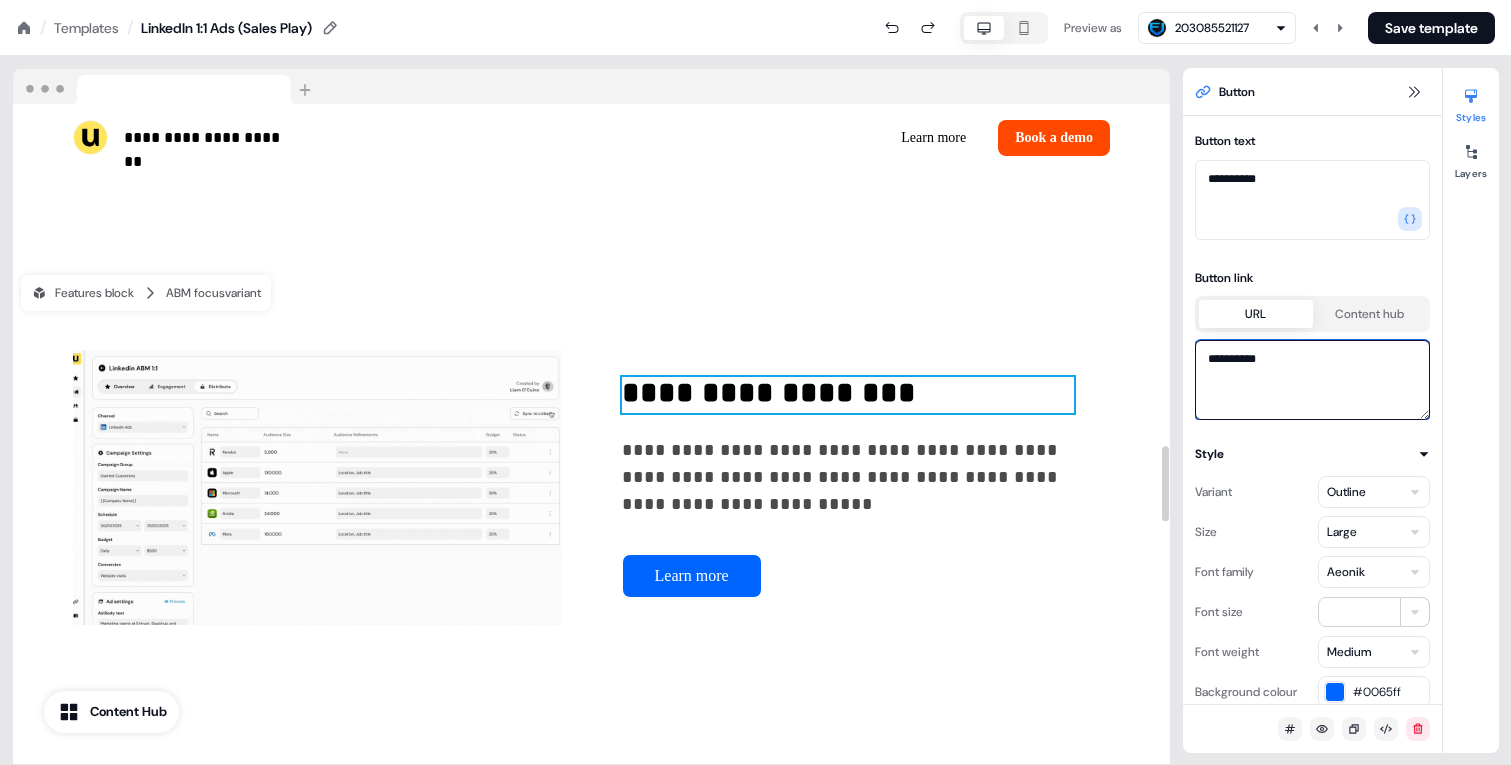 scroll, scrollTop: 2999, scrollLeft: 0, axis: vertical 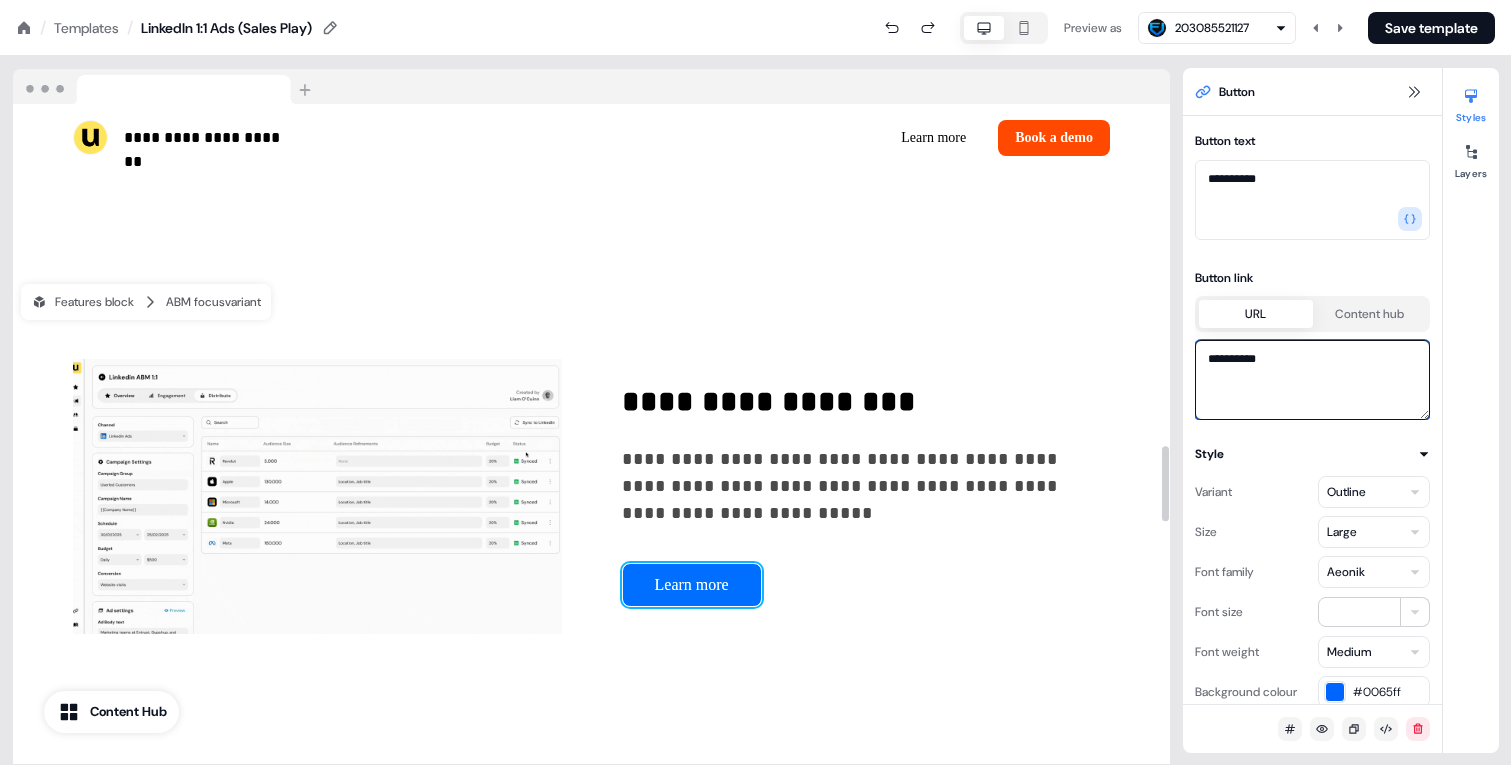 type on "**********" 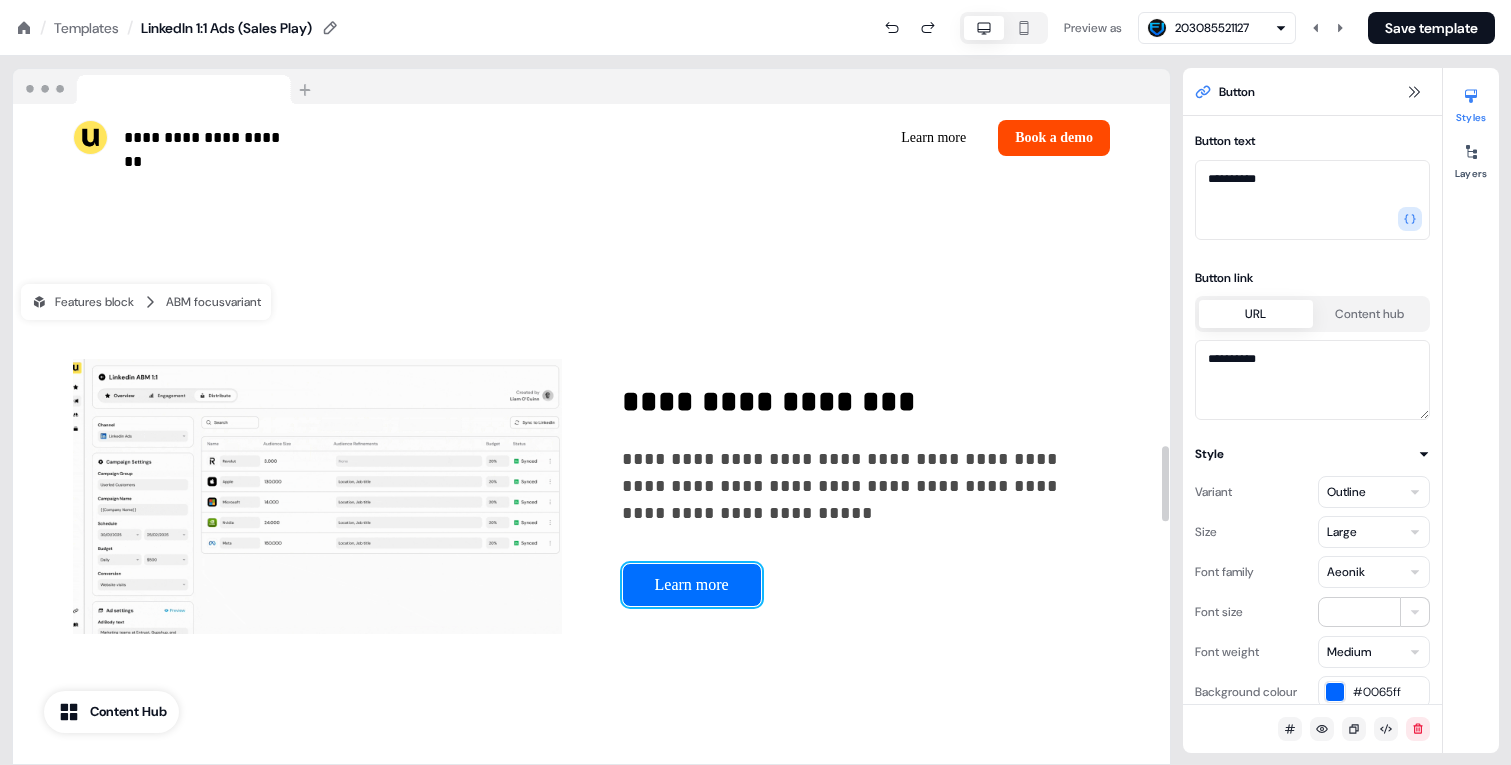 click on "Learn more" at bounding box center [692, 585] 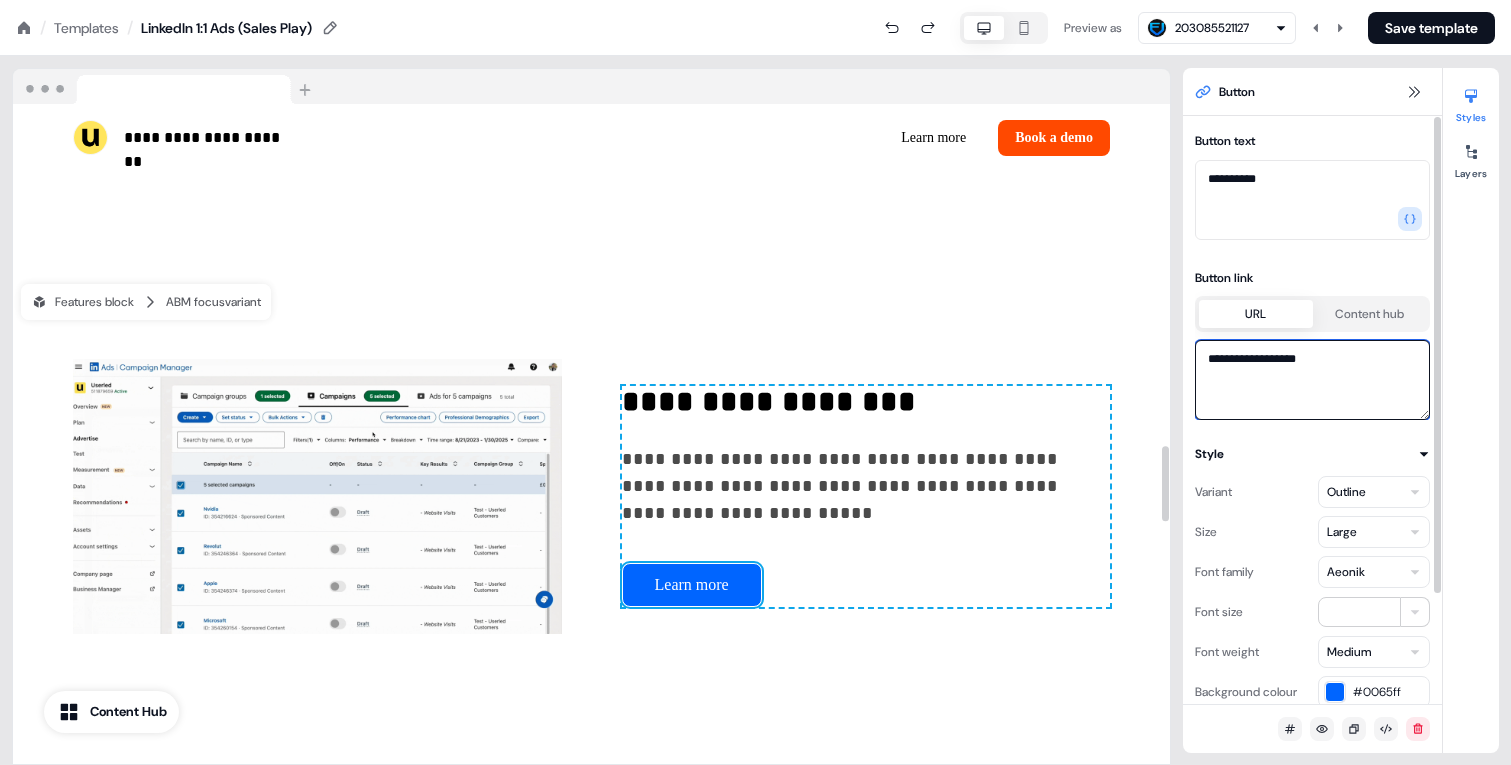click on "**********" at bounding box center [1312, 380] 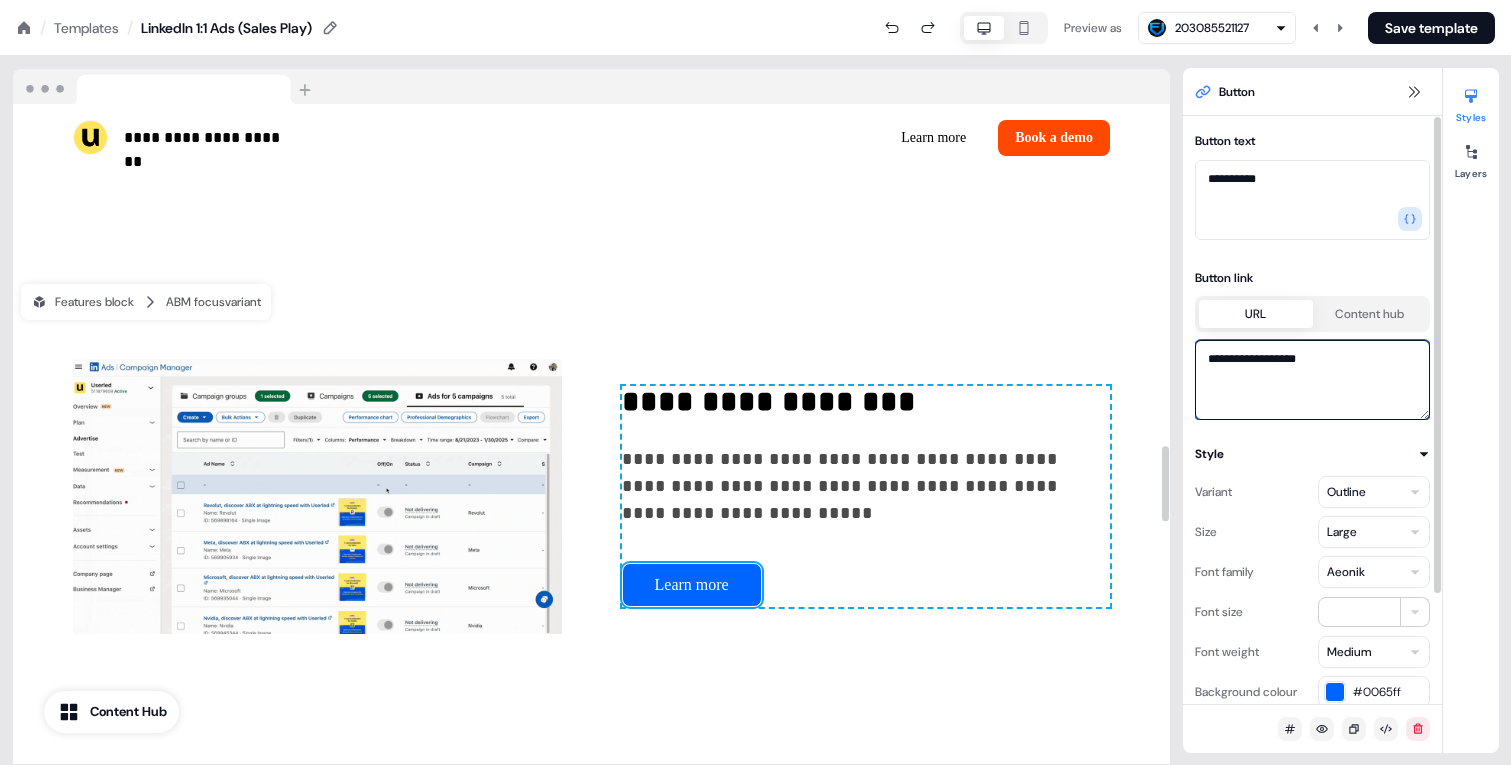 click on "**********" at bounding box center [1312, 380] 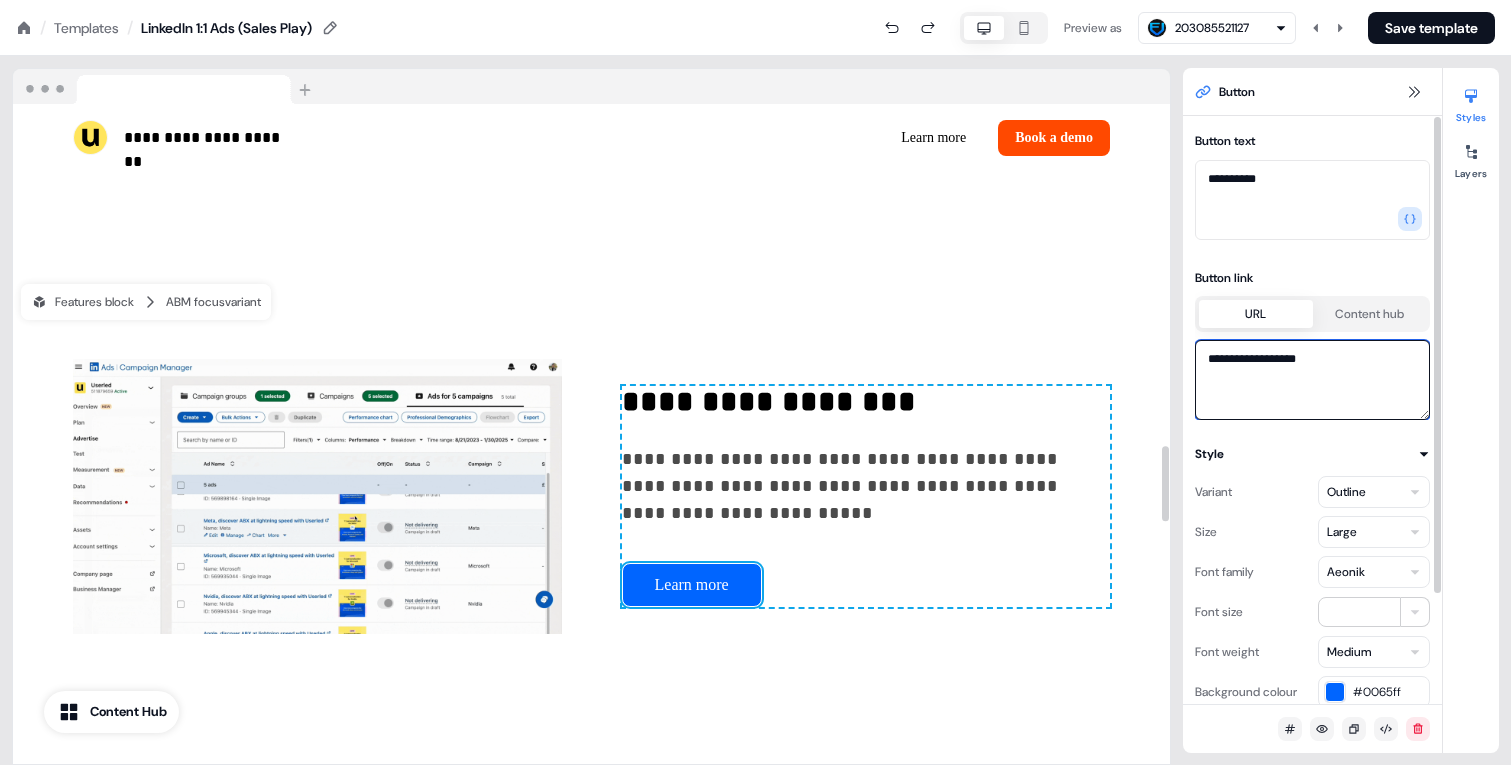 click on "**********" at bounding box center [1312, 380] 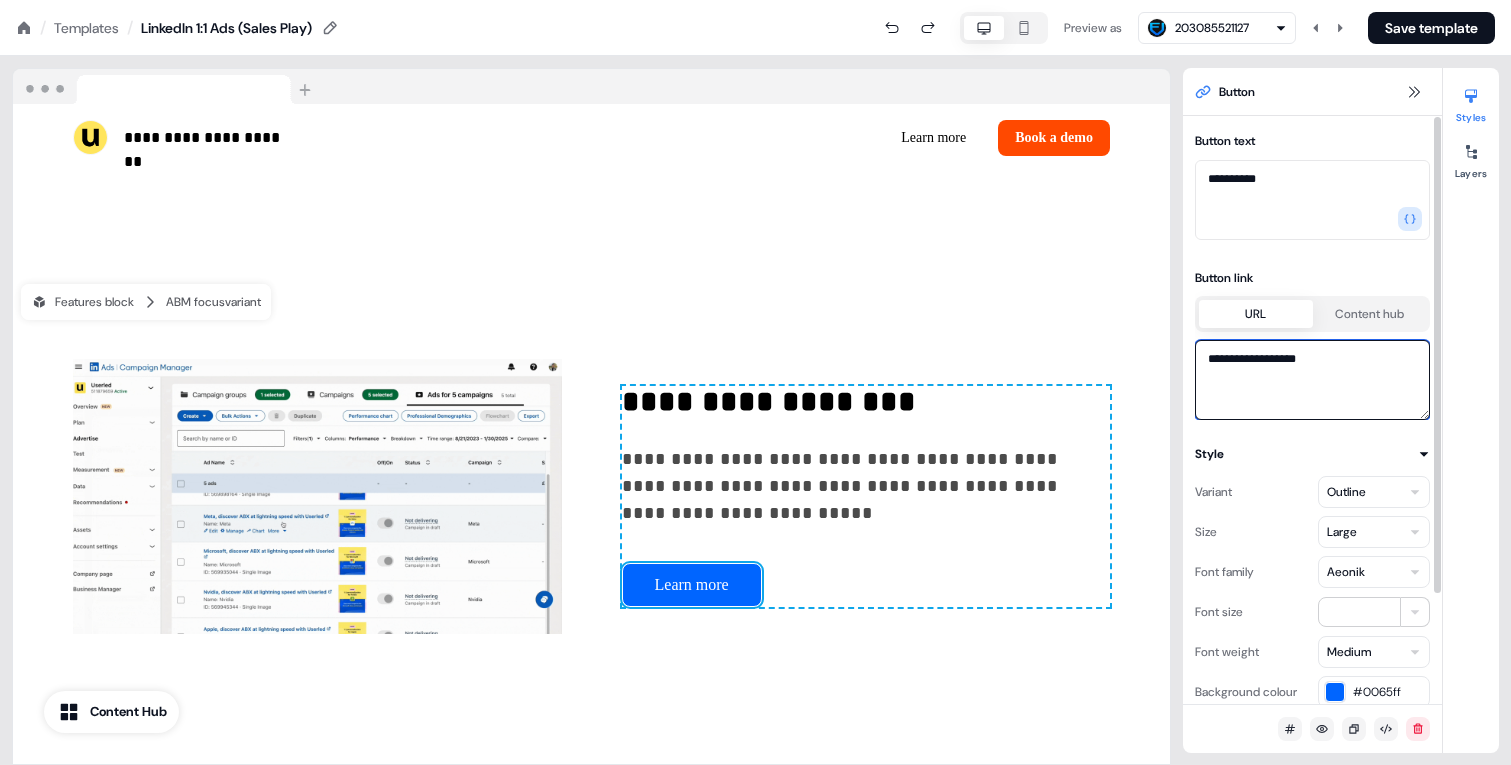 paste 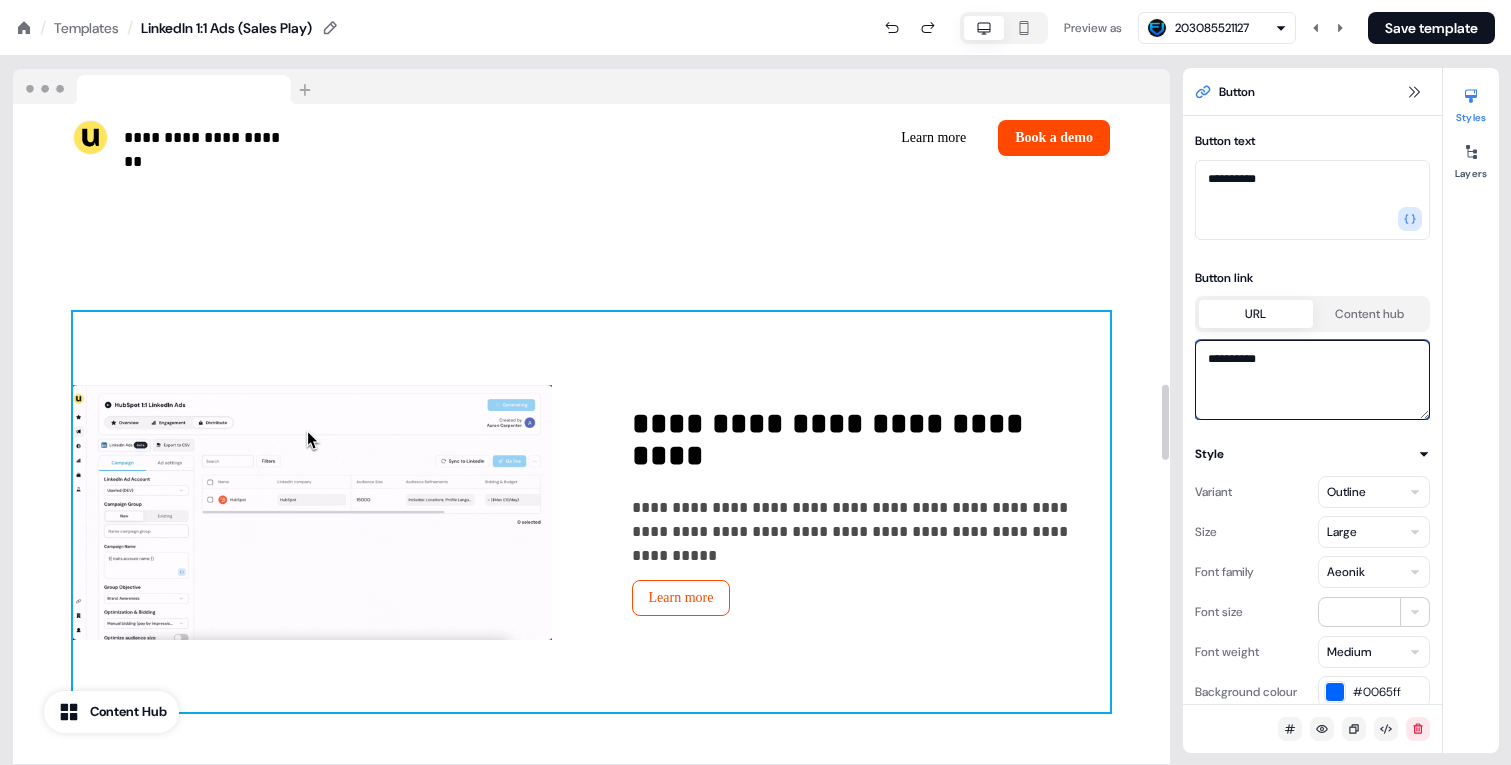scroll, scrollTop: 2457, scrollLeft: 0, axis: vertical 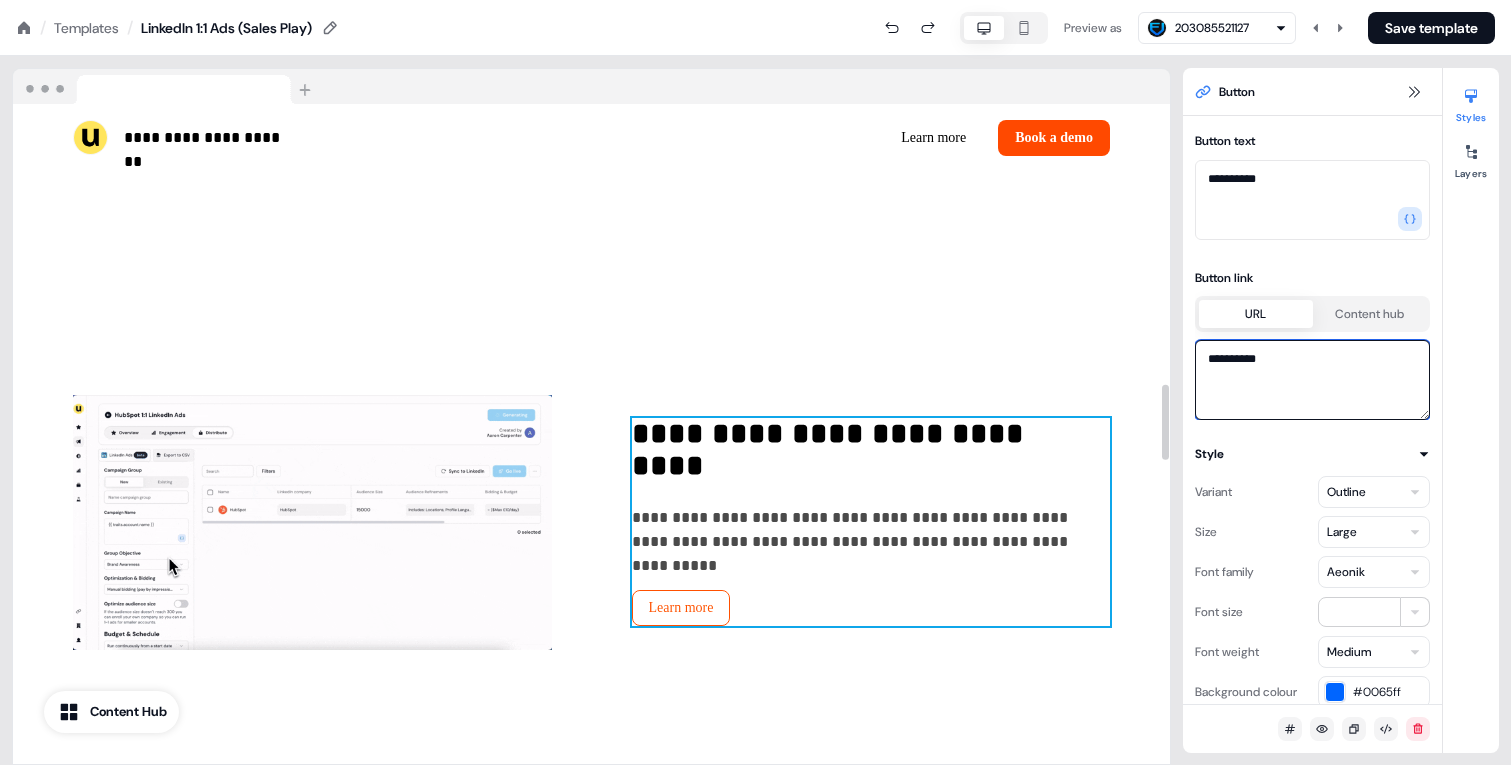 type on "**********" 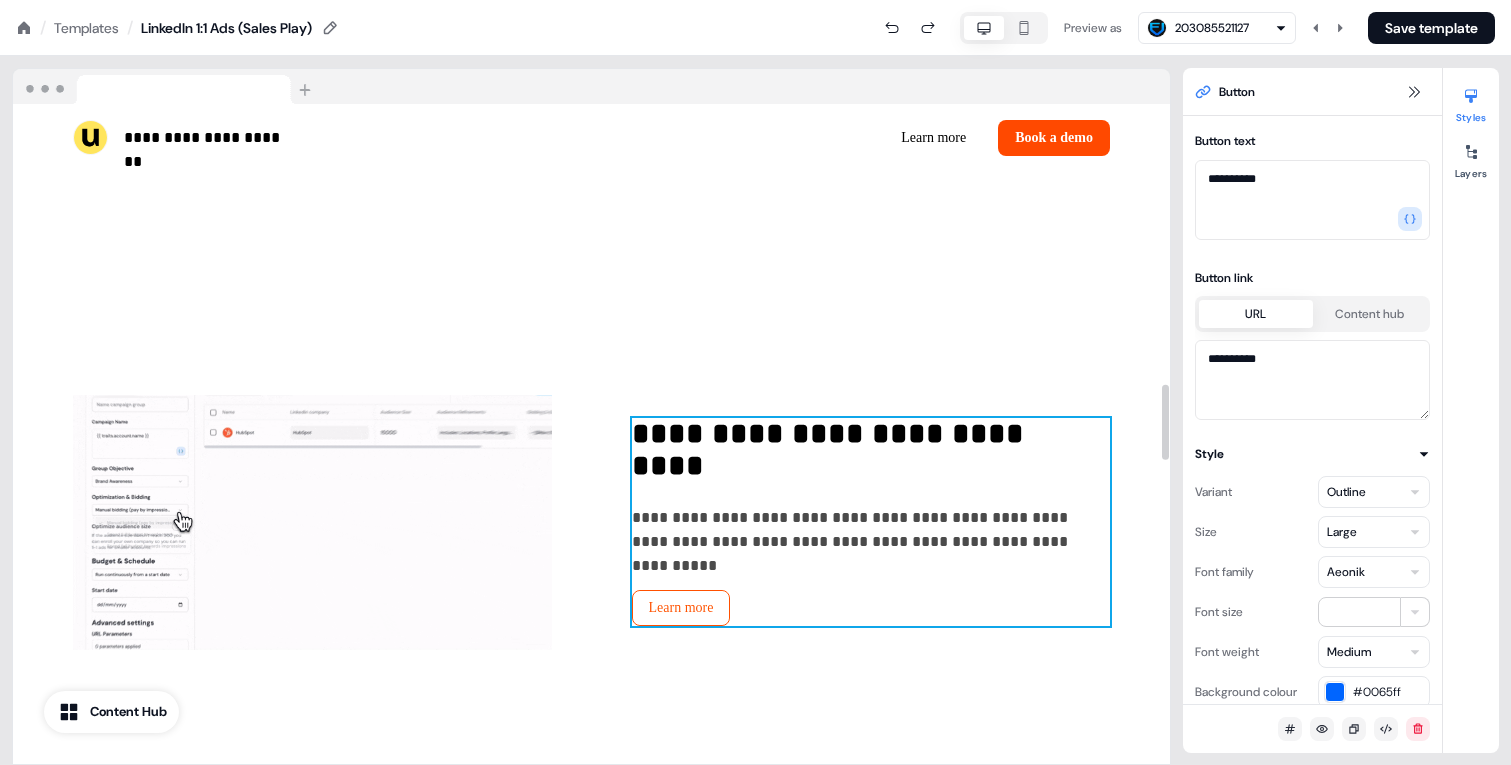 click on "Learn more" at bounding box center (681, 608) 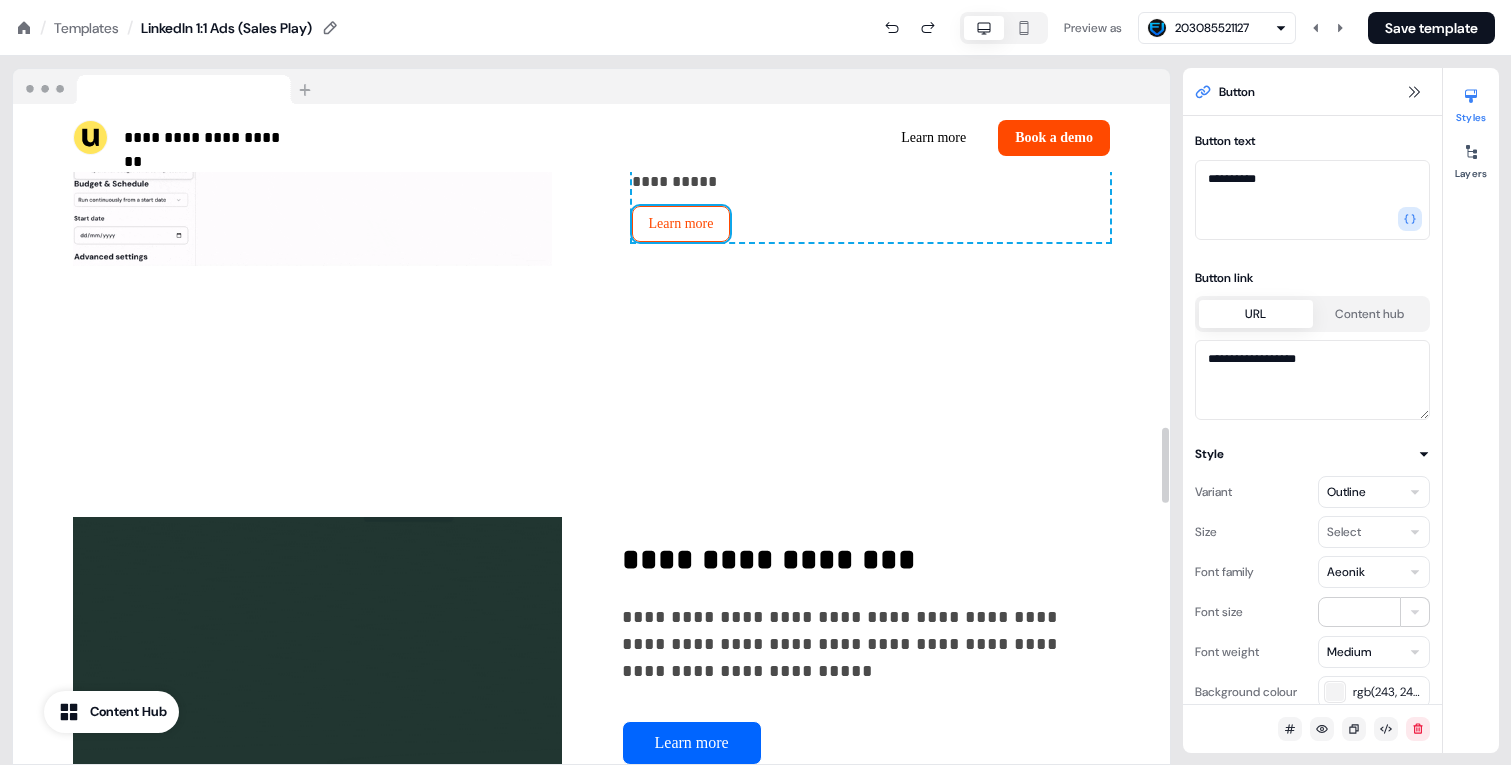 scroll, scrollTop: 2859, scrollLeft: 0, axis: vertical 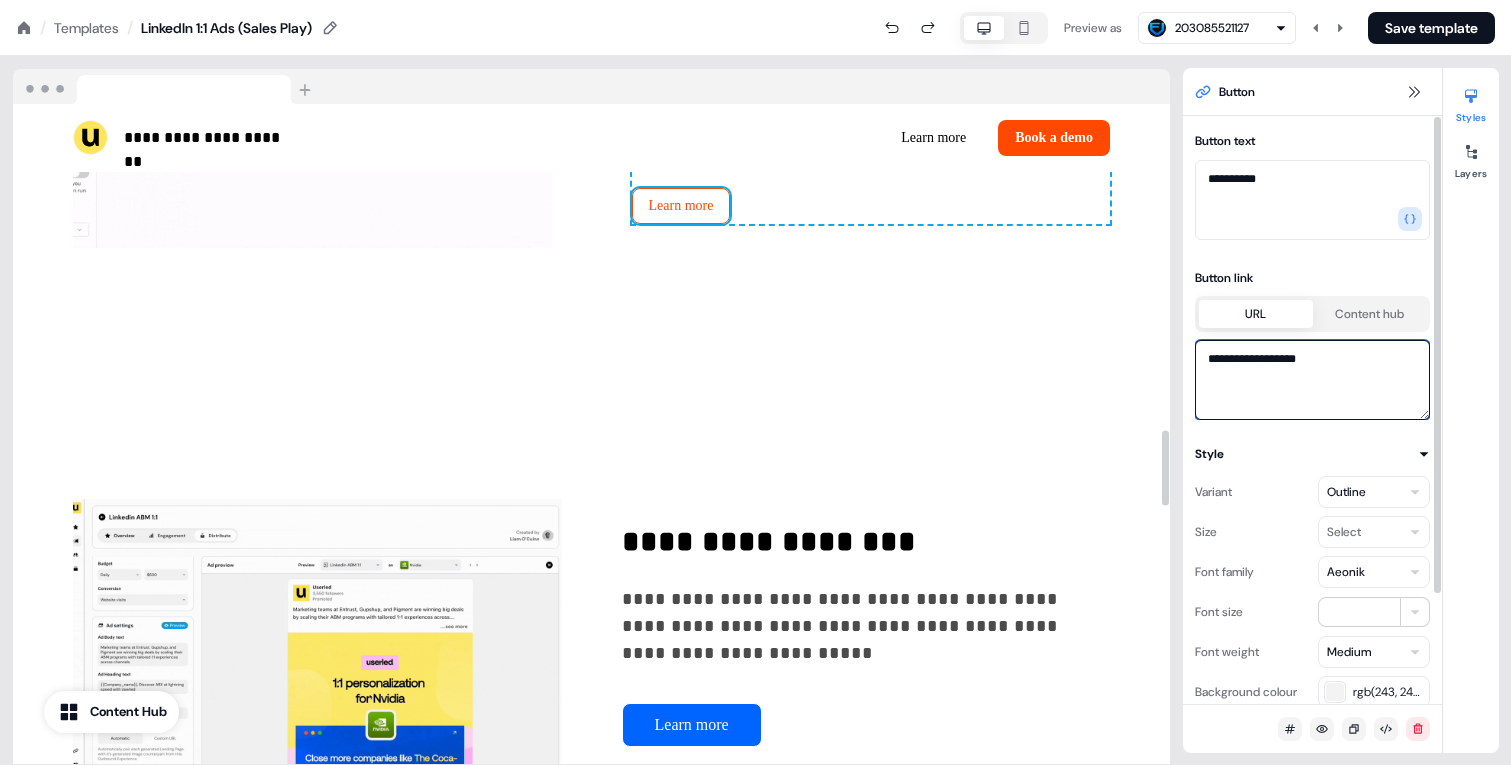 click on "**********" at bounding box center (1312, 380) 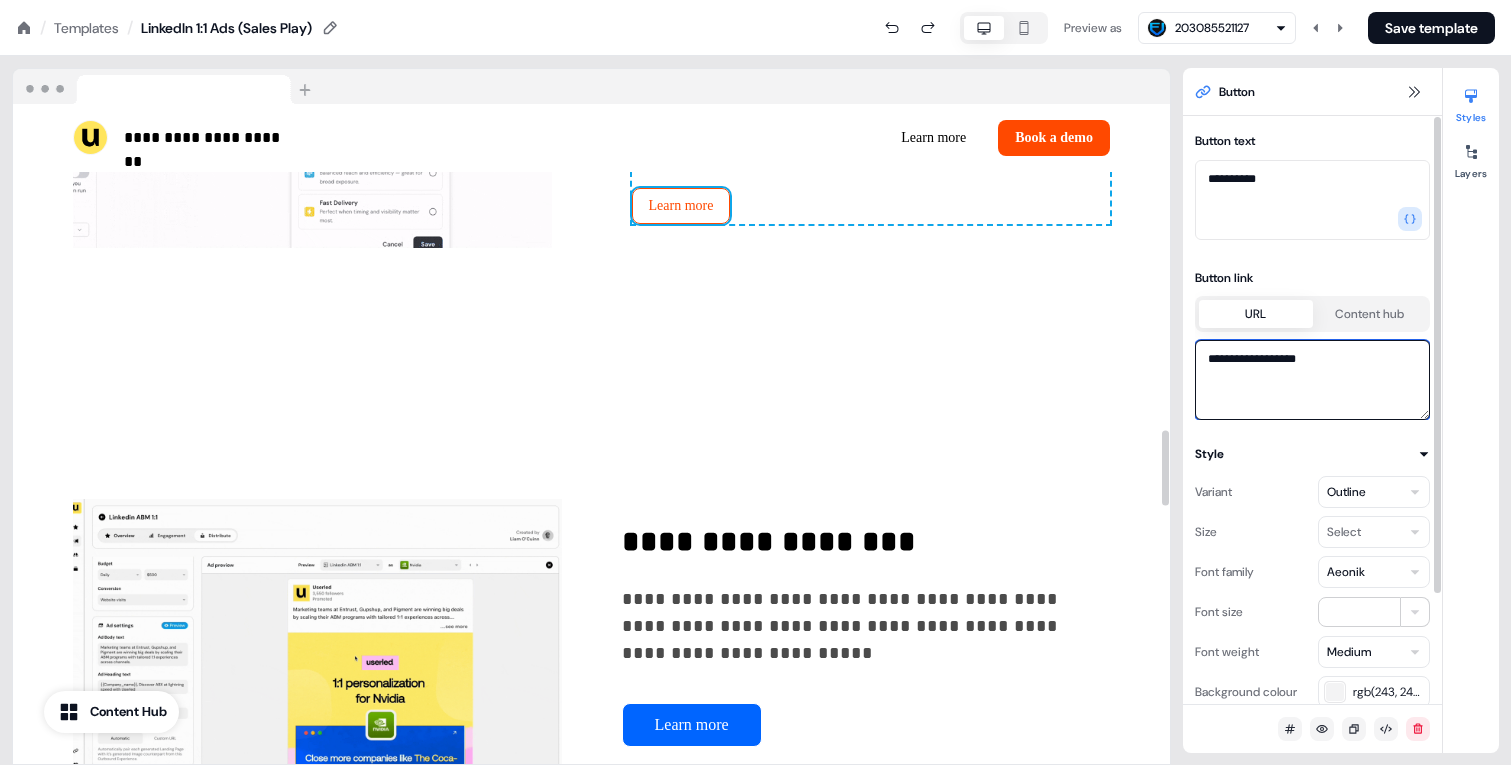 click on "**********" at bounding box center (1312, 380) 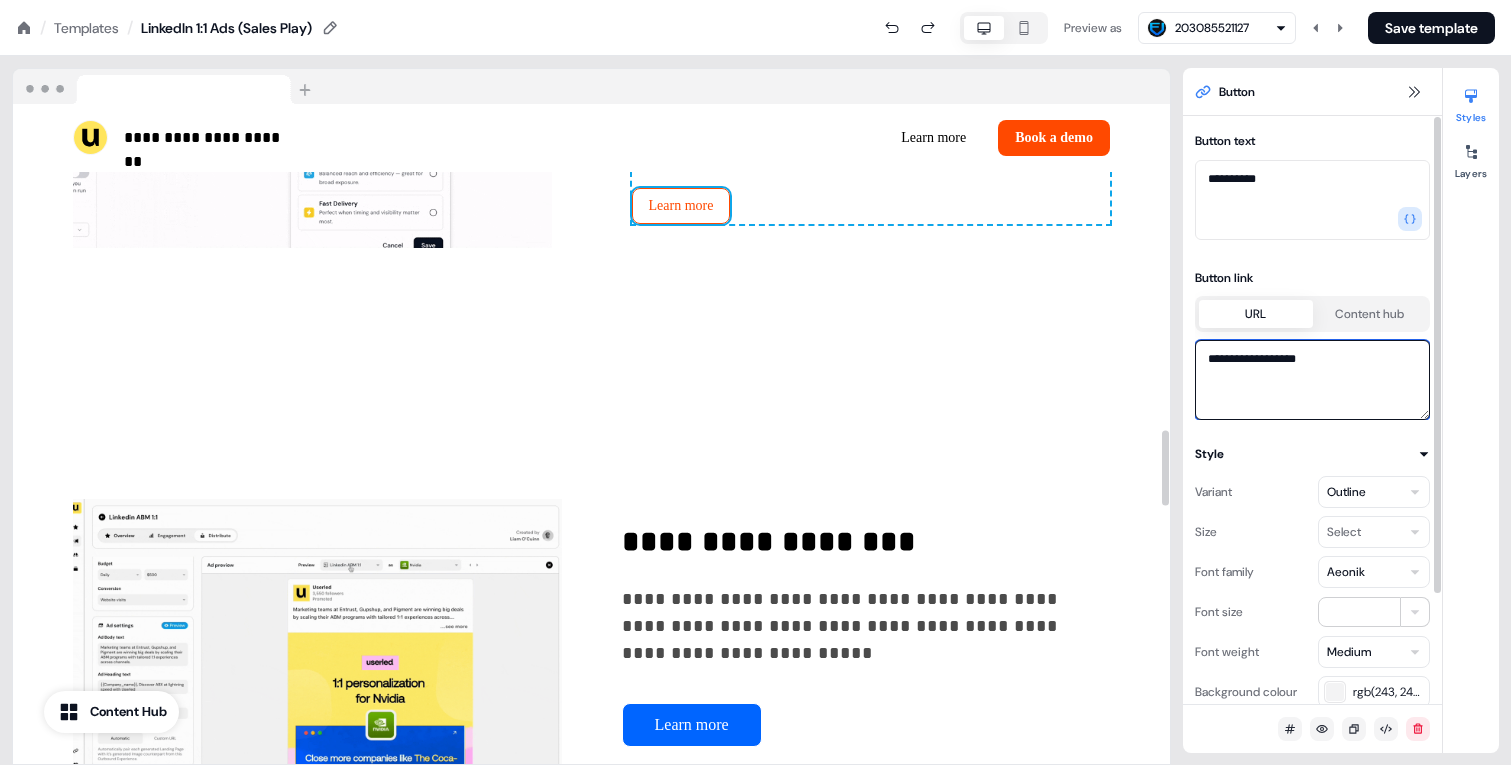 click on "**********" at bounding box center (1312, 380) 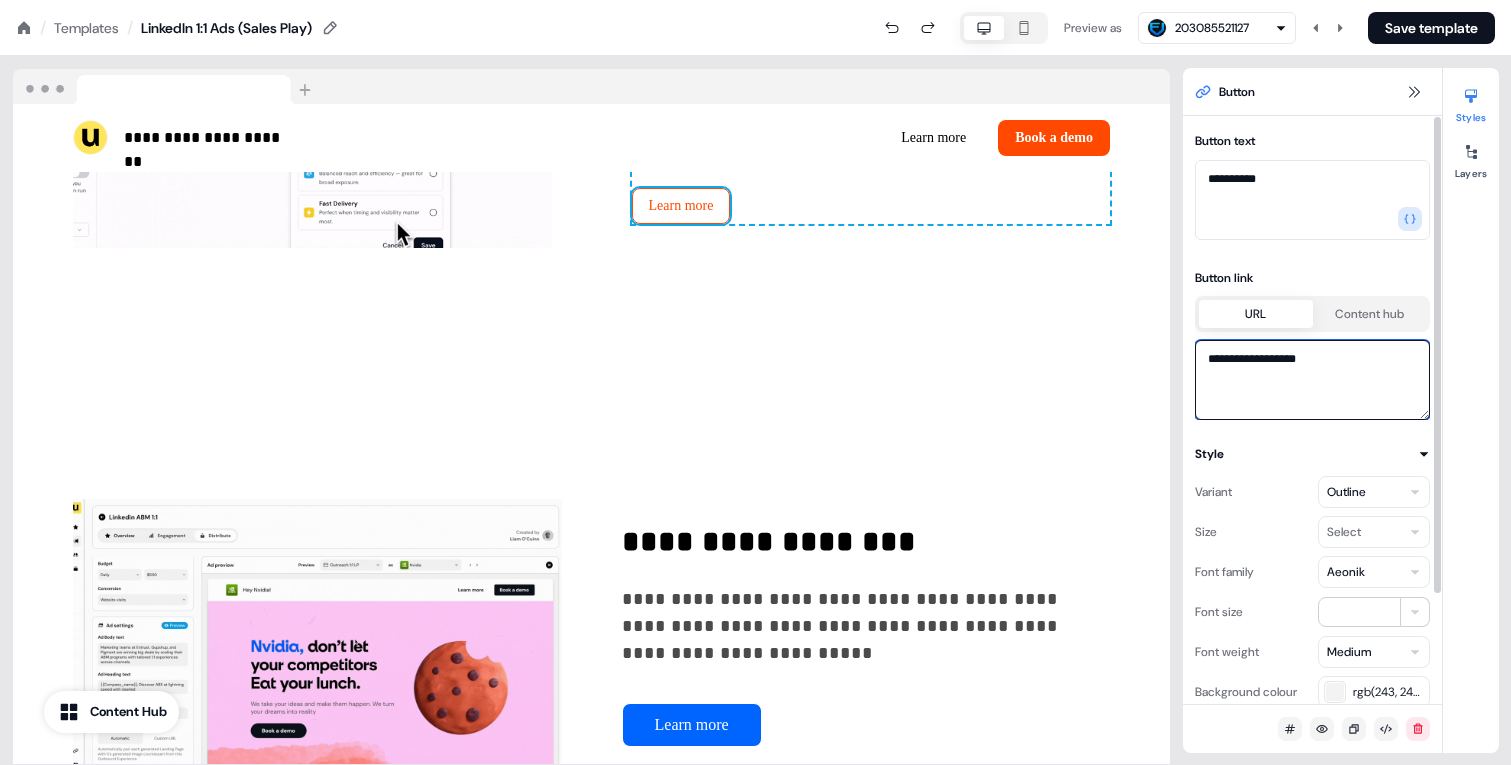 paste 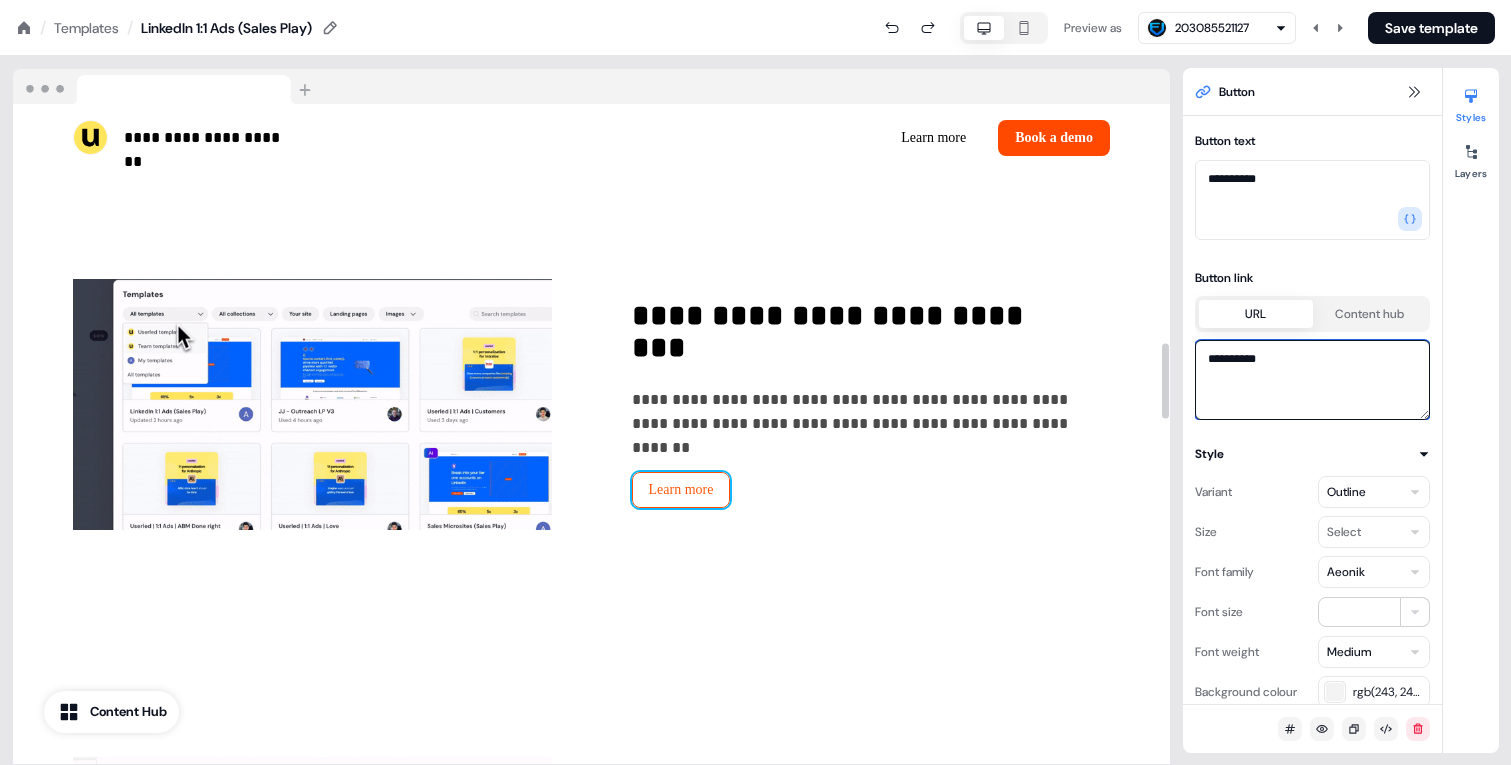 type on "**********" 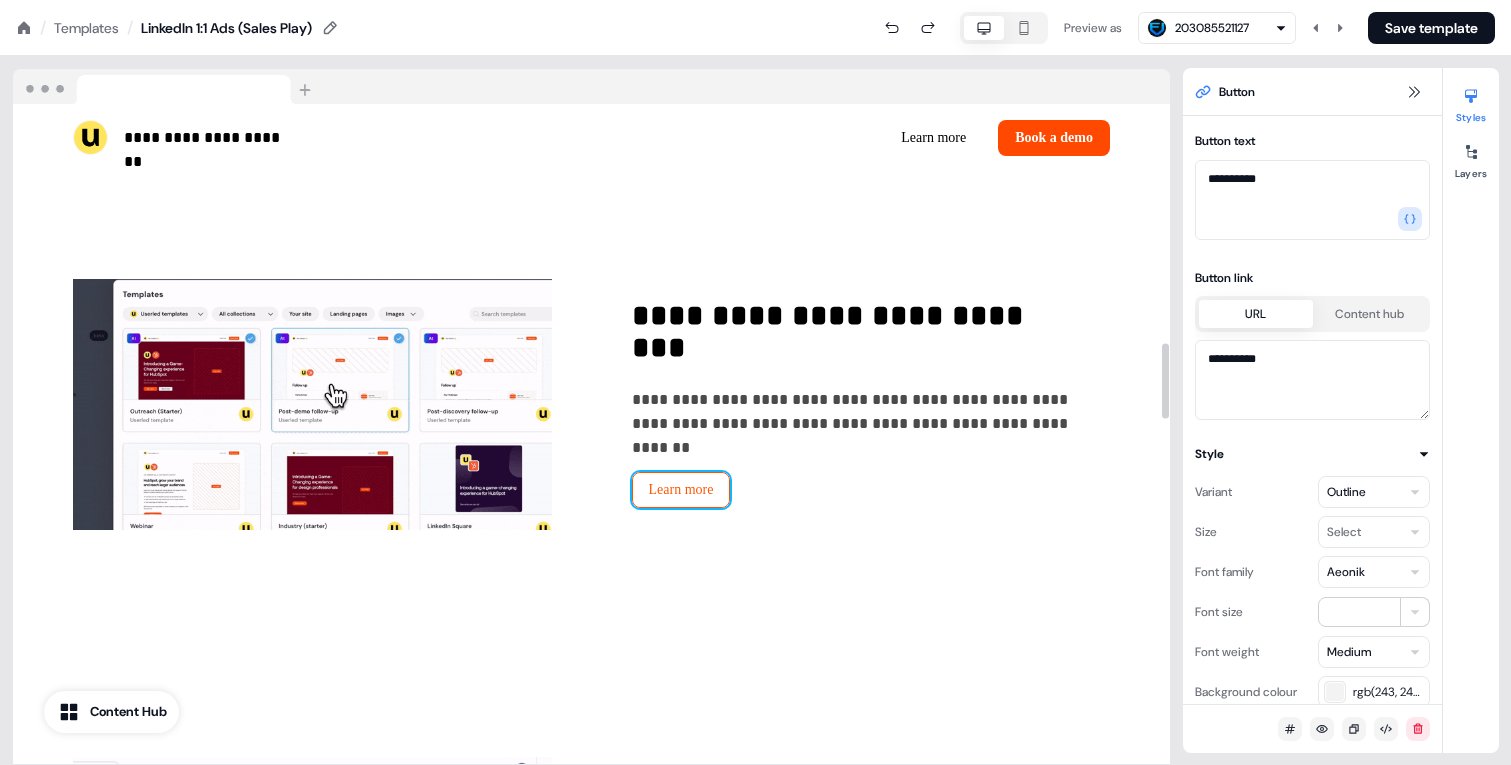 scroll, scrollTop: 2094, scrollLeft: 0, axis: vertical 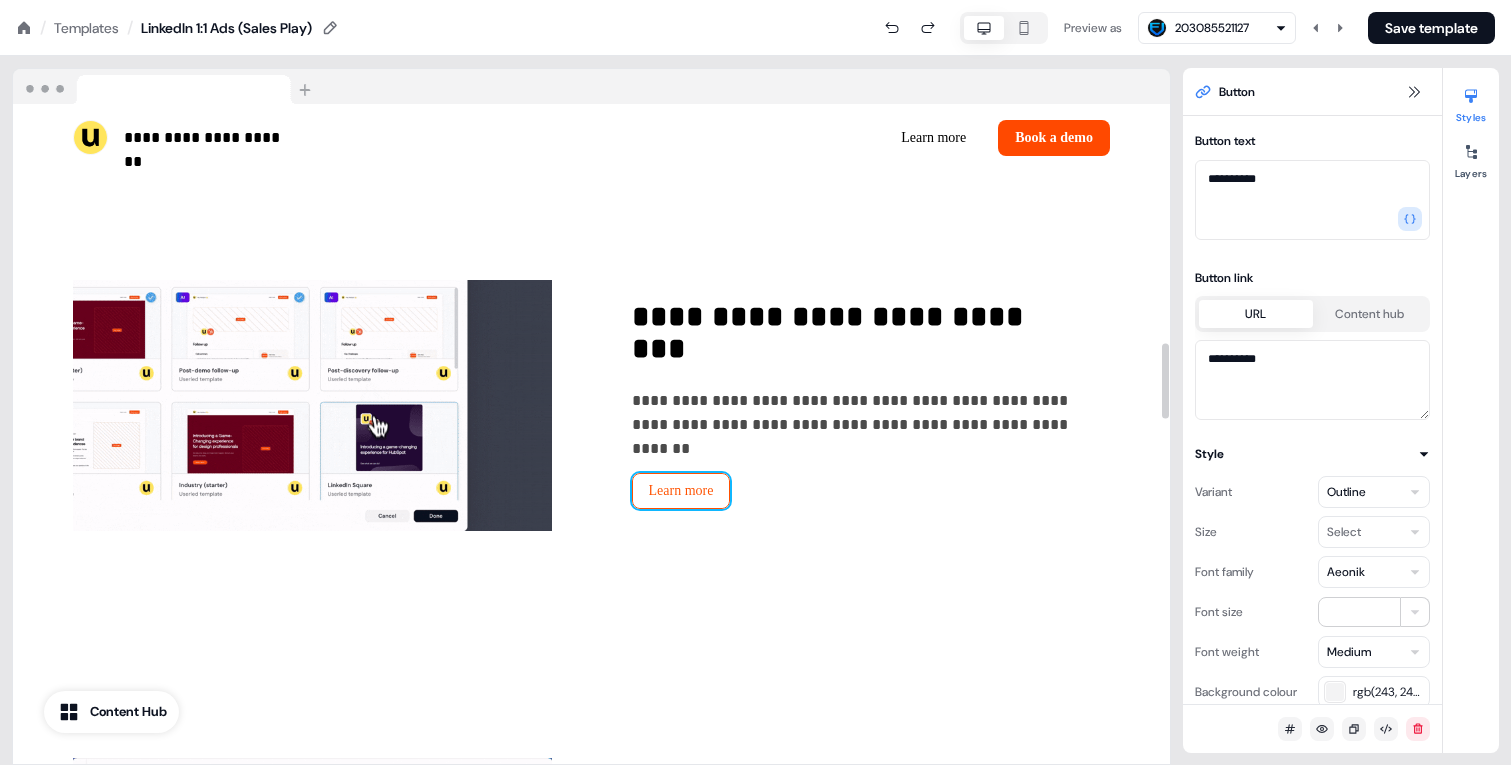 click on "Learn more" at bounding box center (681, 491) 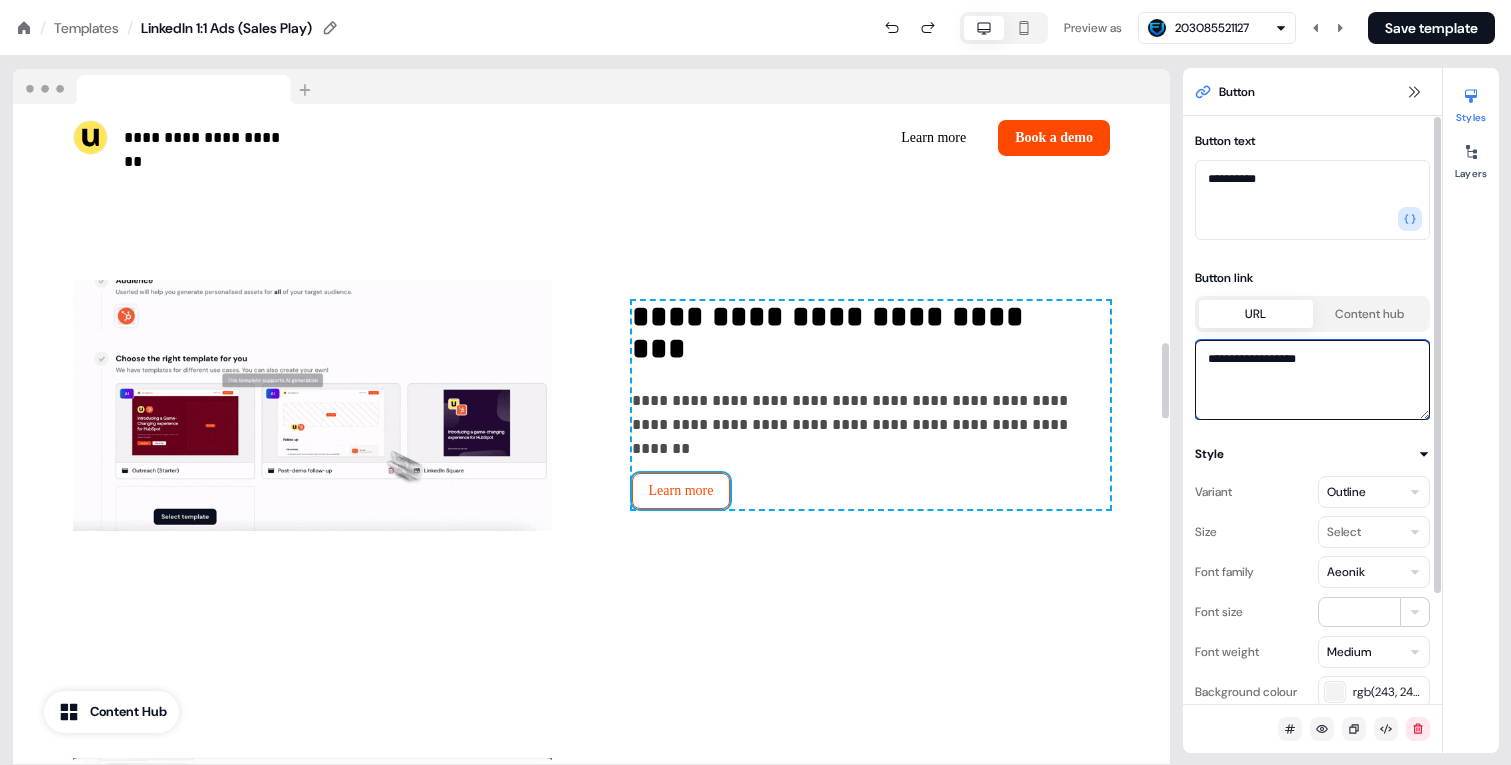 click on "**********" at bounding box center (1312, 380) 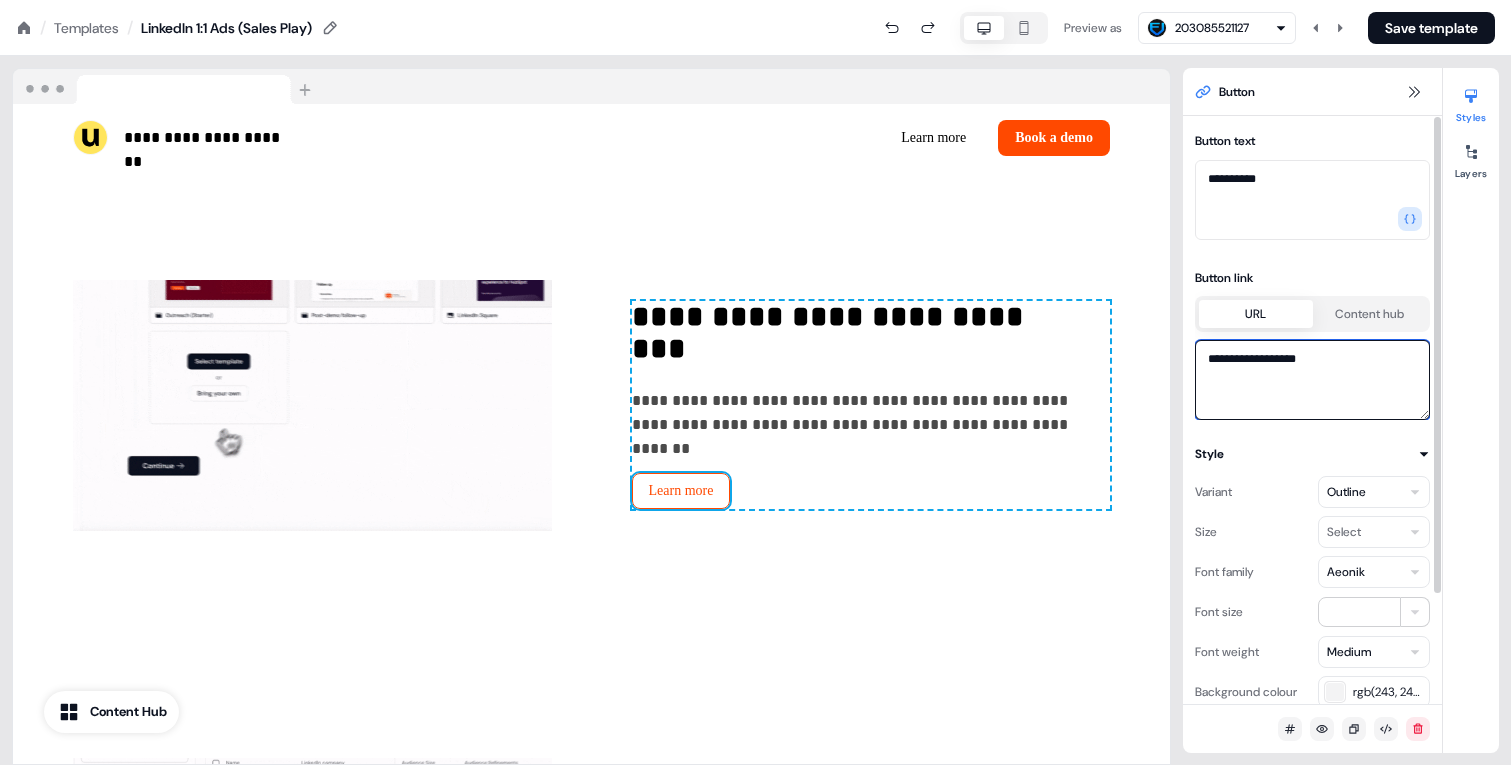 click on "**********" at bounding box center [1312, 380] 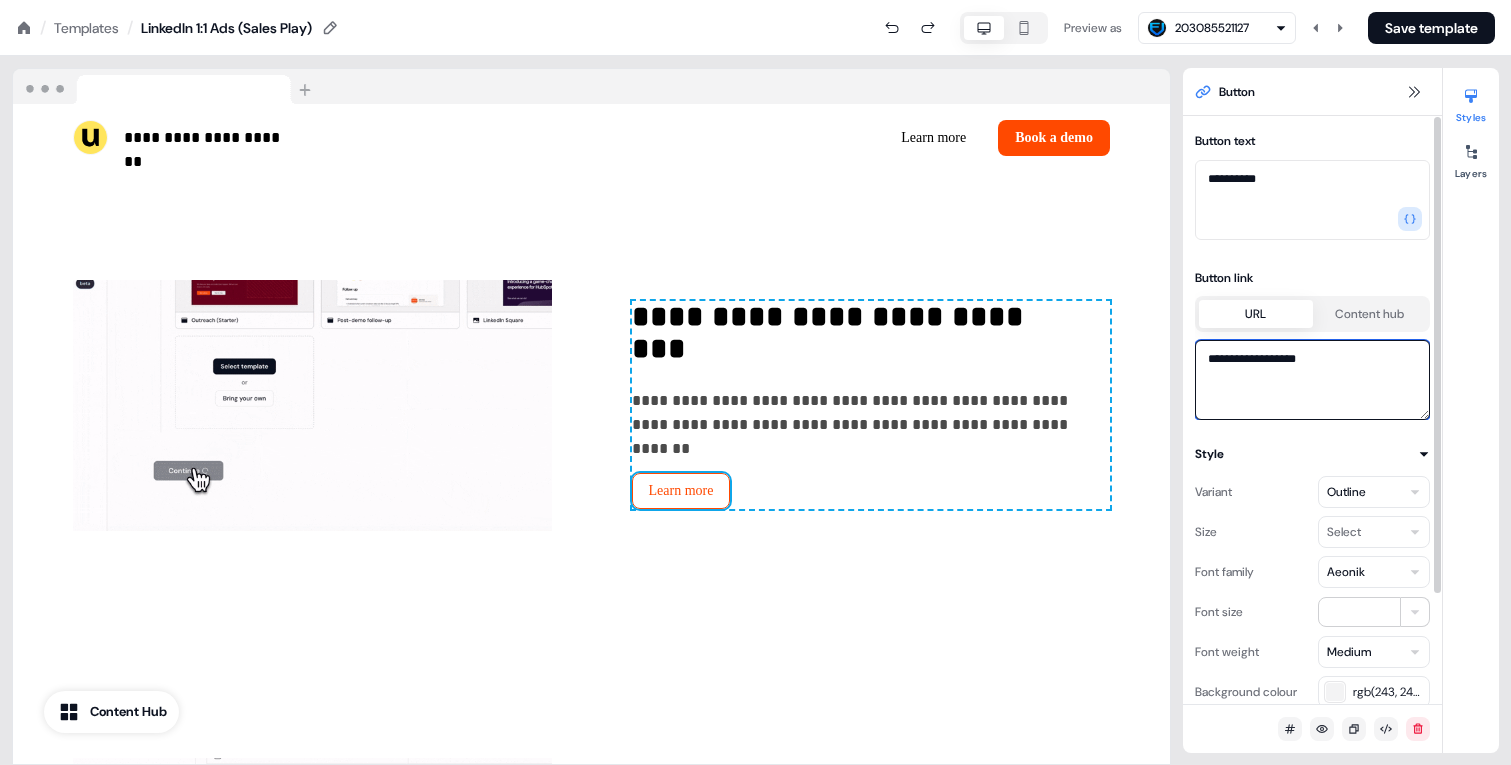 click on "**********" at bounding box center [1312, 380] 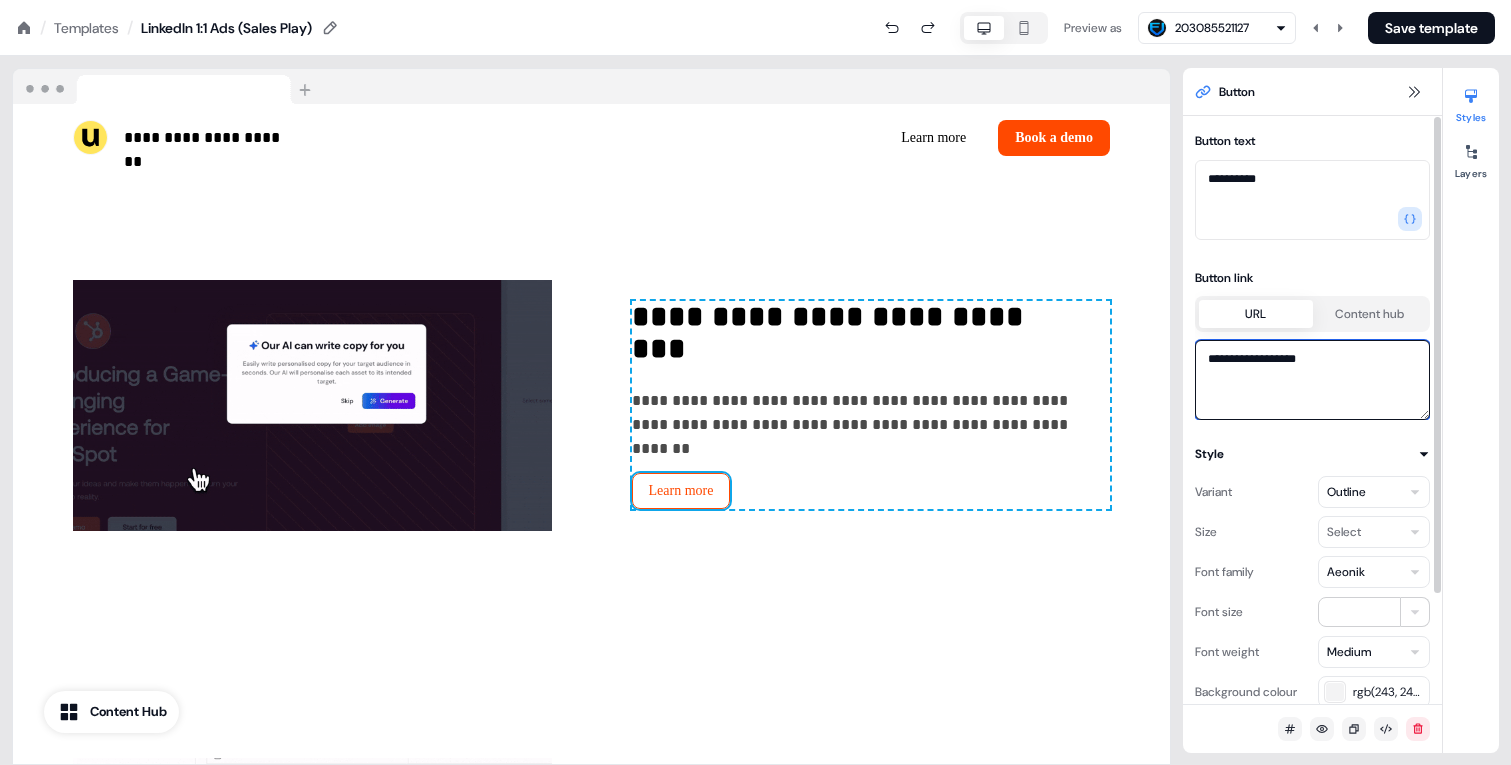 paste 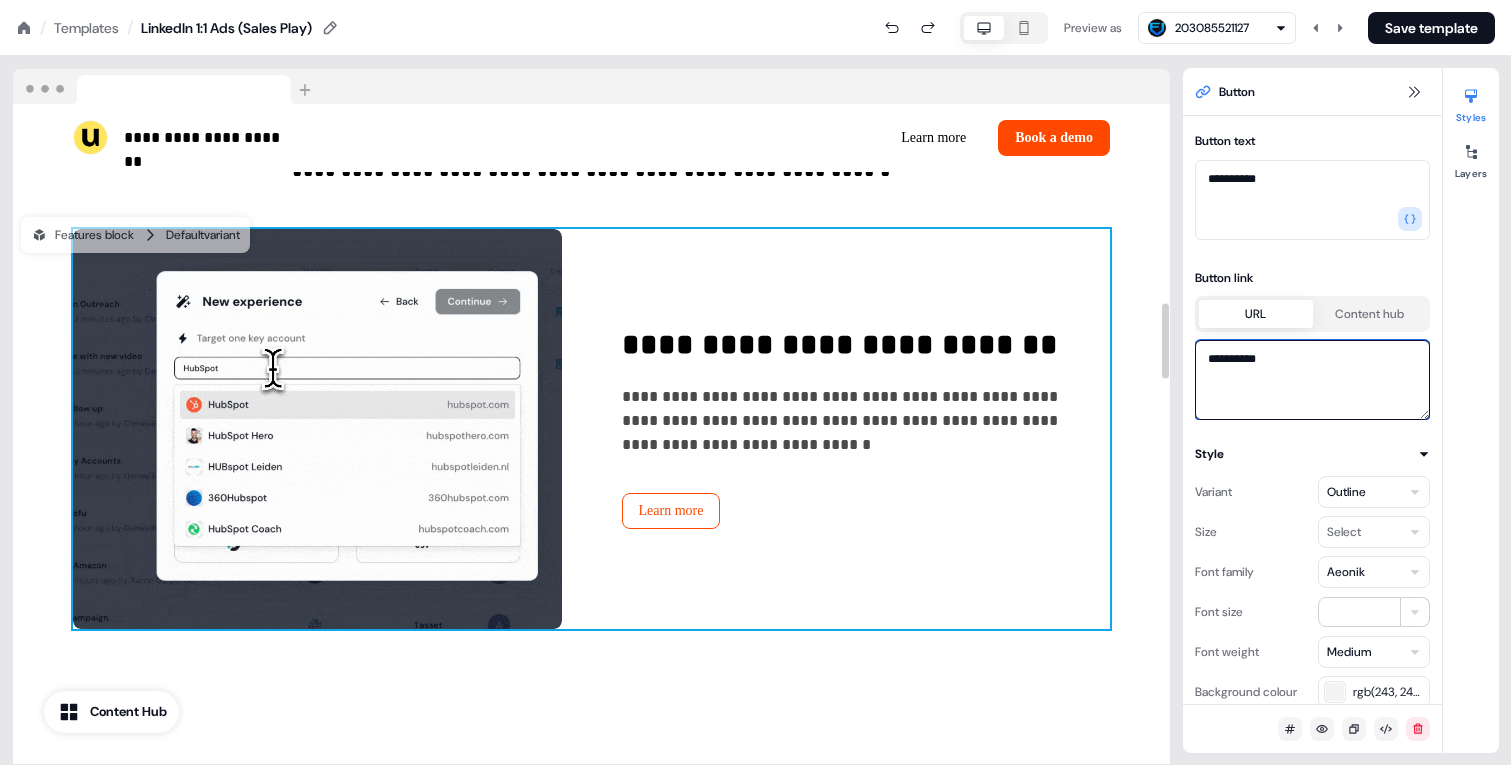 scroll, scrollTop: 1588, scrollLeft: 0, axis: vertical 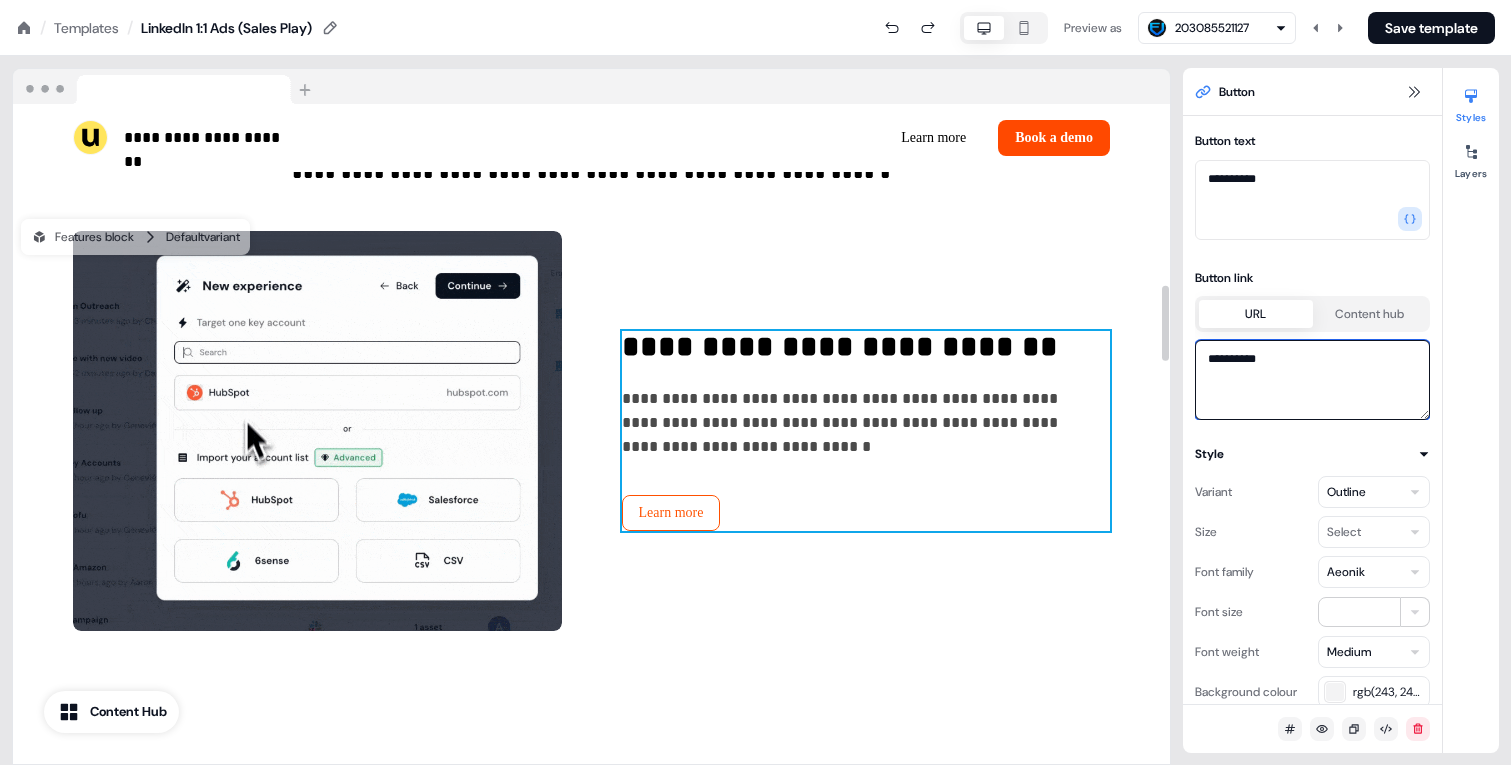 type on "**********" 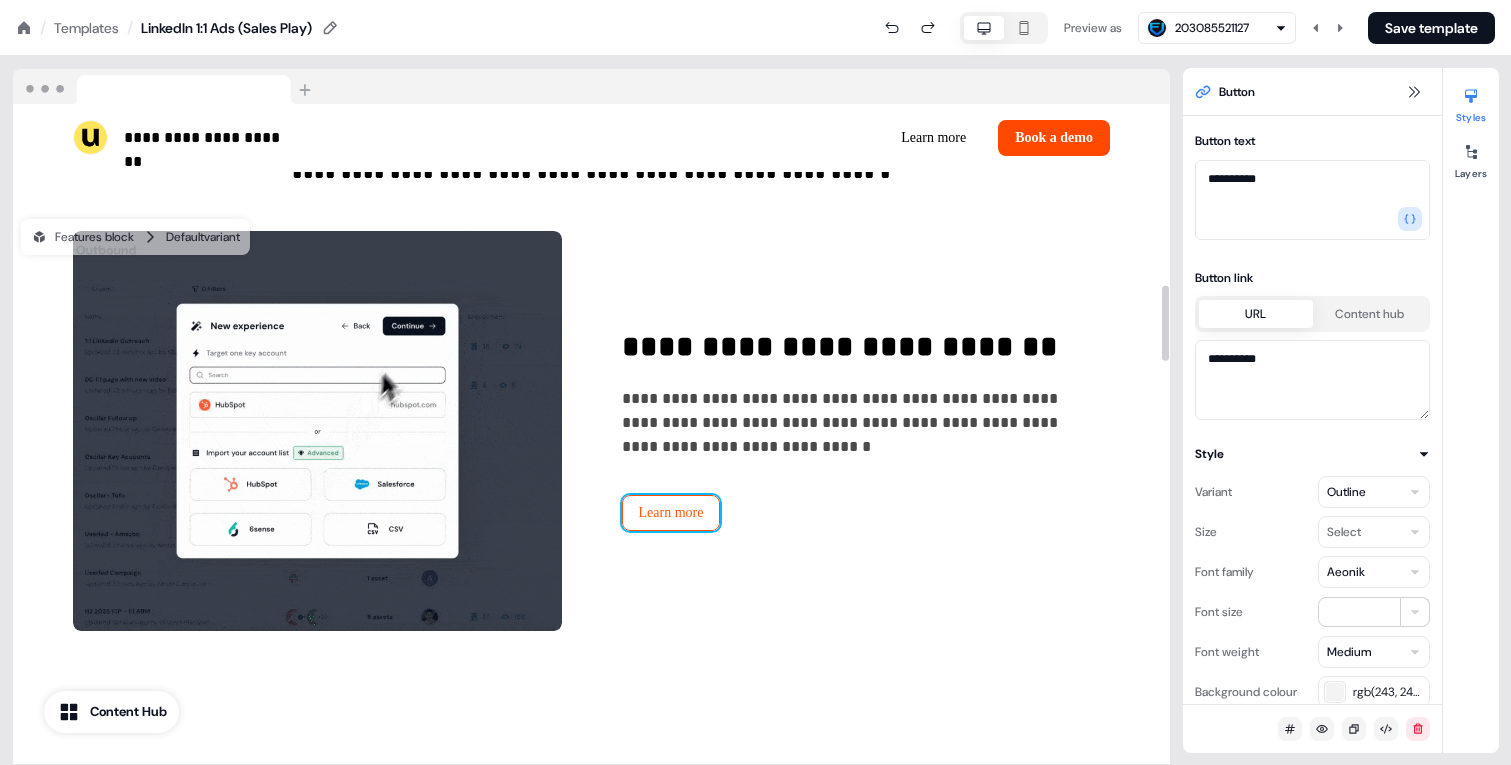 click on "Learn more" at bounding box center [671, 513] 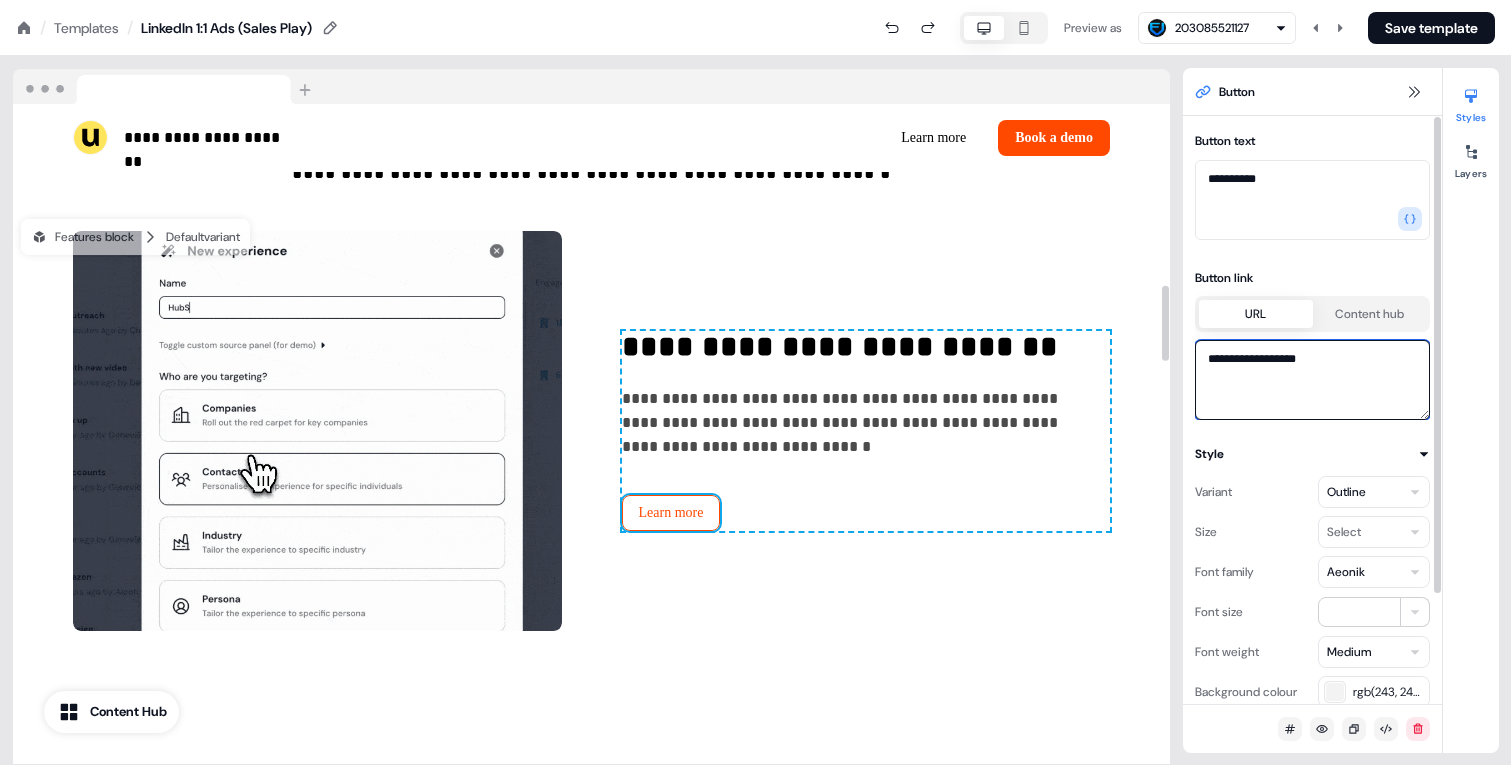 click on "**********" at bounding box center [1312, 380] 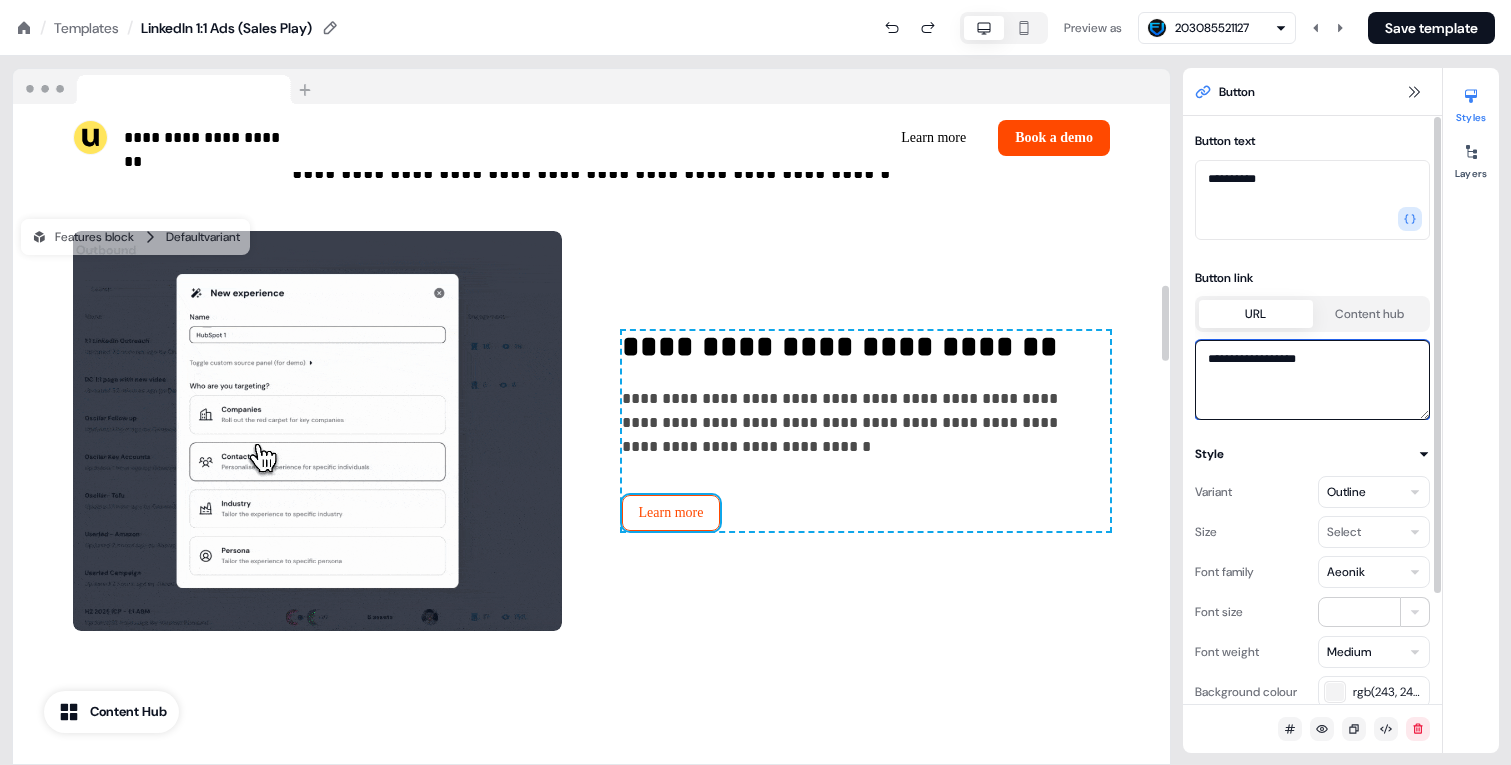 click on "**********" at bounding box center [1312, 380] 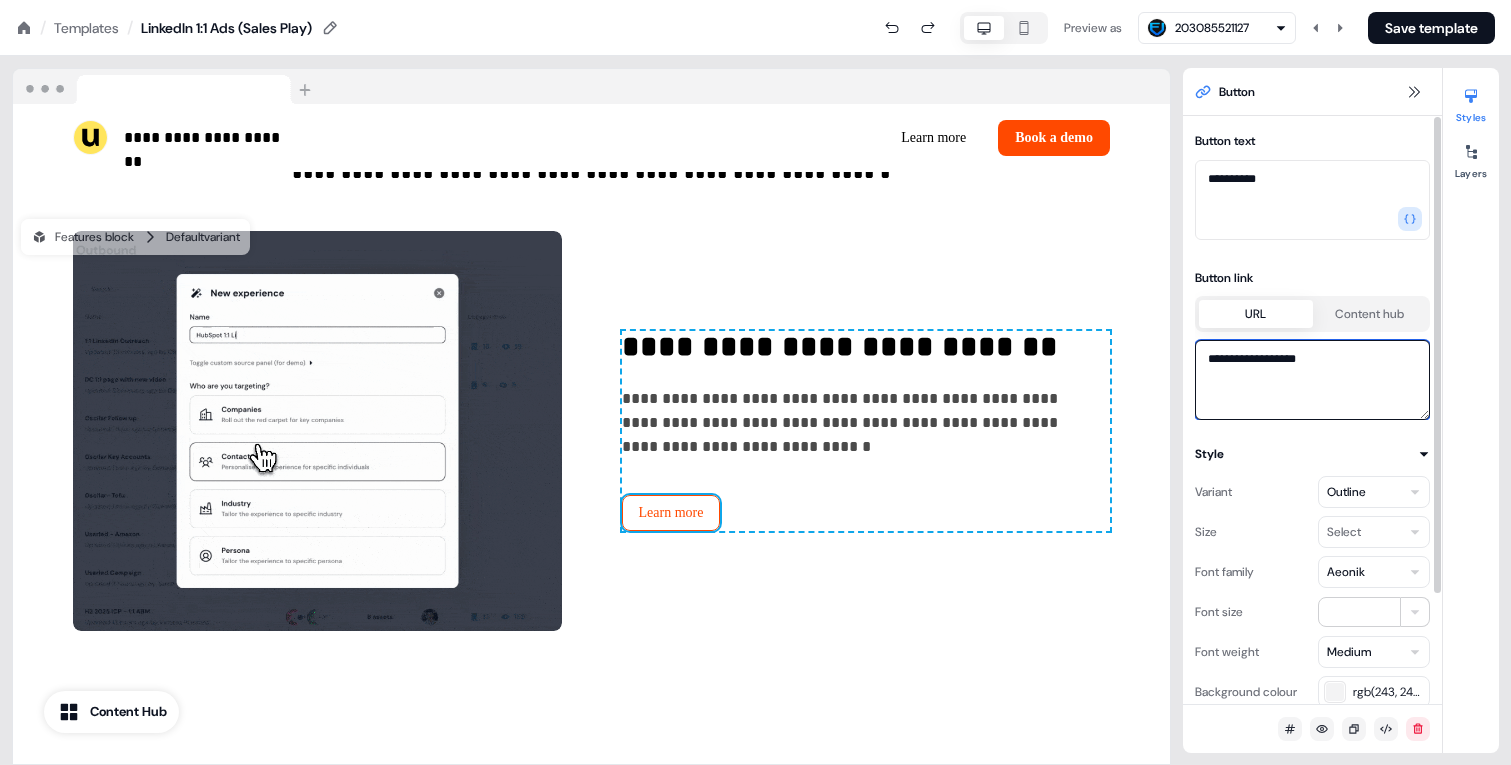 click on "**********" at bounding box center [1312, 380] 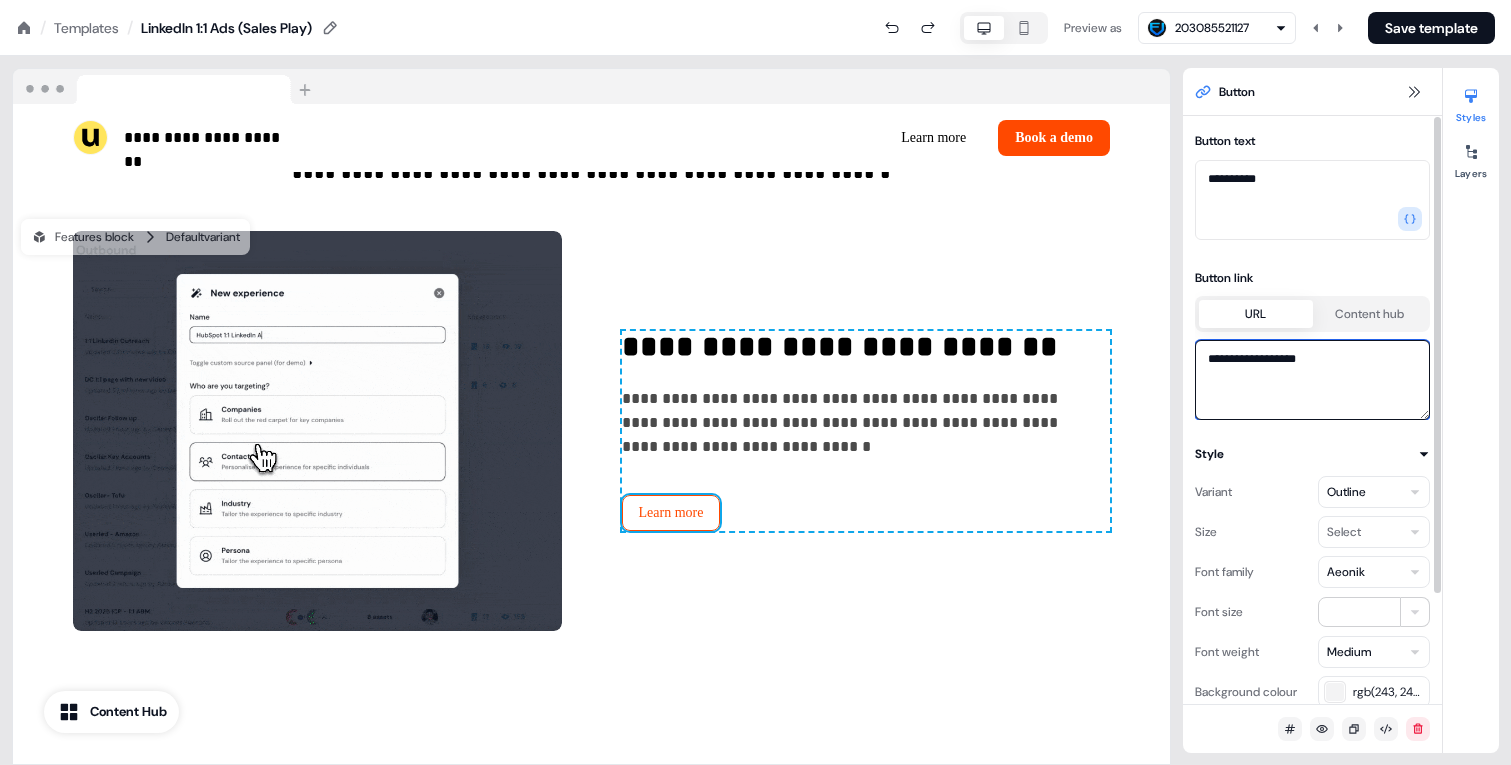 paste 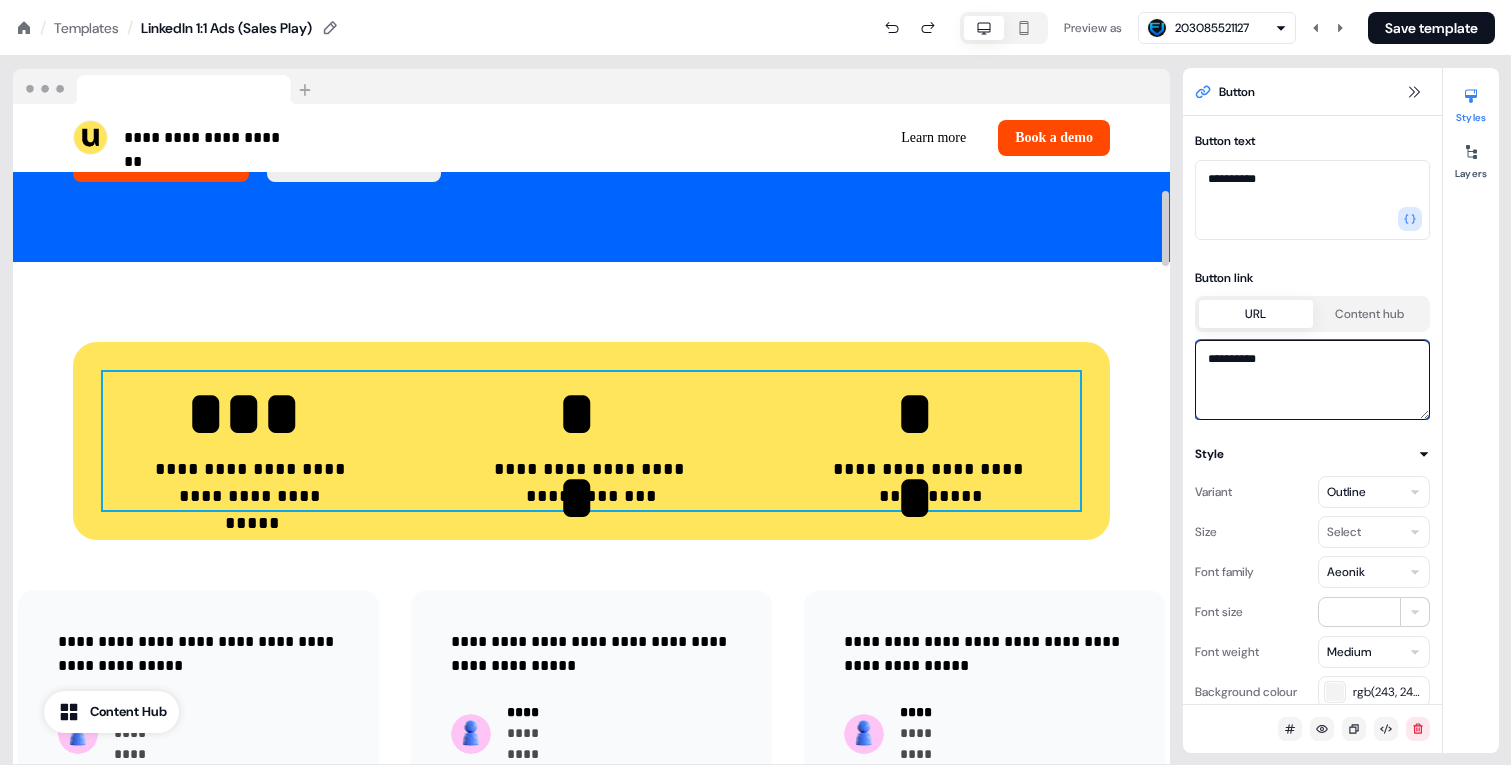 scroll, scrollTop: 343, scrollLeft: 0, axis: vertical 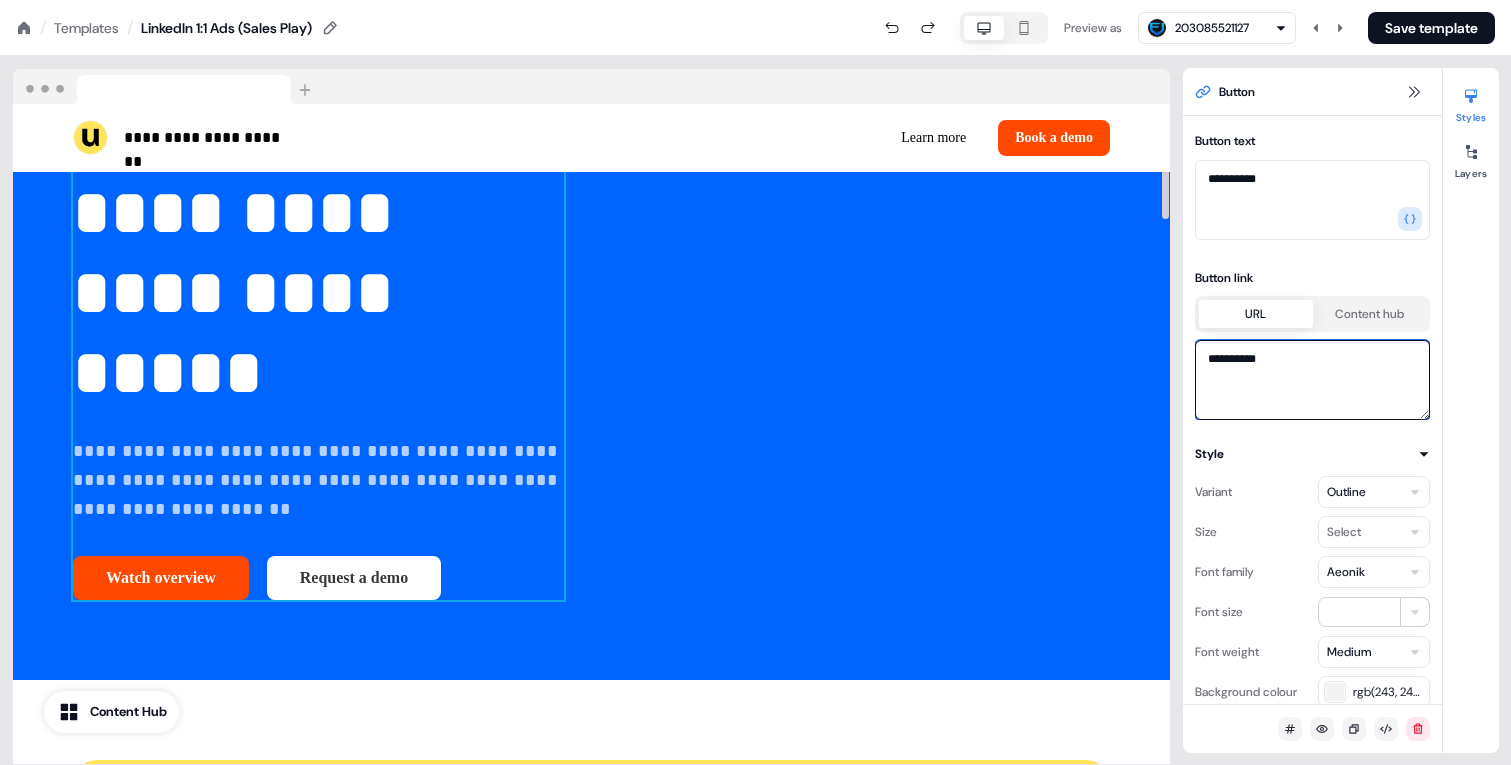 type on "**********" 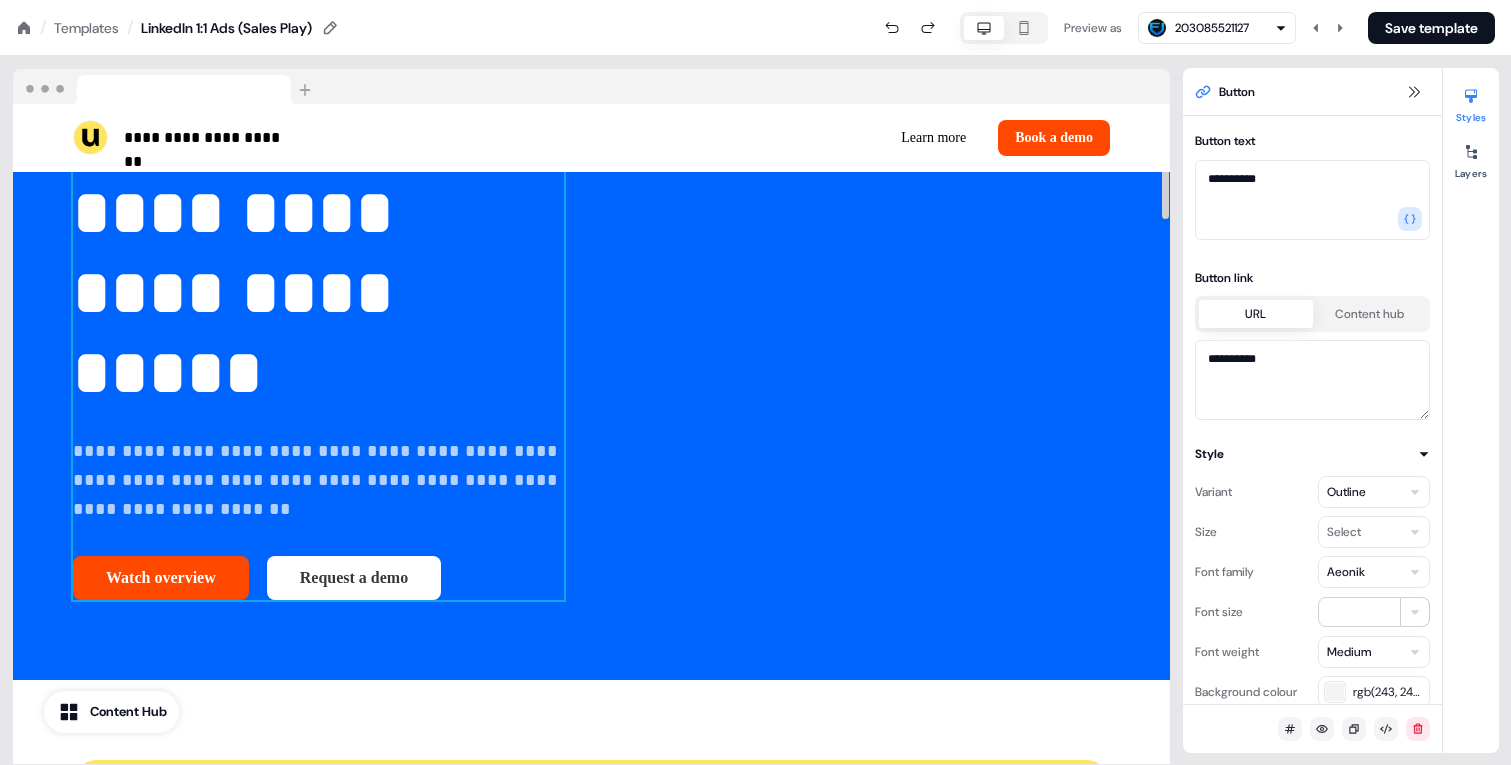 click on "Request a demo" at bounding box center [354, 578] 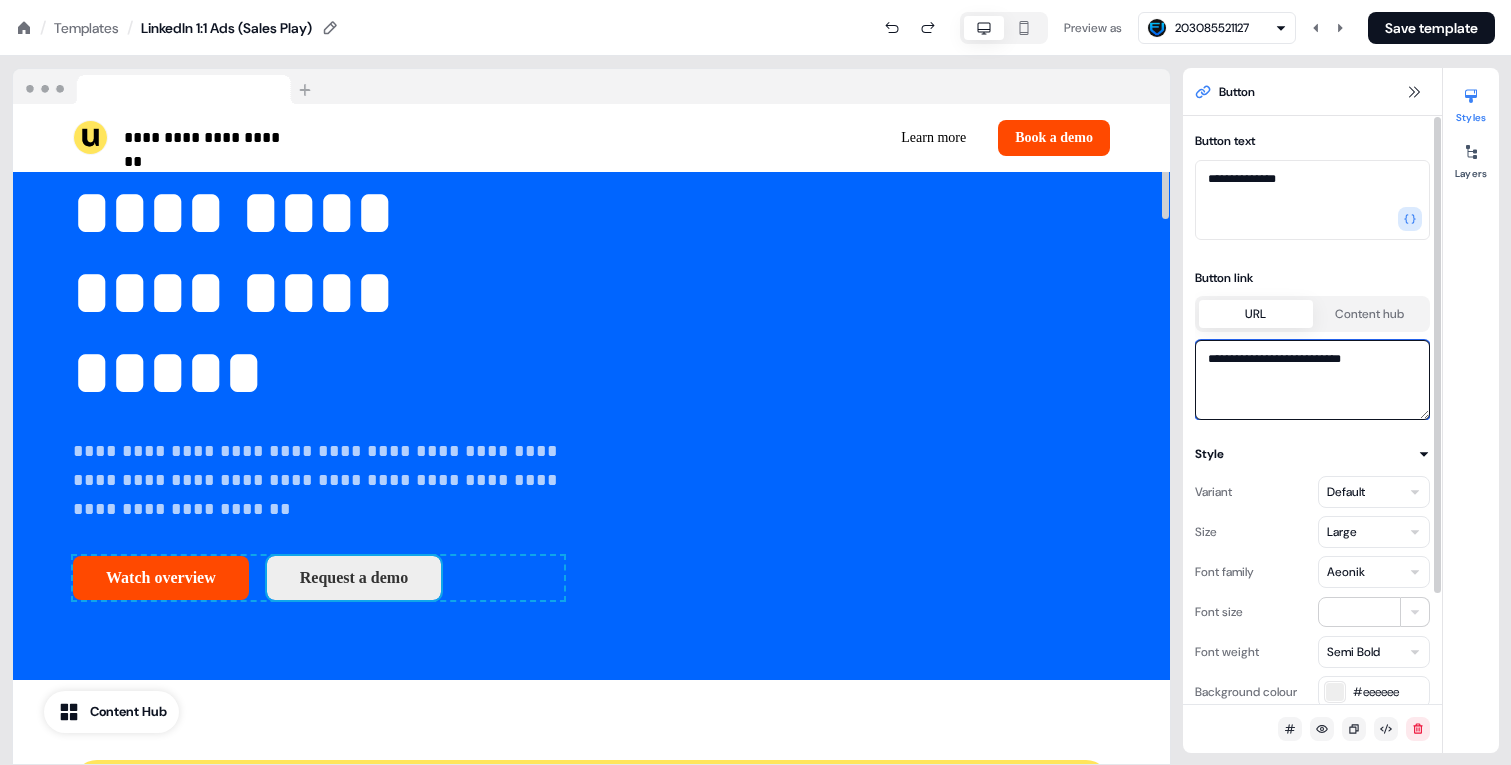 click on "**********" at bounding box center [1312, 380] 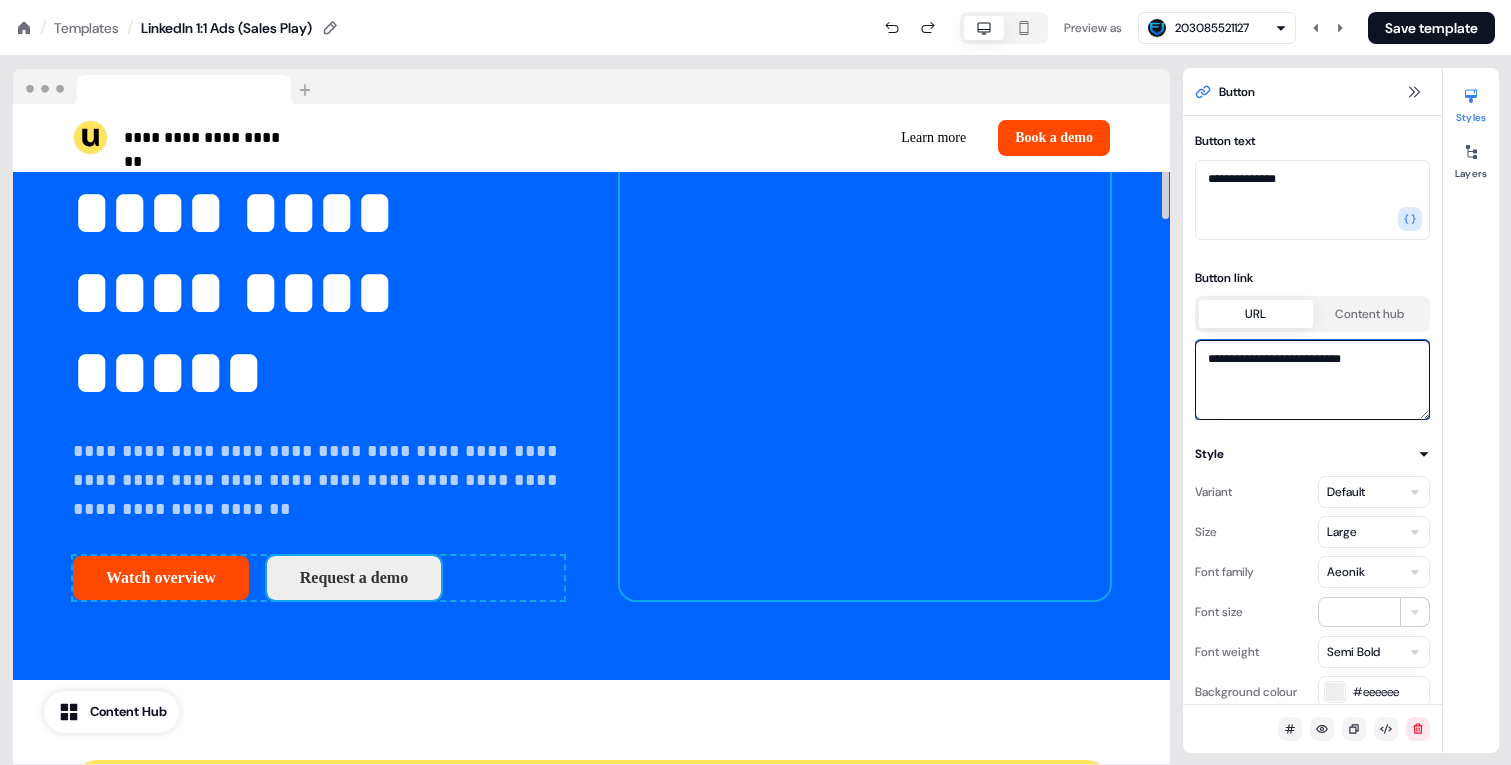 paste 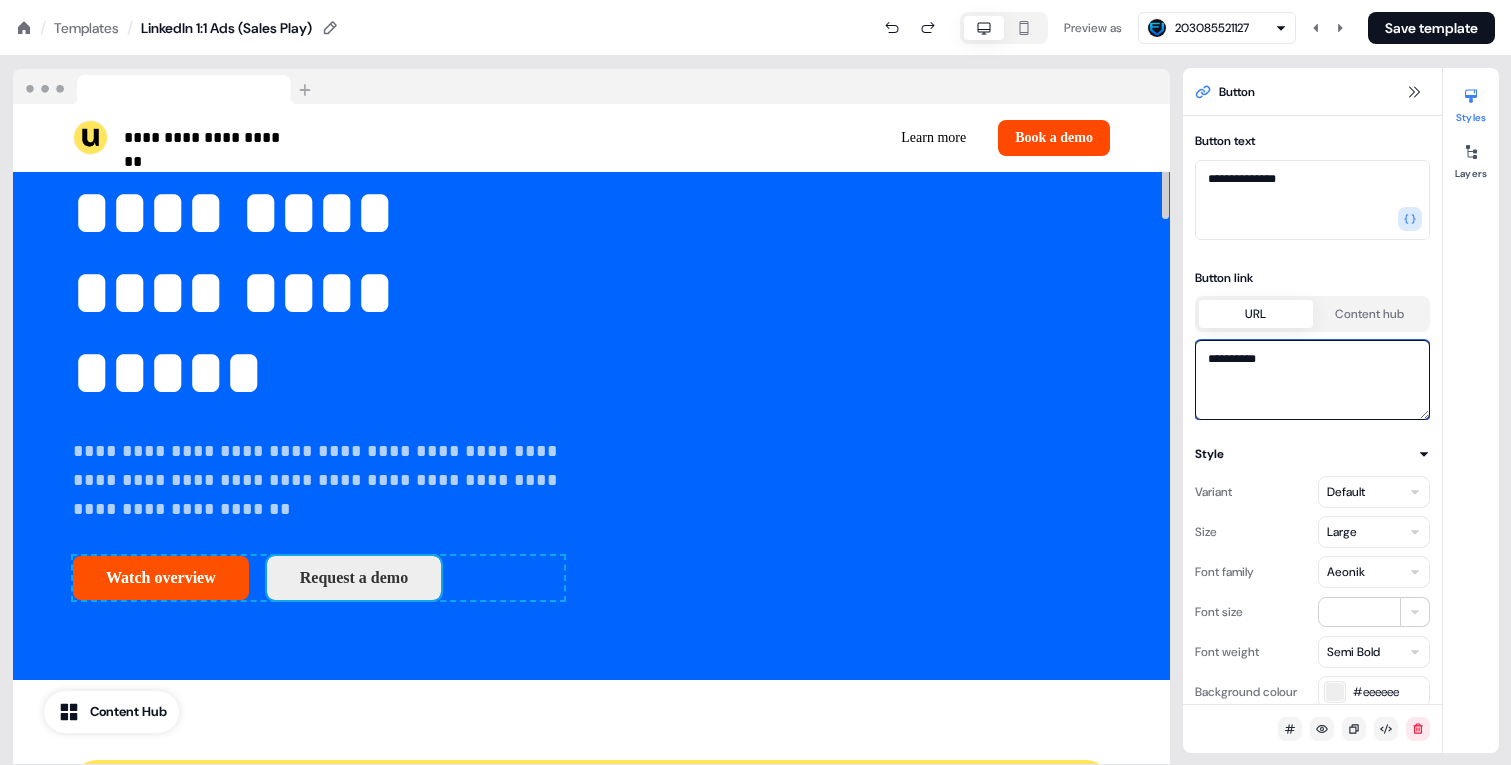 type on "**********" 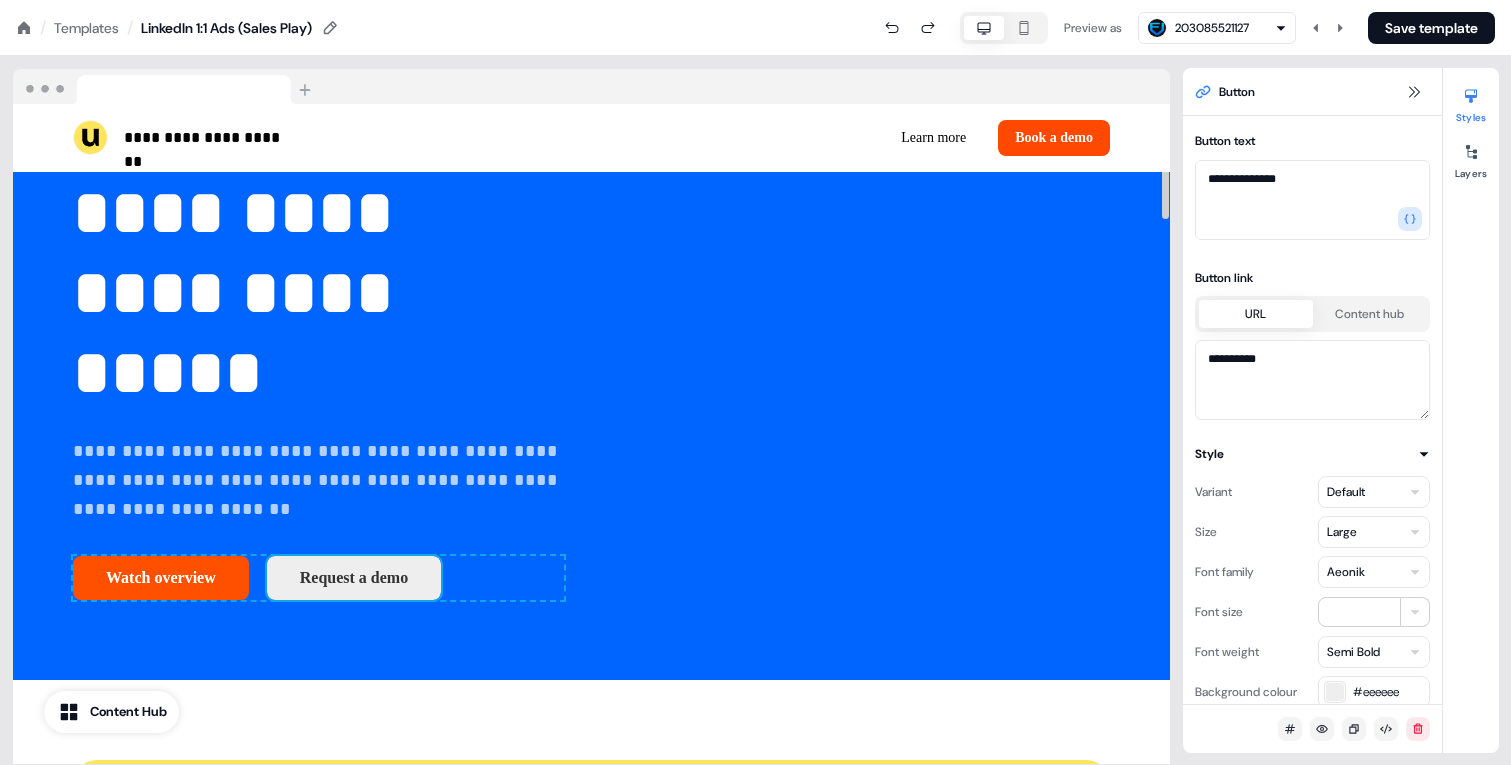 click on "Watch overview" at bounding box center (161, 578) 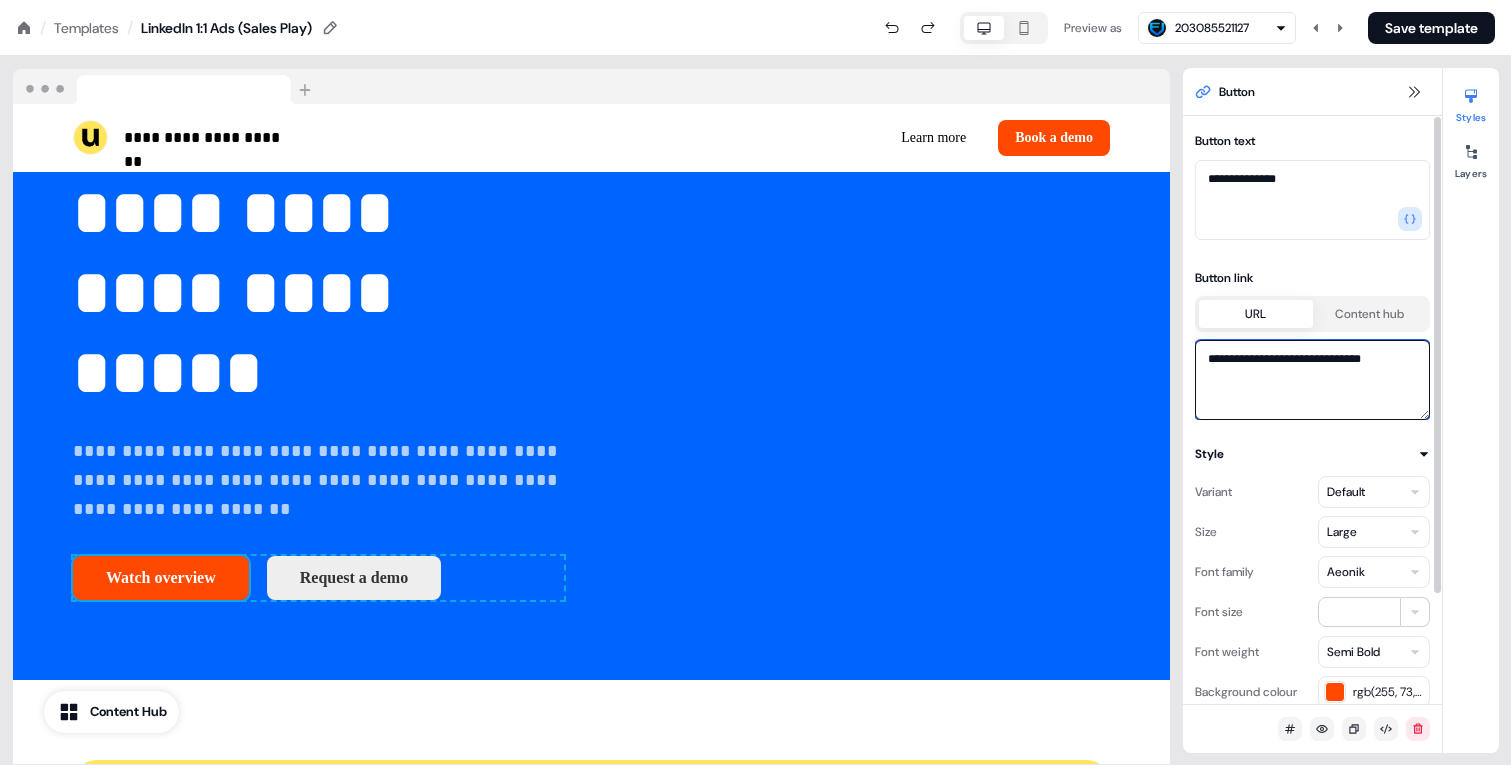 click on "**********" at bounding box center (1312, 380) 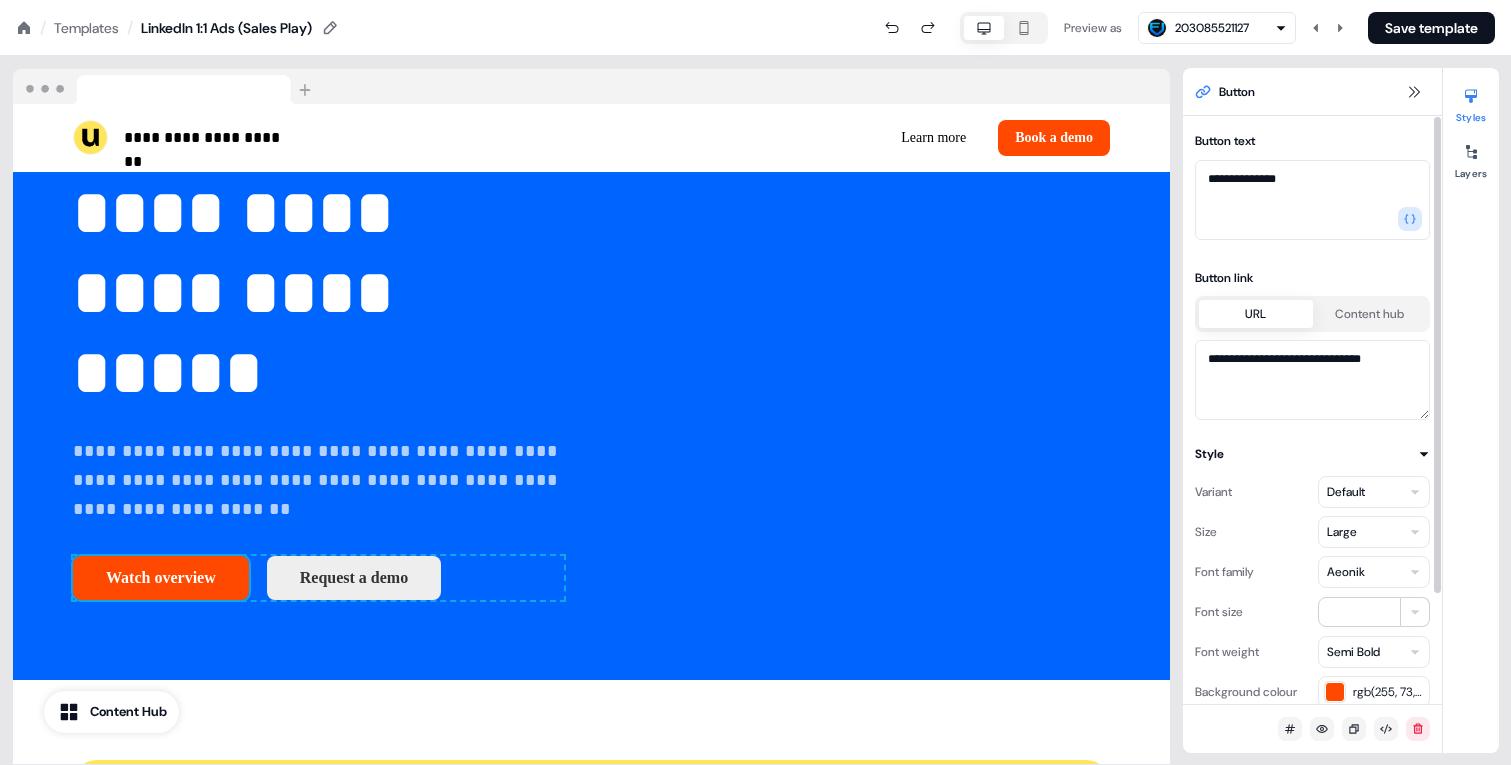 click on "Content hub" at bounding box center [1370, 314] 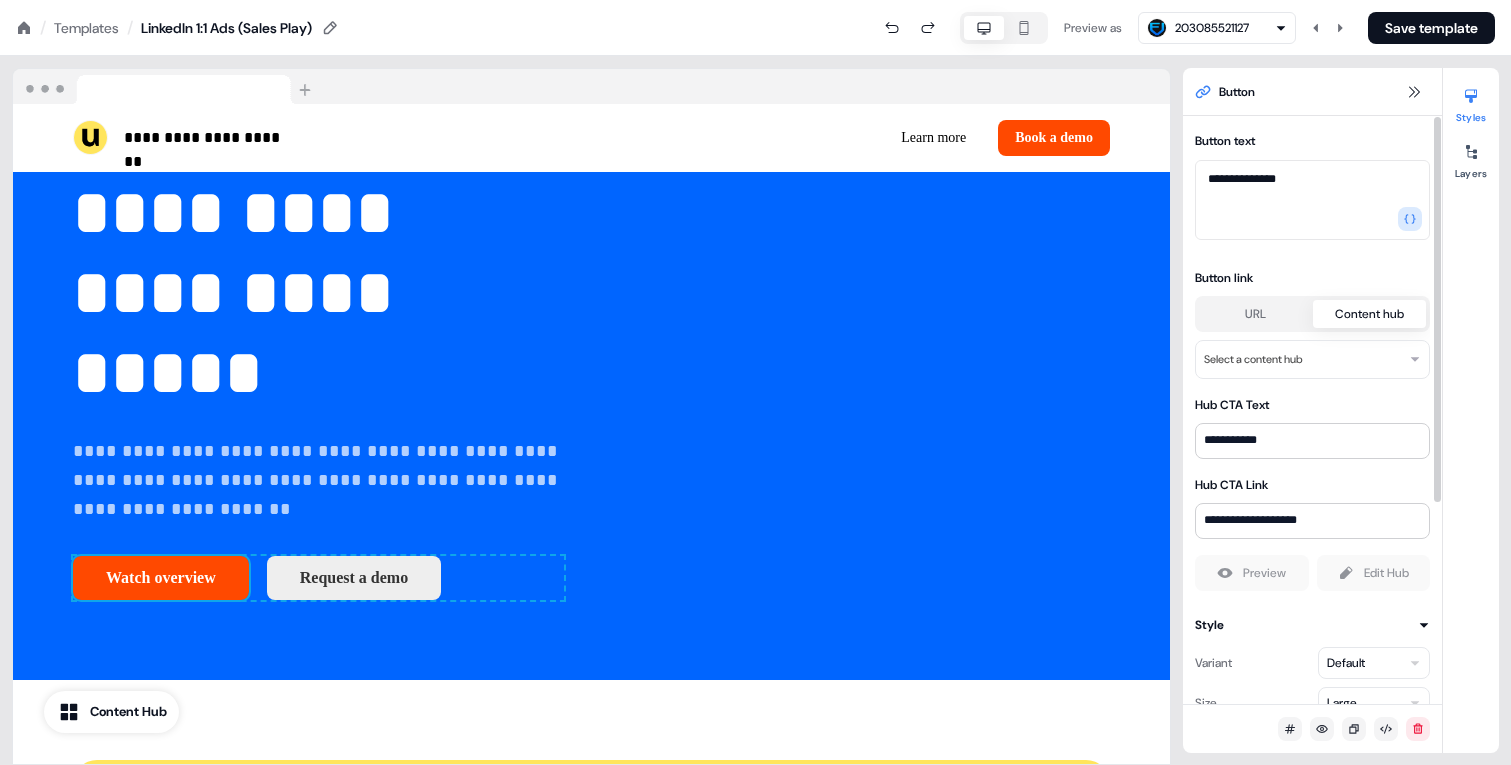 click on "**********" at bounding box center [755, 0] 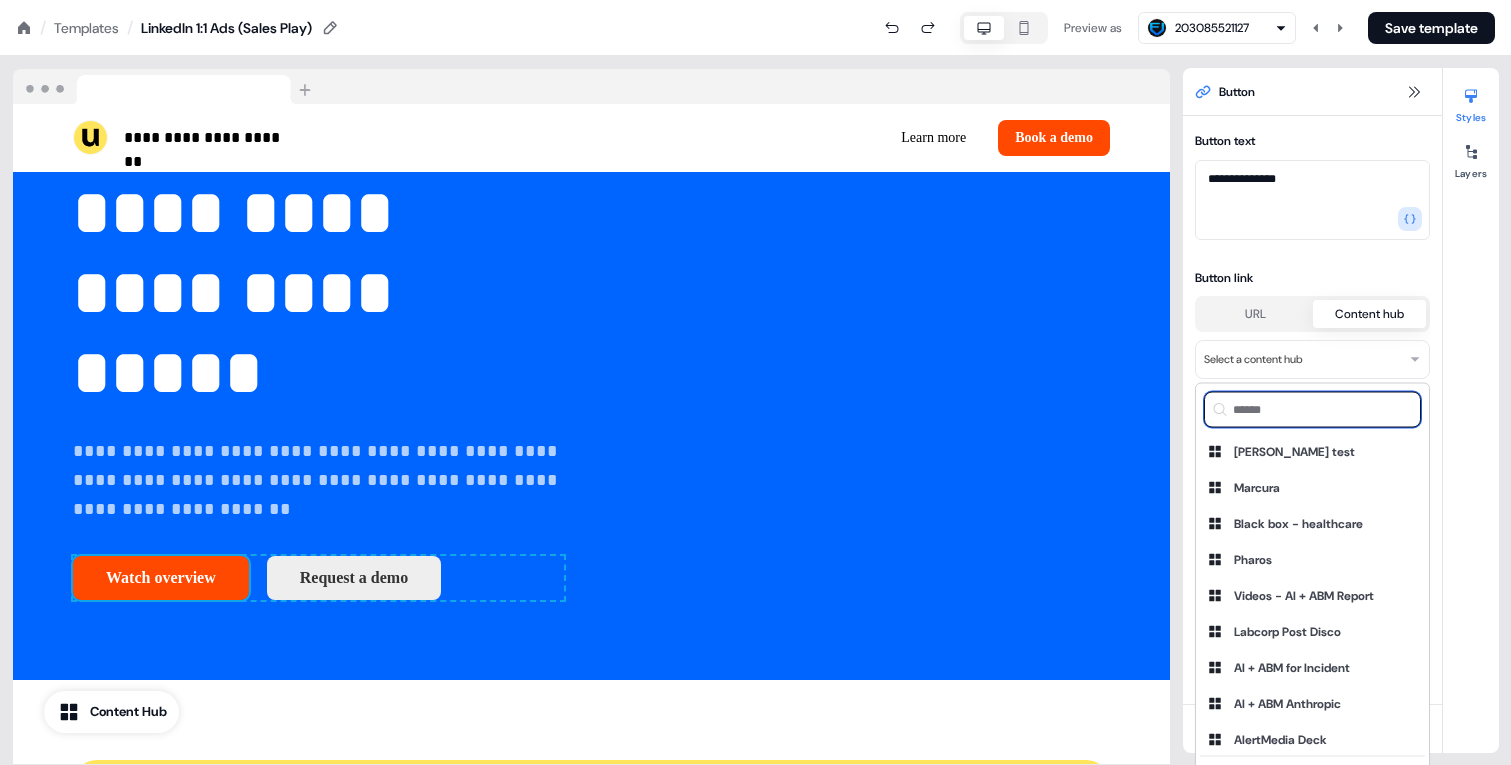 click at bounding box center (1312, 410) 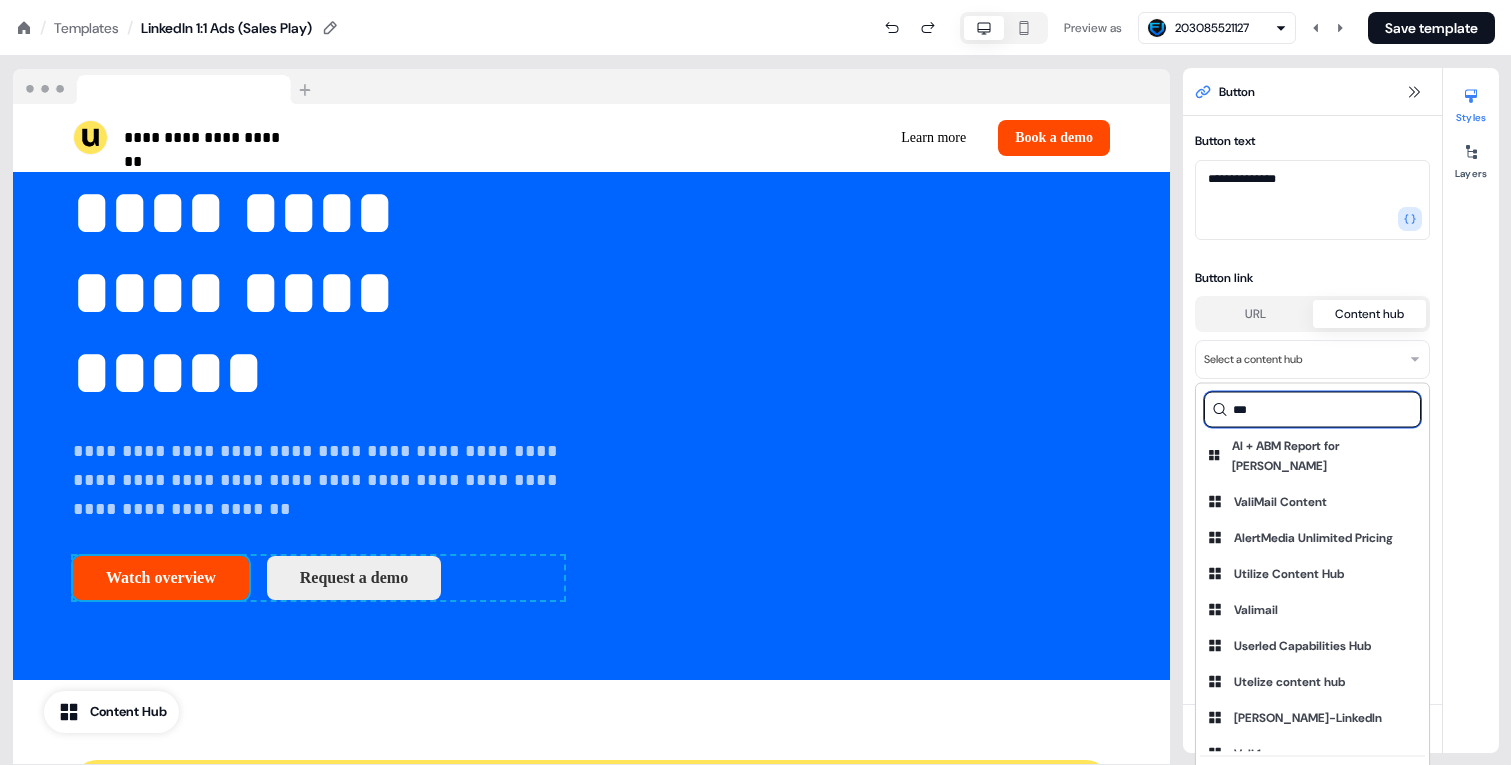 scroll, scrollTop: 0, scrollLeft: 0, axis: both 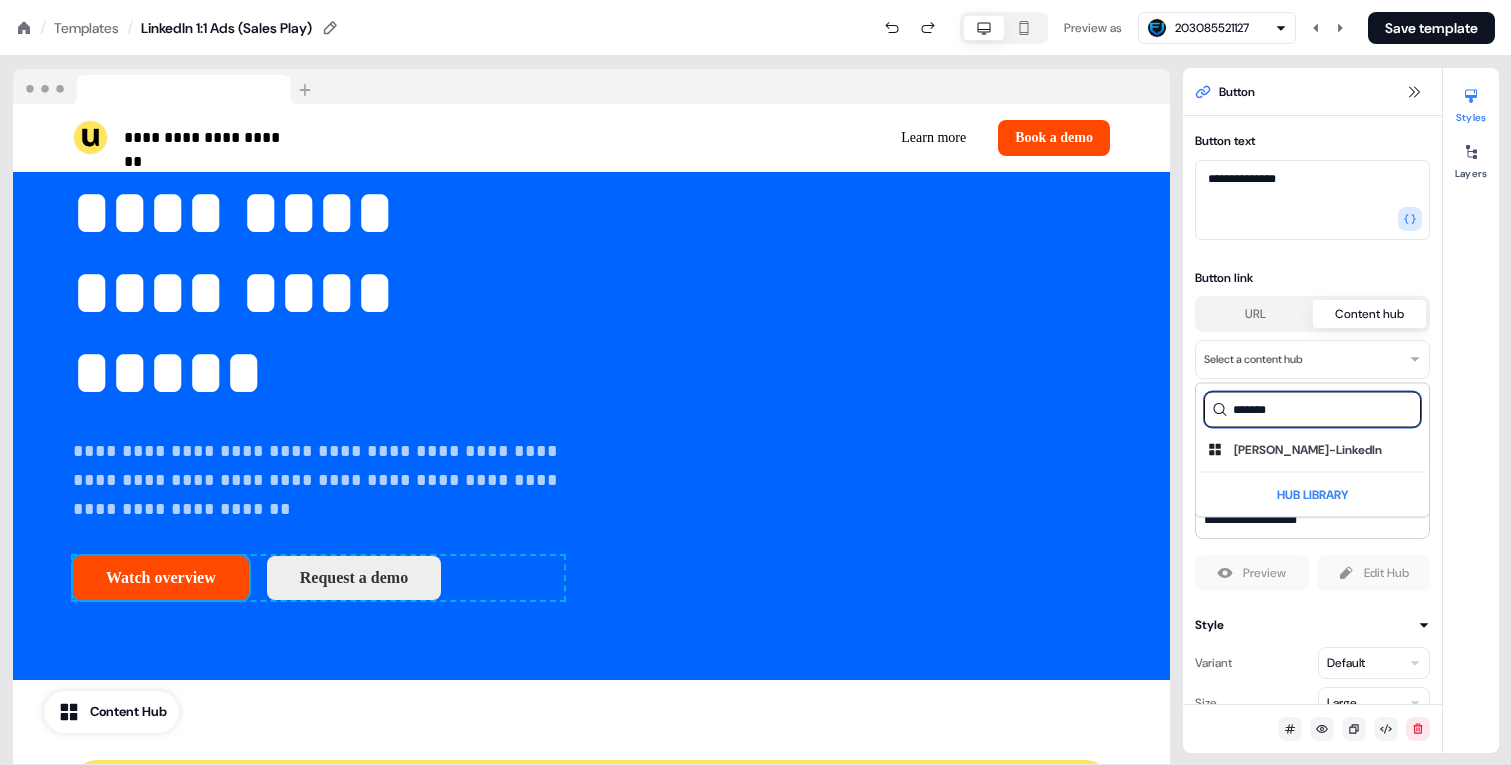 type on "********" 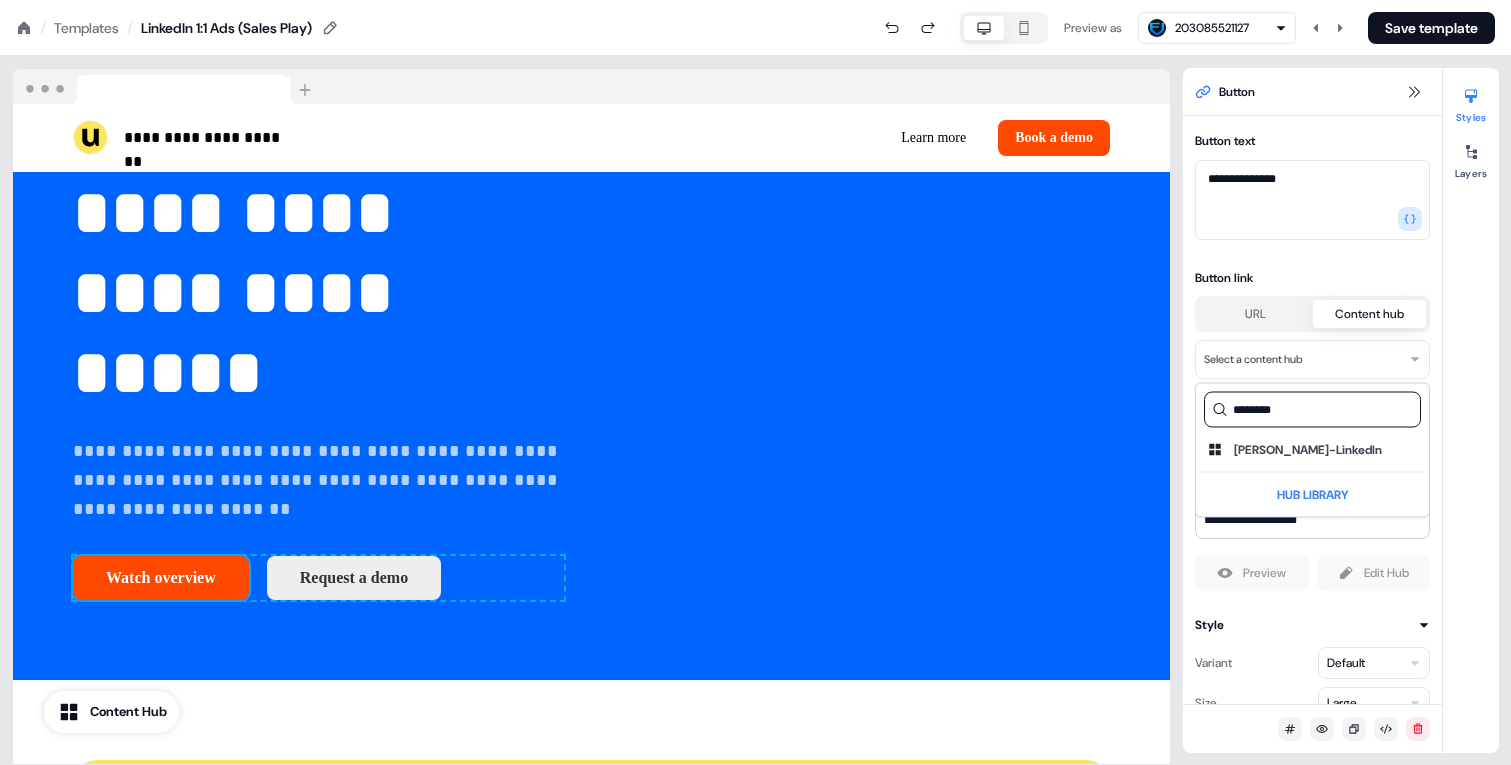 click on "**********" at bounding box center [755, 0] 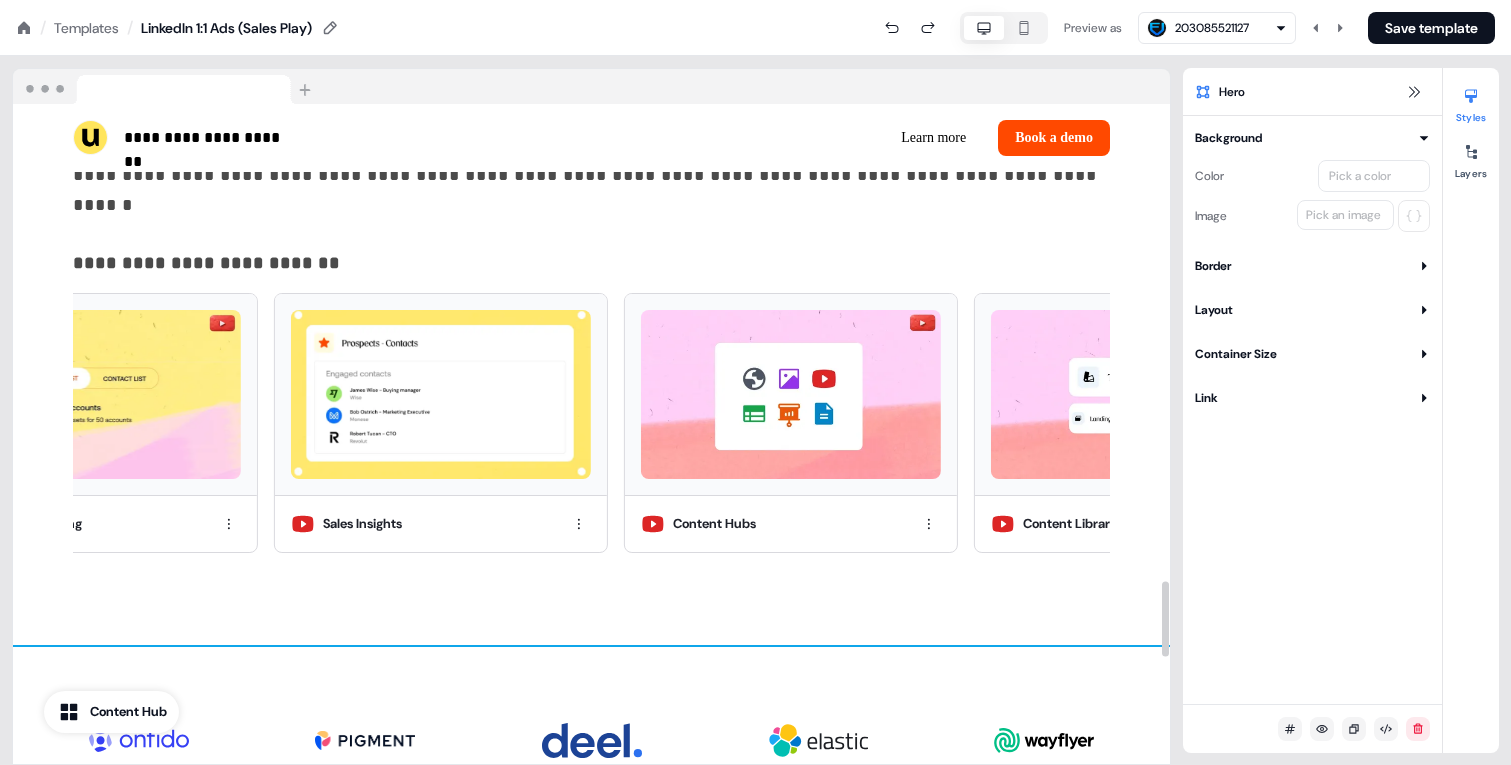 click on "**********" at bounding box center [591, 316] 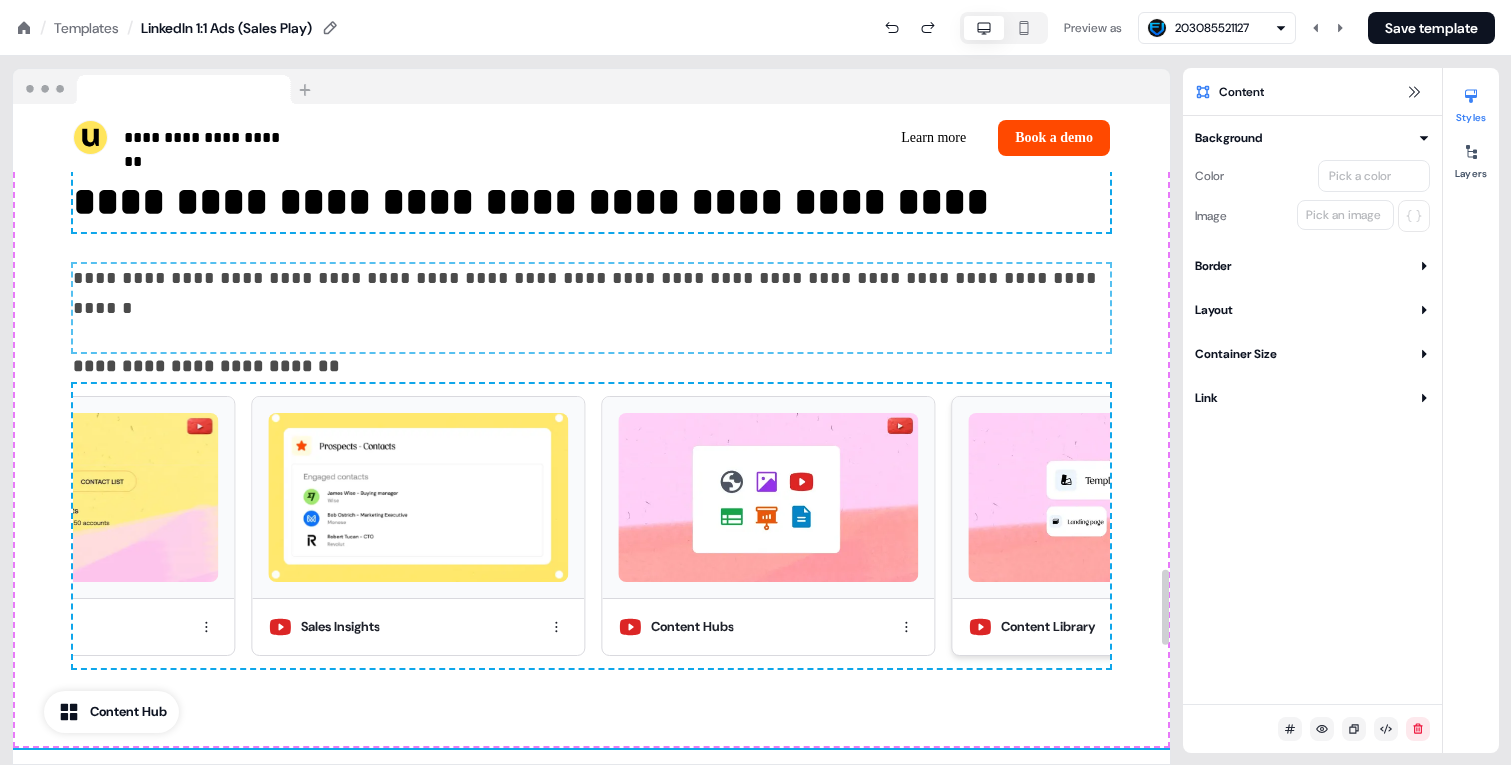 click at bounding box center (1119, 497) 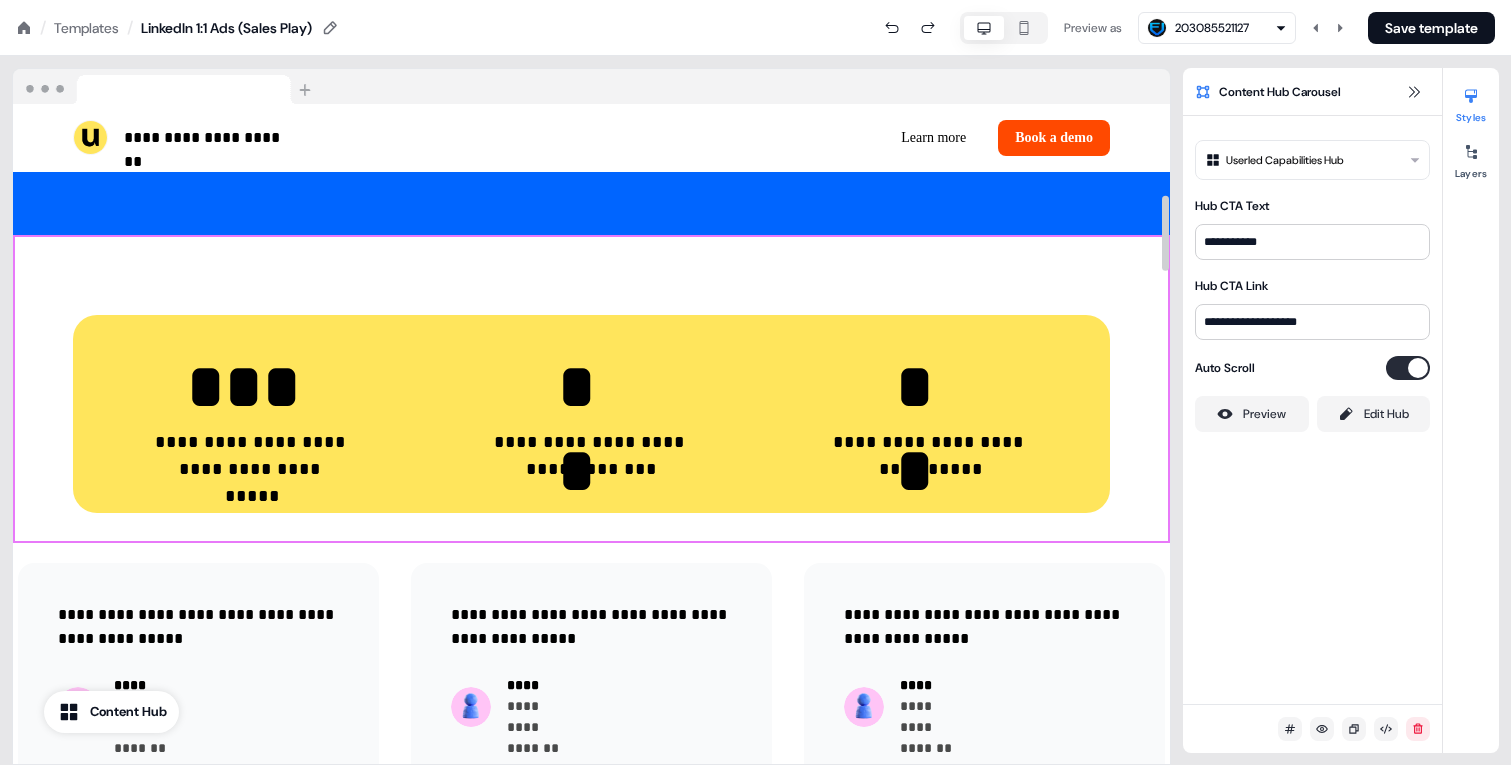 scroll, scrollTop: 254, scrollLeft: 0, axis: vertical 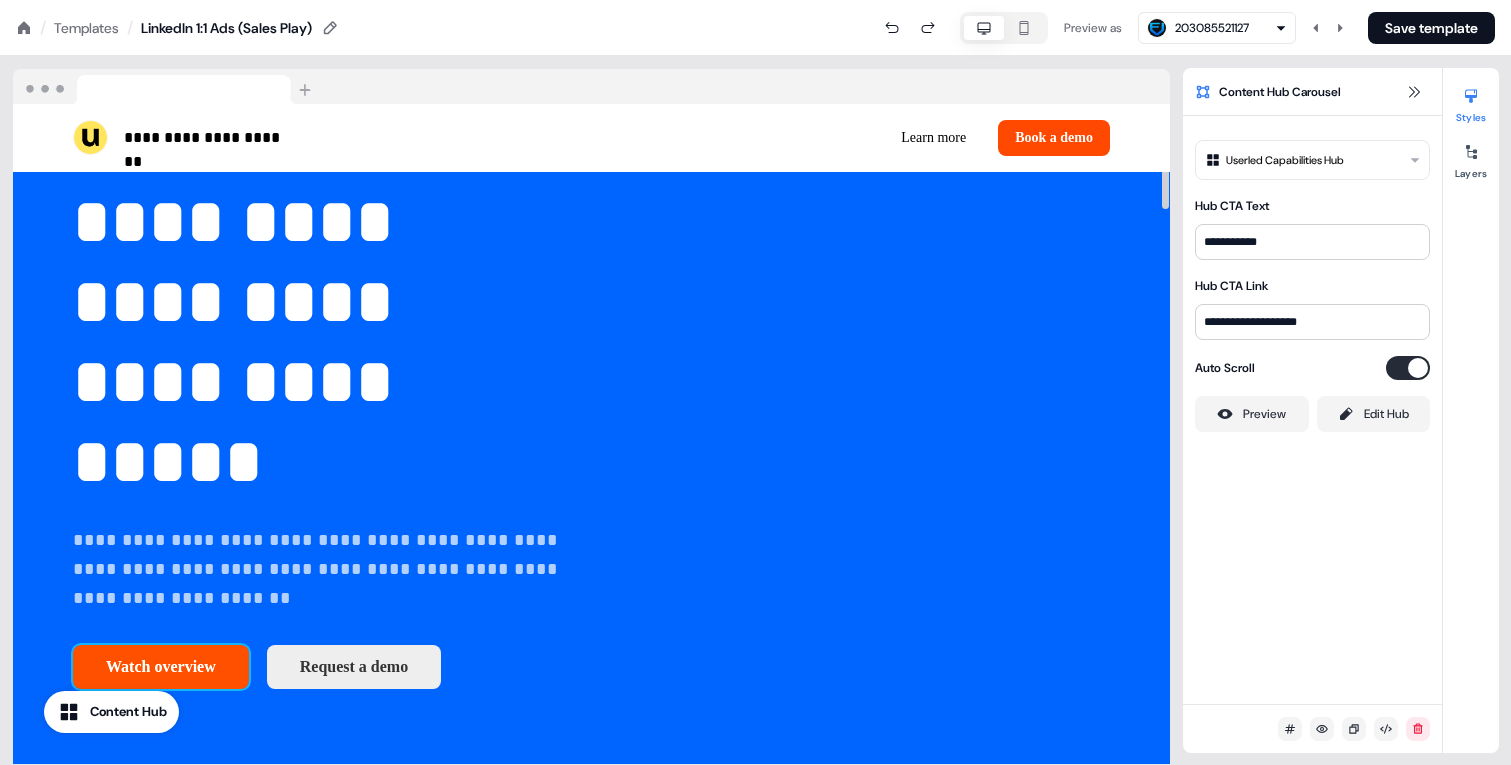 click on "Watch overview" at bounding box center (161, 667) 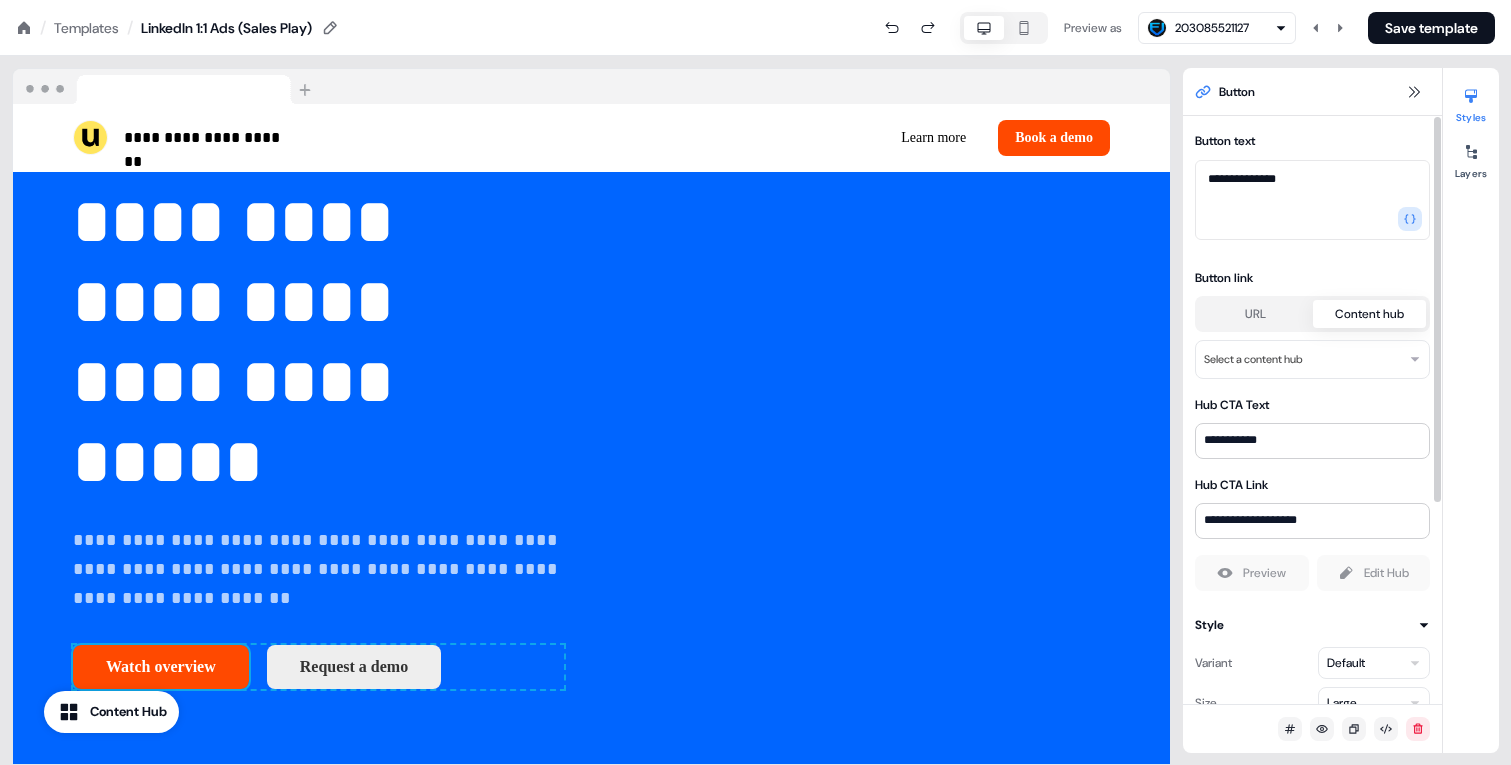 click on "**********" at bounding box center [755, 0] 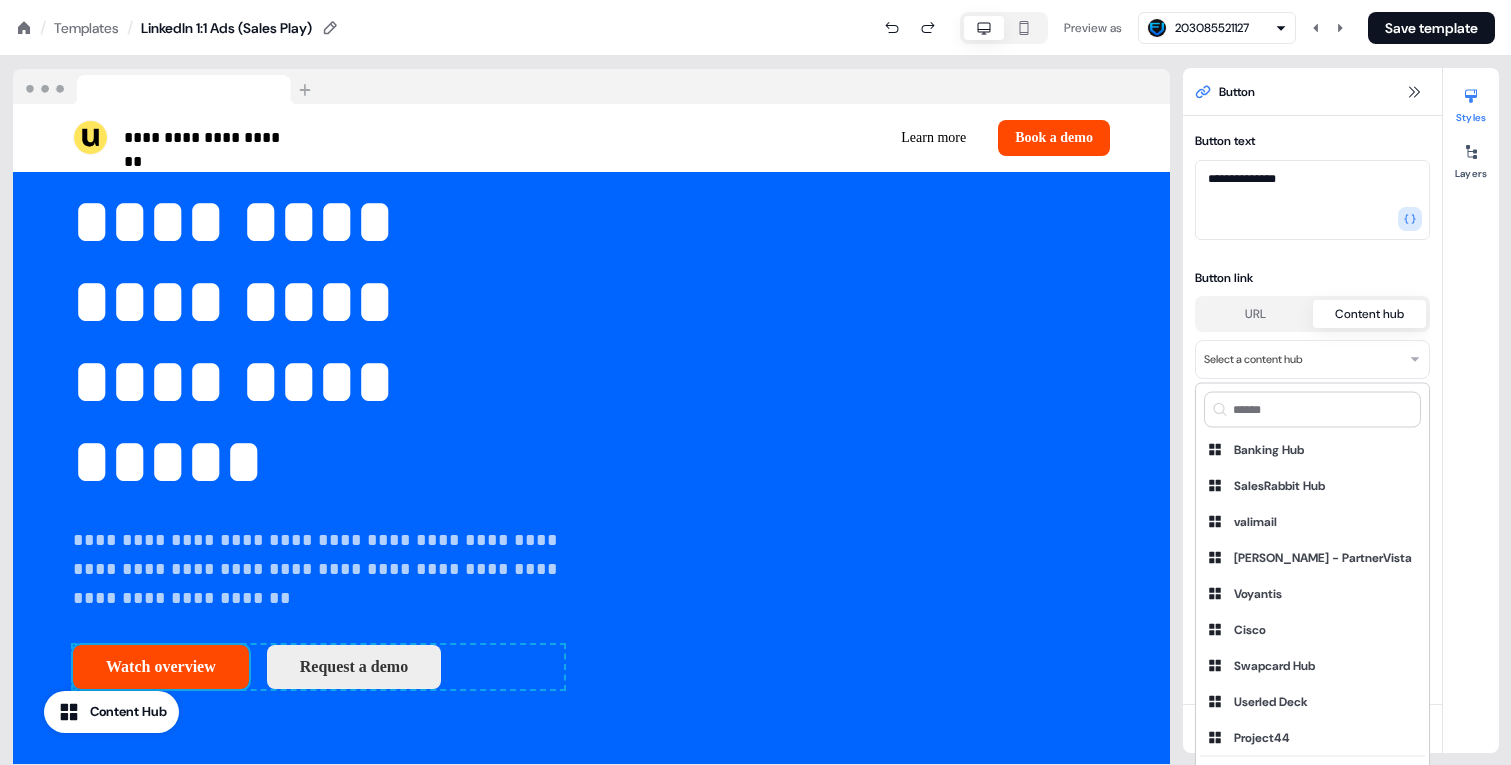 click at bounding box center (1312, 410) 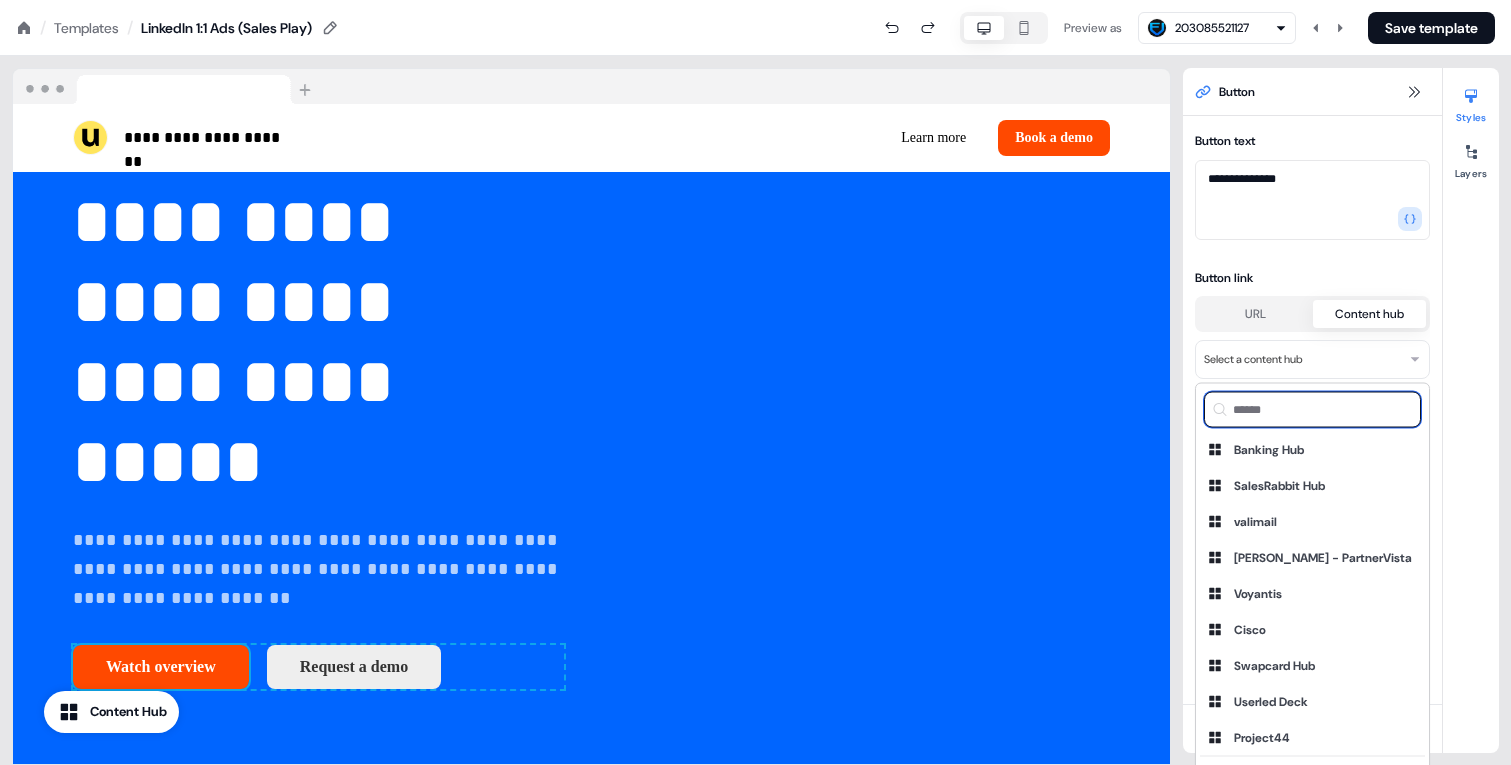 click at bounding box center (1312, 410) 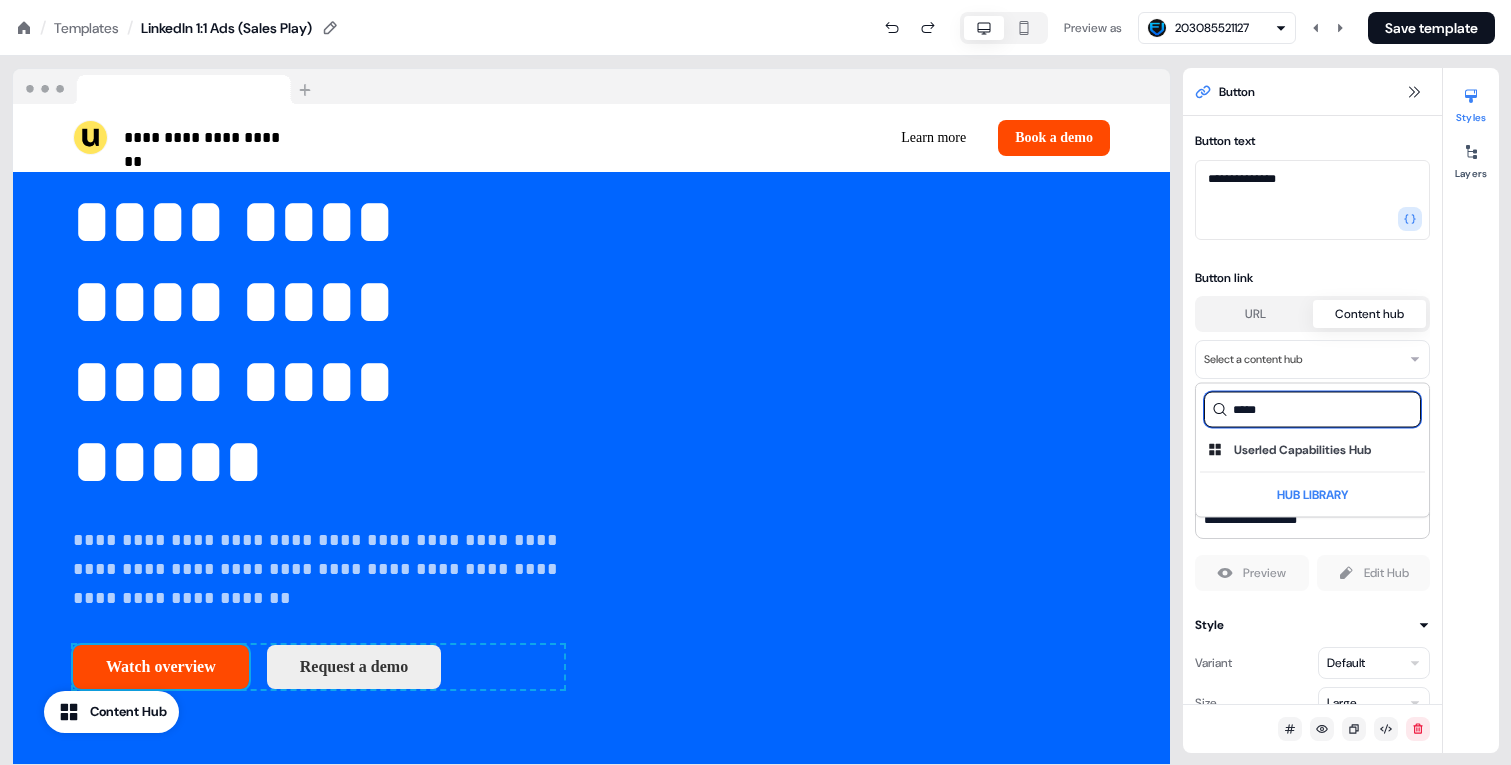 type on "*****" 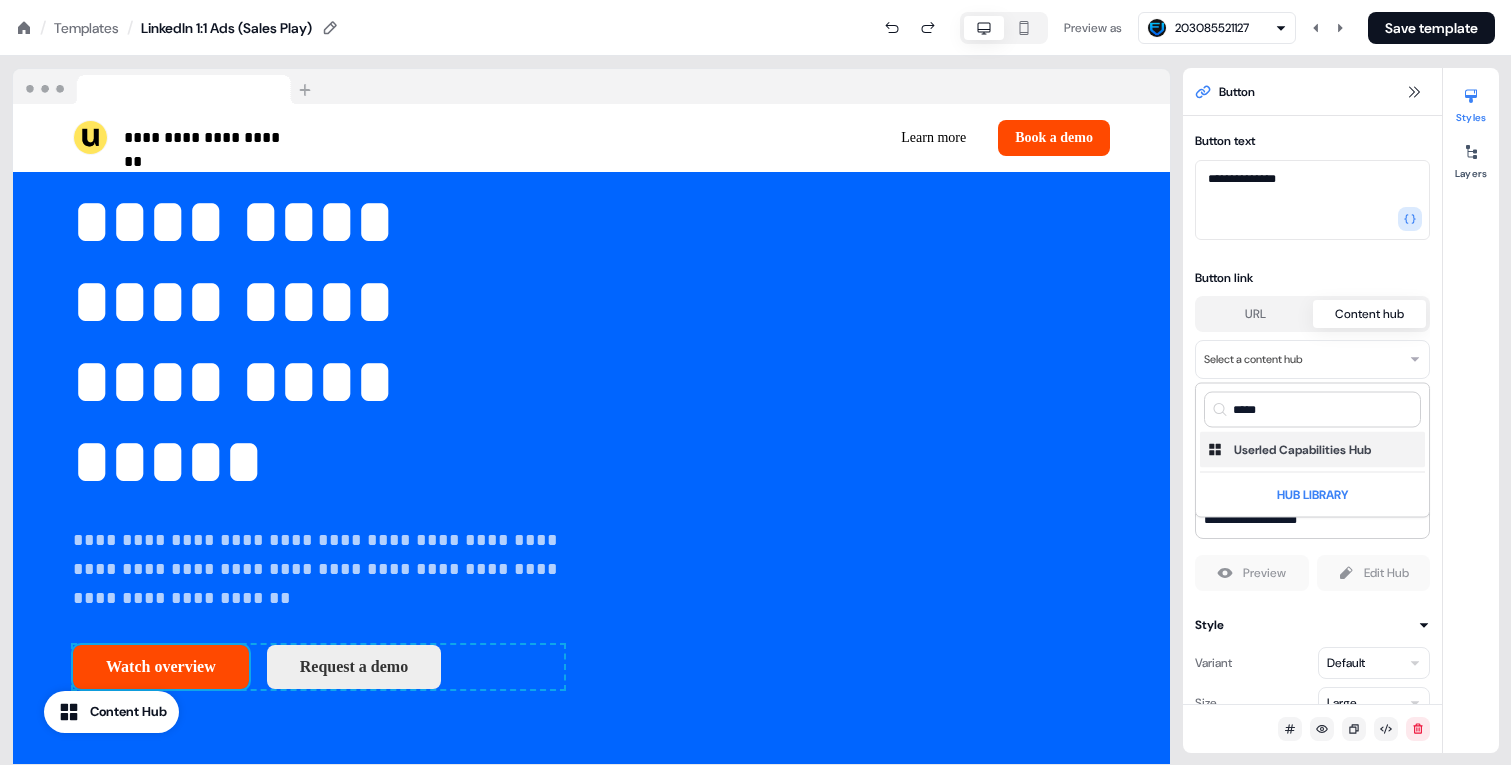 click on "Userled Capabilities Hub" at bounding box center [1302, 450] 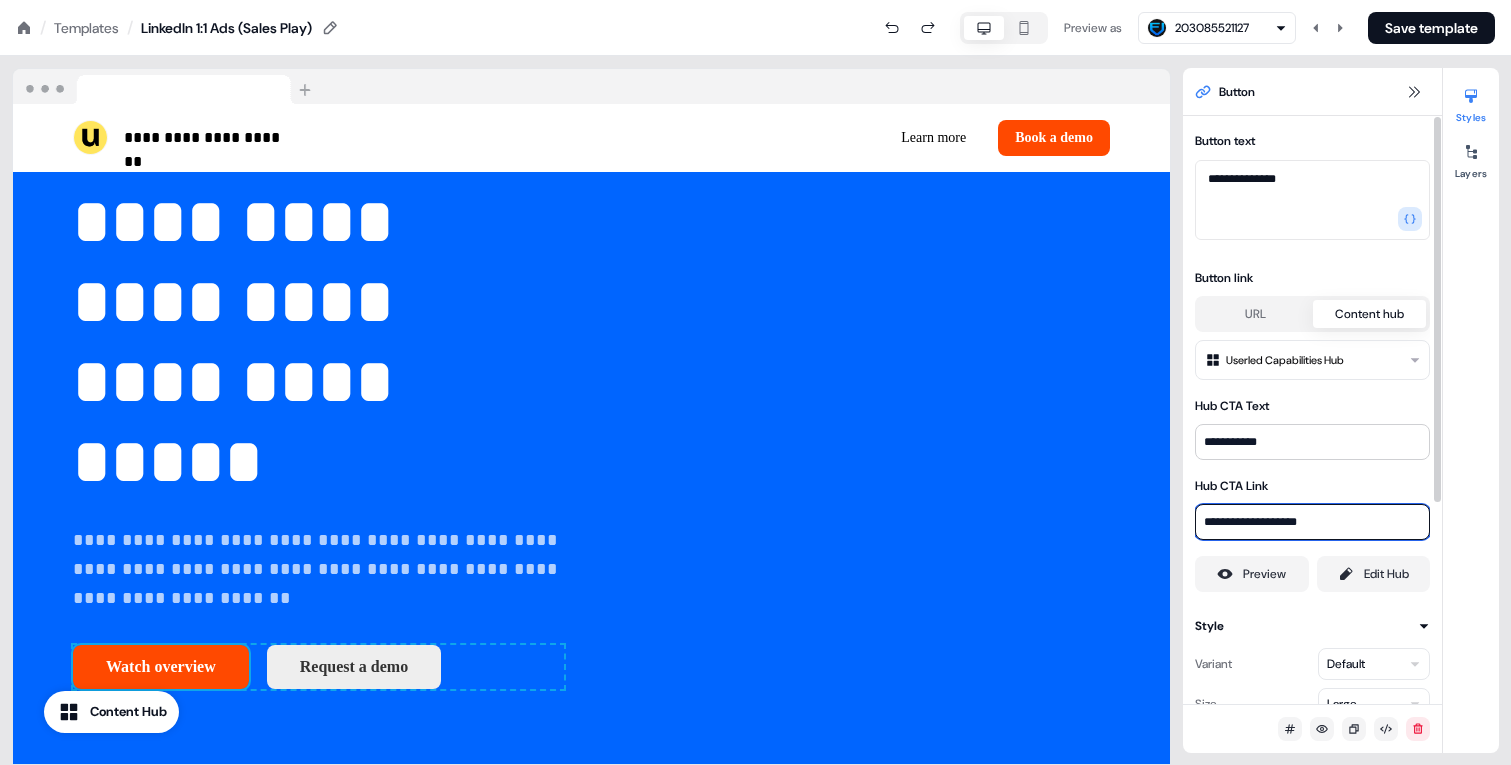 click on "**********" at bounding box center (1312, 522) 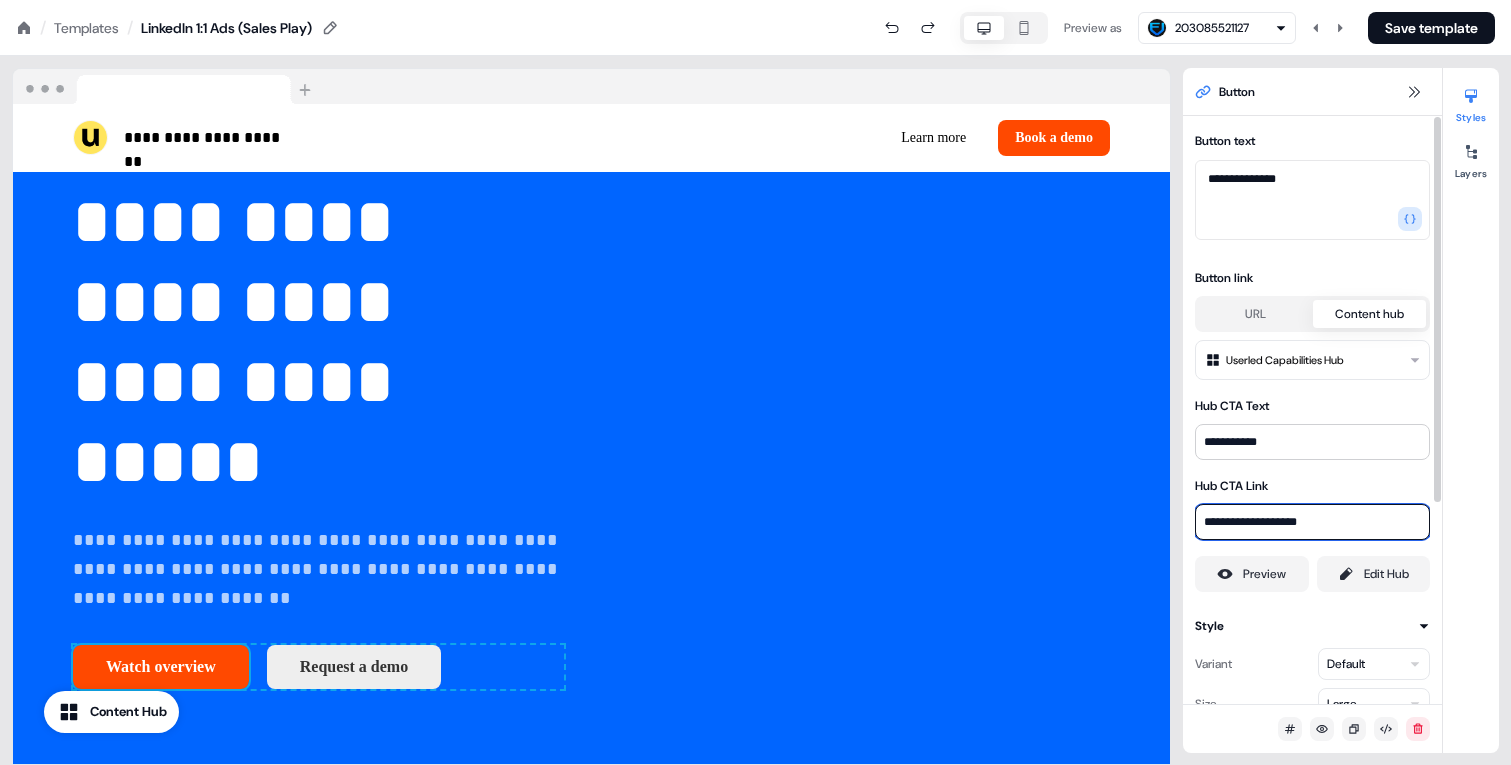 paste on "********" 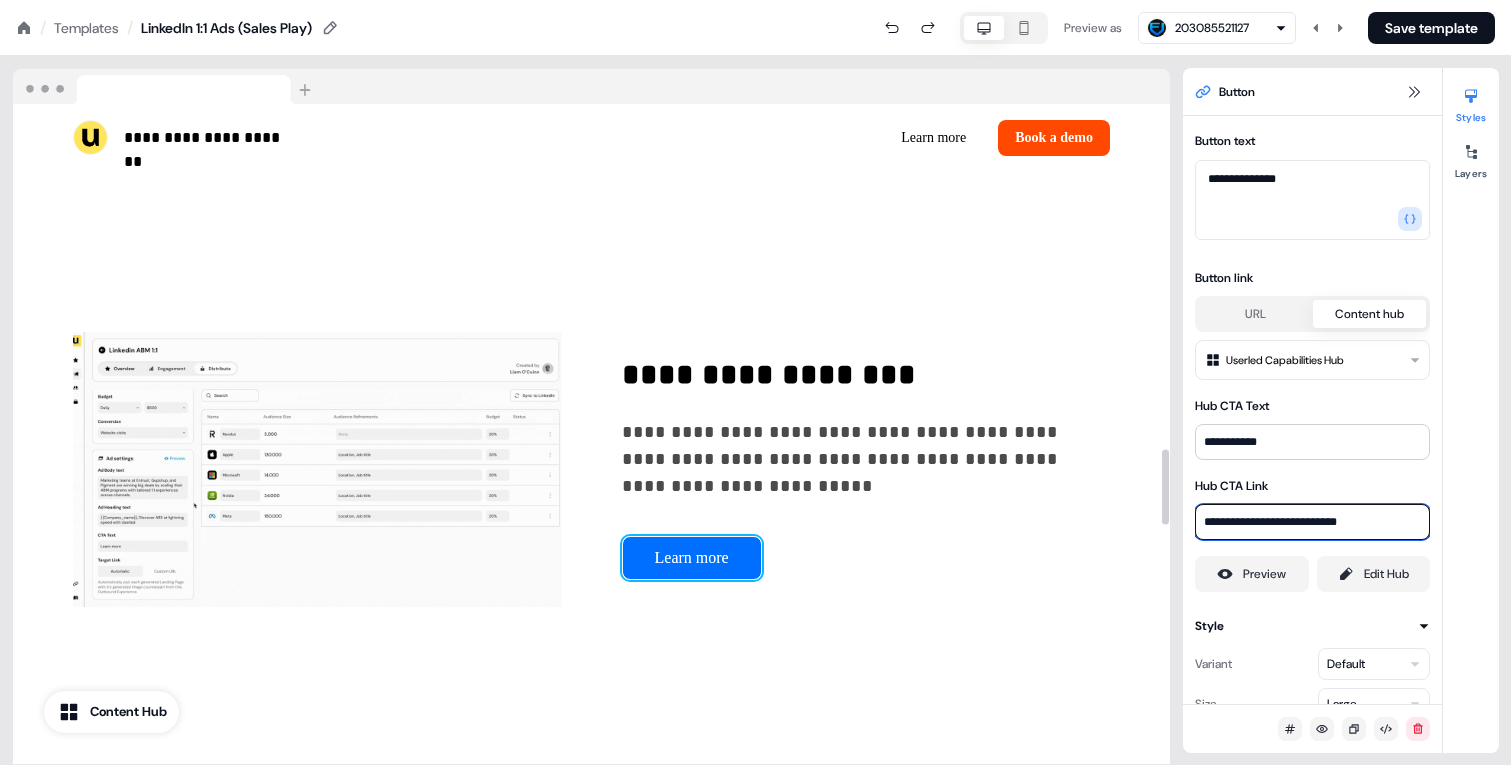 type on "**********" 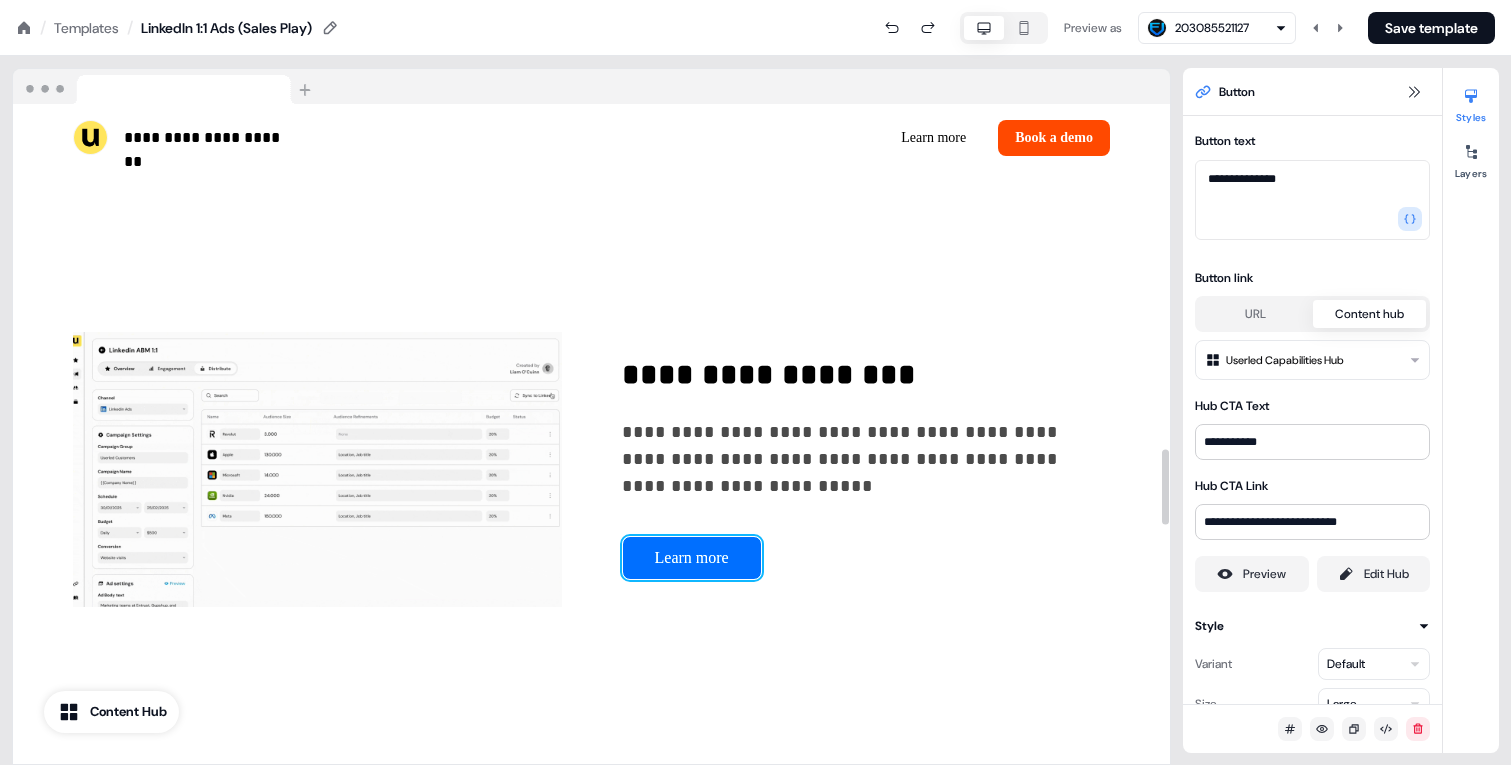 click on "Learn more" at bounding box center (692, 558) 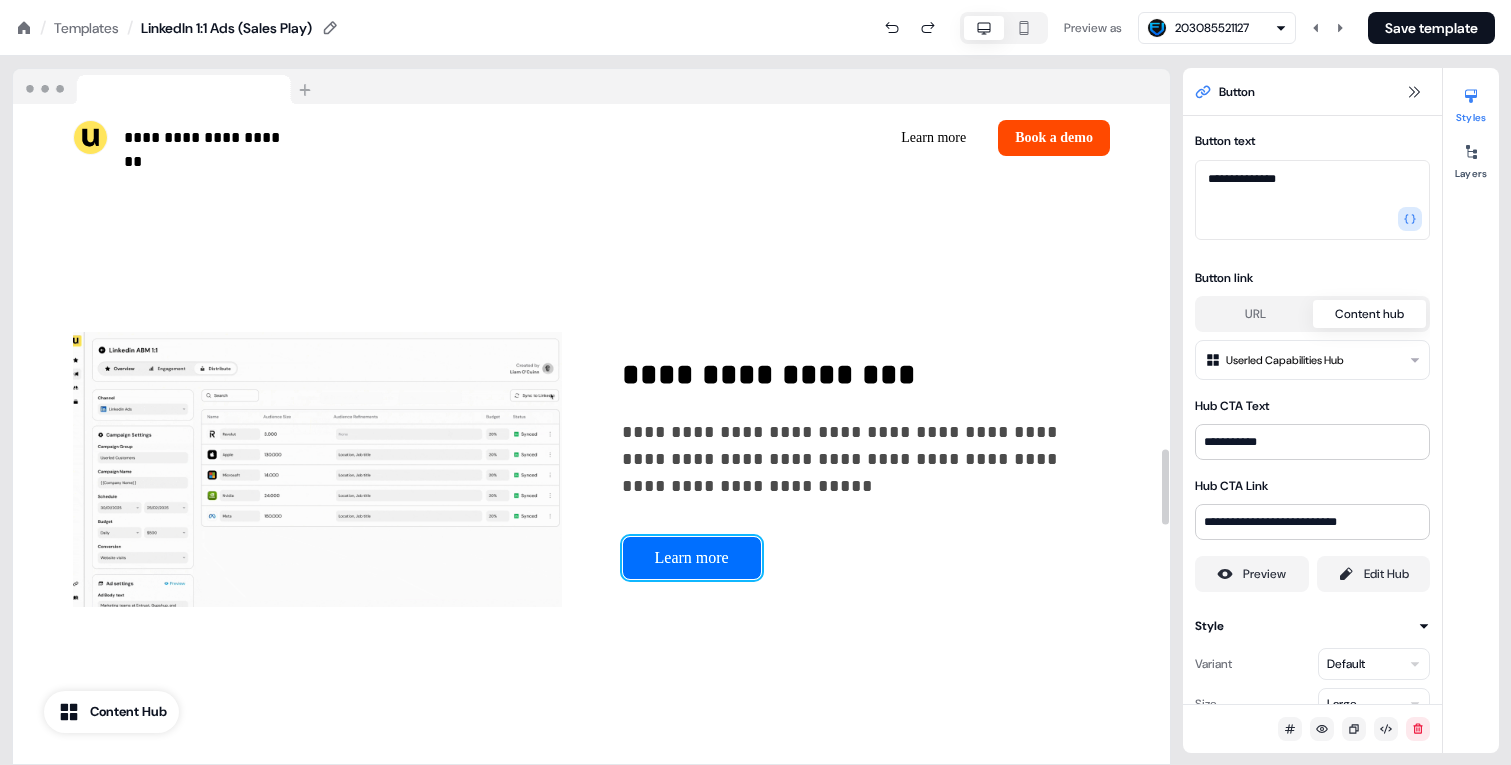 type 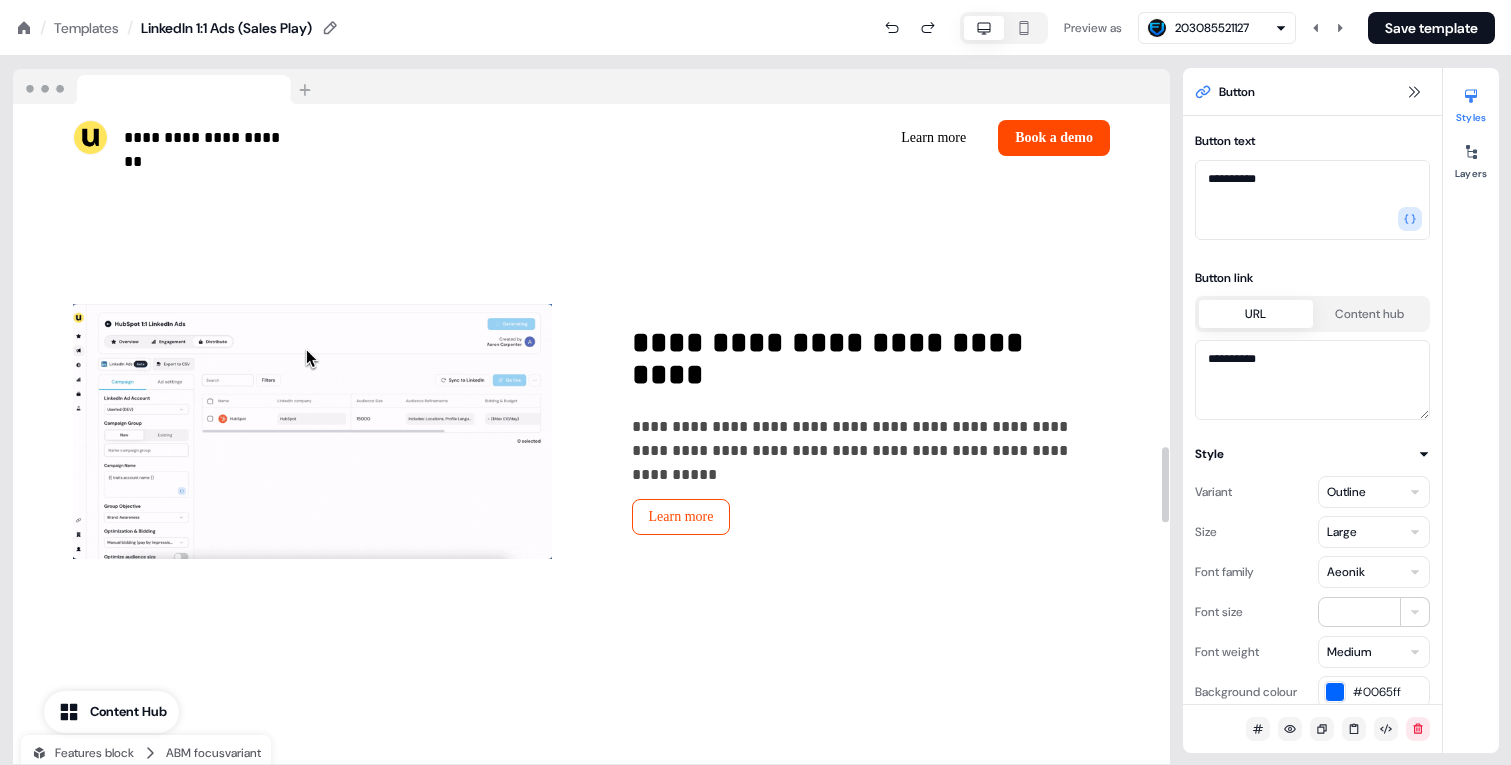 scroll, scrollTop: 2512, scrollLeft: 0, axis: vertical 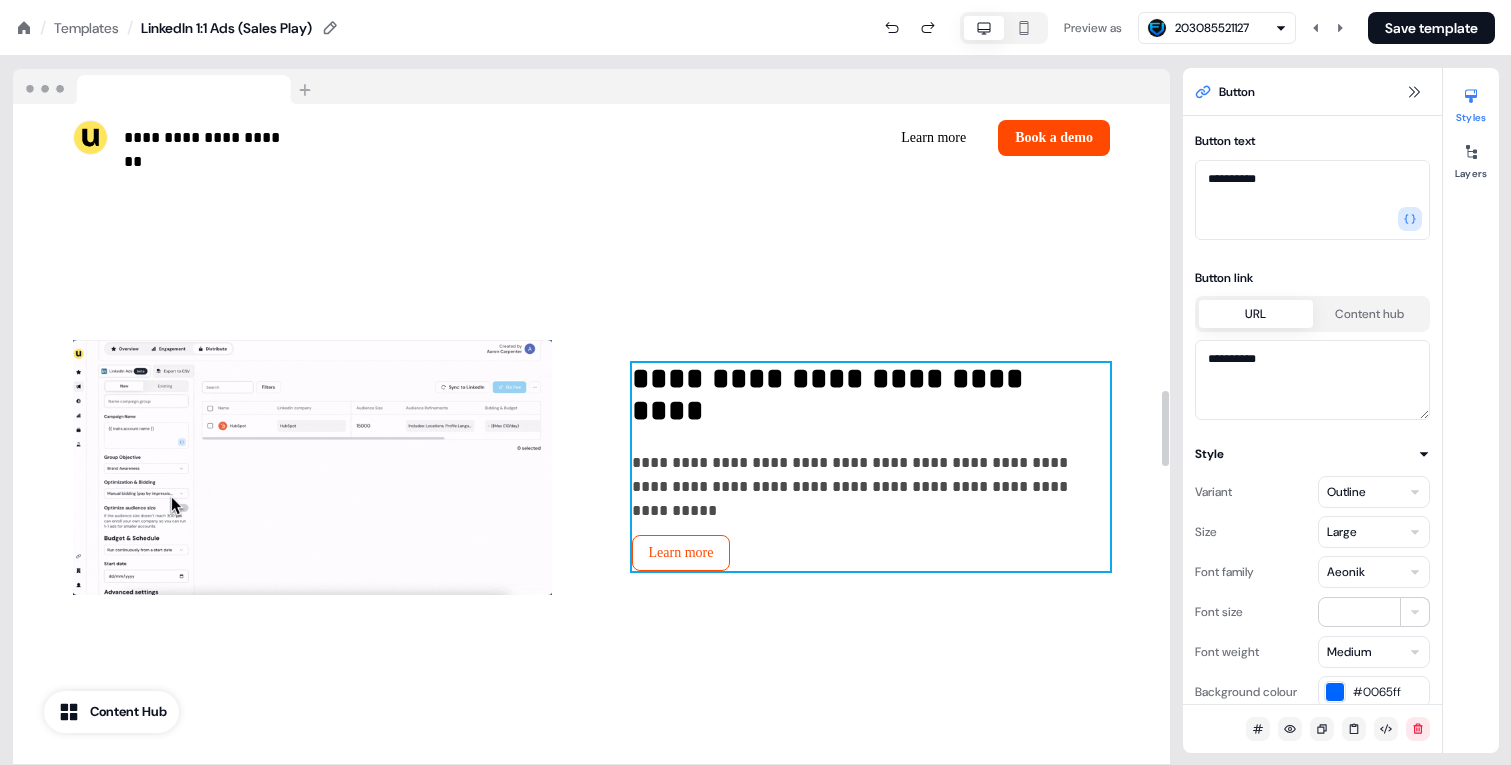 click on "**********" at bounding box center (871, 467) 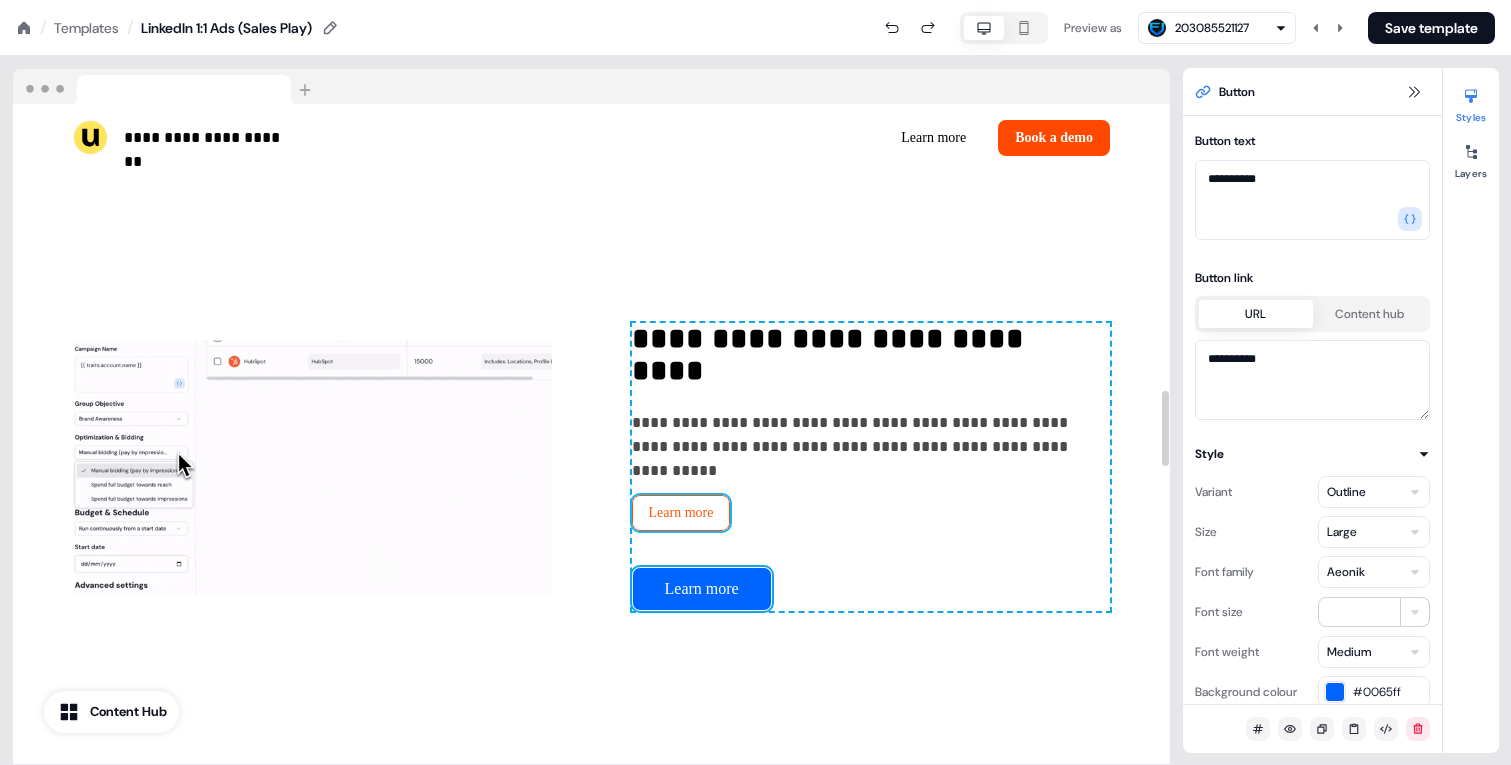 click on "Learn more" at bounding box center [681, 513] 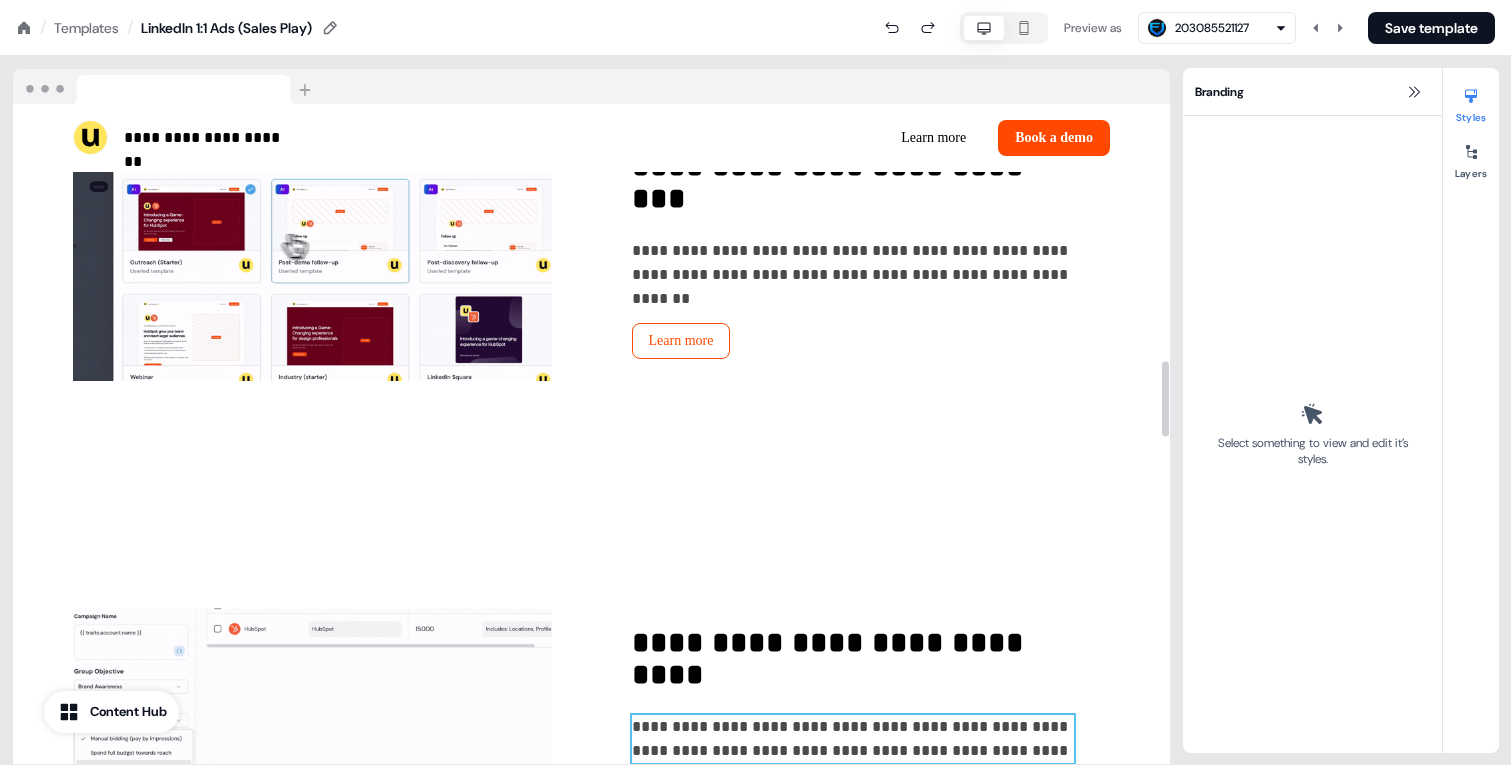 scroll, scrollTop: 2245, scrollLeft: 0, axis: vertical 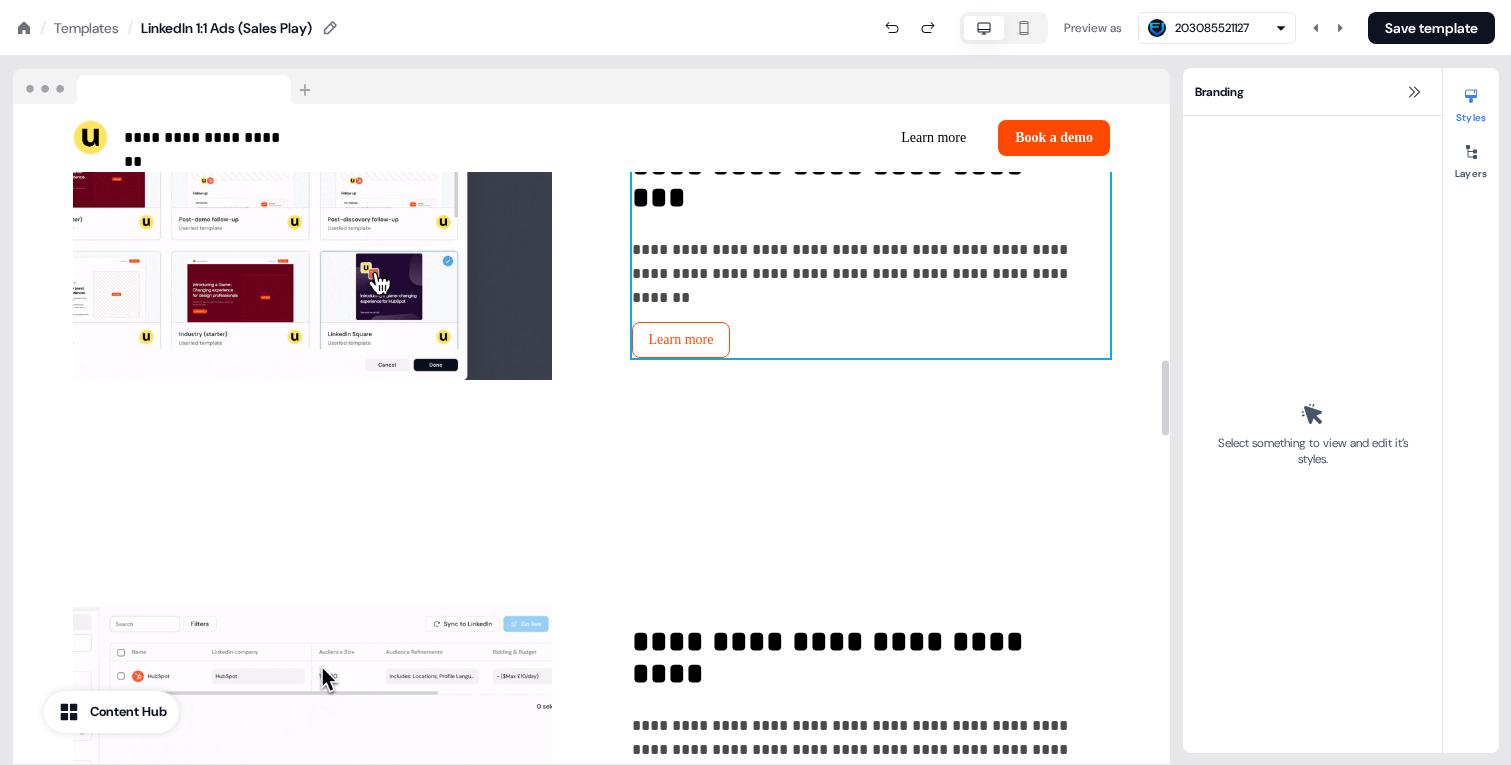 click on "**********" at bounding box center (871, 254) 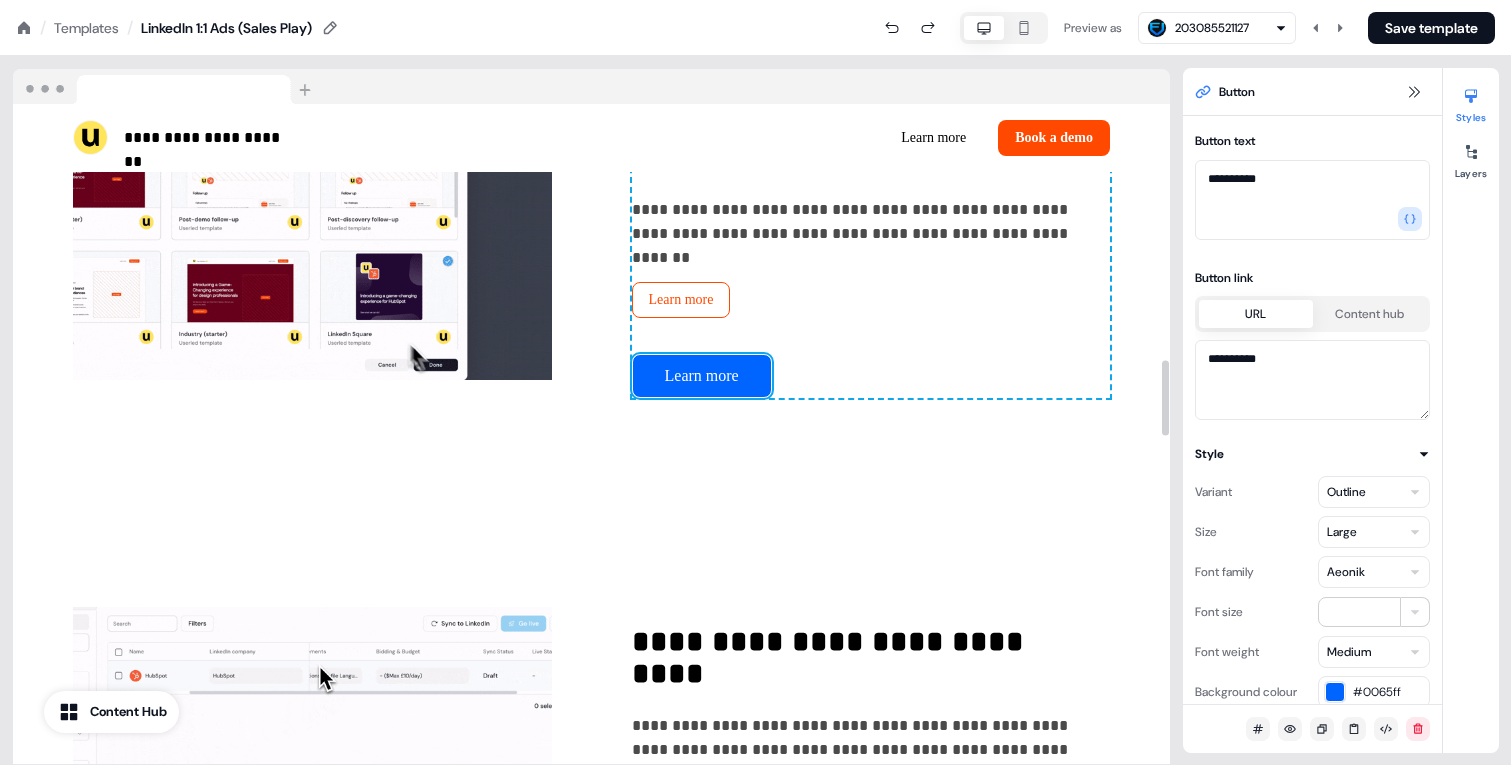 click on "**********" at bounding box center [871, 254] 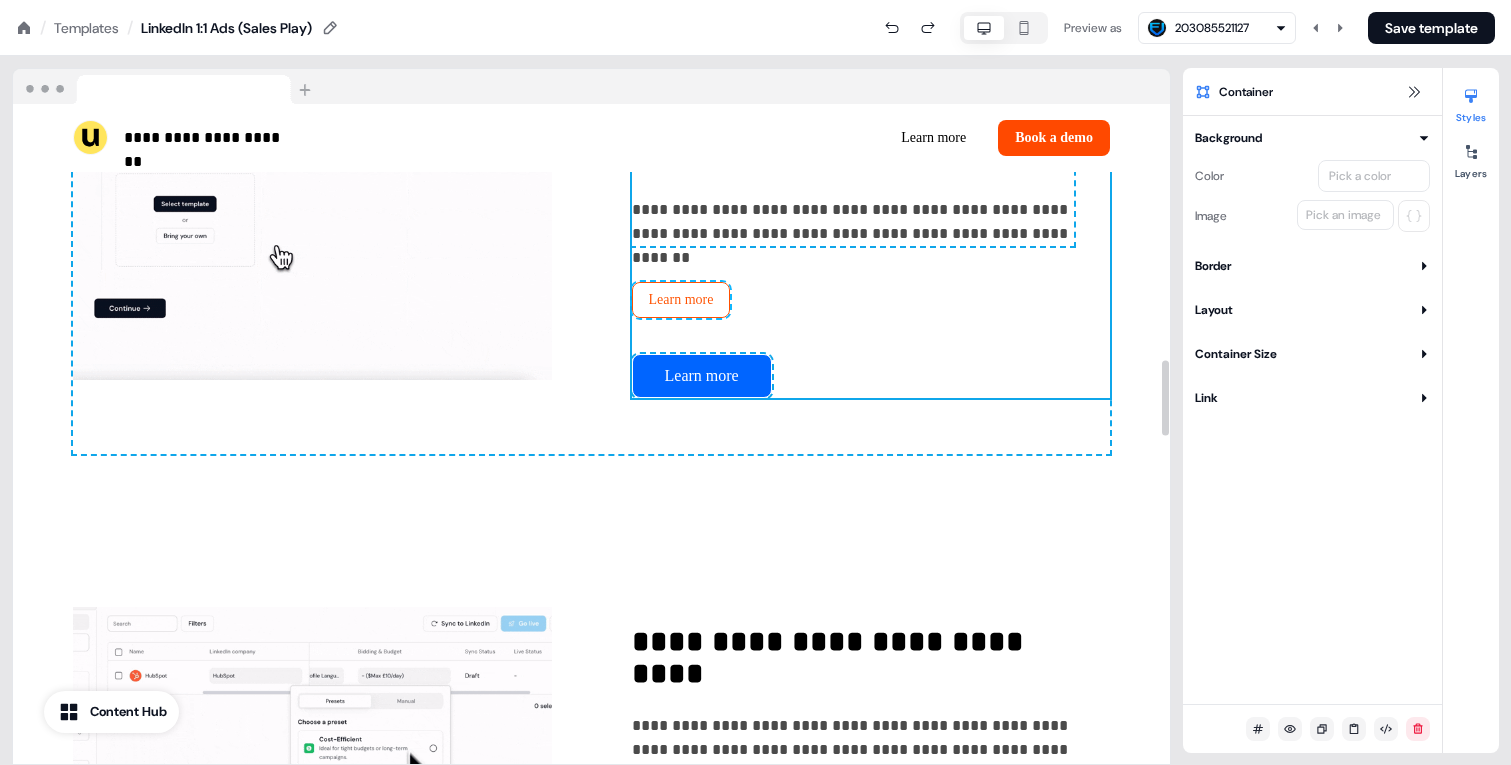 click on "Learn more" at bounding box center [681, 300] 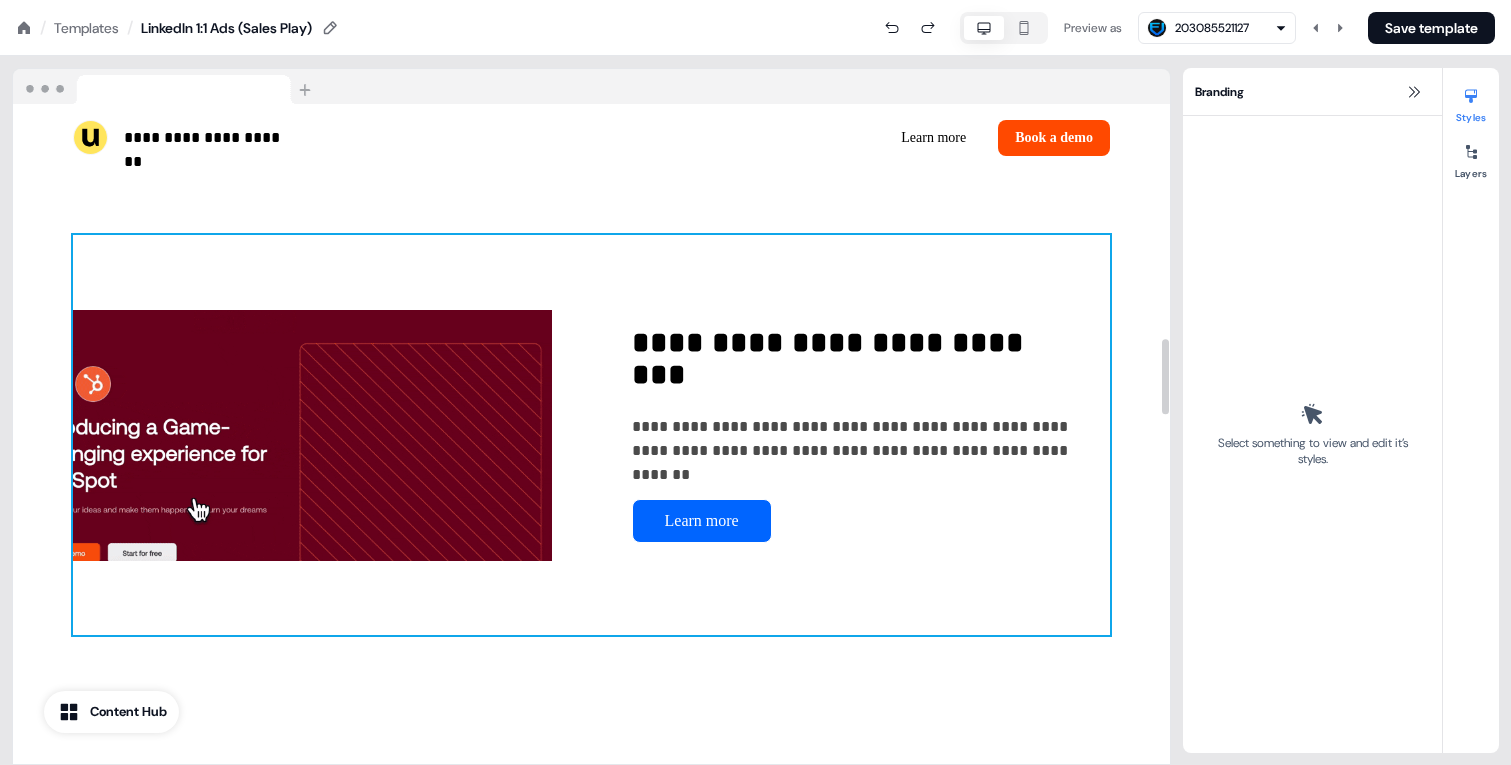 scroll, scrollTop: 2058, scrollLeft: 0, axis: vertical 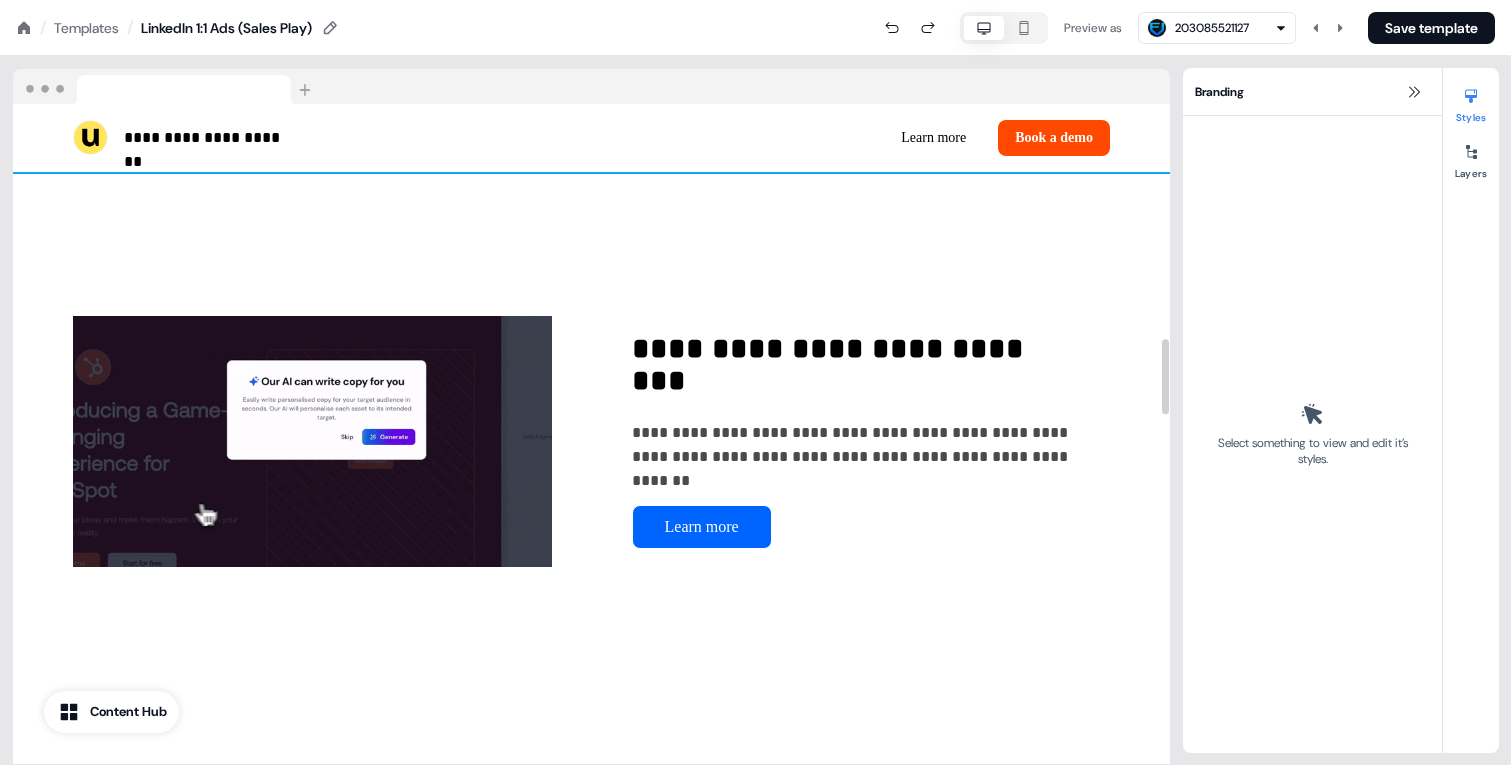 click on "**********" at bounding box center (591, 138) 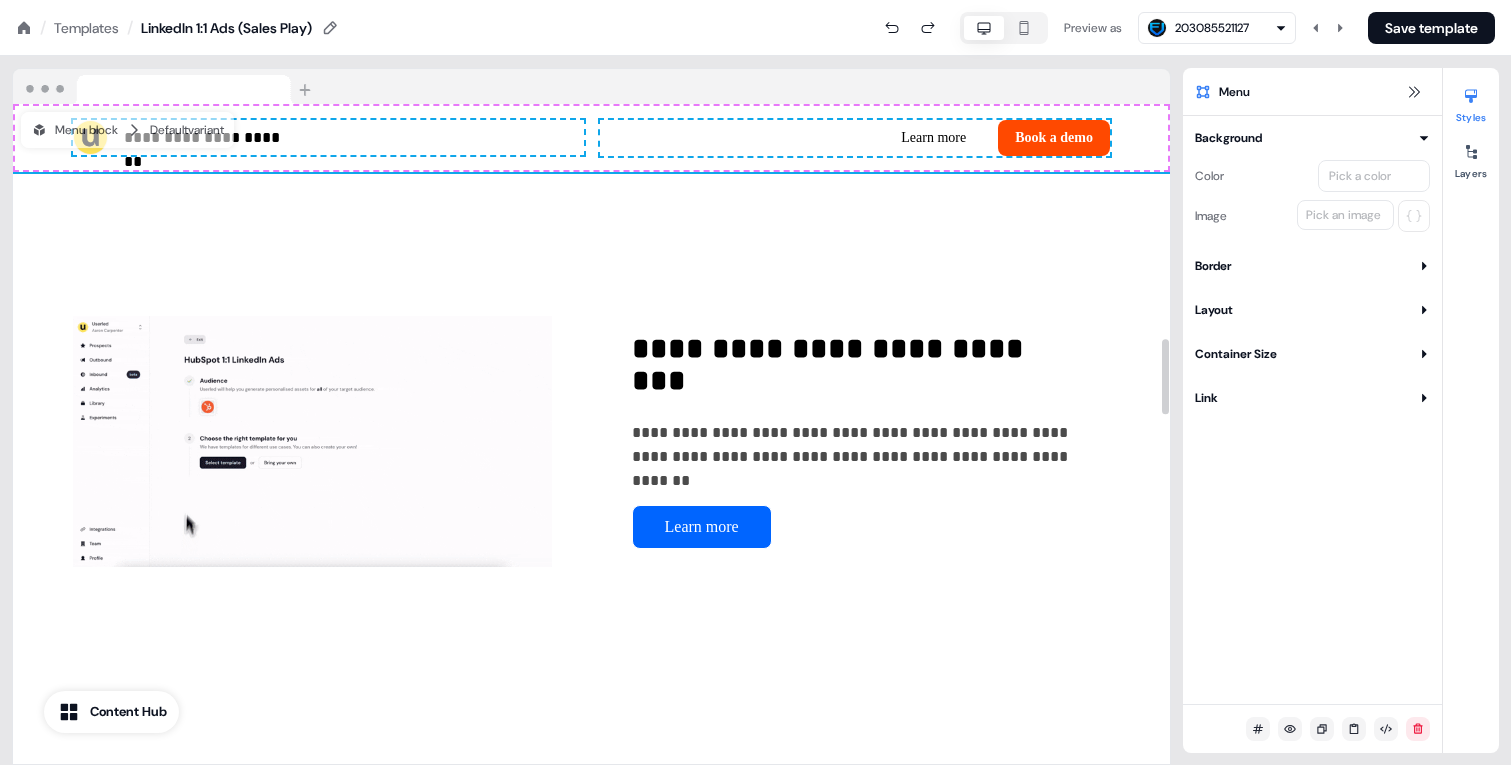 click on "**********" at bounding box center [591, 138] 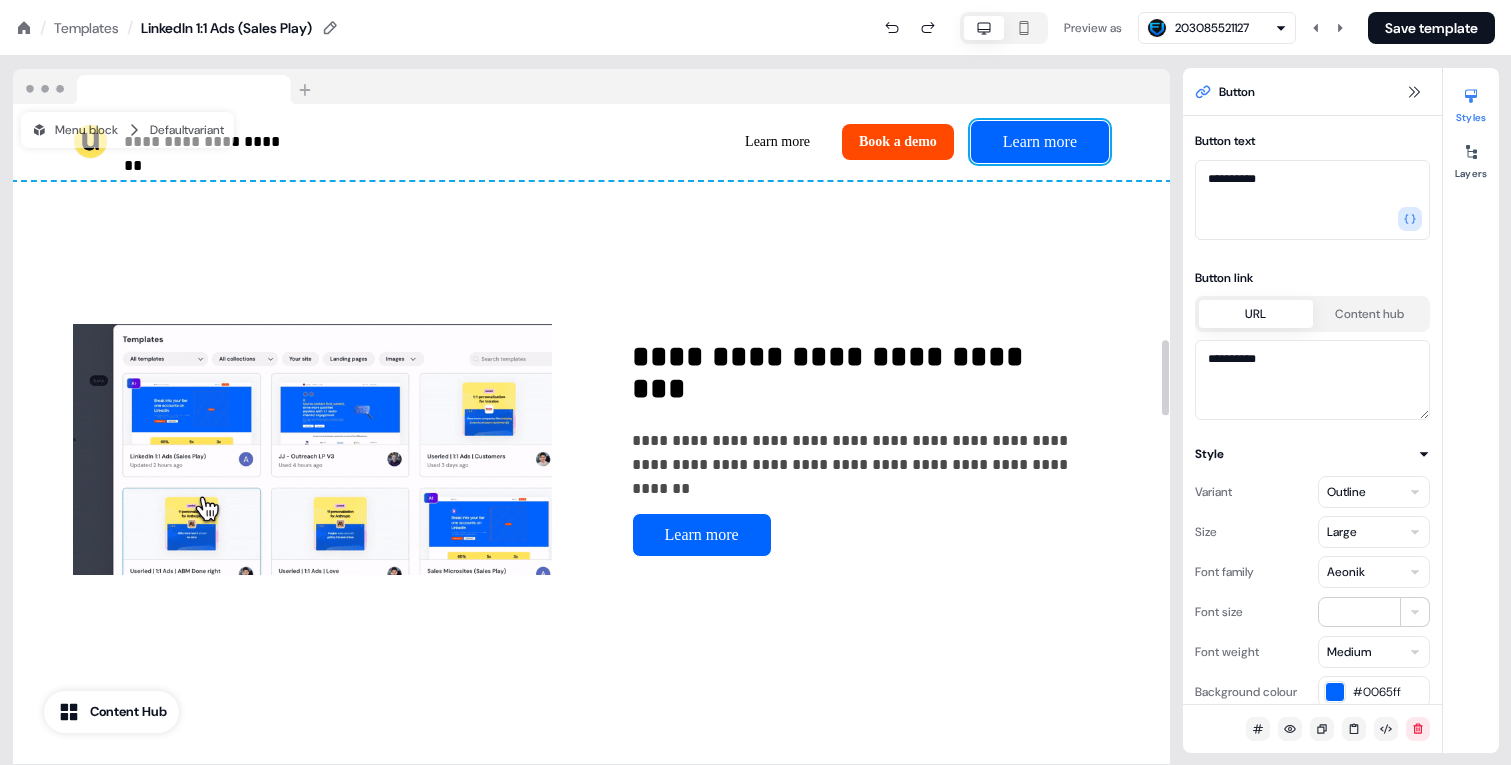 scroll, scrollTop: 2066, scrollLeft: 0, axis: vertical 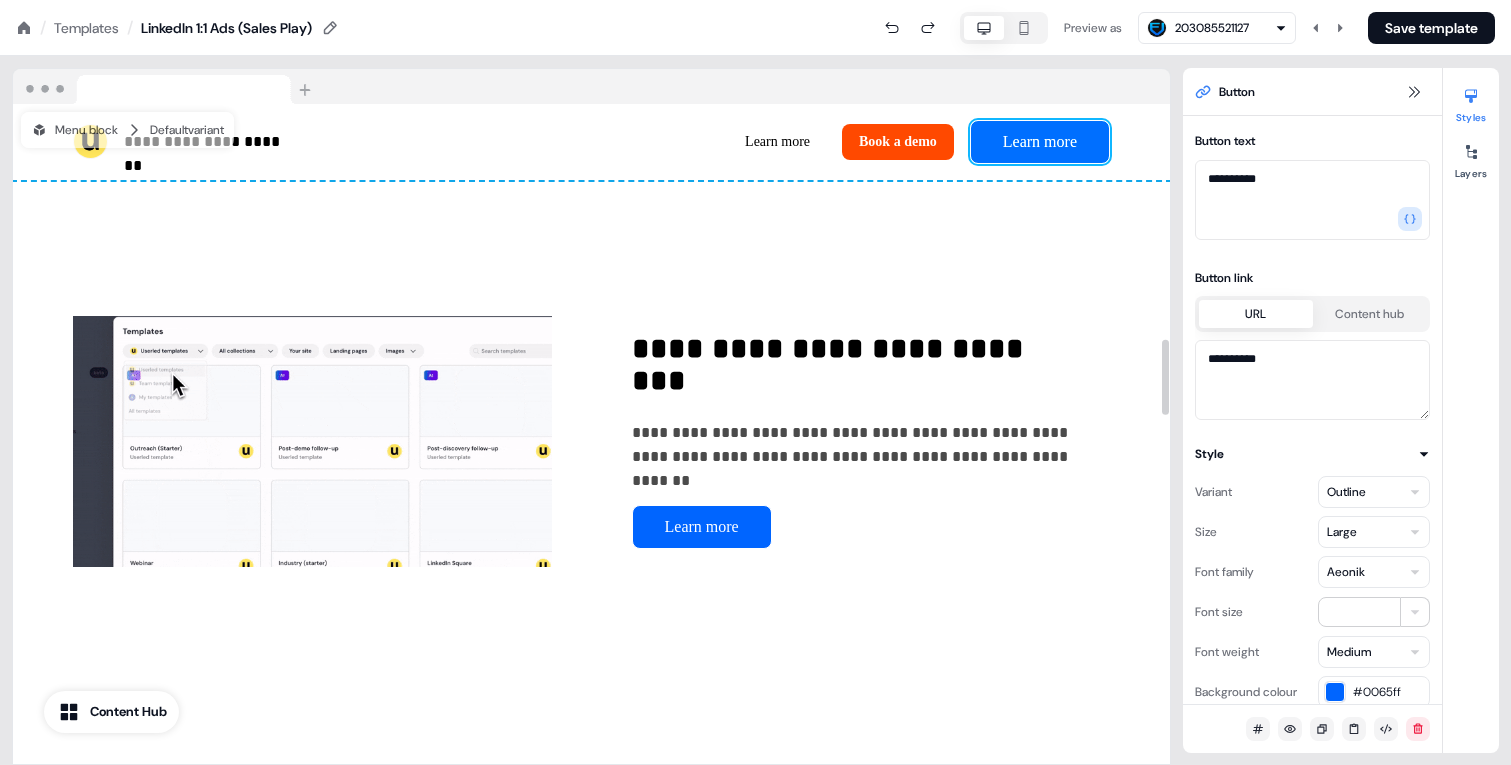 click on "Learn more" at bounding box center (1040, 142) 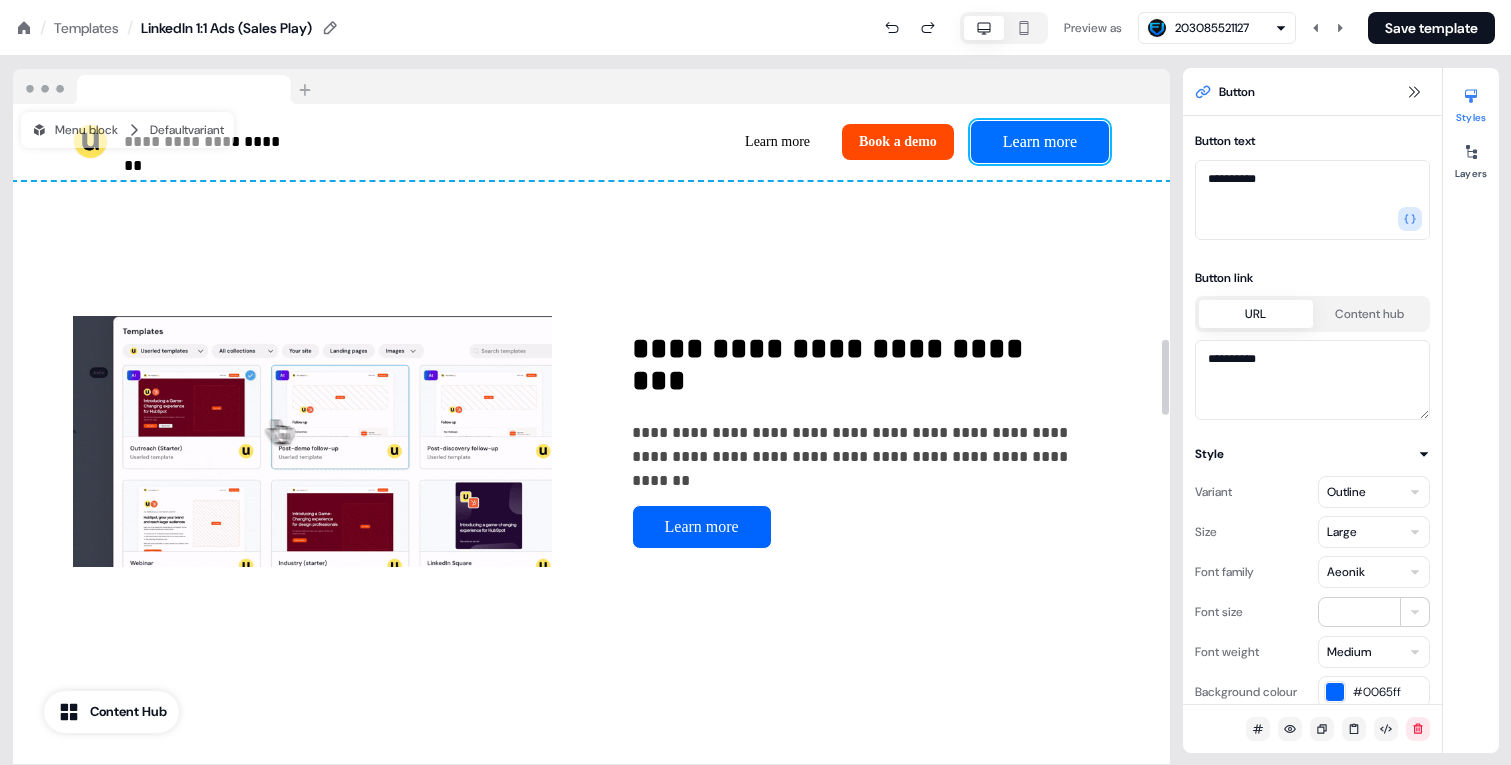 click on "Learn more" at bounding box center (1040, 142) 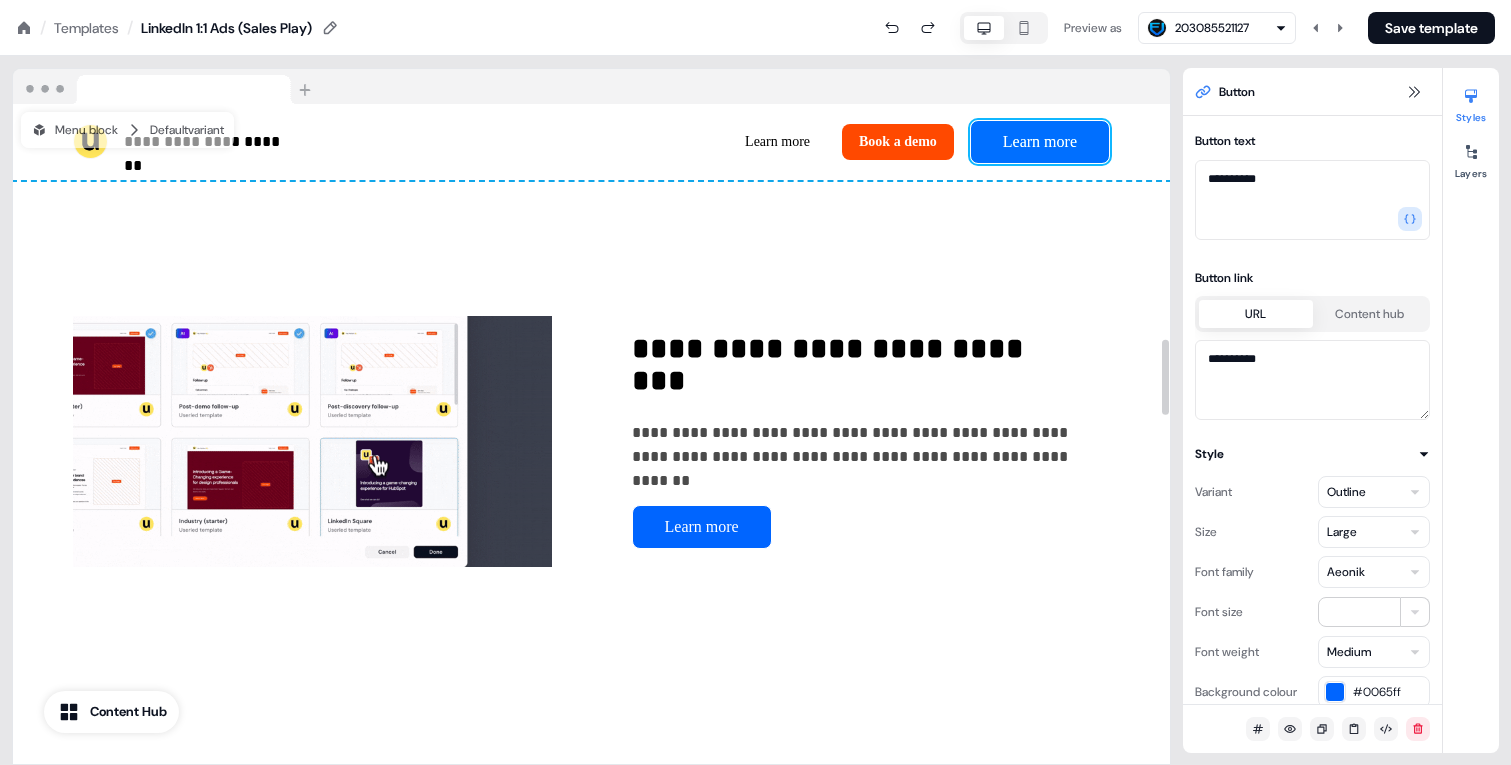 click on "Learn more" at bounding box center [1040, 142] 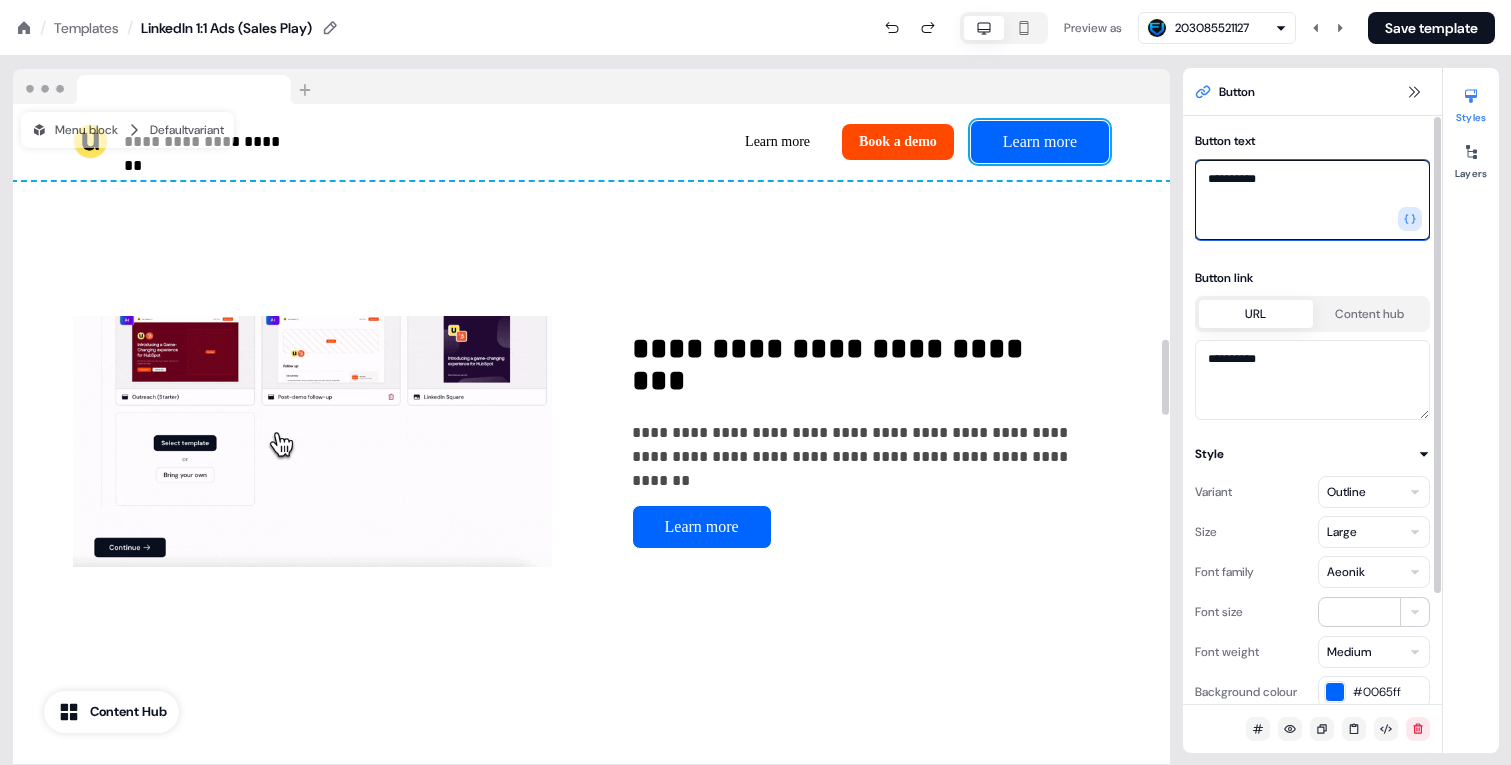 click on "**********" at bounding box center [1312, 200] 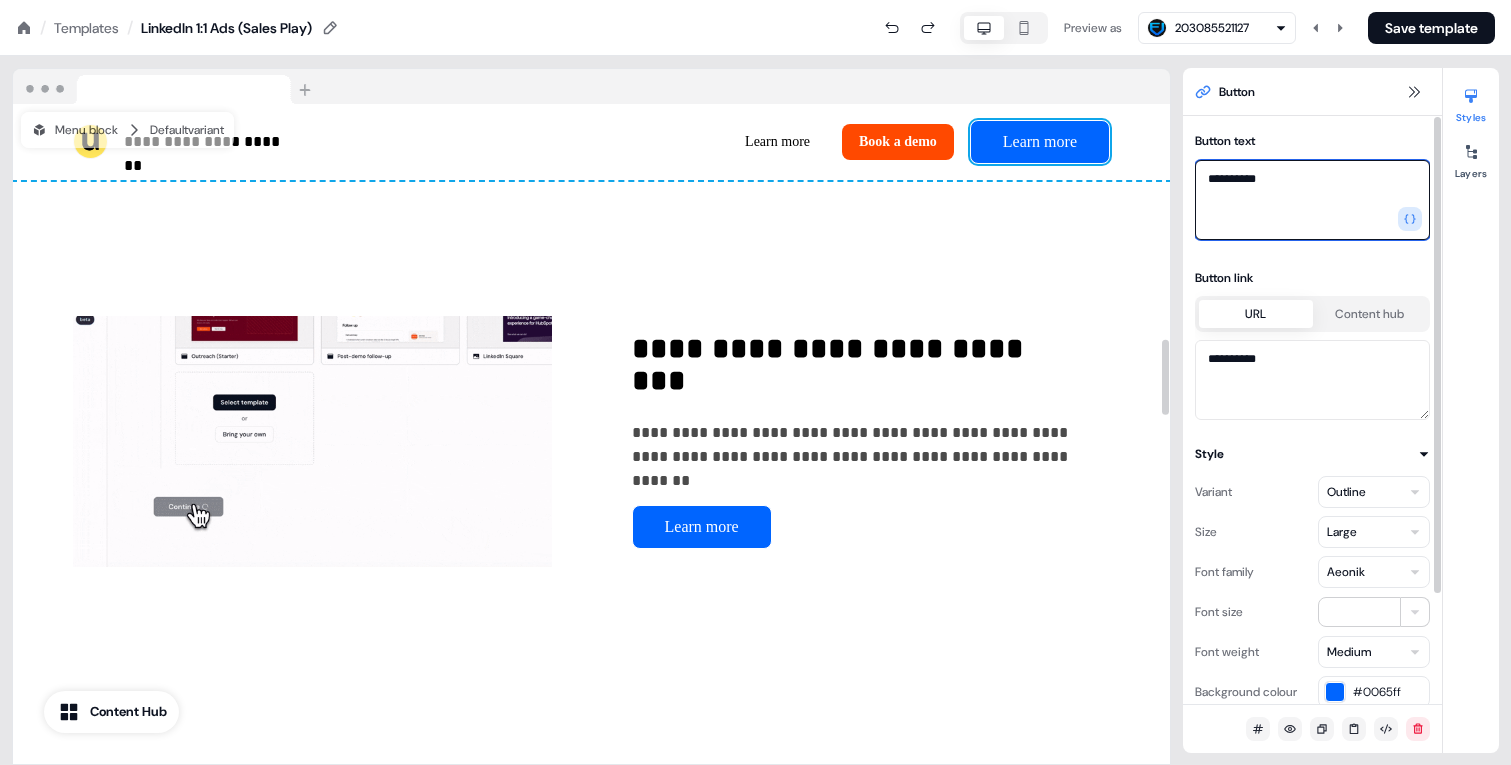 click on "**********" at bounding box center (1312, 200) 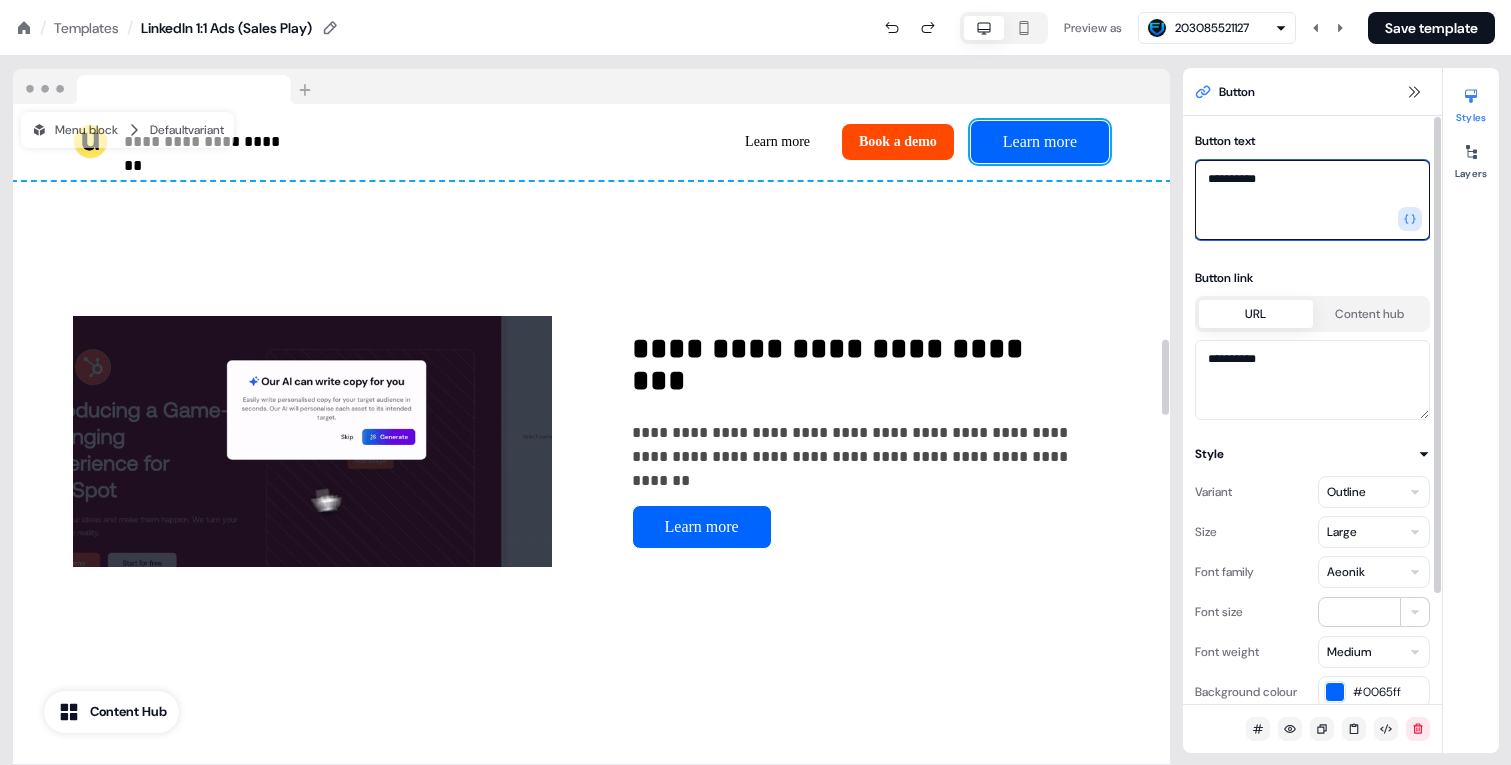 click on "**********" at bounding box center [1312, 200] 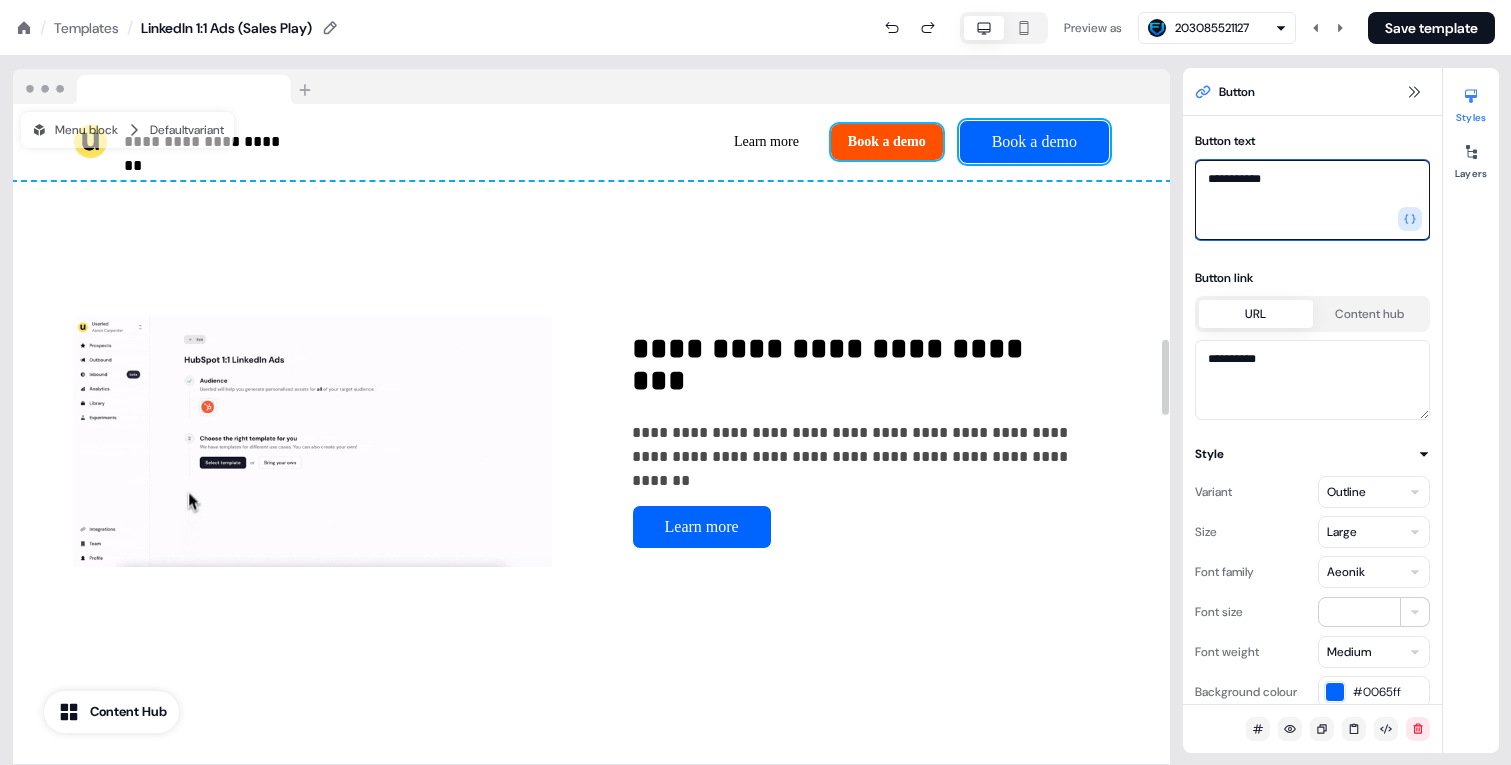 type on "**********" 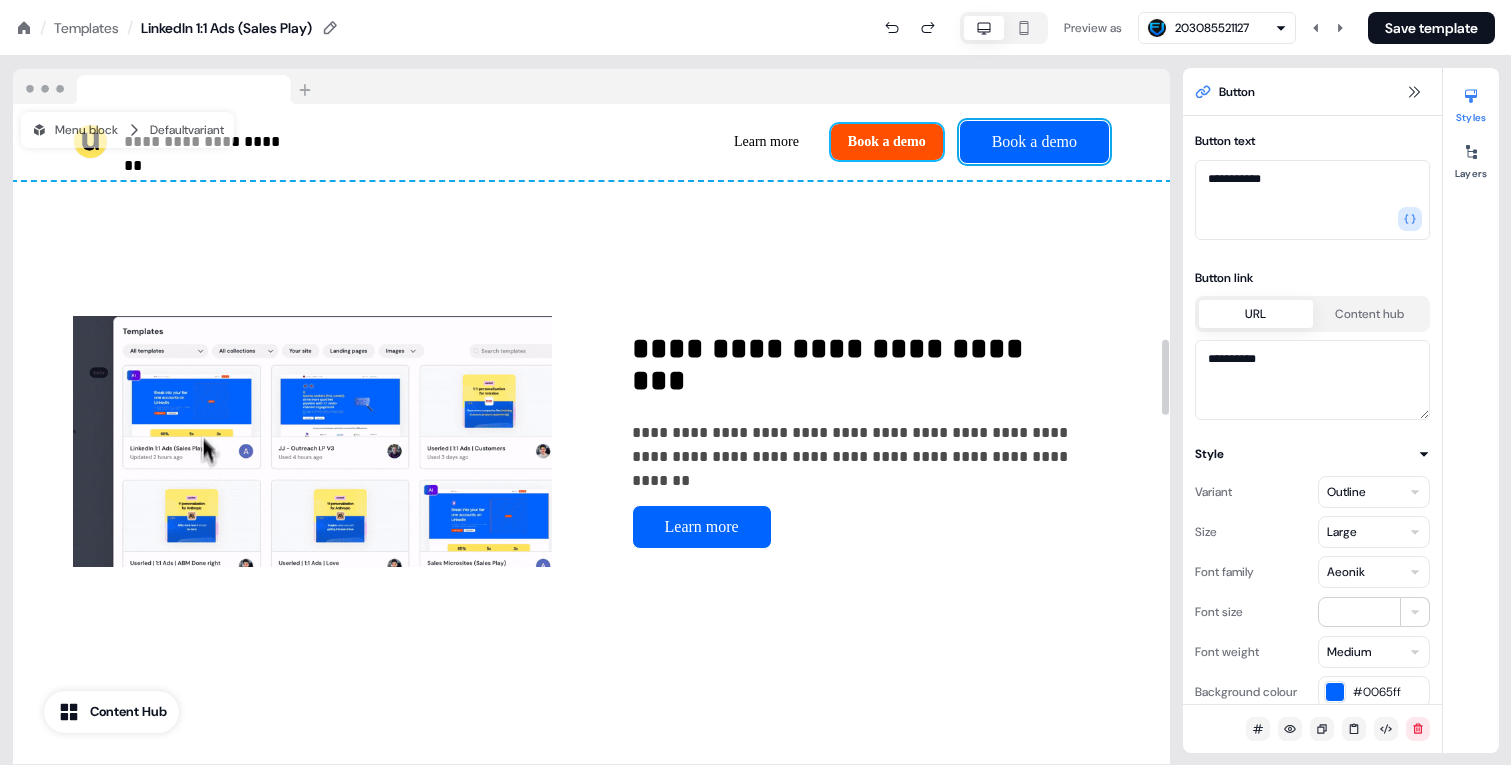 click on "Book a demo" at bounding box center [887, 142] 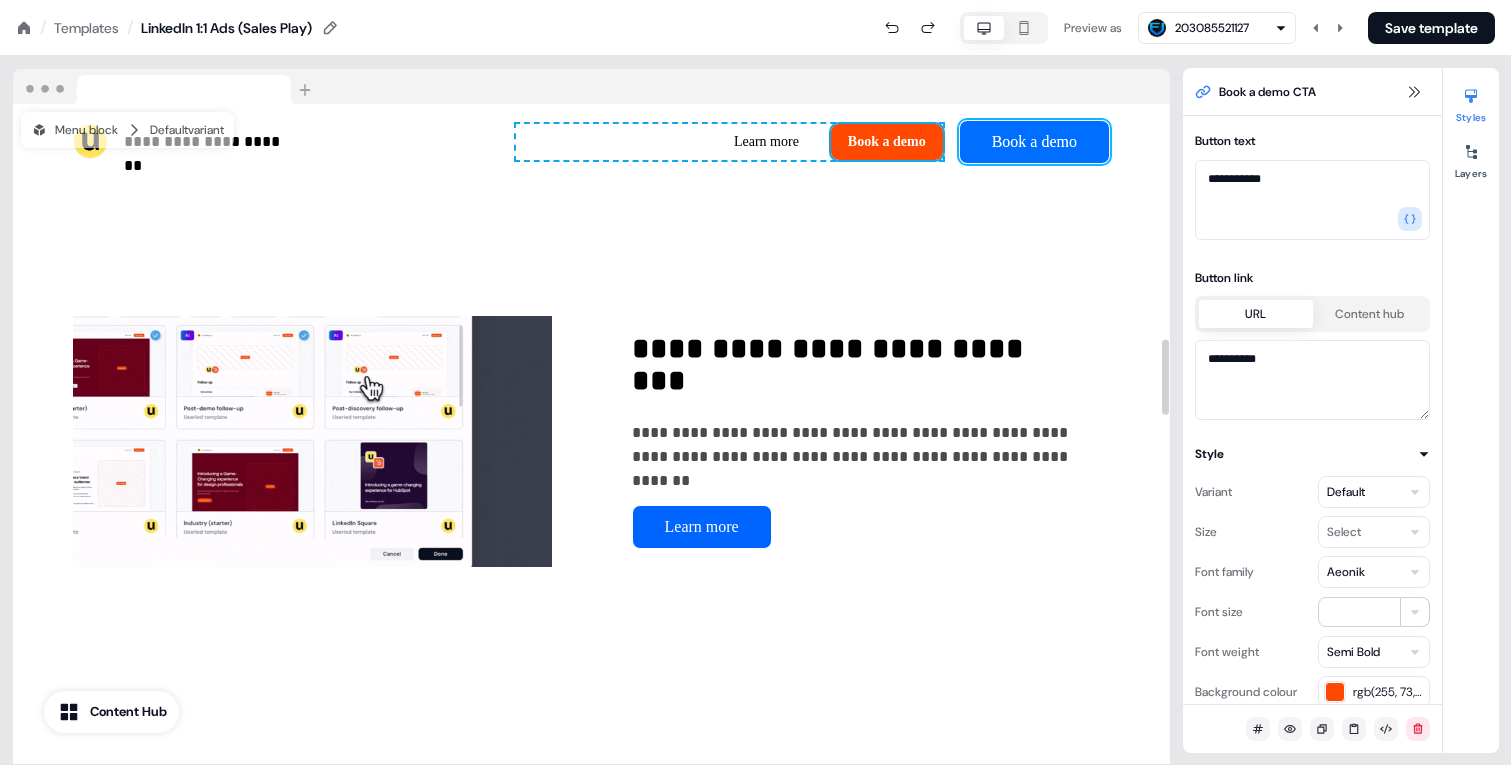 click on "Book a demo" at bounding box center [1034, 142] 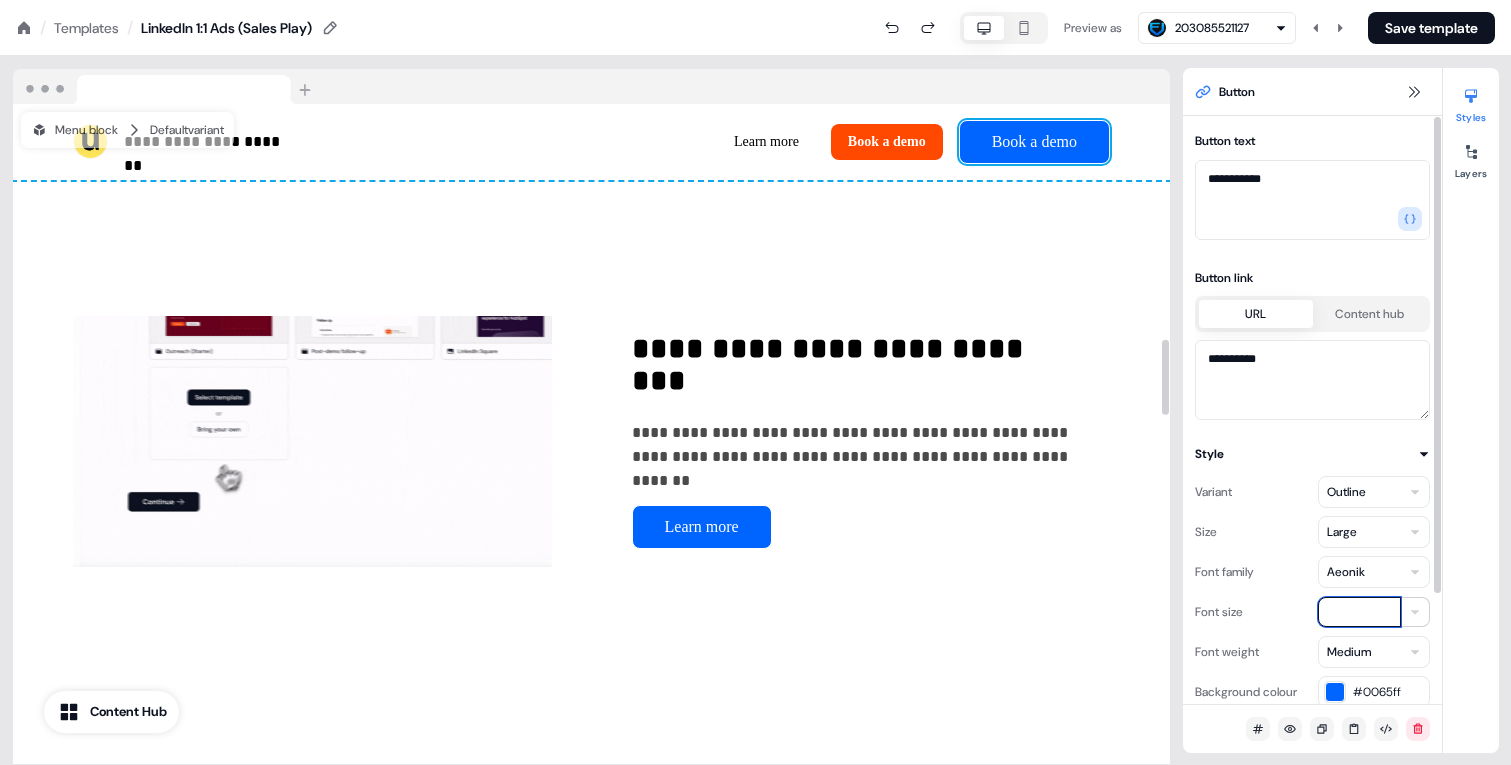 click on "**" at bounding box center [1359, 612] 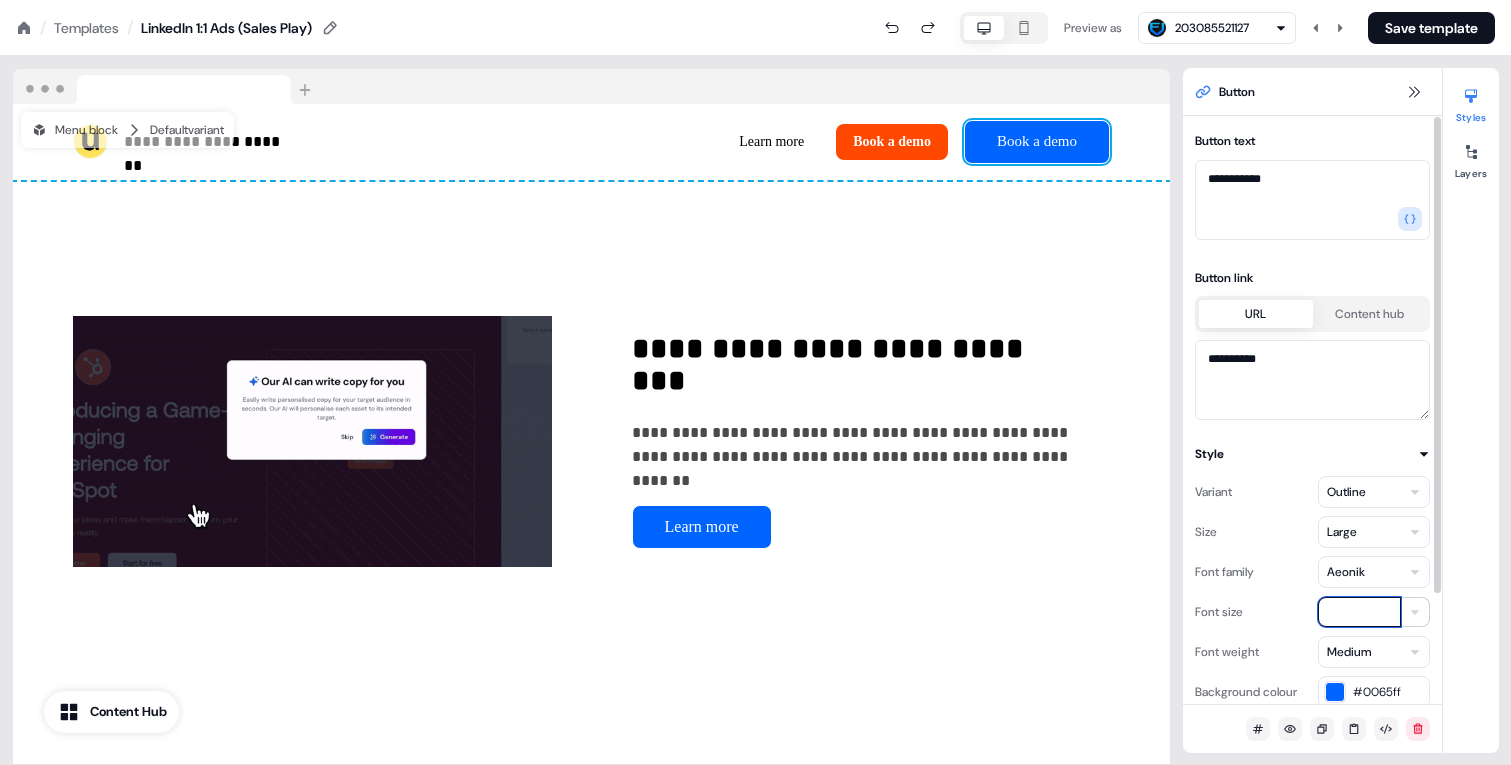 type on "**" 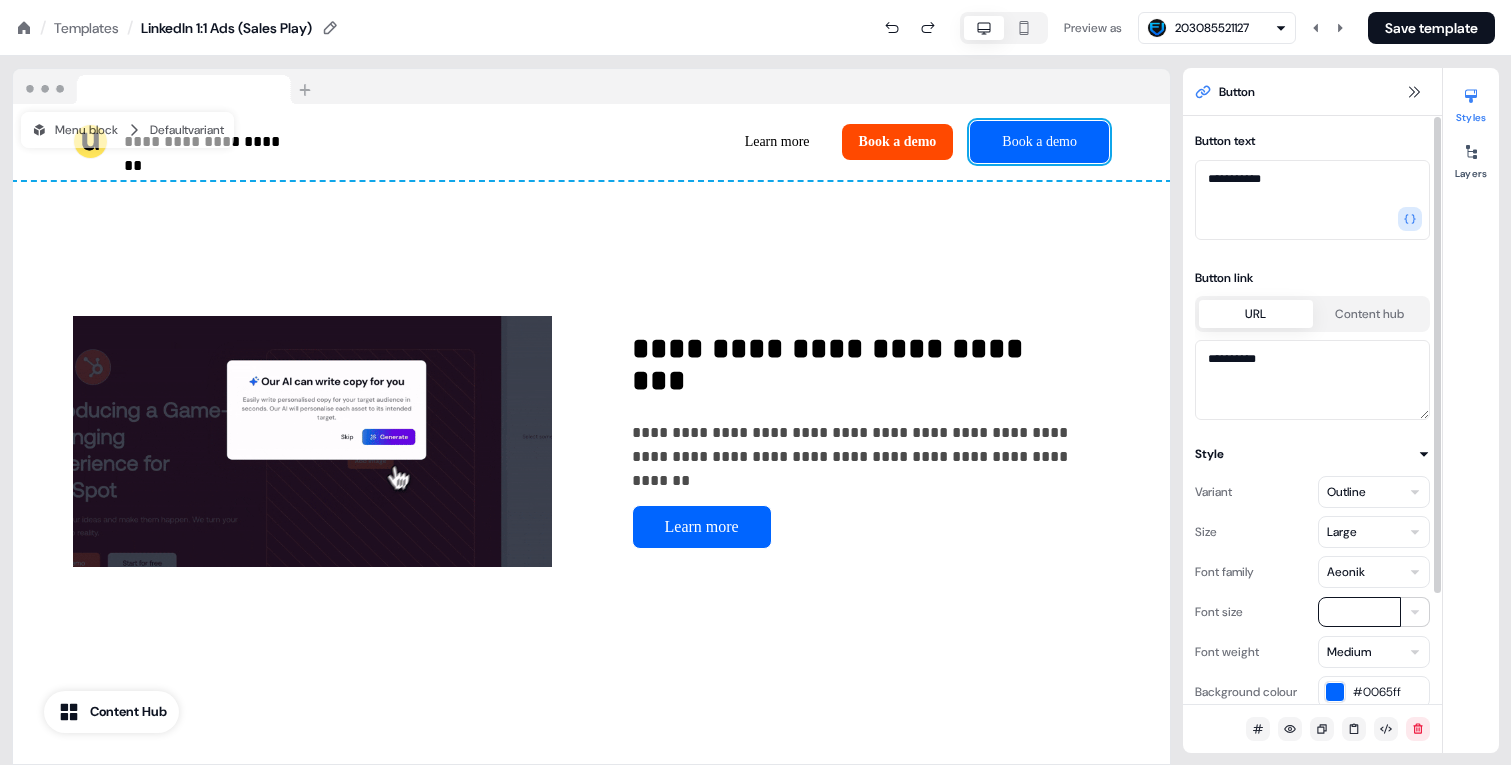 type 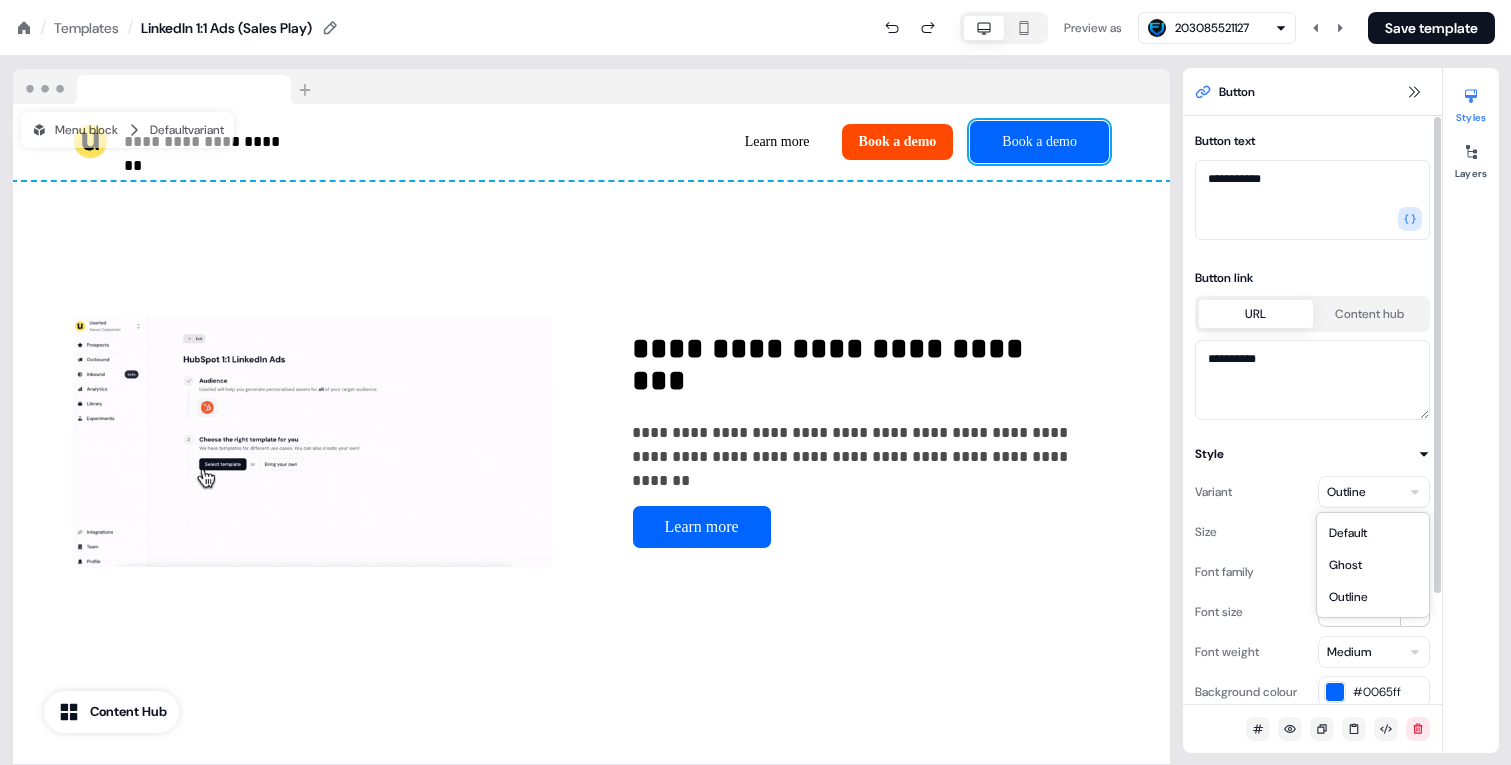 click on "**********" at bounding box center [755, 0] 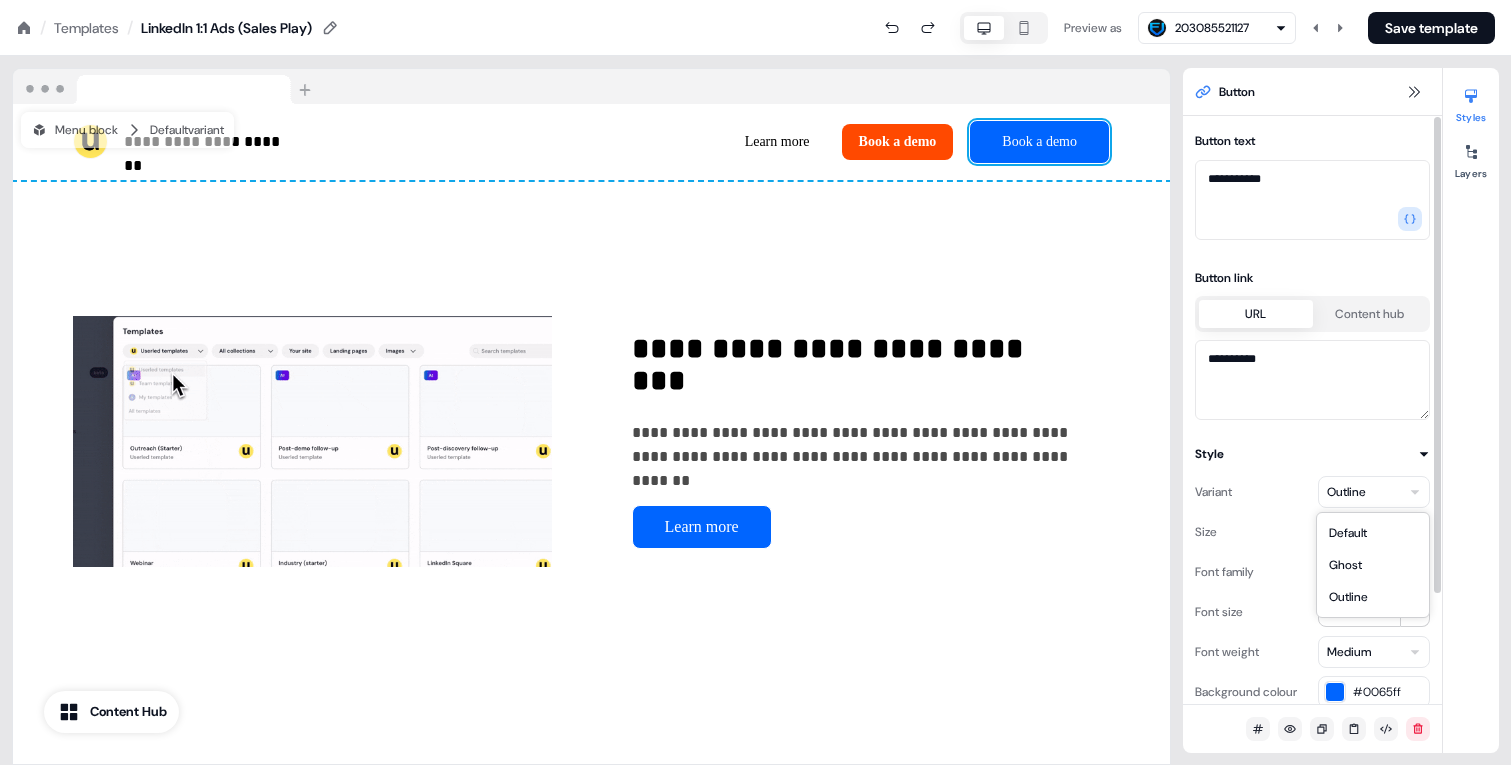 click on "**********" at bounding box center [755, 0] 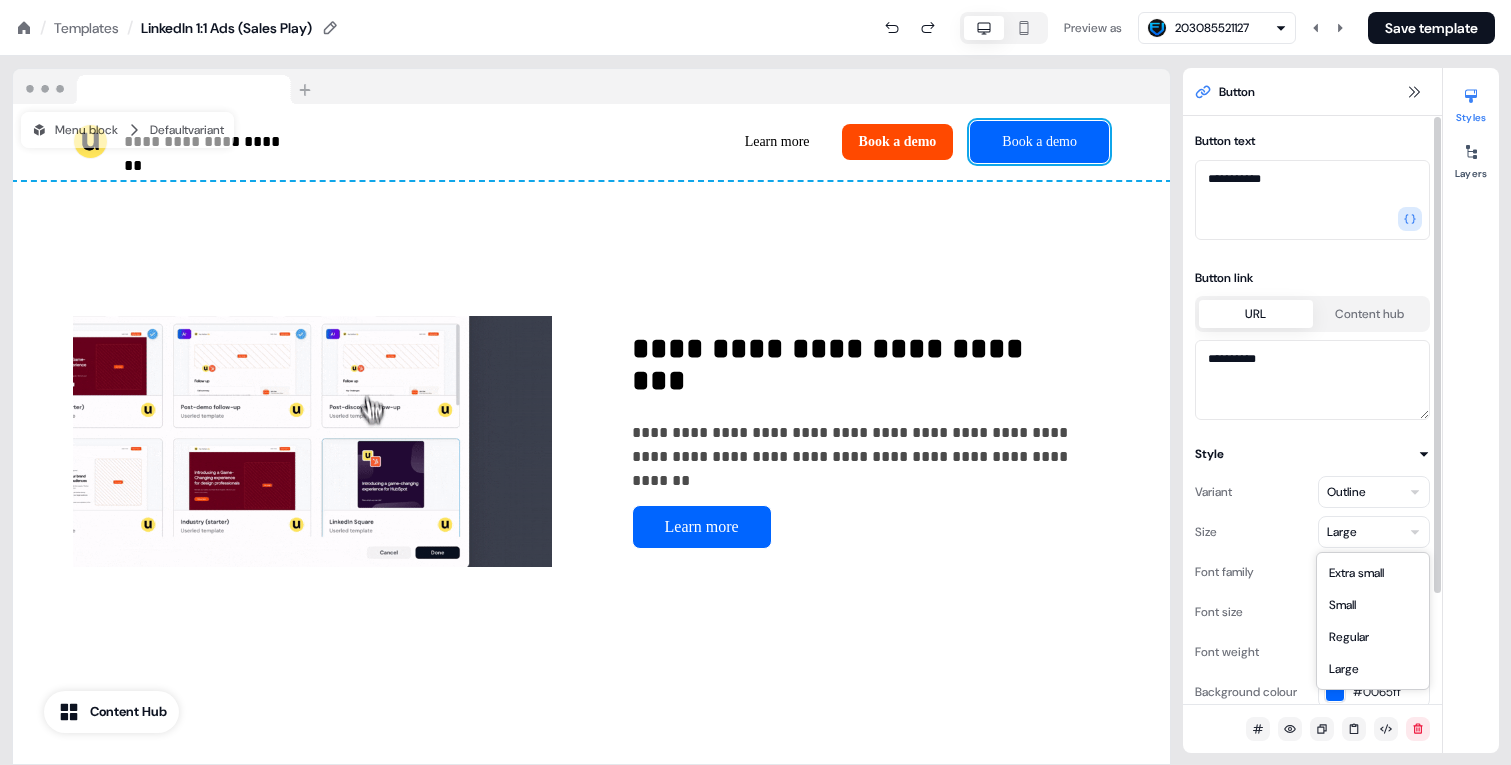 click on "**********" at bounding box center [755, 0] 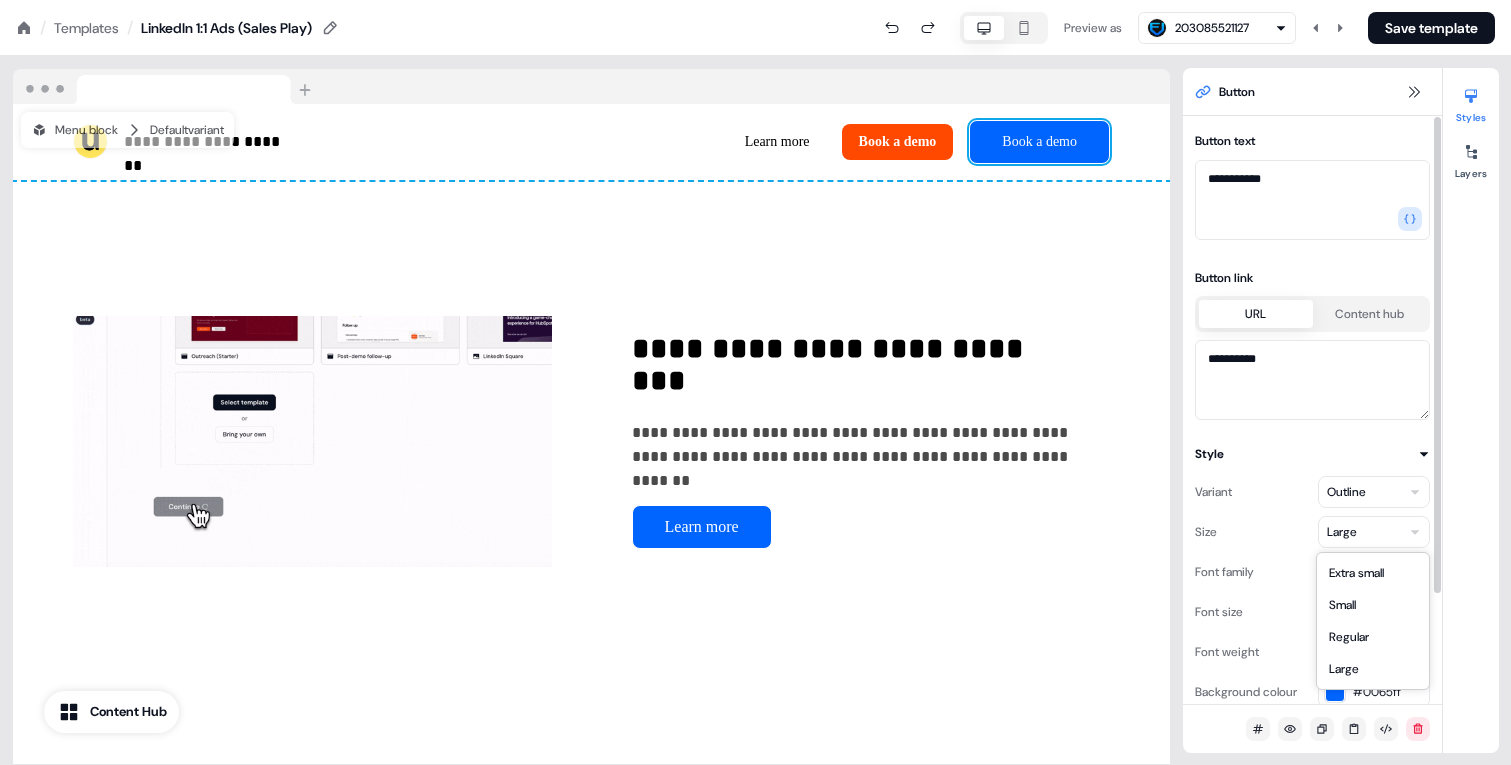 click on "**********" at bounding box center (755, 0) 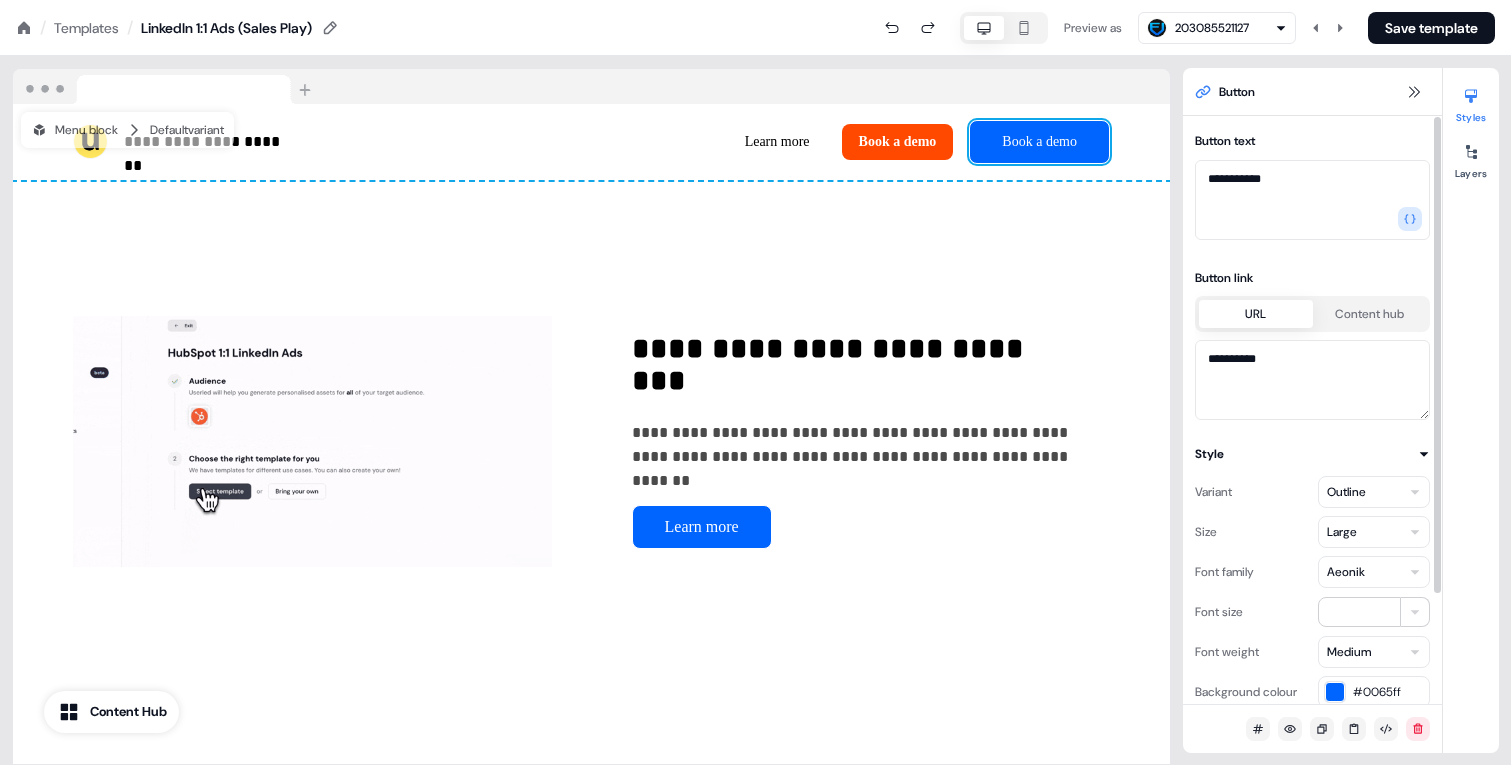click on "Aeonik" at bounding box center (1374, 572) 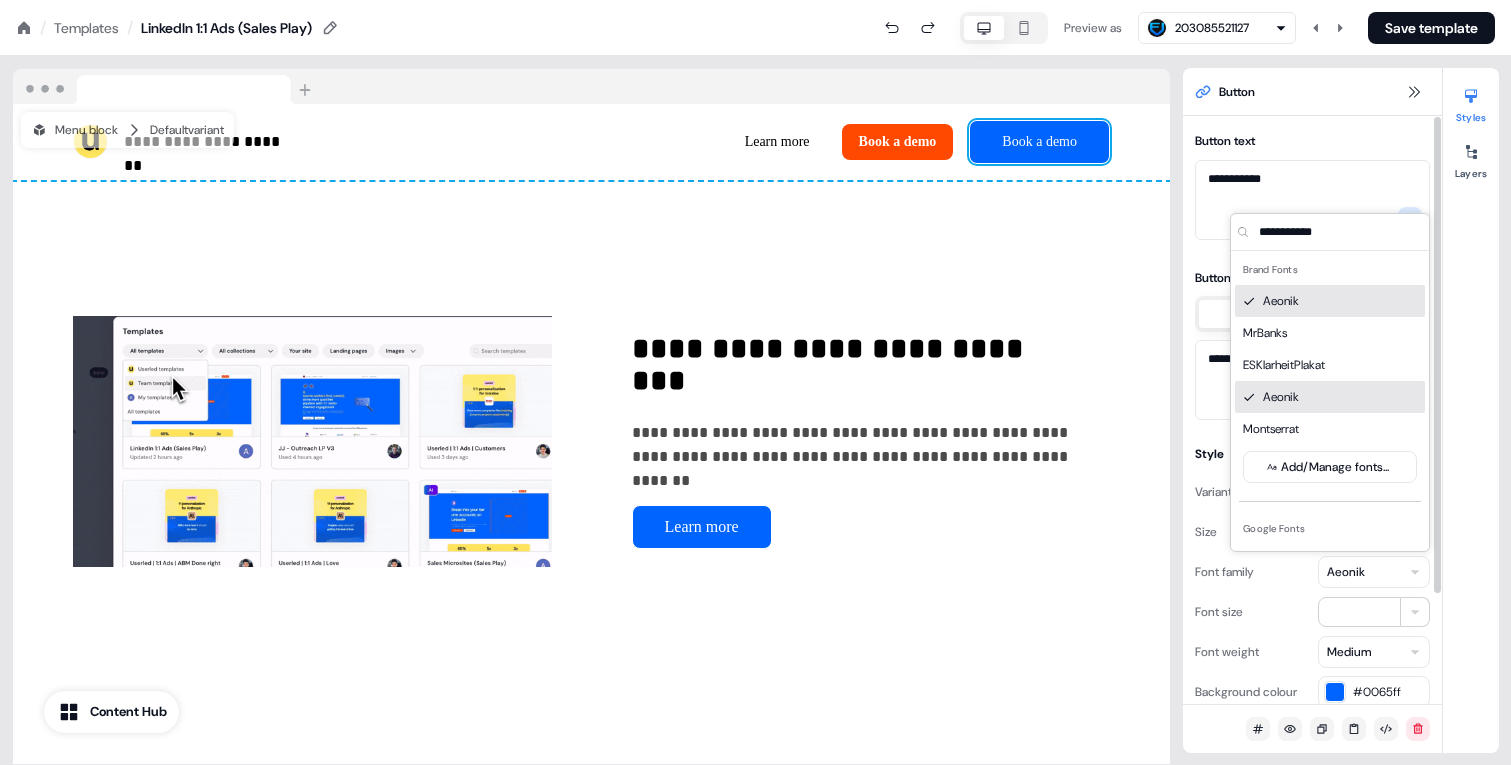click on "Aeonik" at bounding box center [1374, 572] 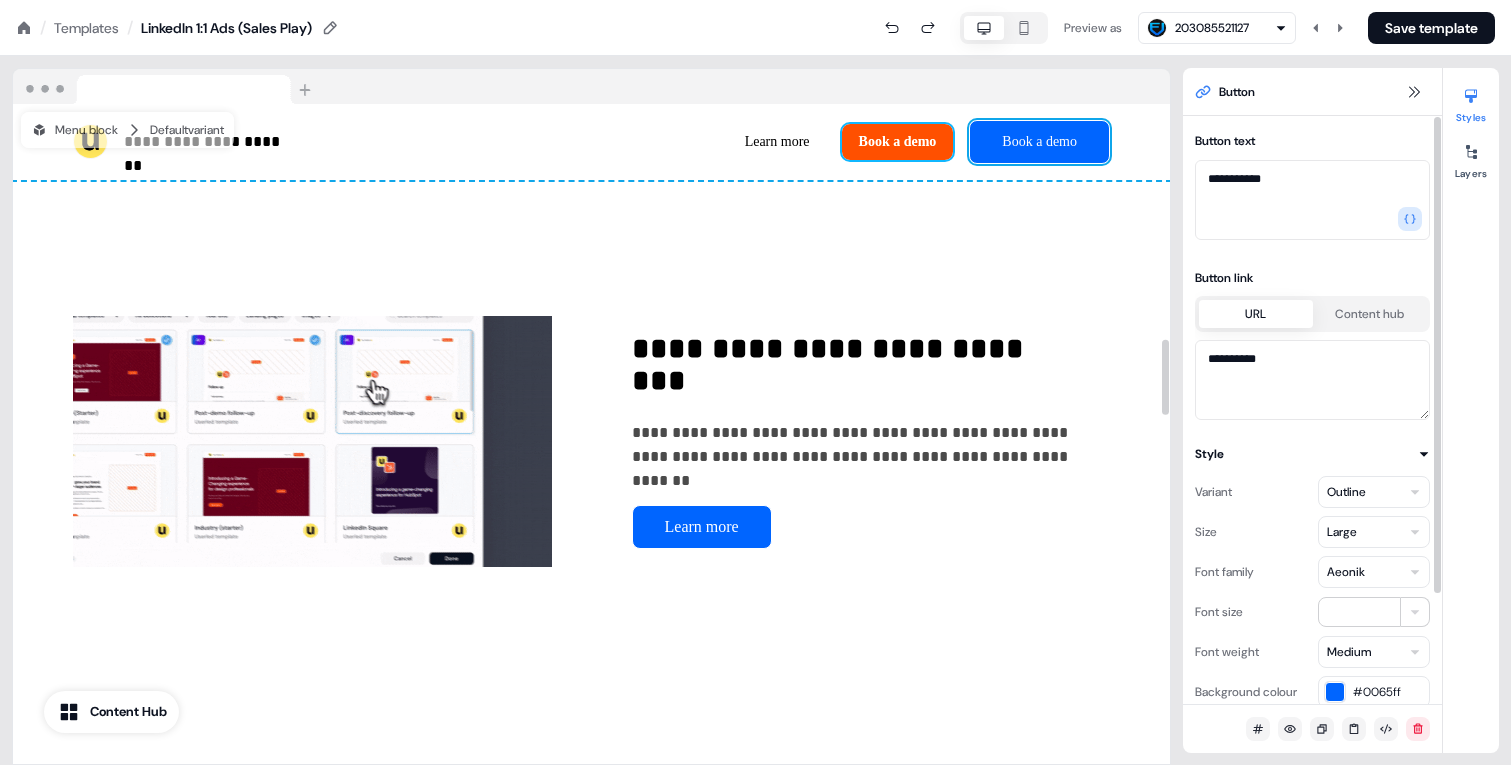click on "Book a demo" at bounding box center (898, 142) 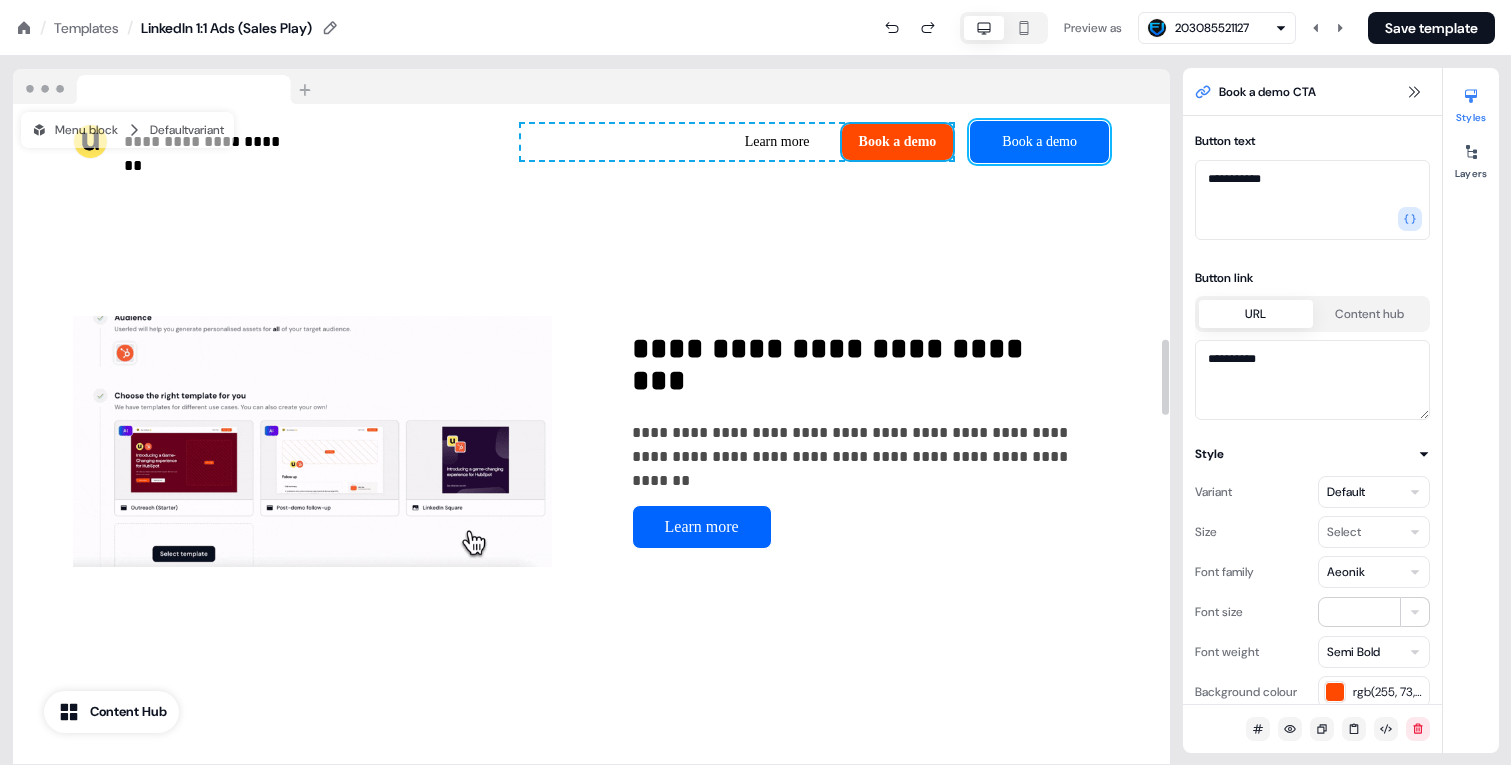 click on "Book a demo" at bounding box center (1039, 142) 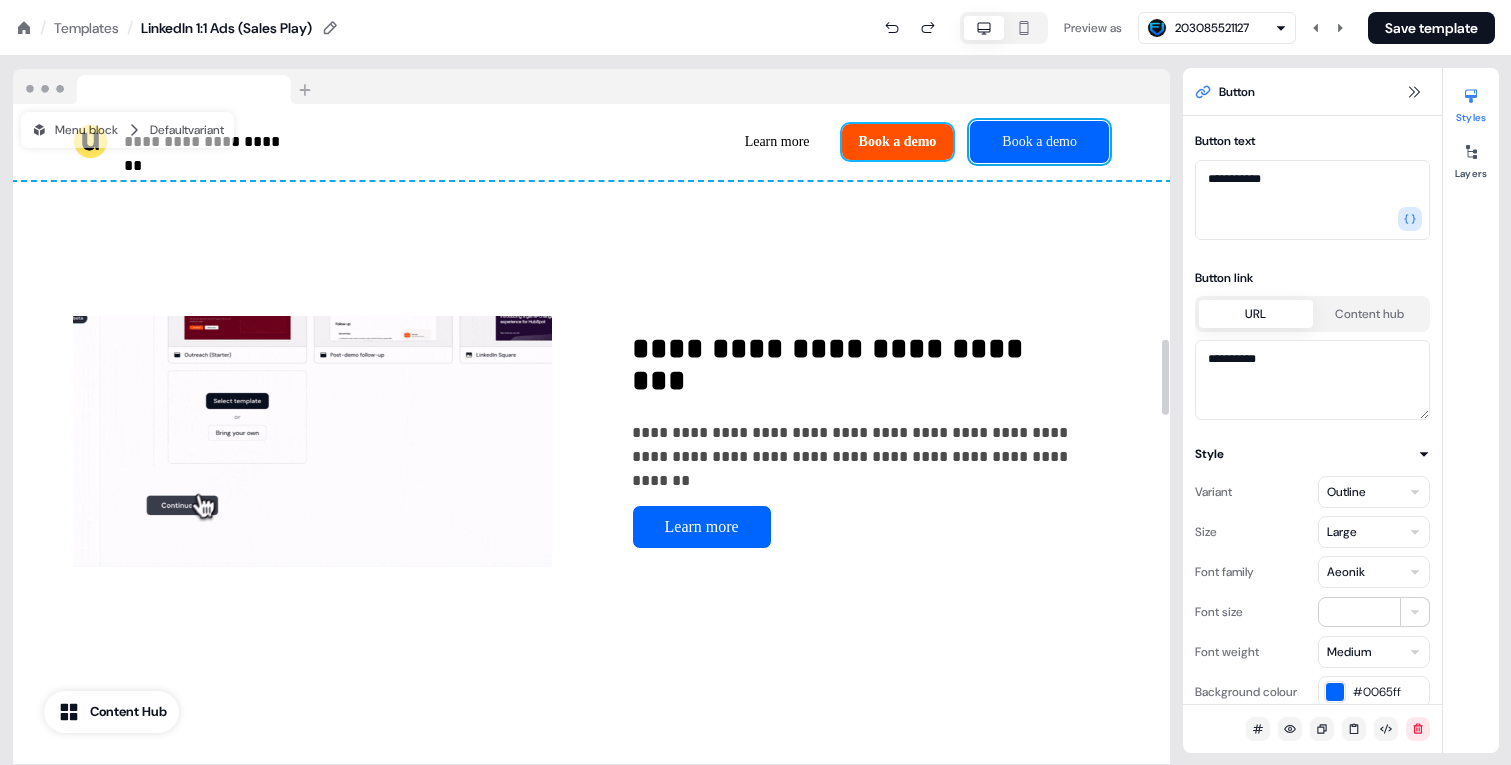 click on "Book a demo" at bounding box center (898, 142) 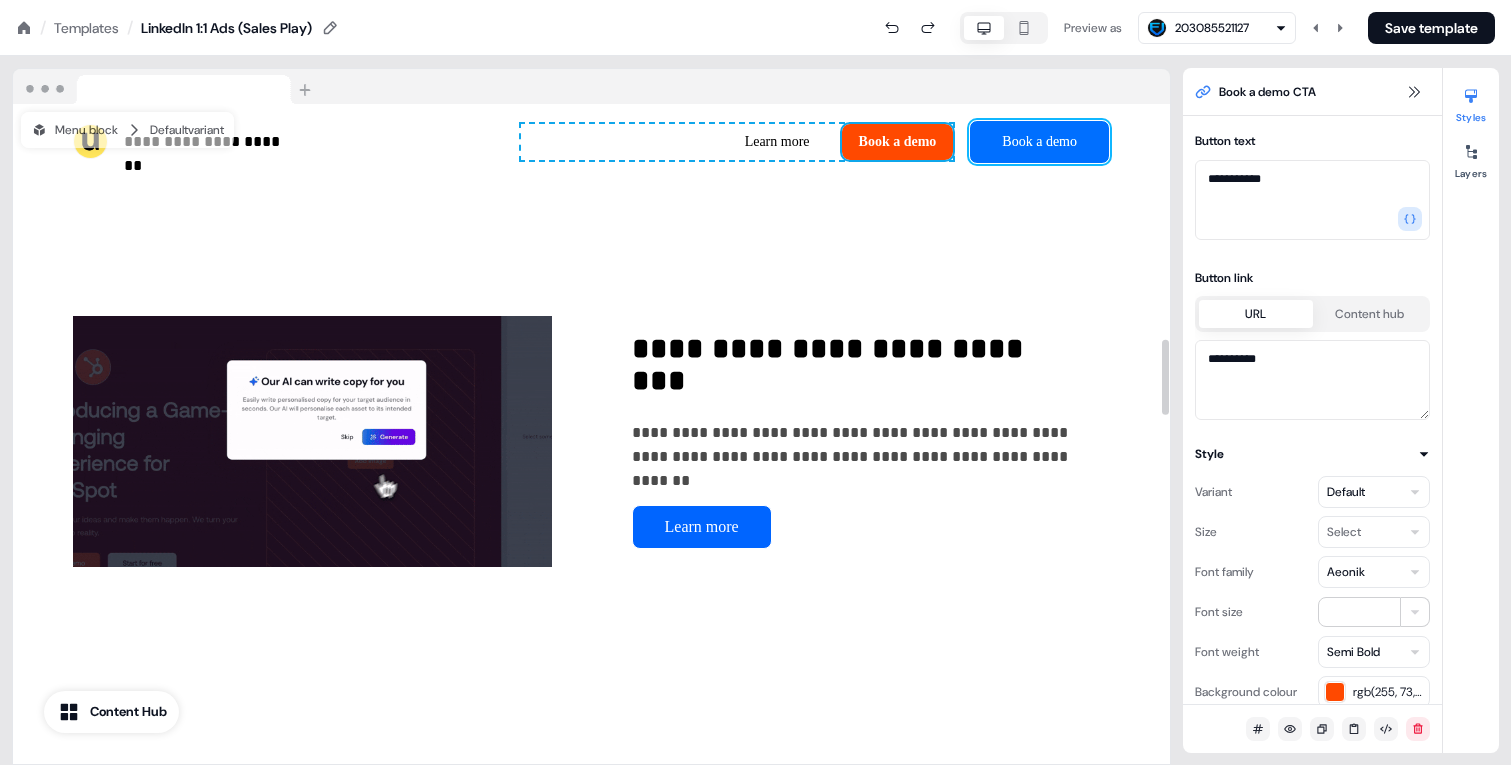 click on "Book a demo" at bounding box center [1039, 142] 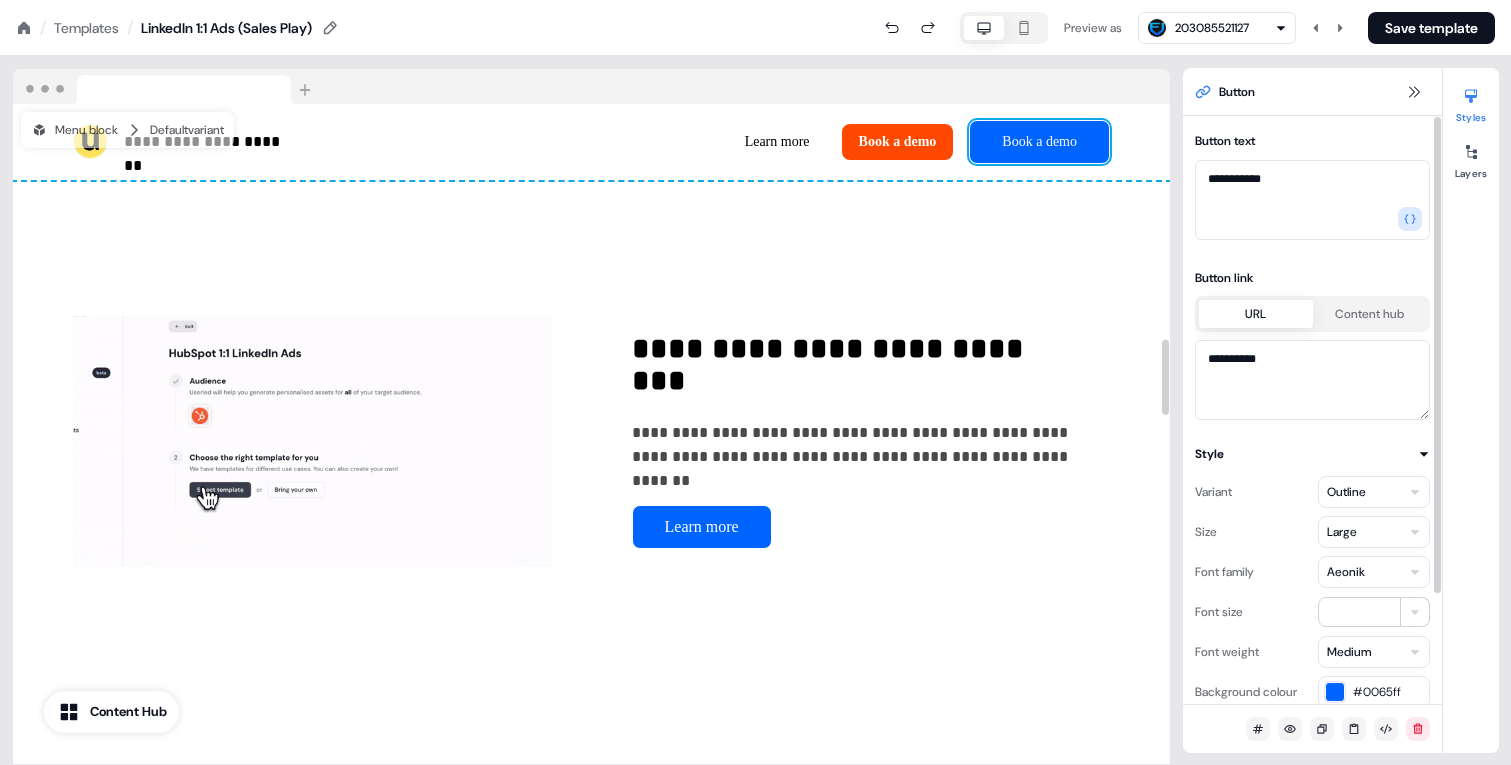 click on "**********" at bounding box center (755, 0) 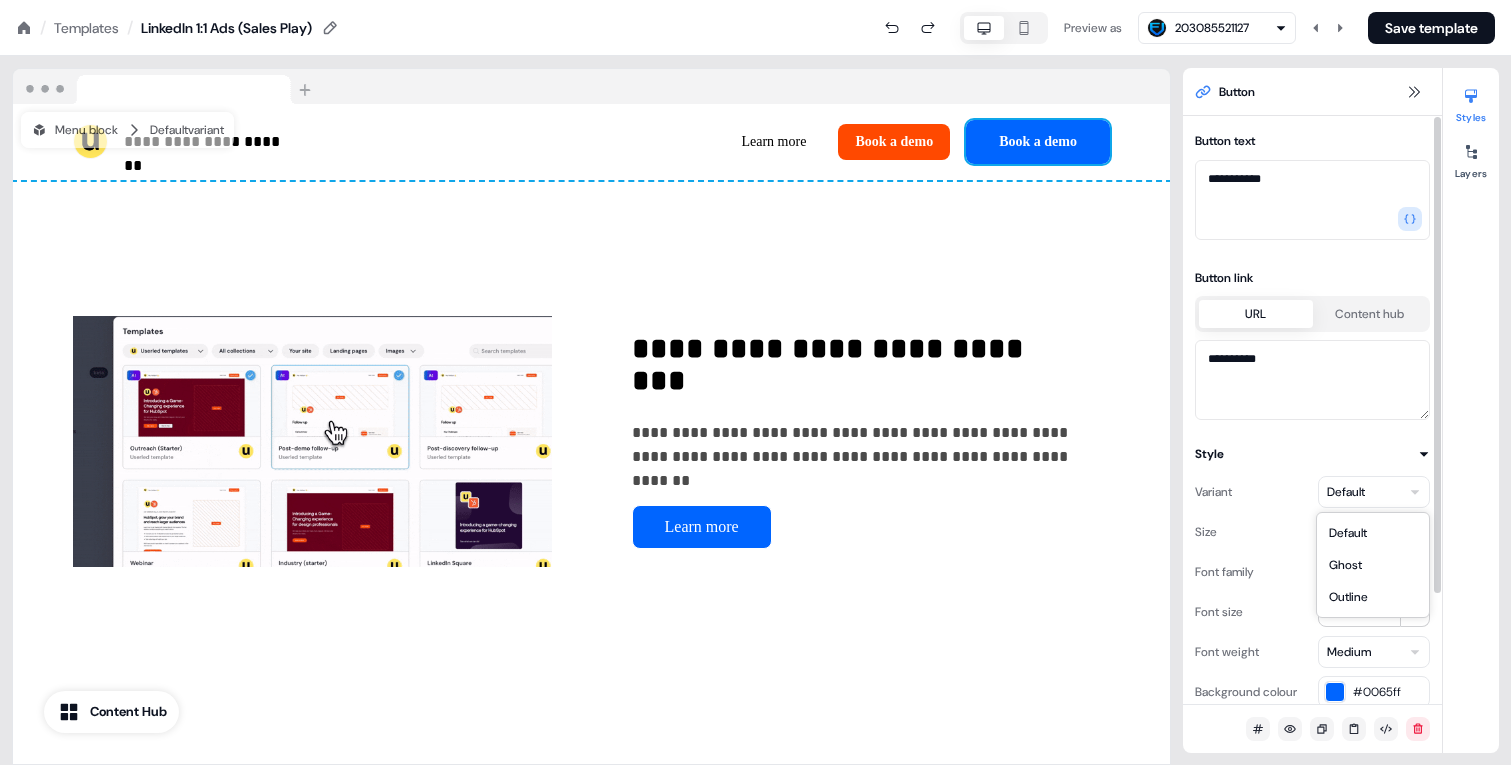 click on "**********" at bounding box center [755, 0] 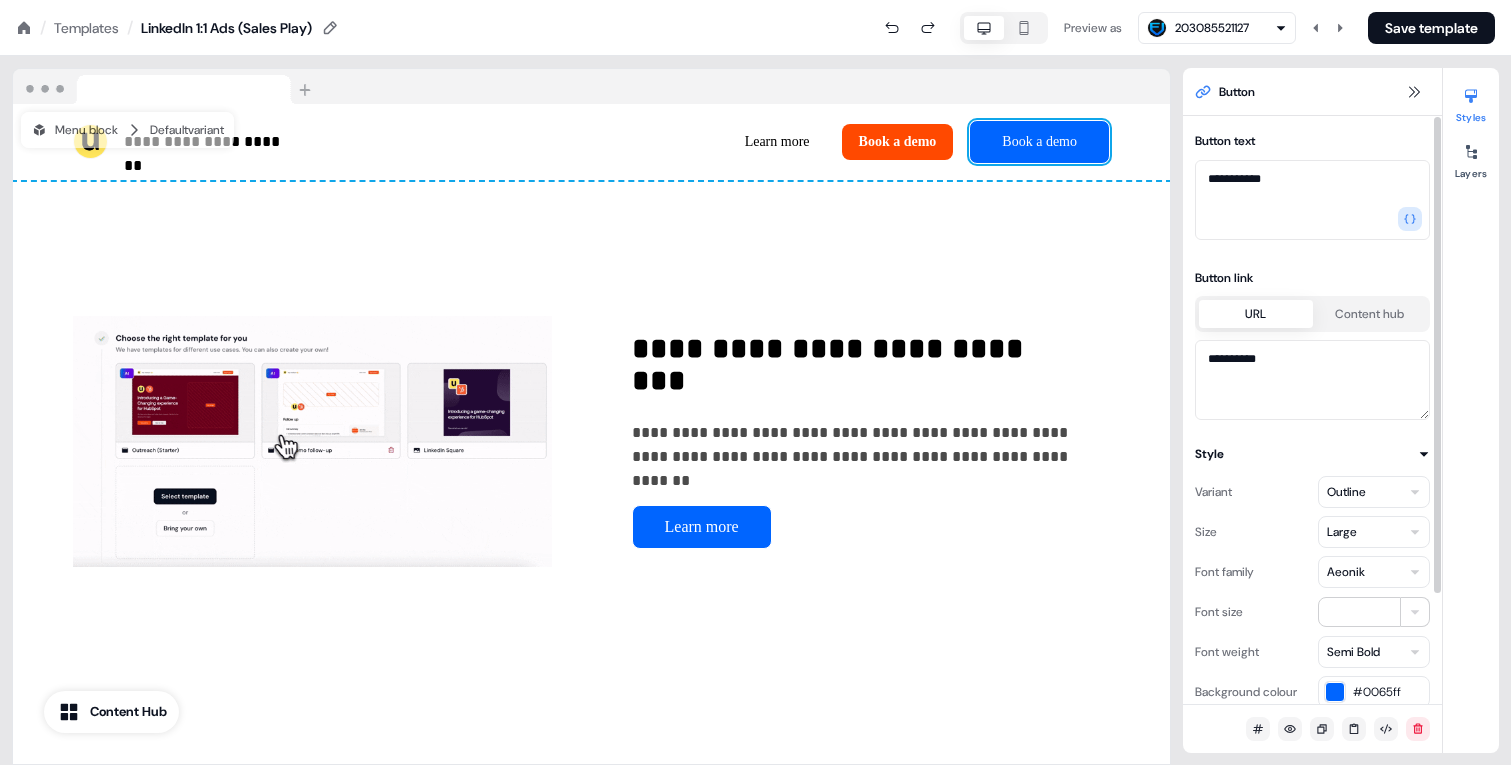 click on "**********" at bounding box center [755, 0] 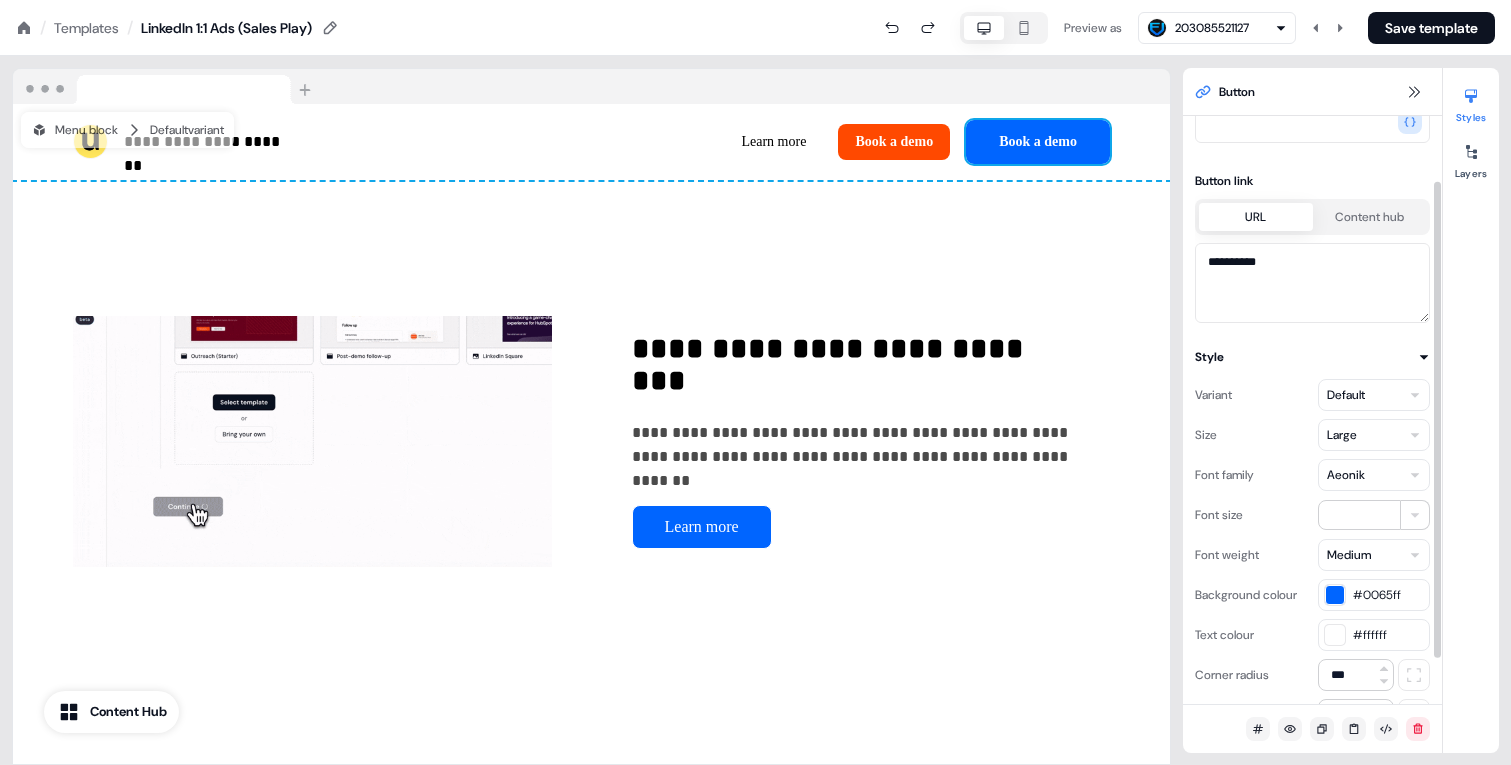 scroll, scrollTop: 99, scrollLeft: 0, axis: vertical 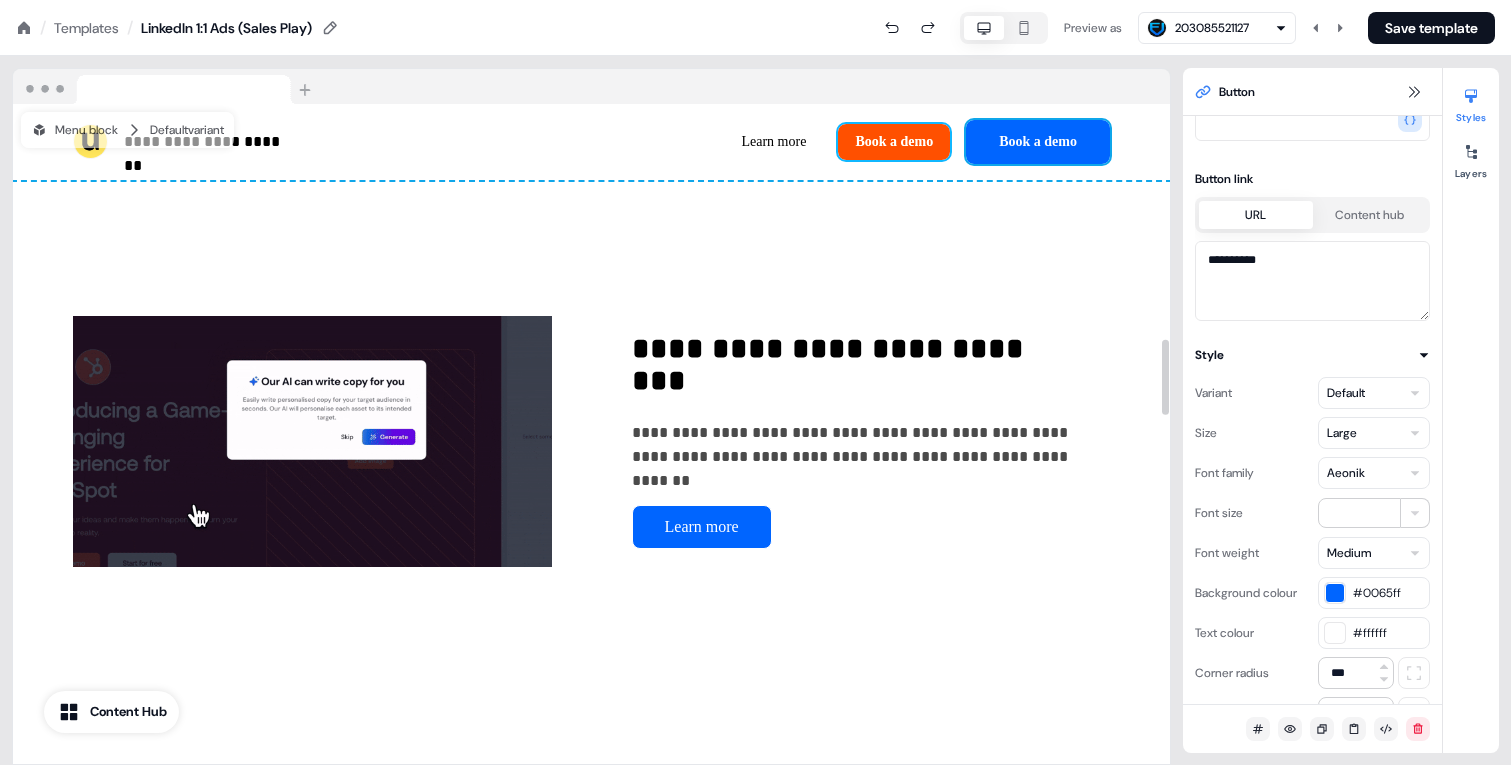click on "Book a demo" at bounding box center (894, 142) 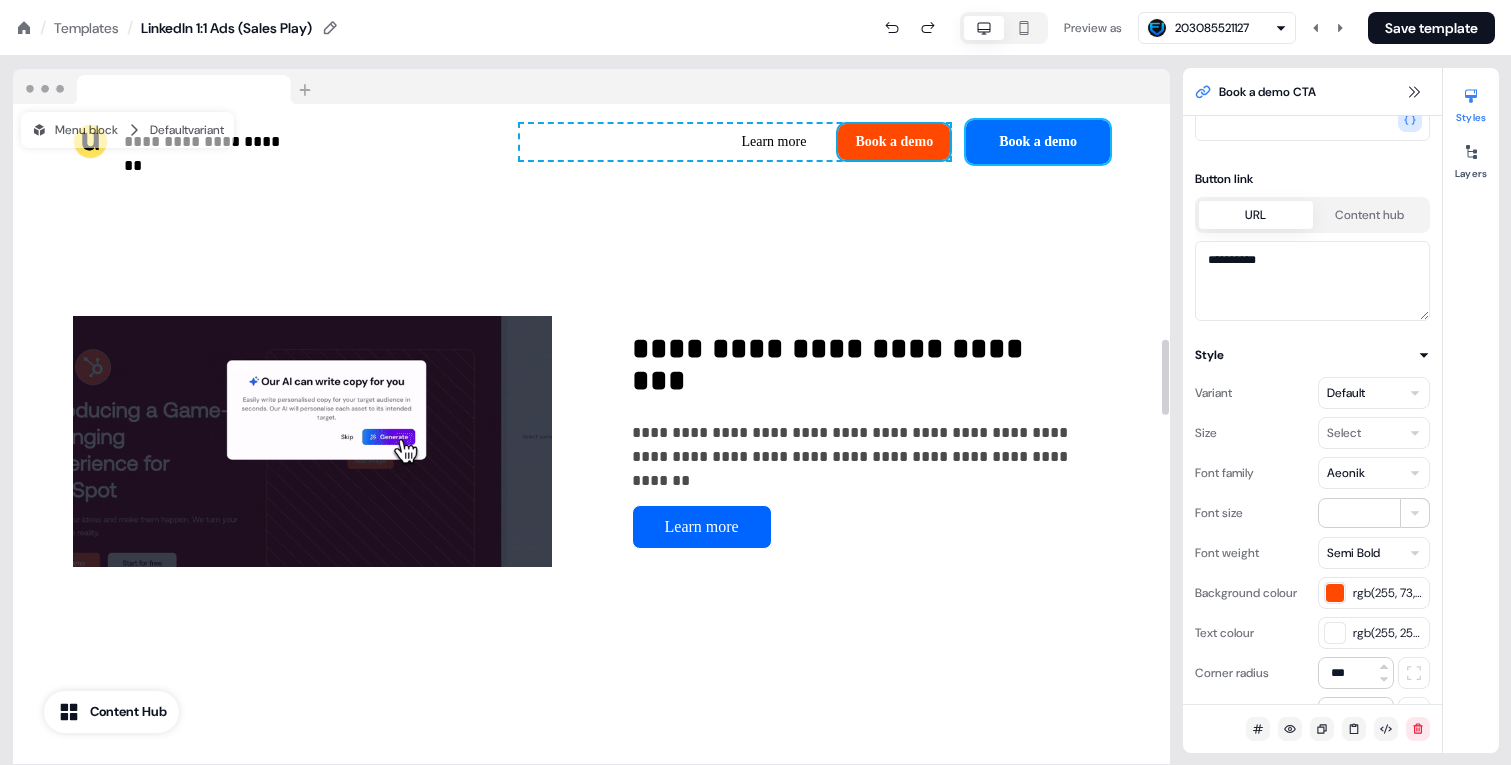 click on "Book a demo" at bounding box center [1038, 142] 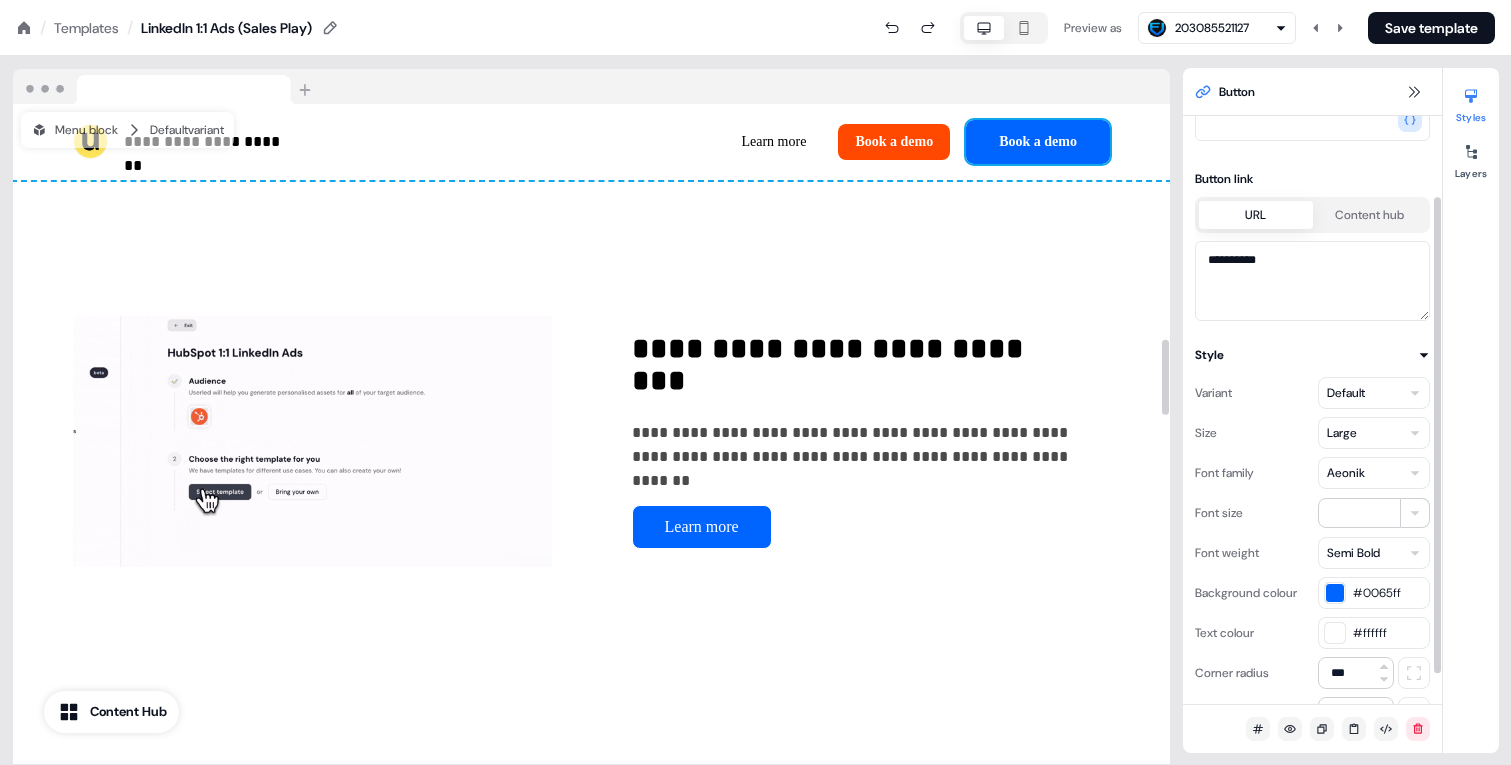 click on "**********" at bounding box center [755, 0] 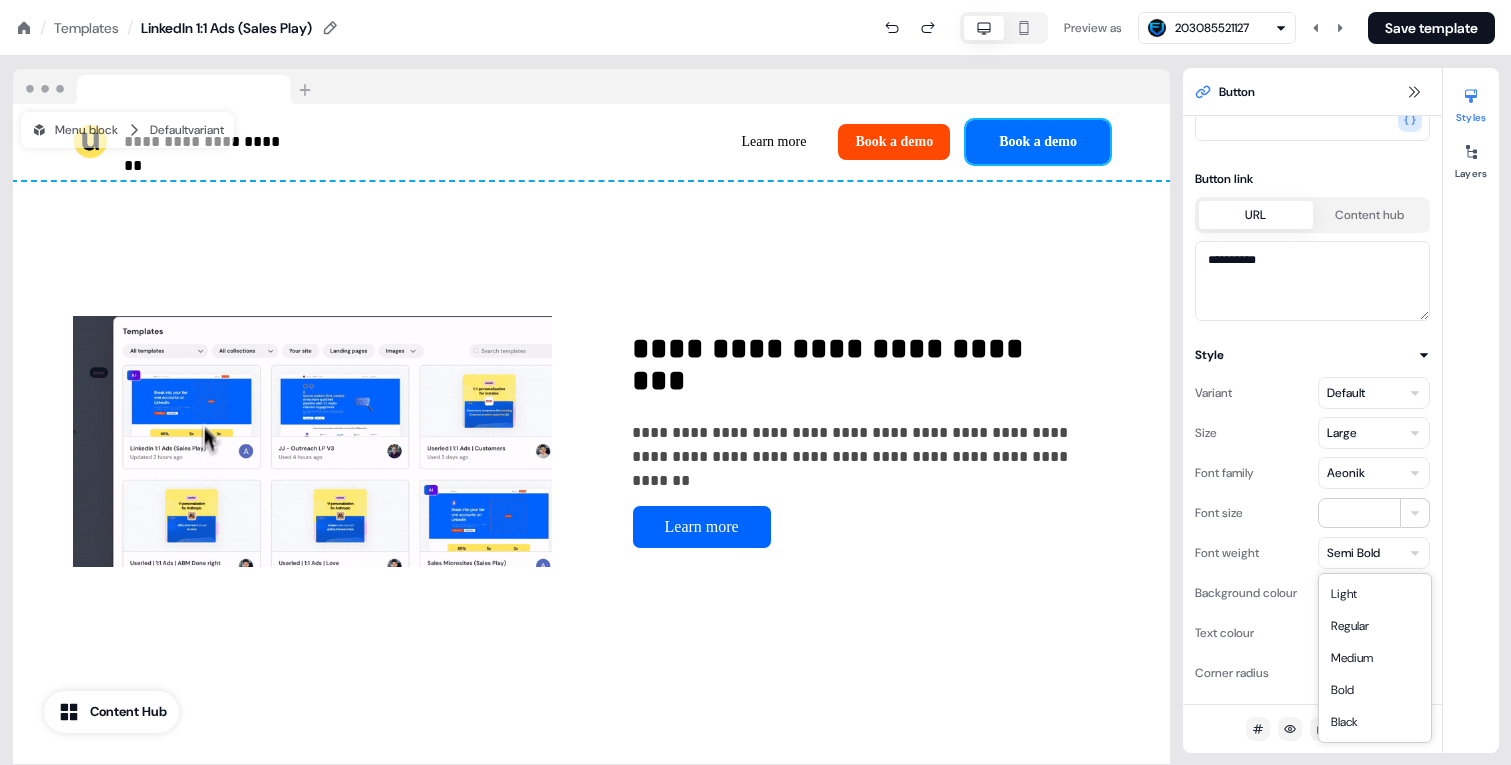 click on "**********" at bounding box center [755, 0] 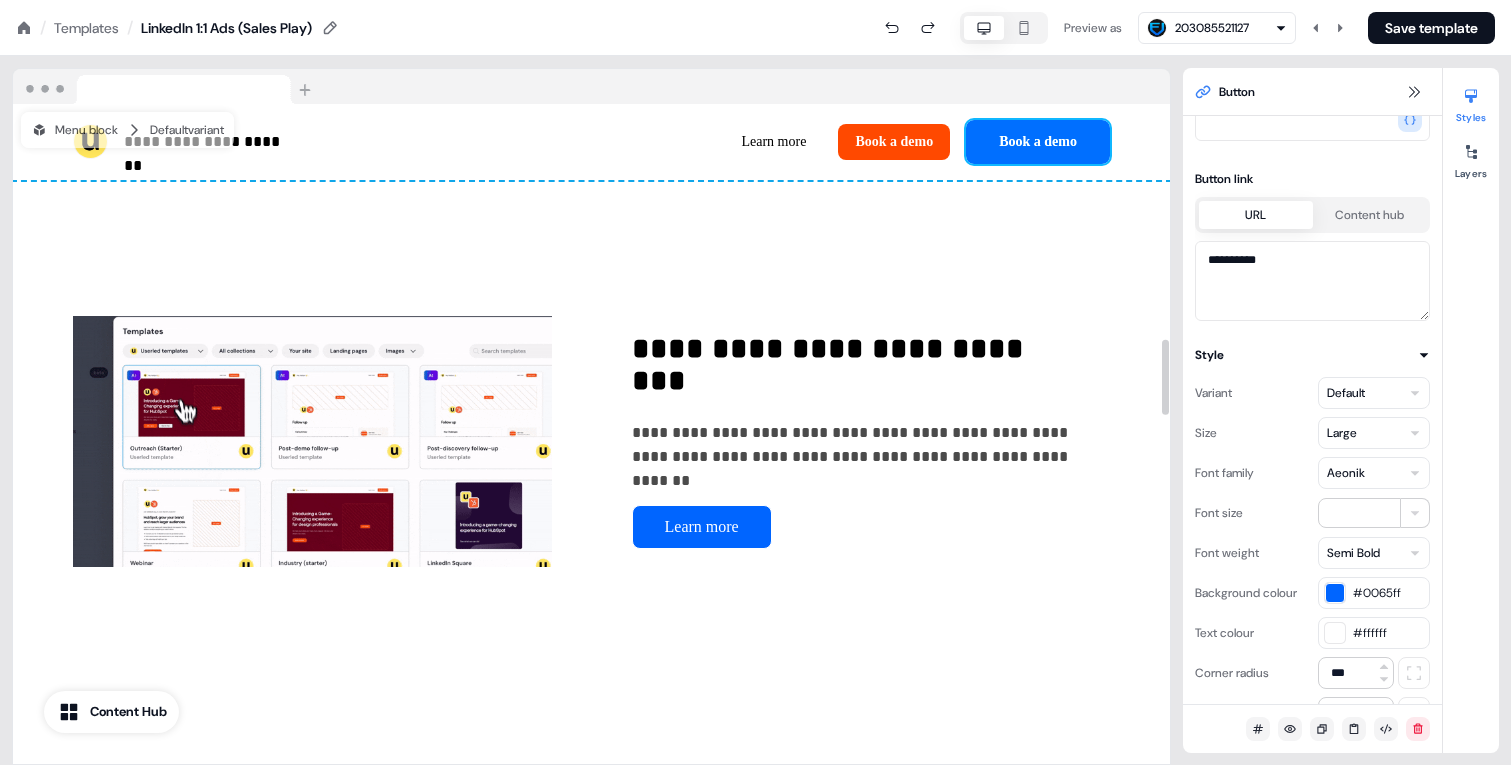 click on "Book a demo" at bounding box center (1038, 142) 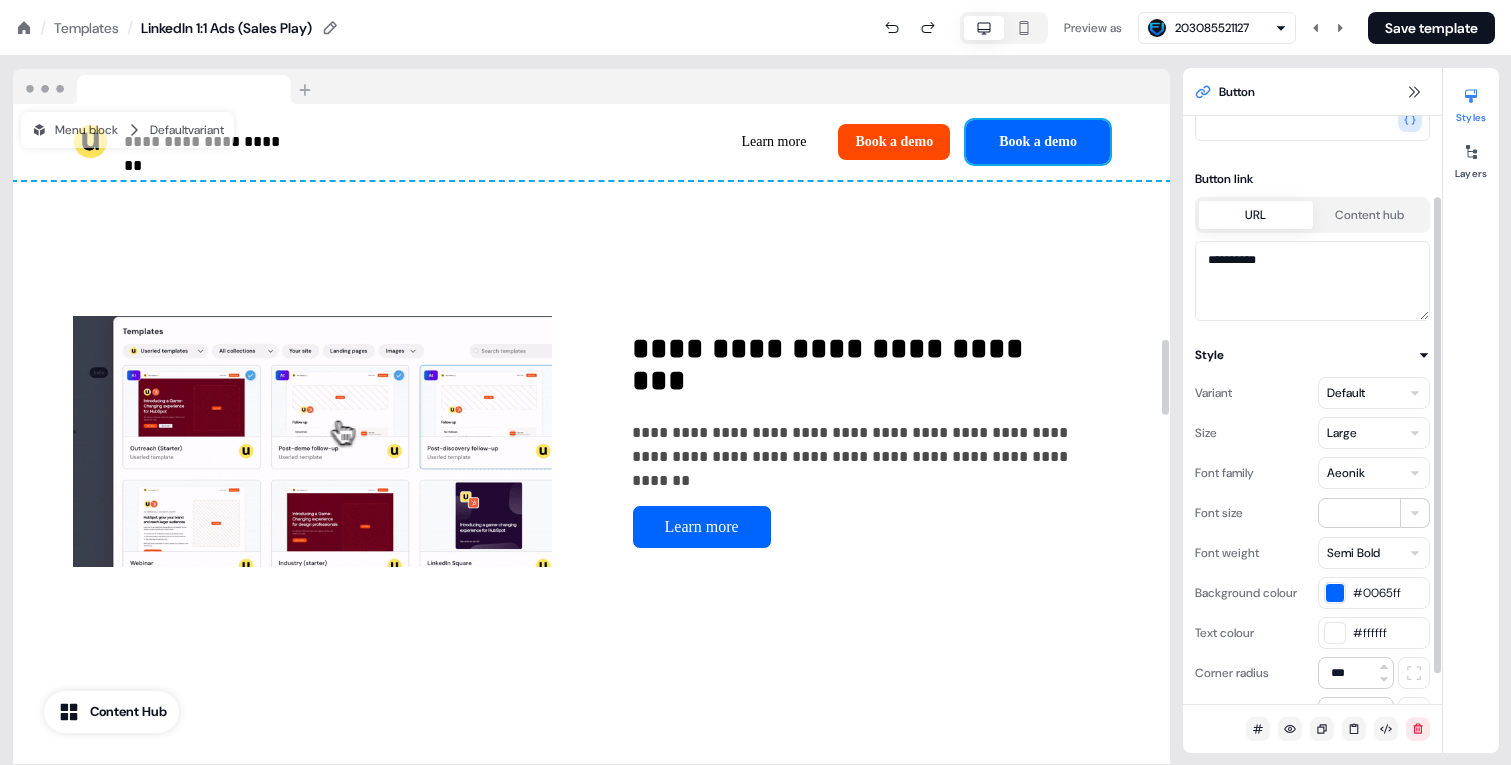 scroll, scrollTop: 136, scrollLeft: 0, axis: vertical 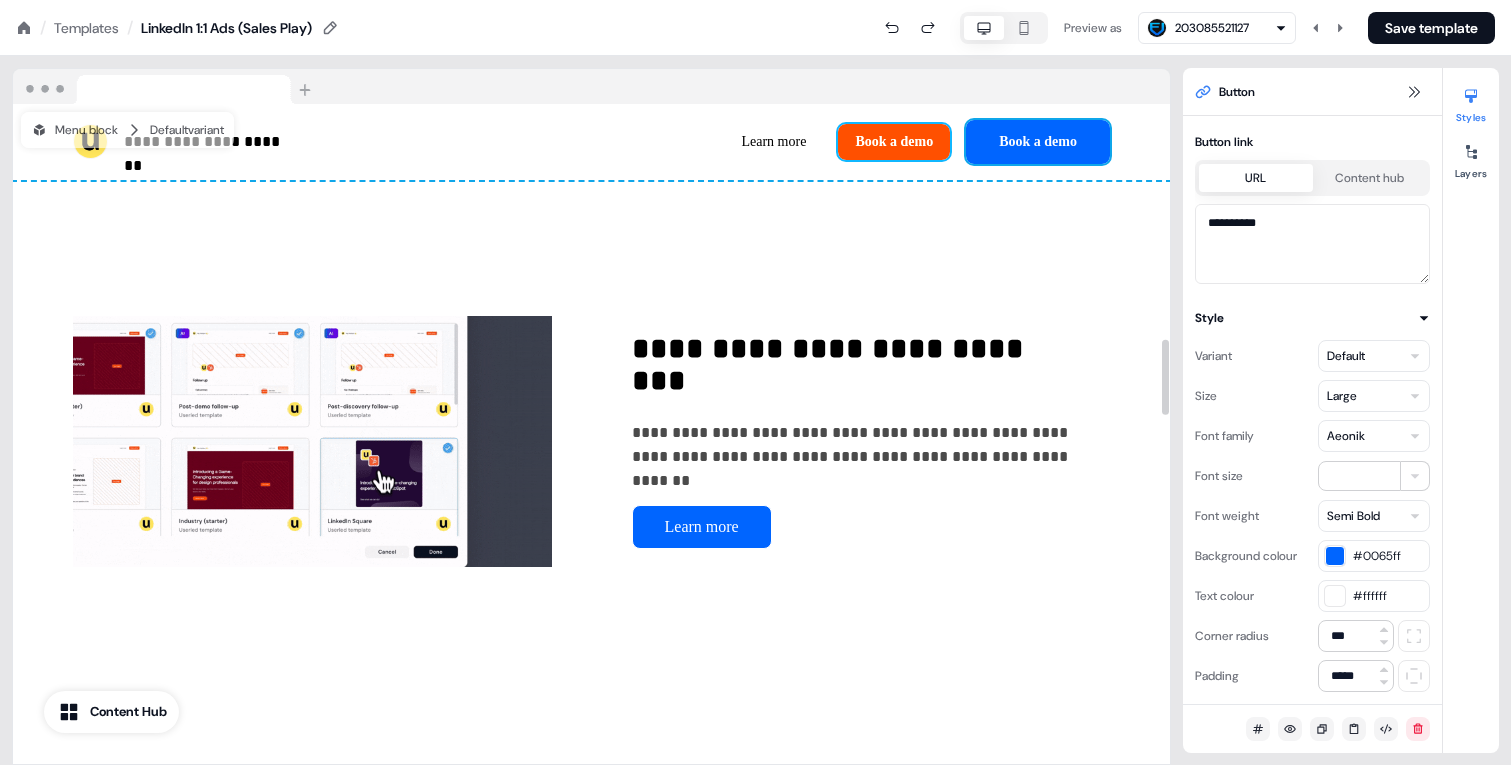 click on "Book a demo" at bounding box center [894, 142] 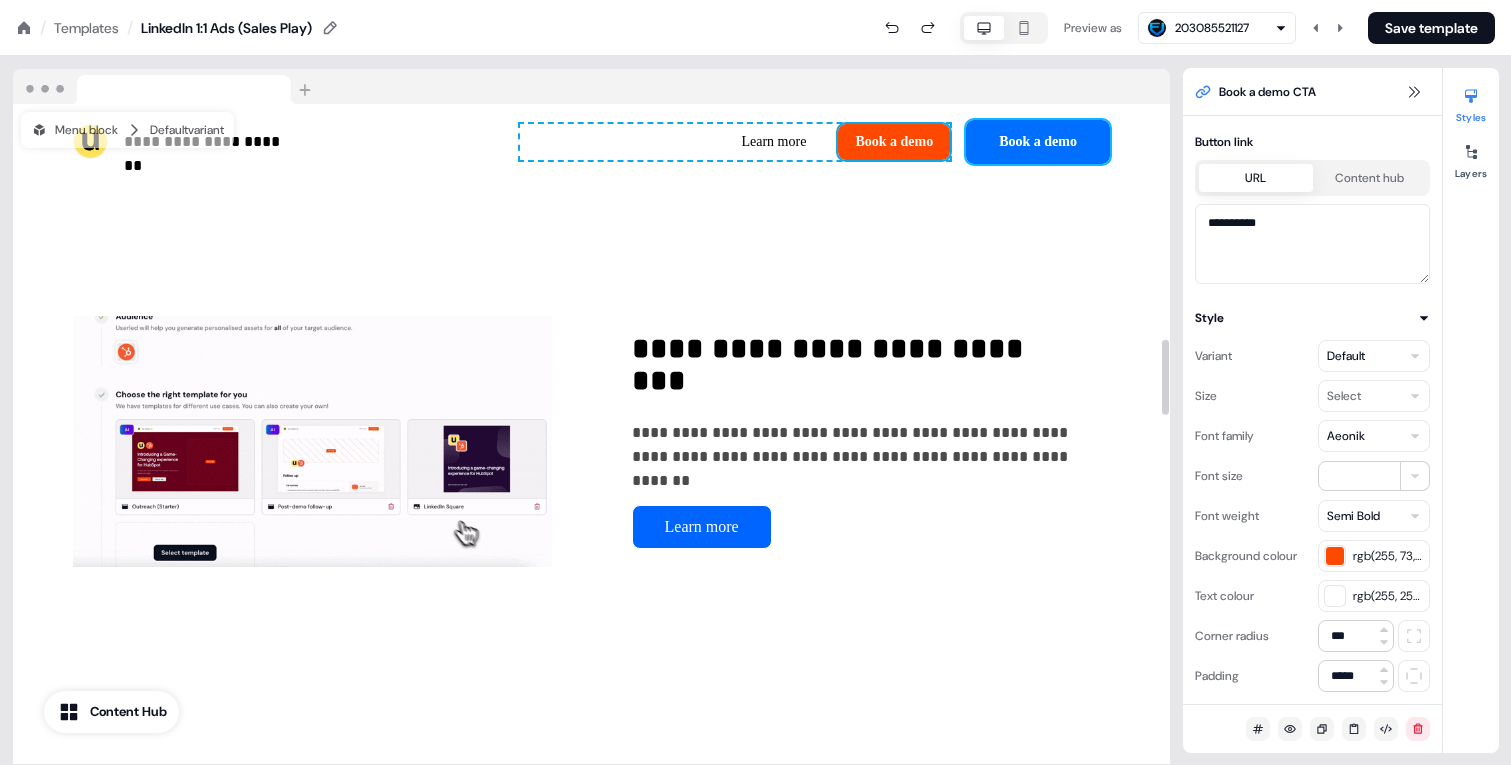 click on "Book a demo" at bounding box center [1038, 142] 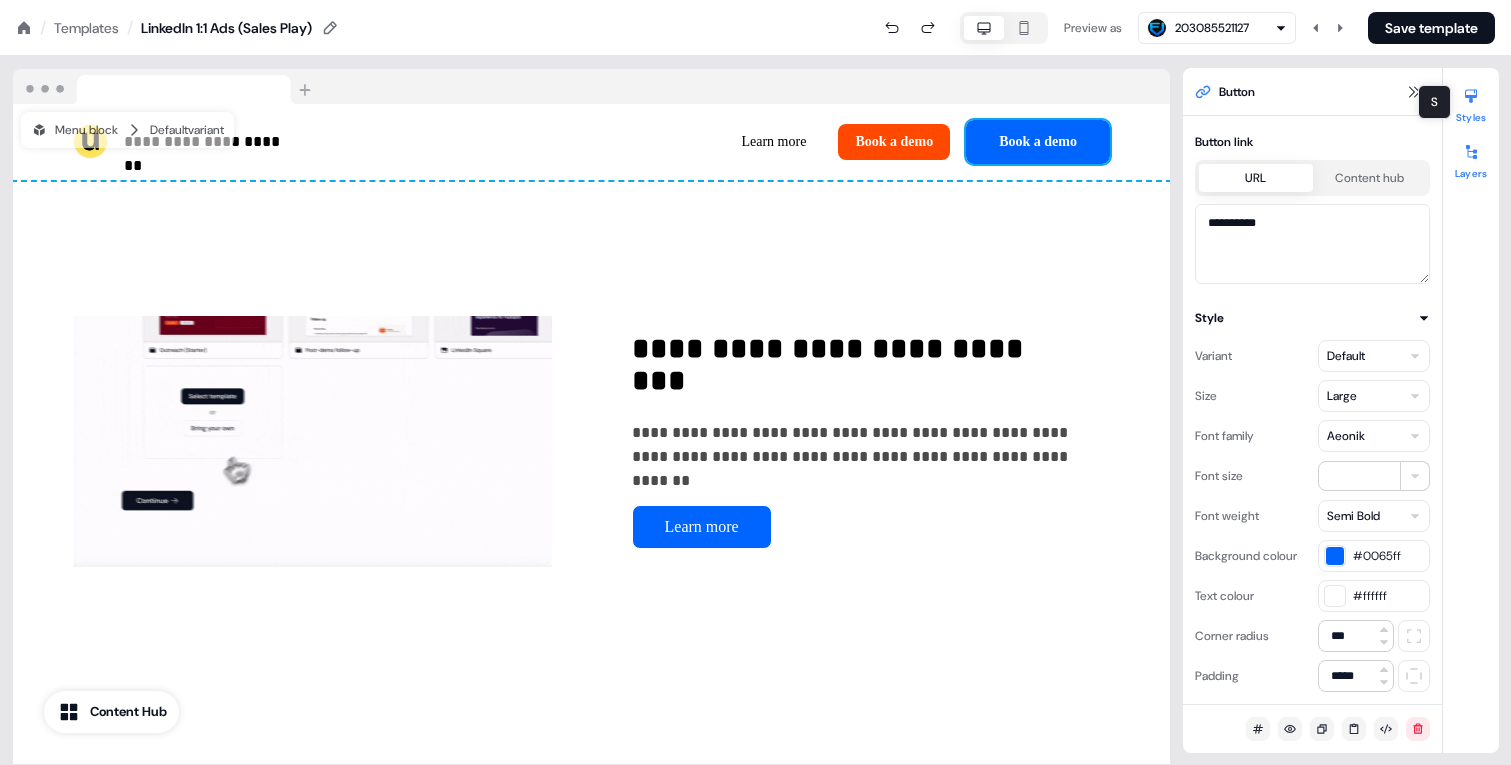 click 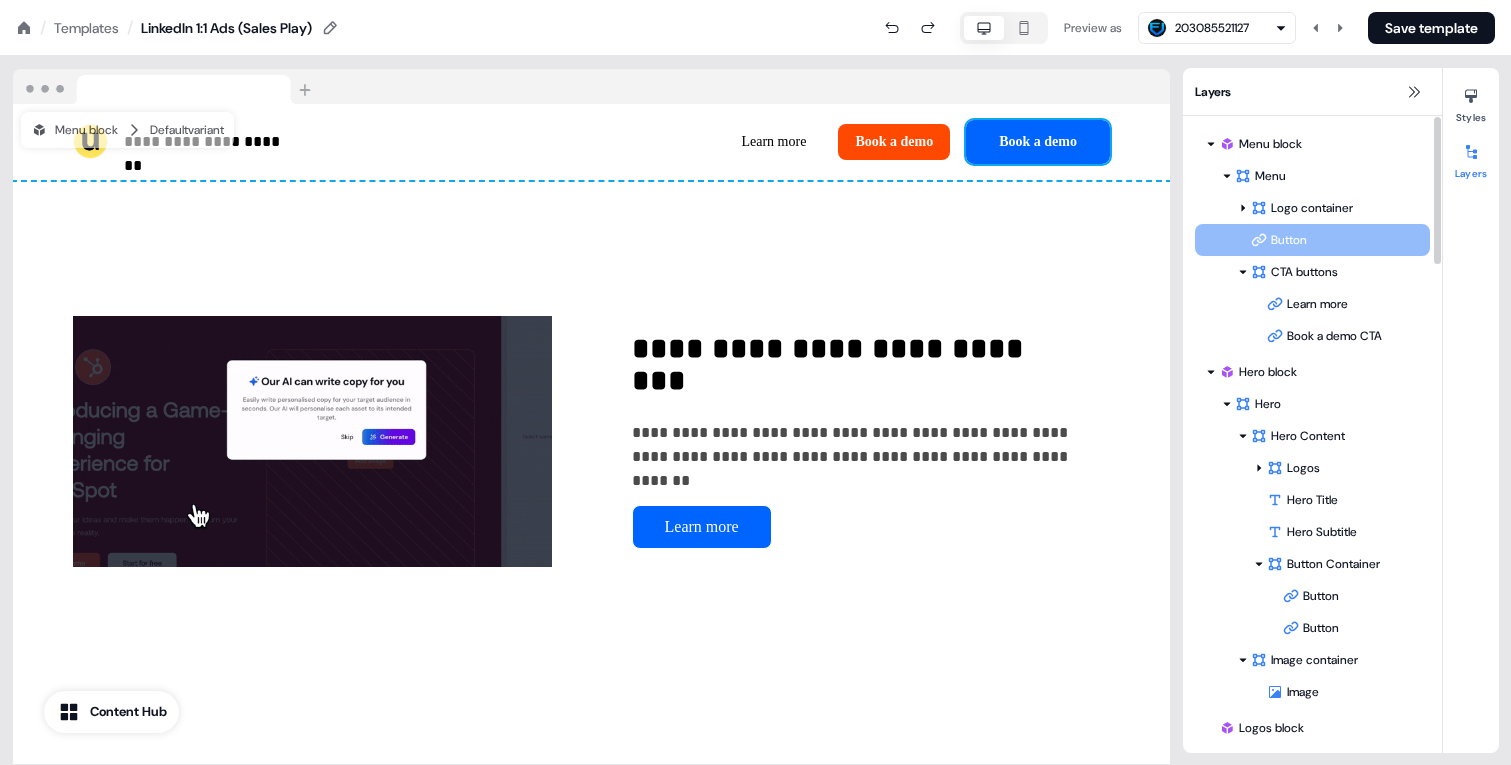 drag, startPoint x: 1301, startPoint y: 332, endPoint x: 1349, endPoint y: 294, distance: 61.220913 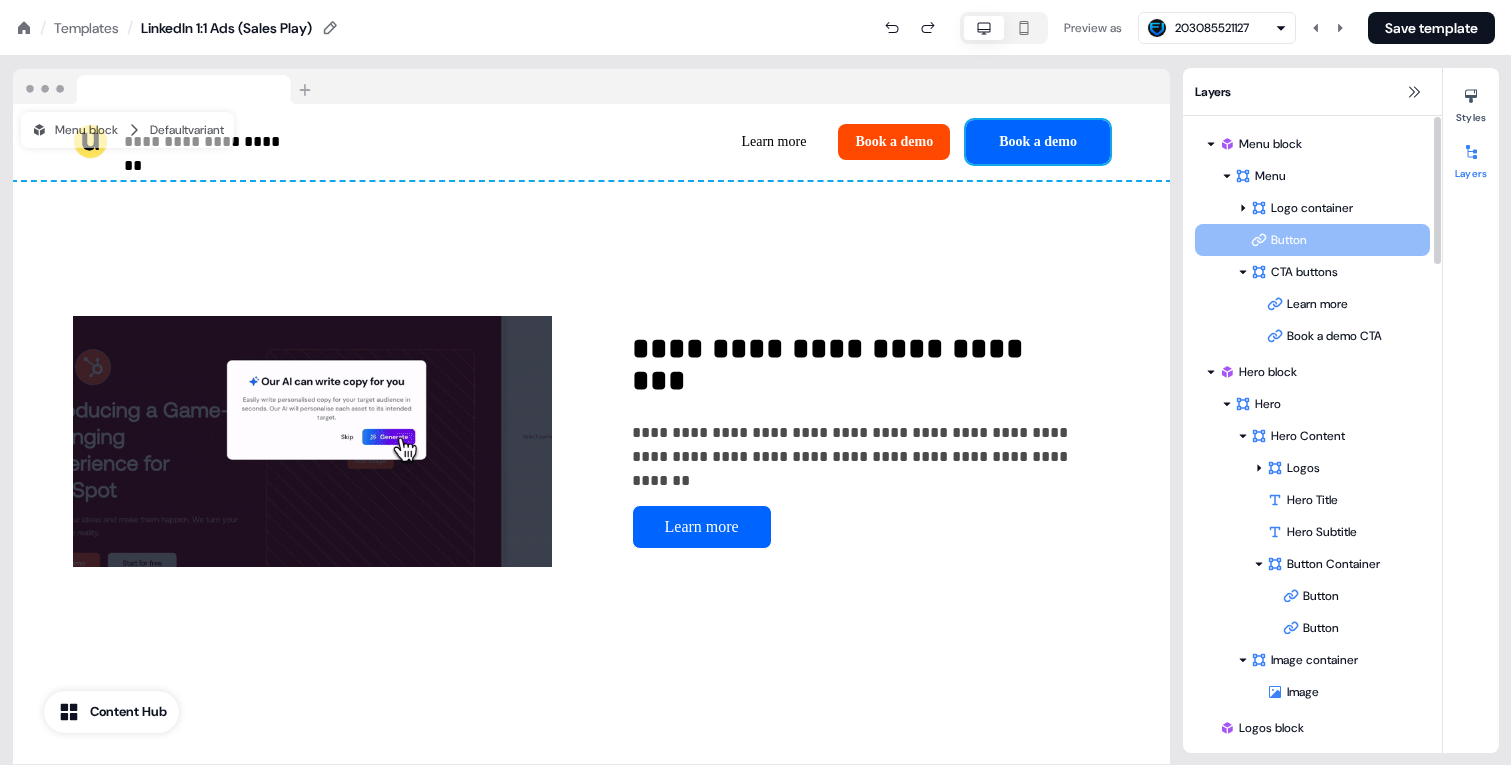 click on "Logo container CTA buttons Learn more Book a demo CTA
To pick up a draggable item, press the space bar.
While dragging, use the arrow keys to move the item.
Press space again to drop the item in its new position, or press escape to cancel.
Button Button
To pick up a draggable item, press the space bar.
While dragging, use the arrow keys to move the item.
Press space again to drop the item in its new position, or press escape to cancel.
Draggable item button-eBBpsKjK2i-ROqfuLZLkp was moved over droppable area container-G5YIPvnIuS." at bounding box center [1312, 272] 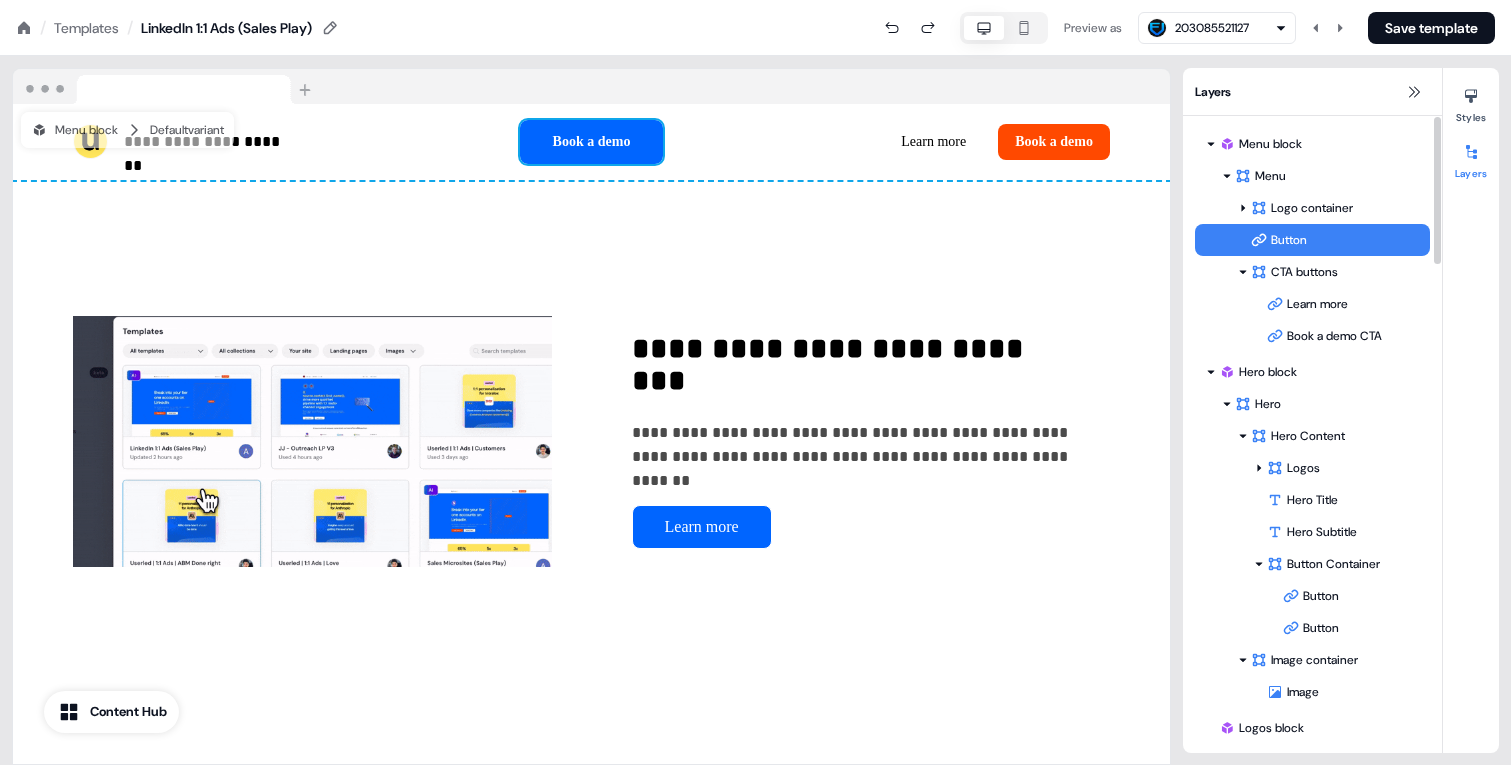 click on "Button" at bounding box center [1340, 240] 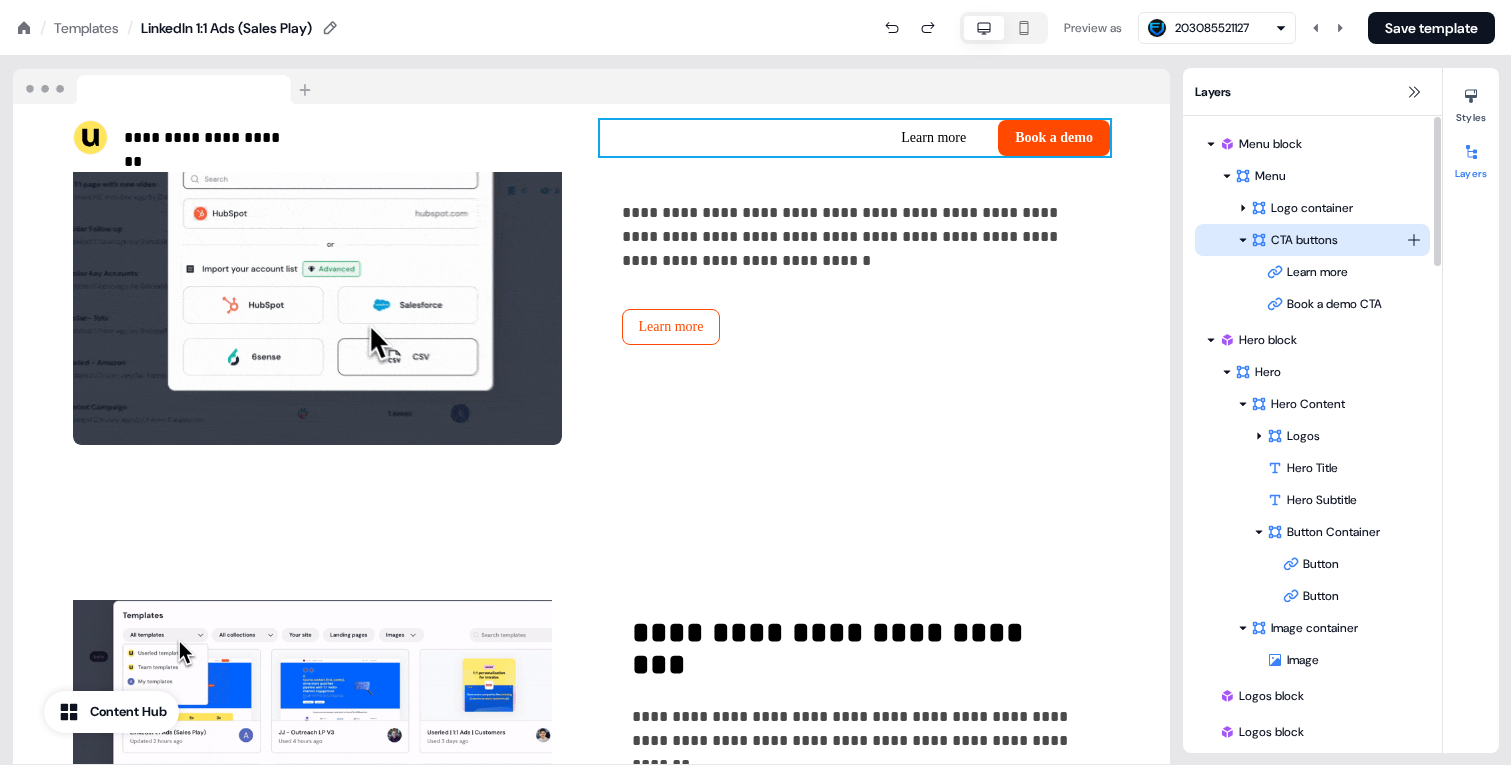 click on "CTA buttons" at bounding box center [1328, 240] 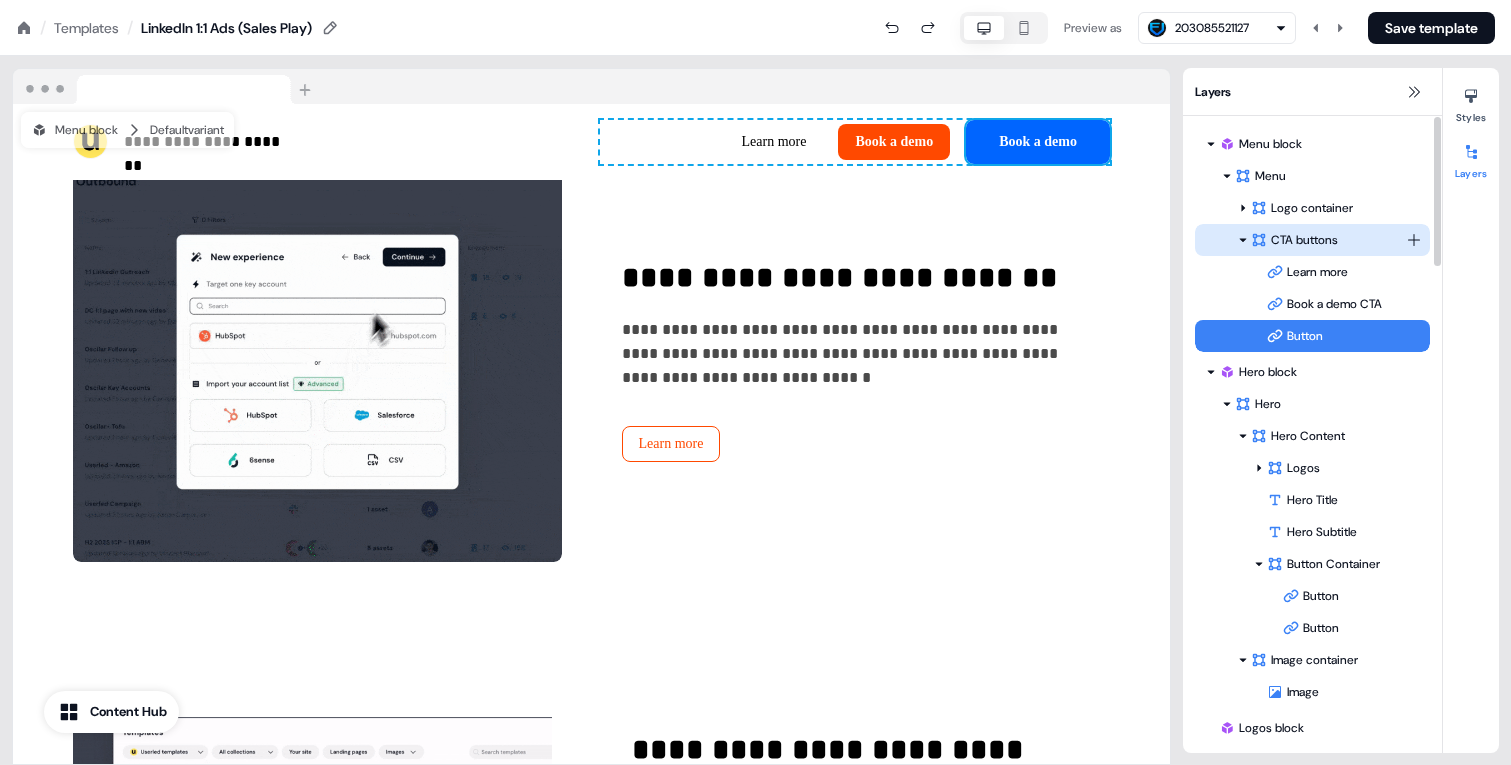 scroll, scrollTop: 1478, scrollLeft: 0, axis: vertical 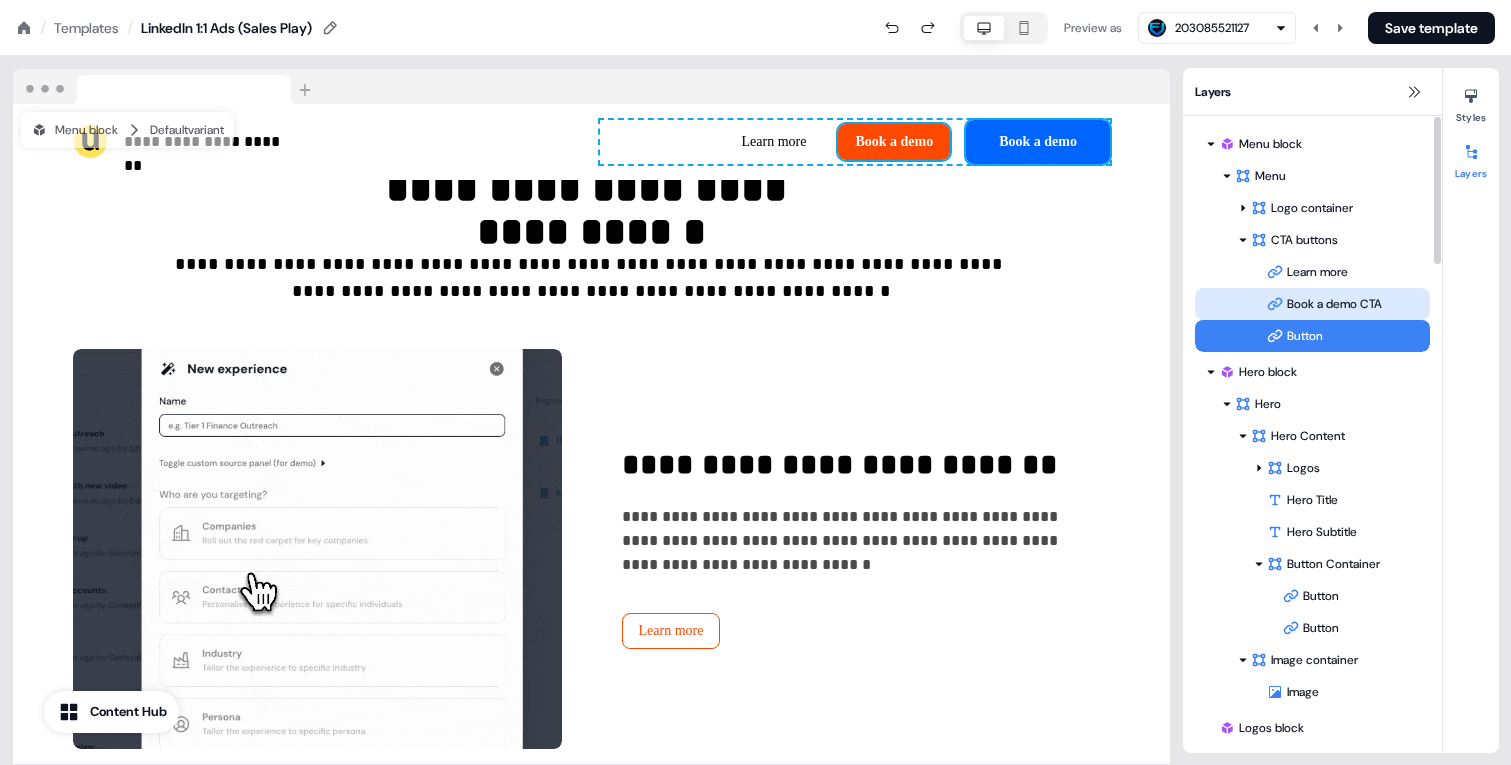 click on "Book a demo CTA" at bounding box center [1348, 304] 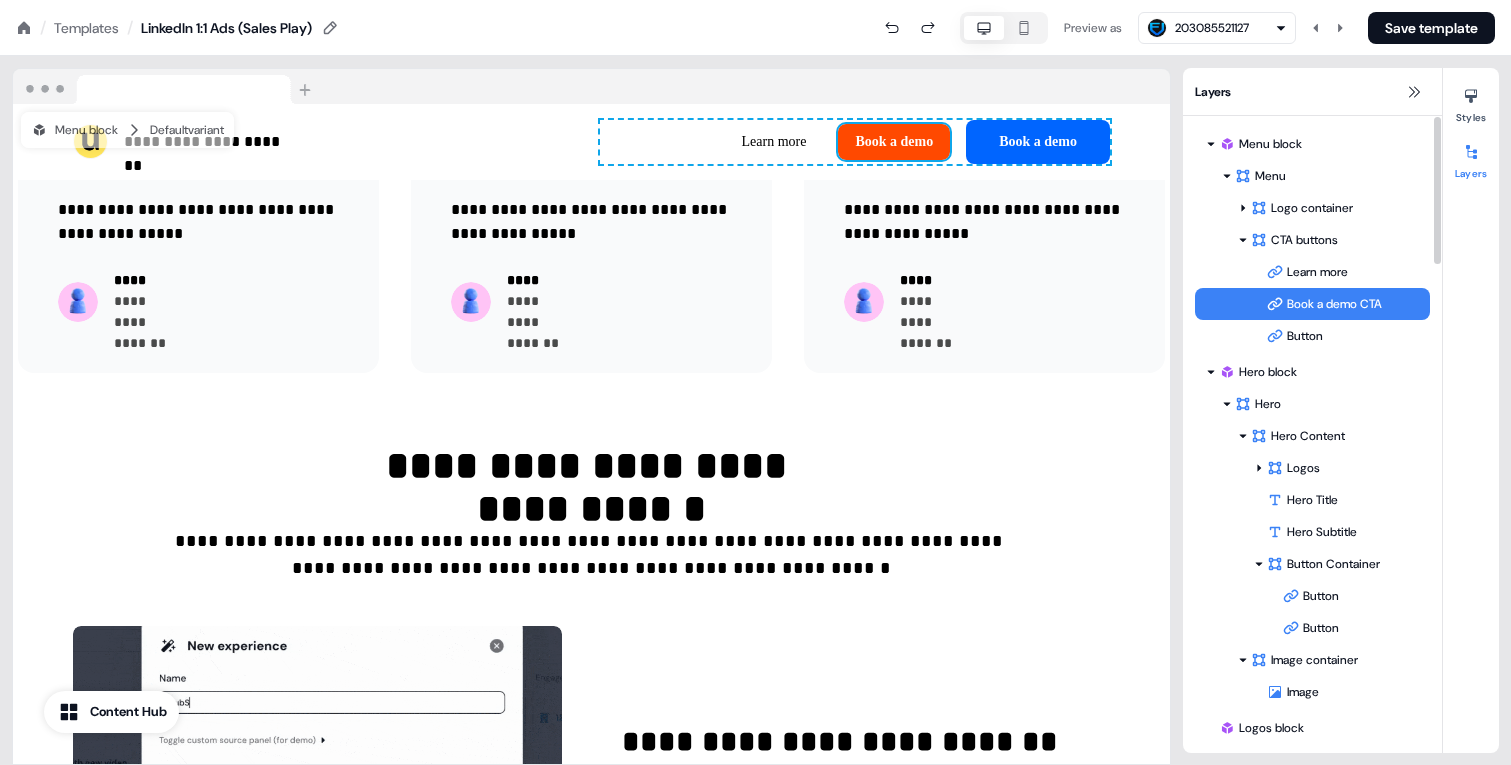 scroll, scrollTop: 1186, scrollLeft: 0, axis: vertical 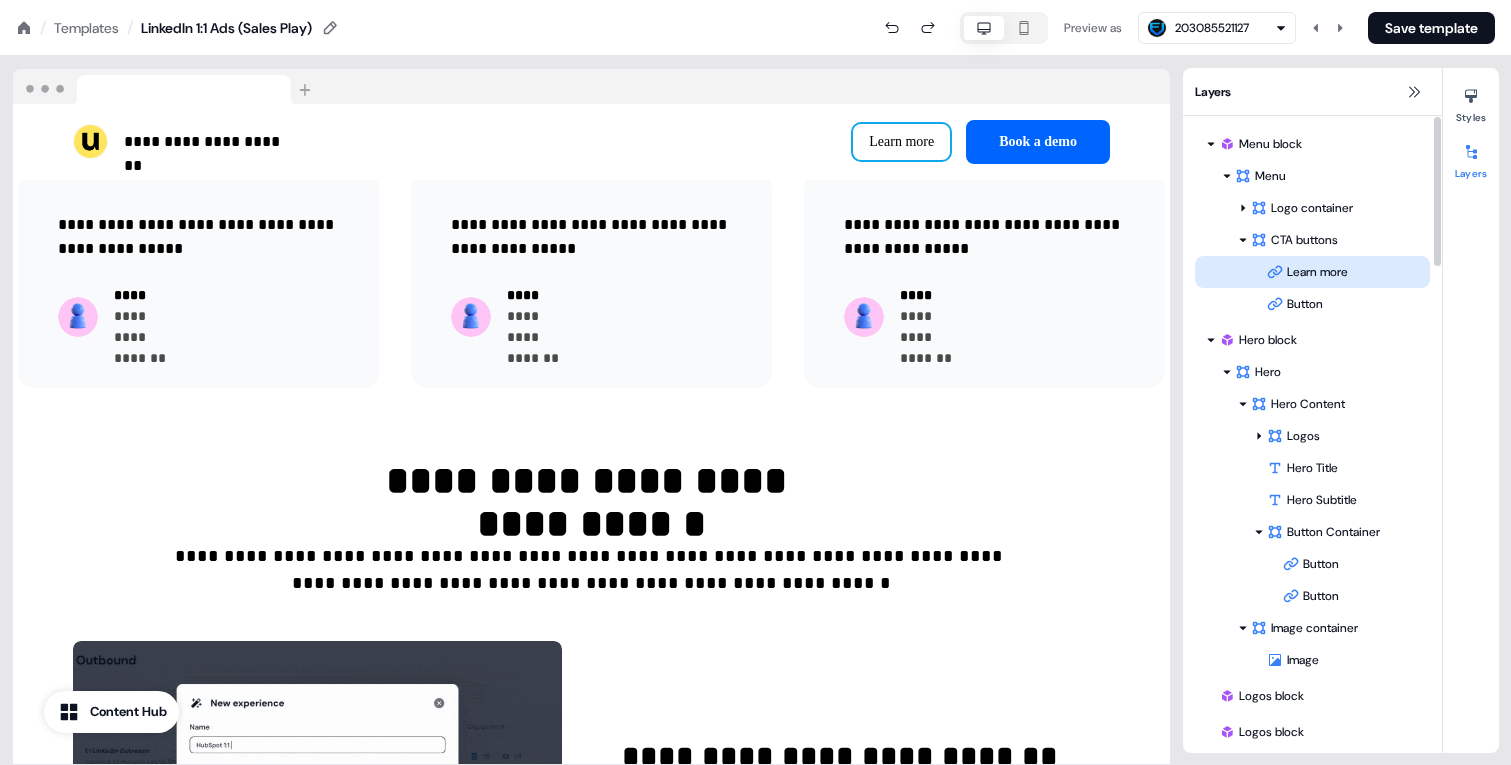 click on "Learn more" at bounding box center (1348, 272) 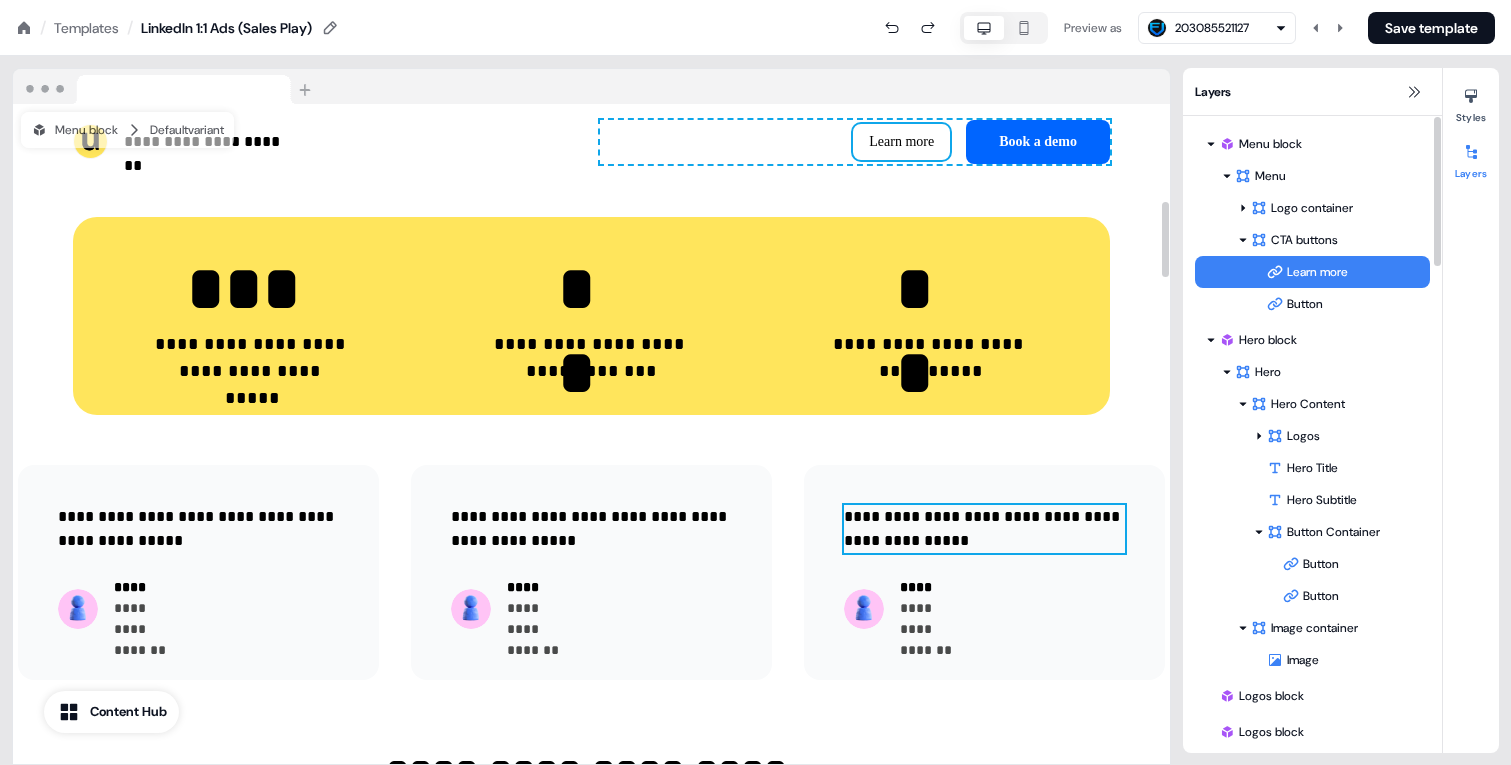 scroll, scrollTop: 0, scrollLeft: 0, axis: both 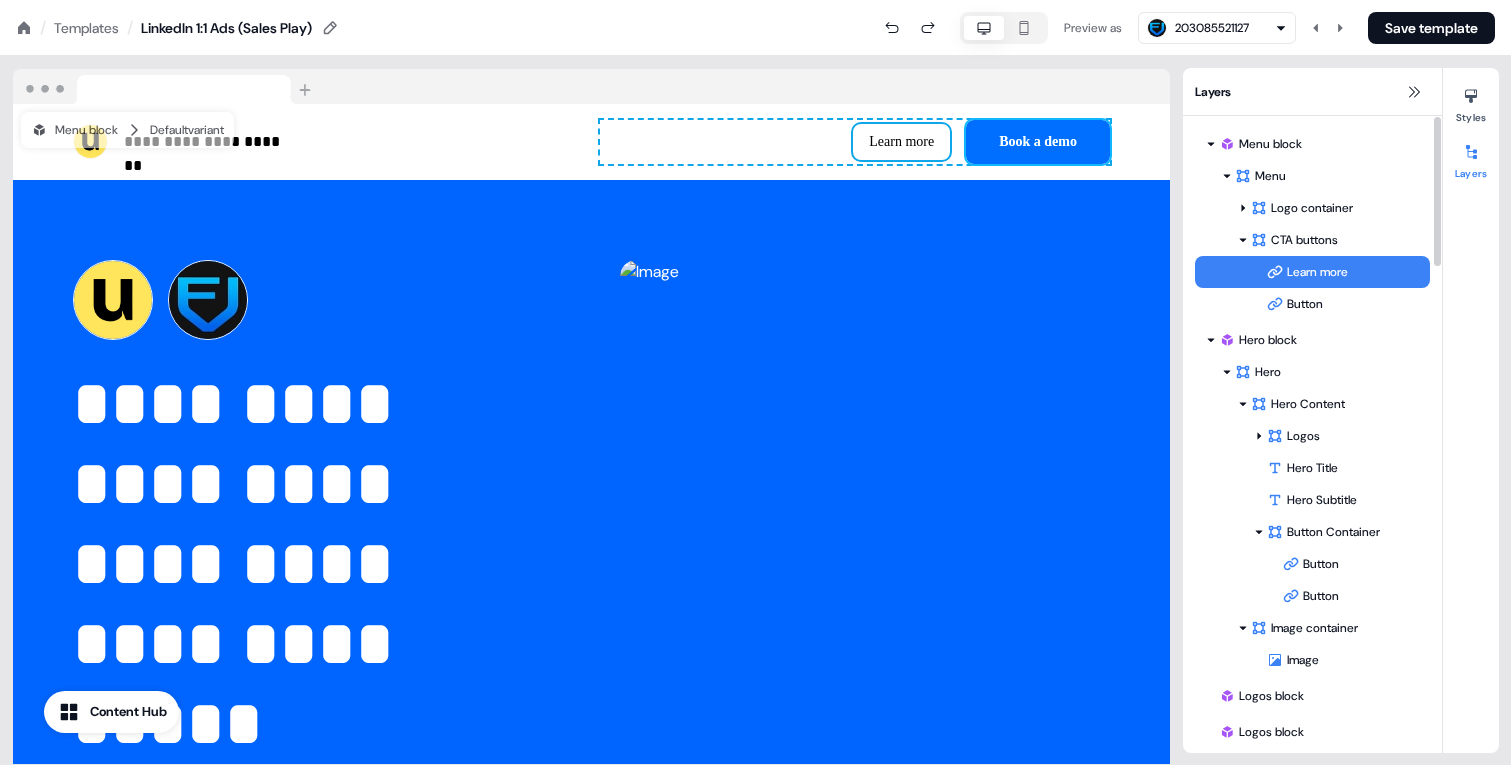 click on "Book a demo" at bounding box center [1038, 142] 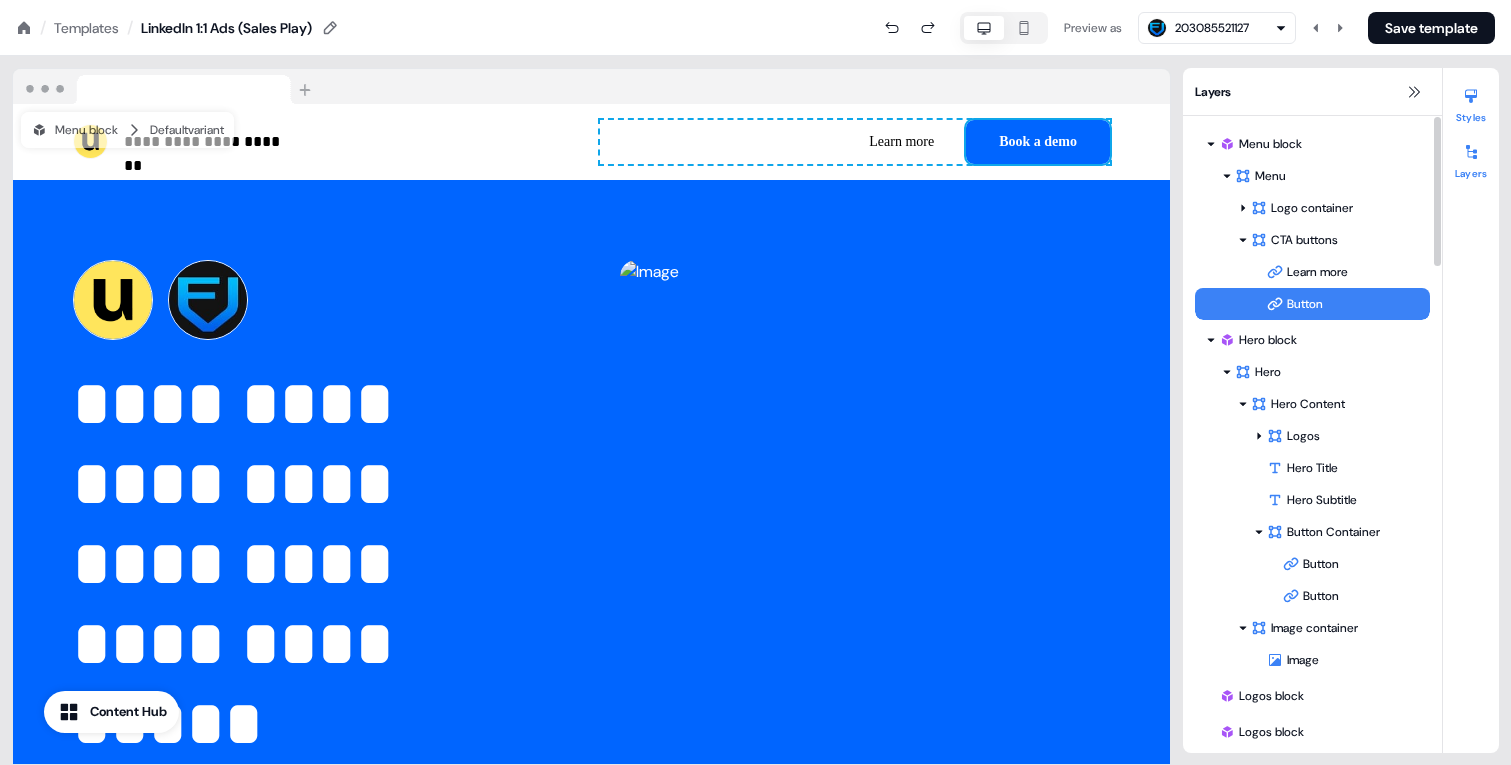 click on "Styles" at bounding box center (1471, 102) 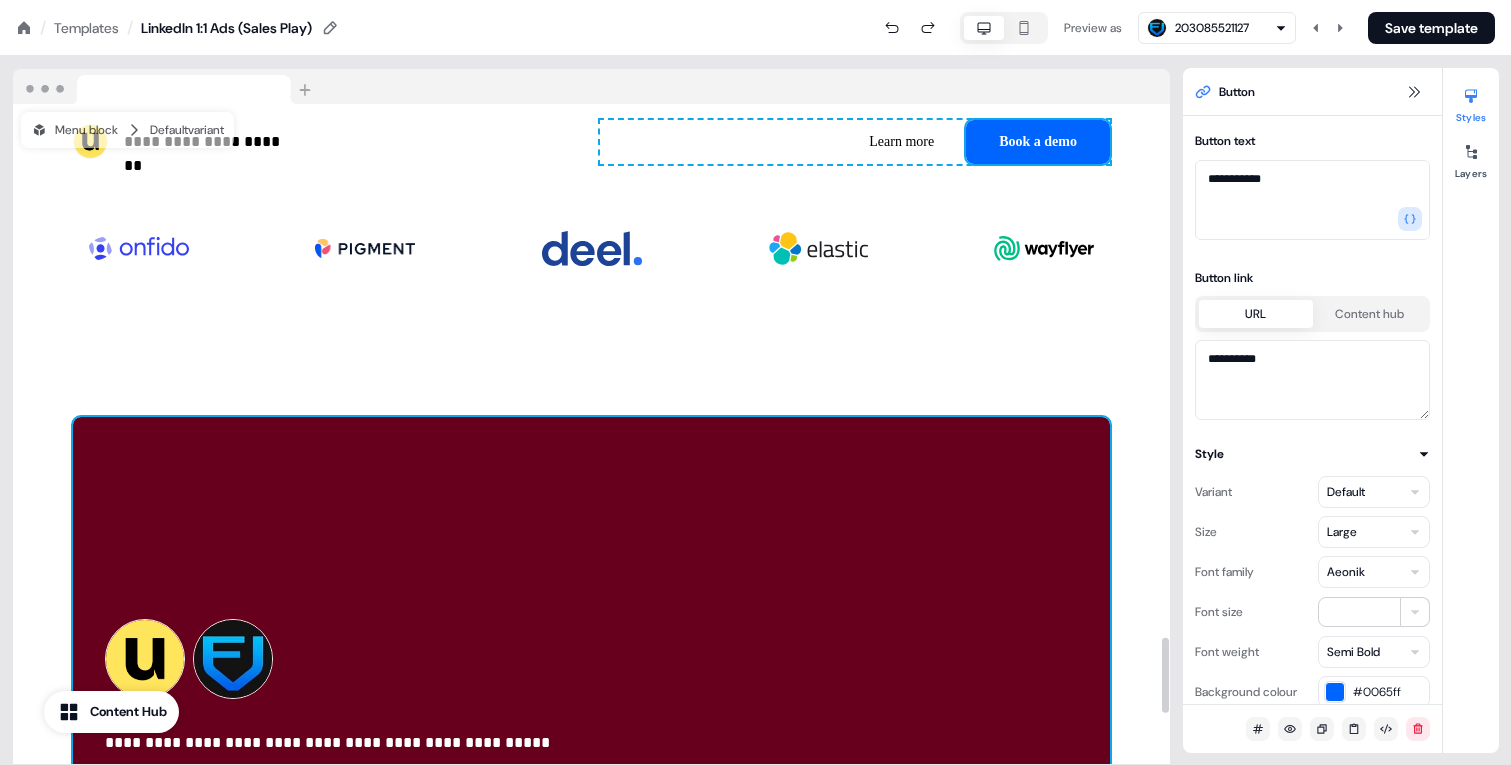 click on "**********" at bounding box center [591, 749] 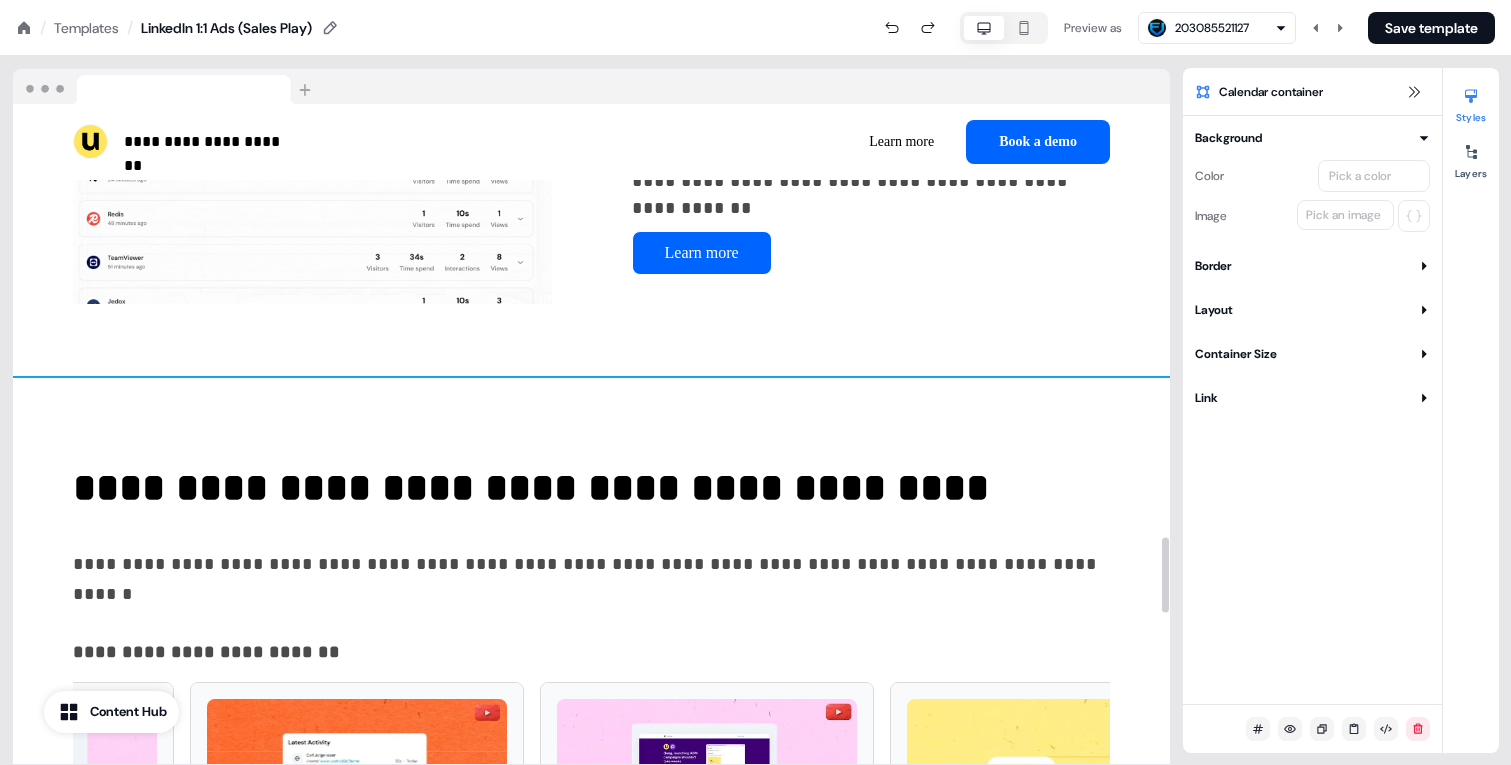 scroll, scrollTop: 3273, scrollLeft: 0, axis: vertical 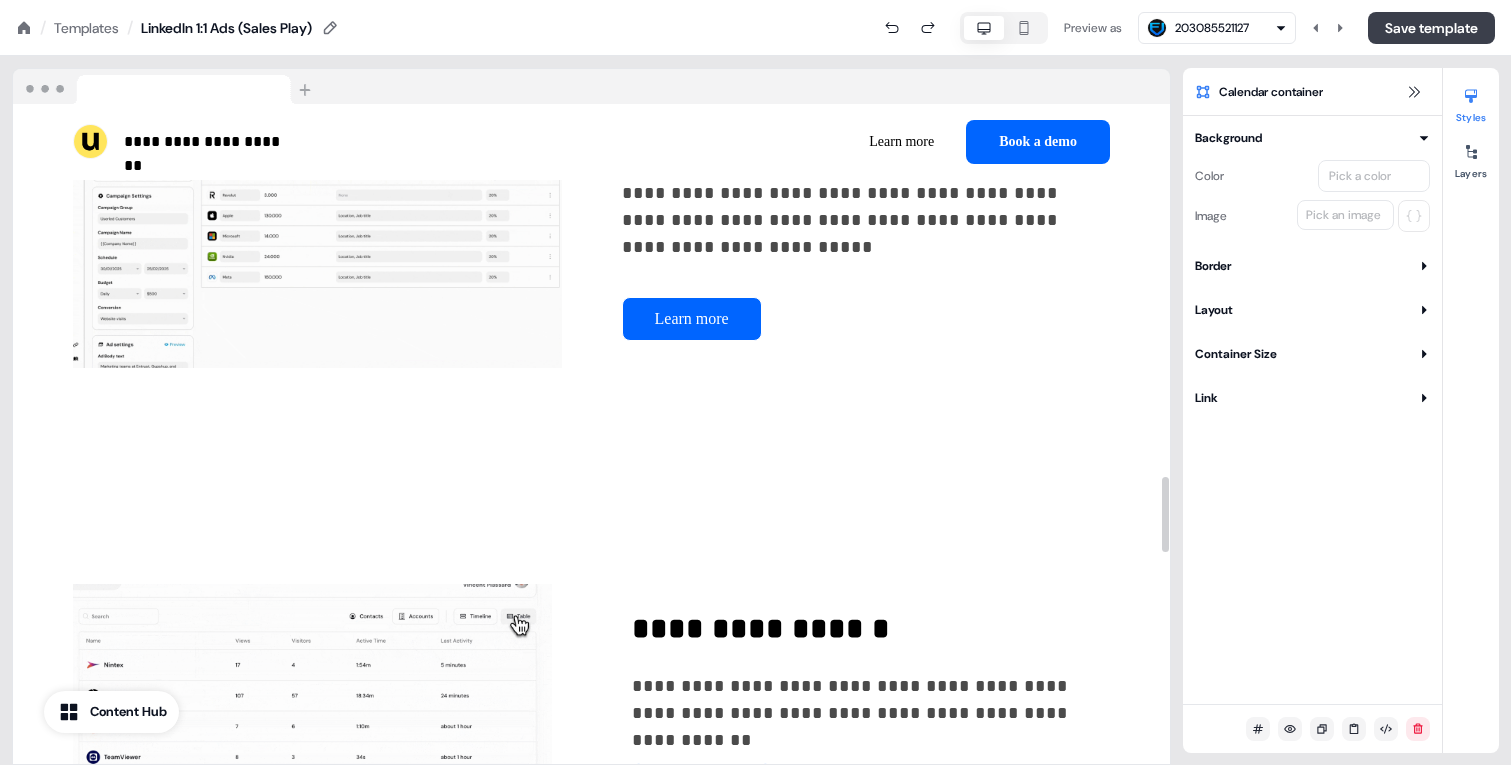 click on "Save template" at bounding box center (1431, 28) 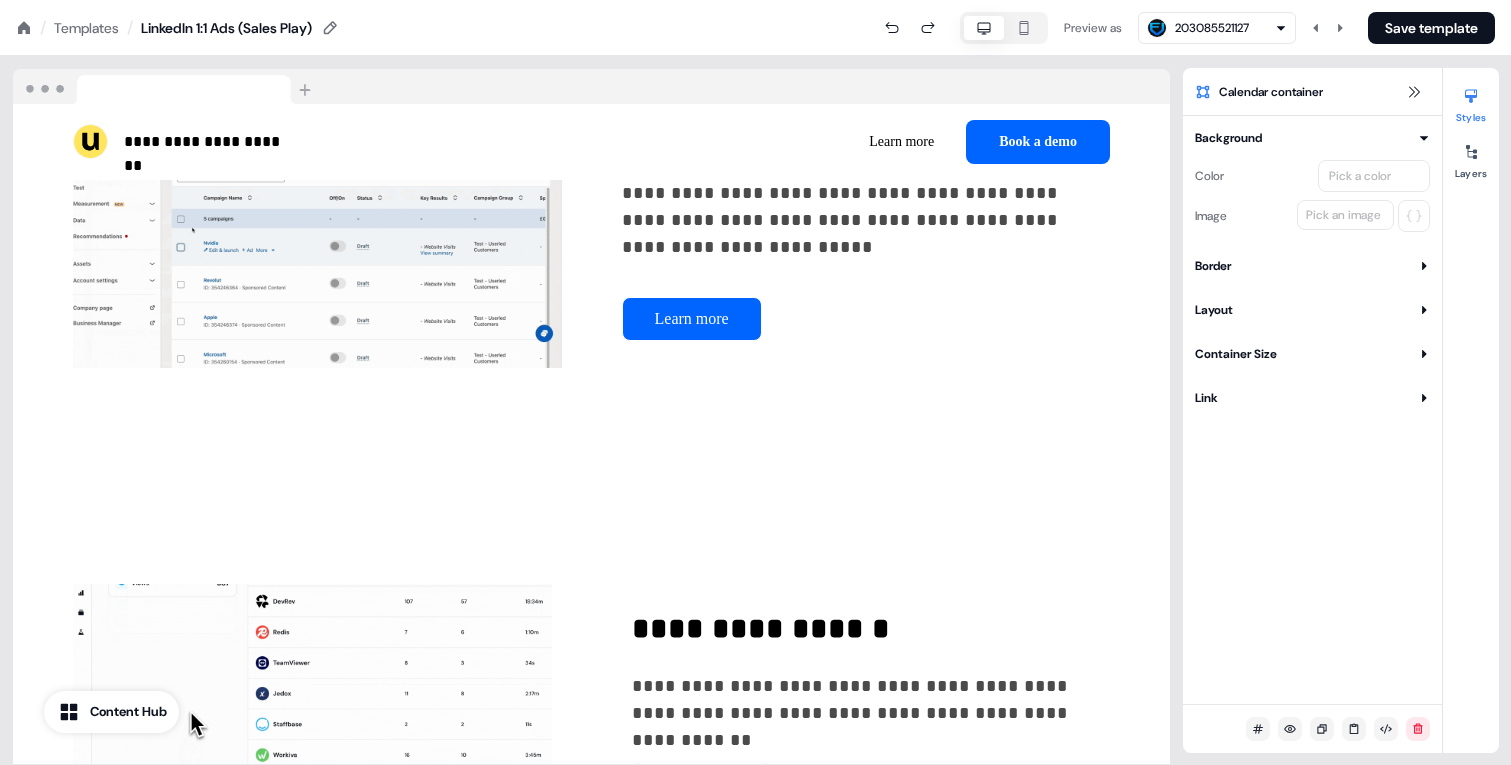 click 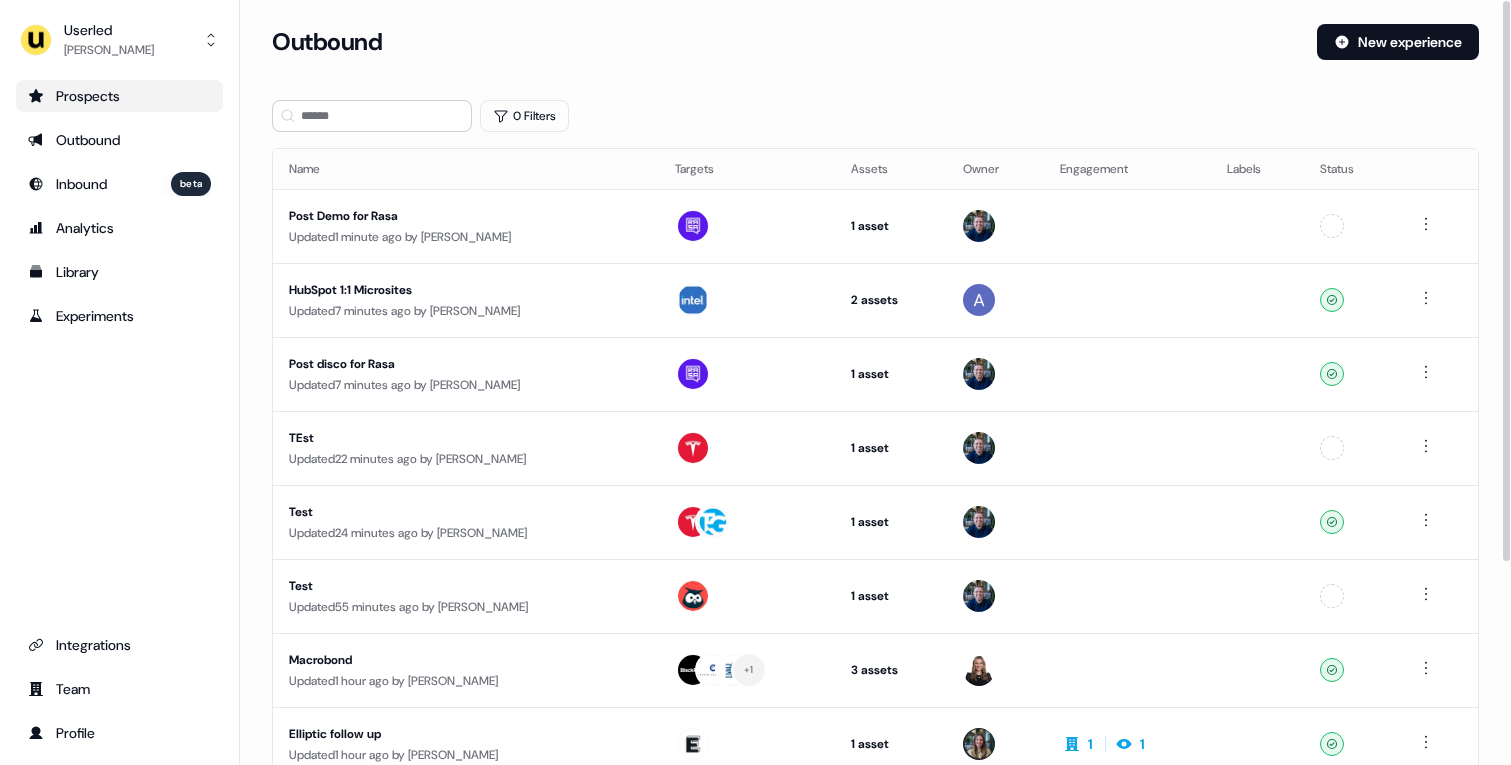 click on "Prospects" at bounding box center [119, 96] 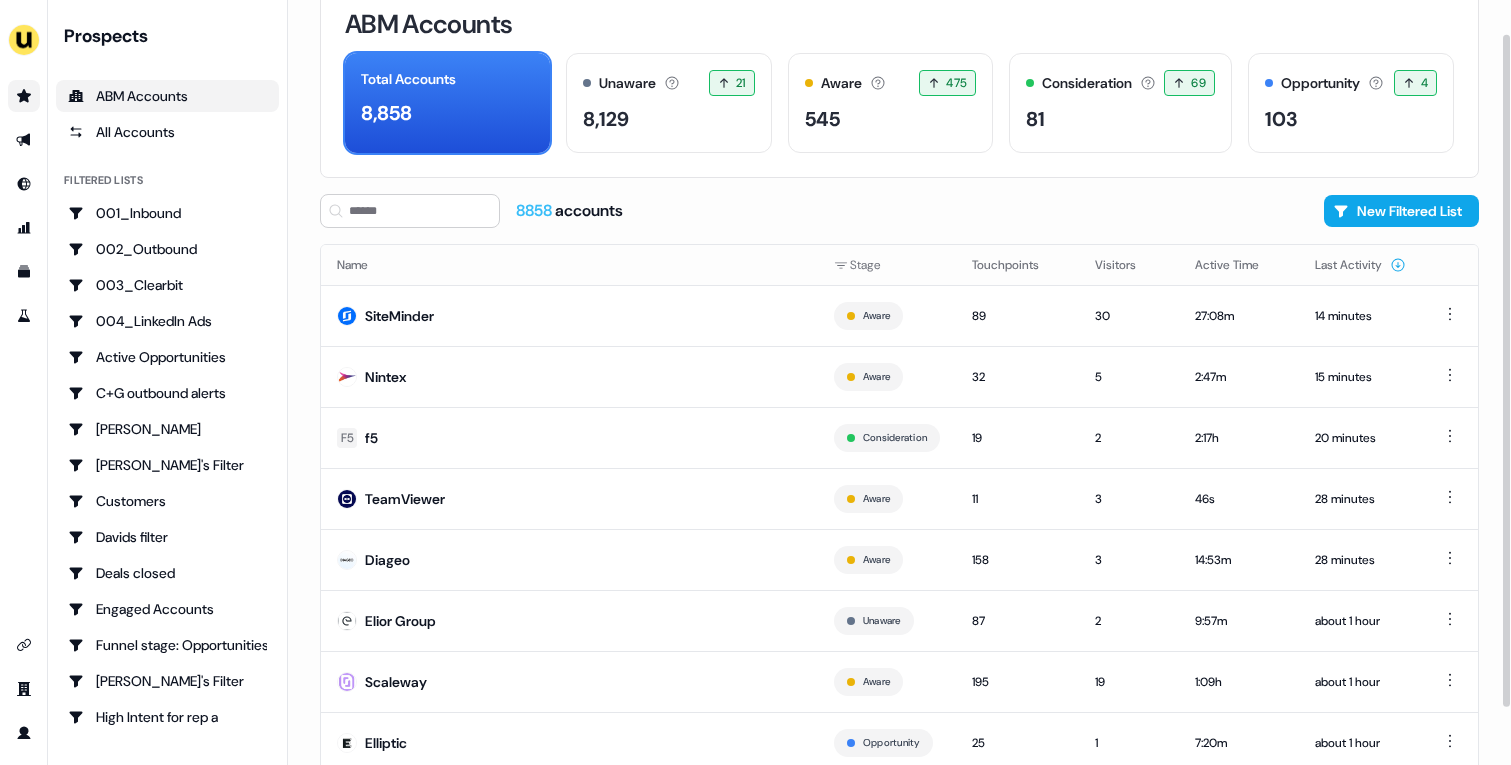 scroll, scrollTop: 102, scrollLeft: 0, axis: vertical 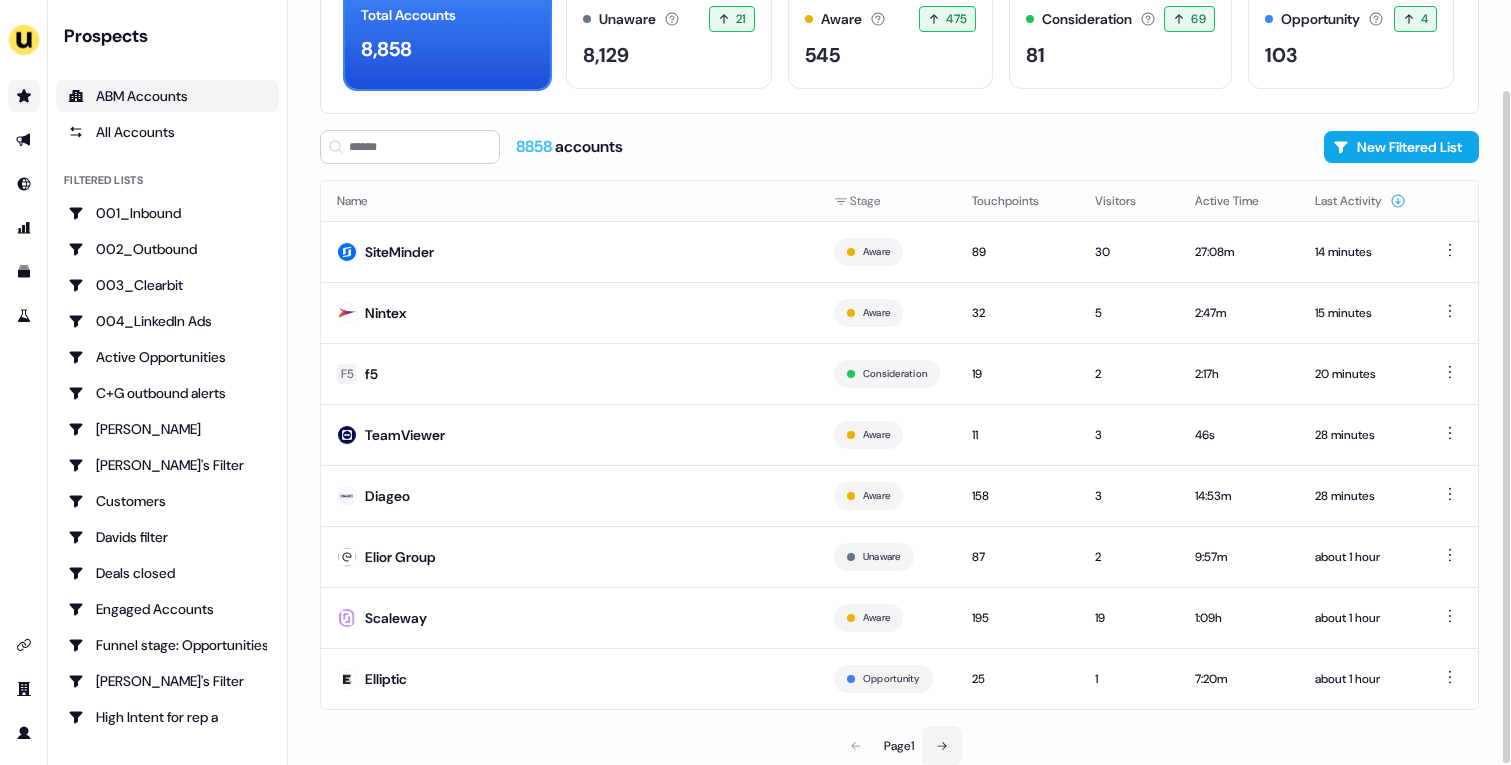 click at bounding box center [942, 746] 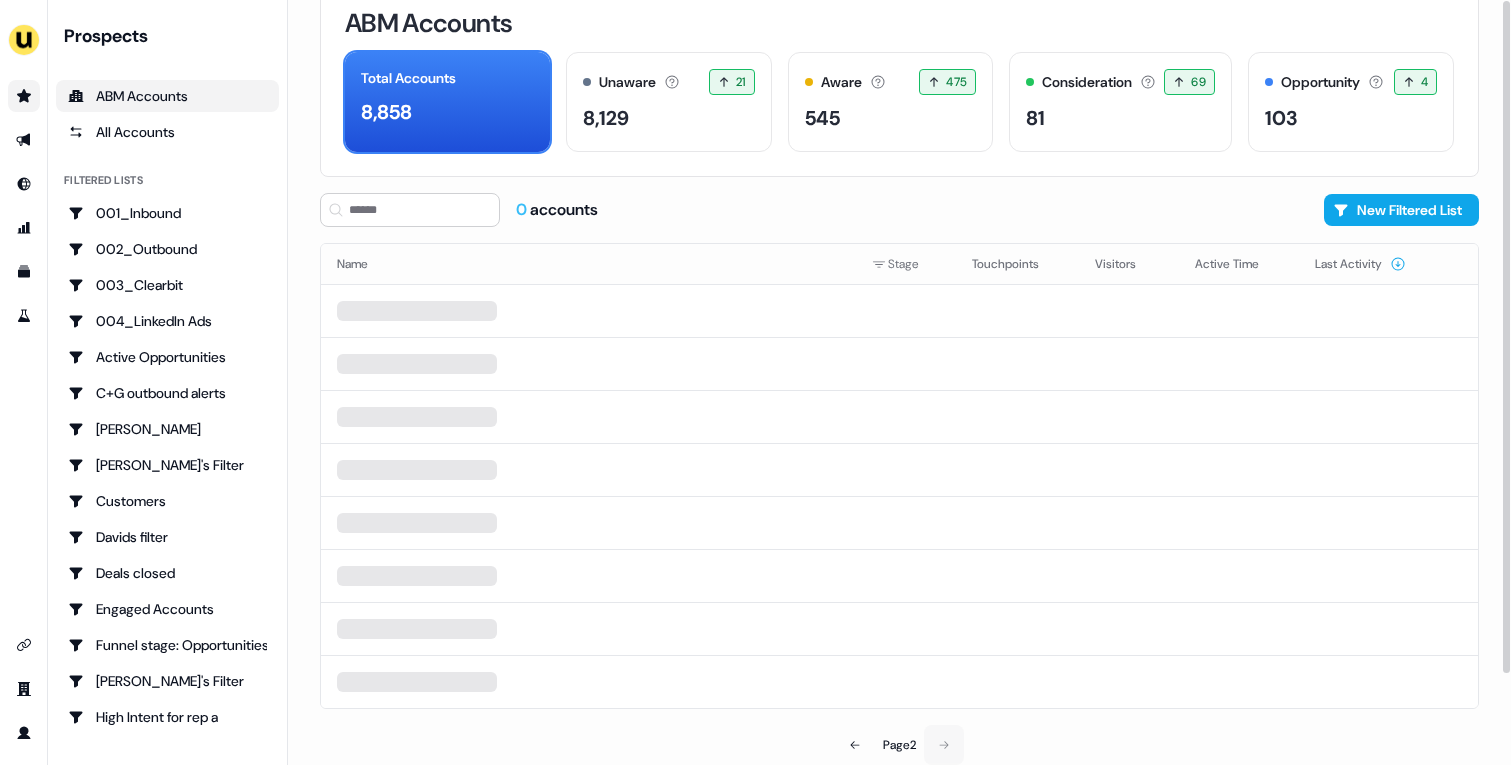 scroll, scrollTop: 0, scrollLeft: 0, axis: both 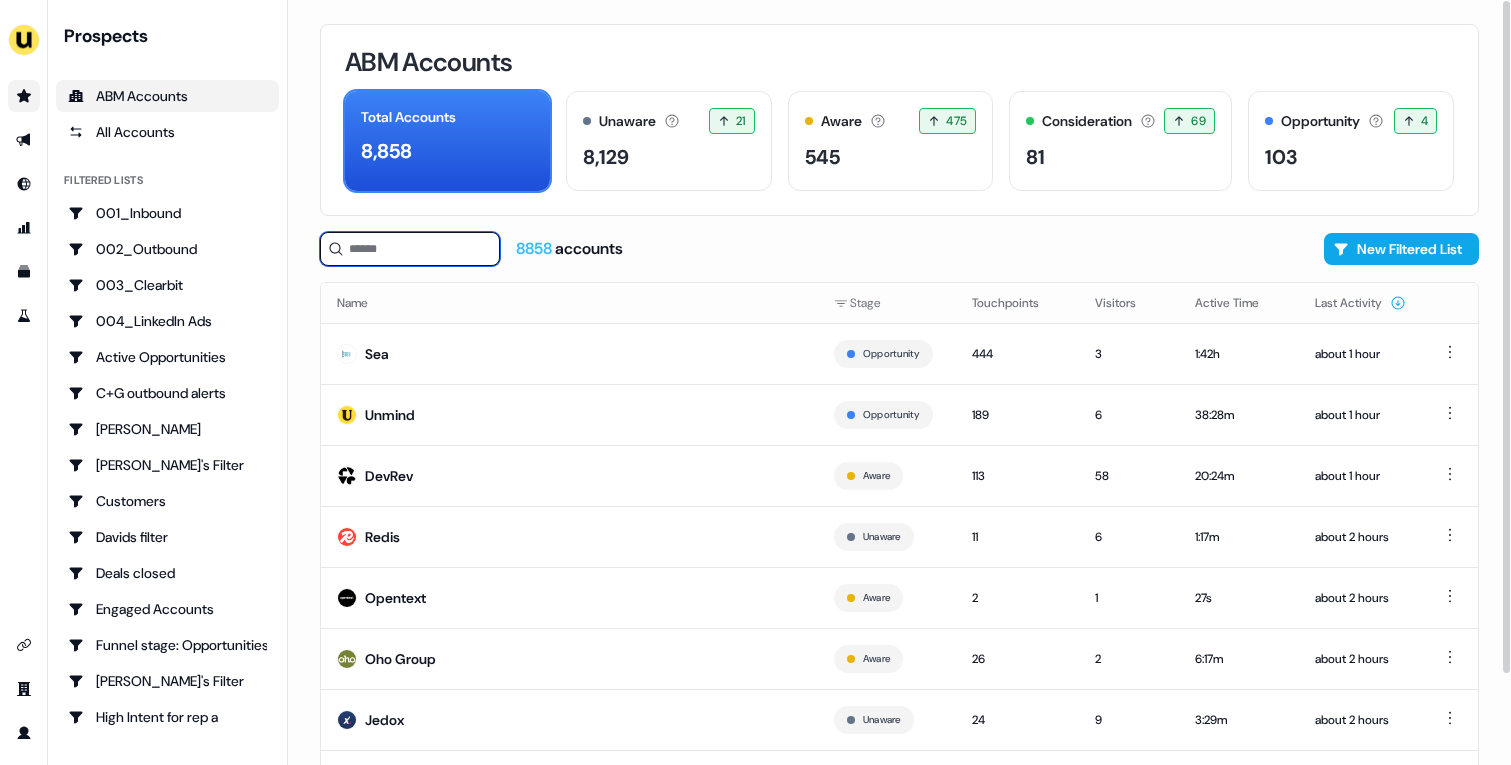click at bounding box center [410, 249] 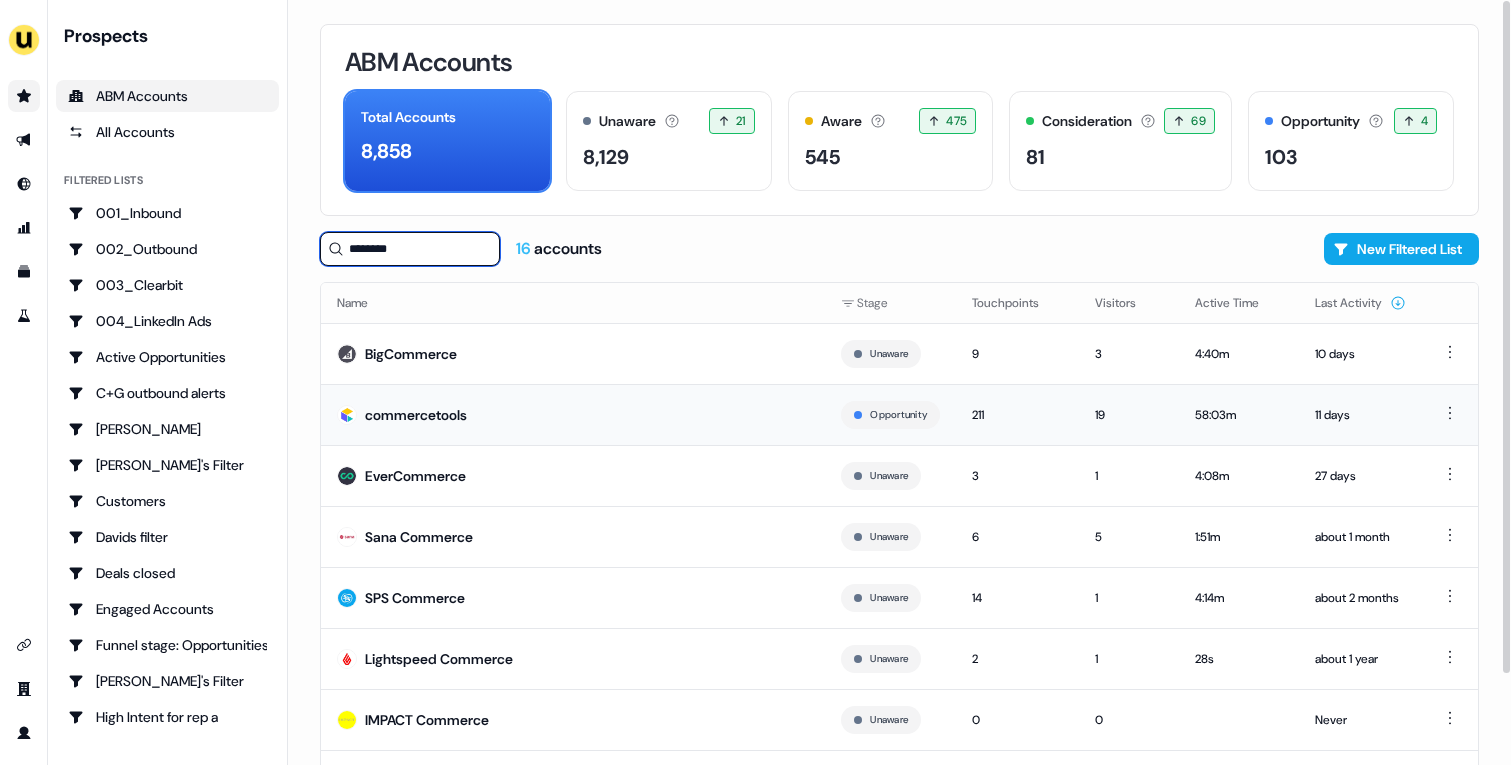type on "********" 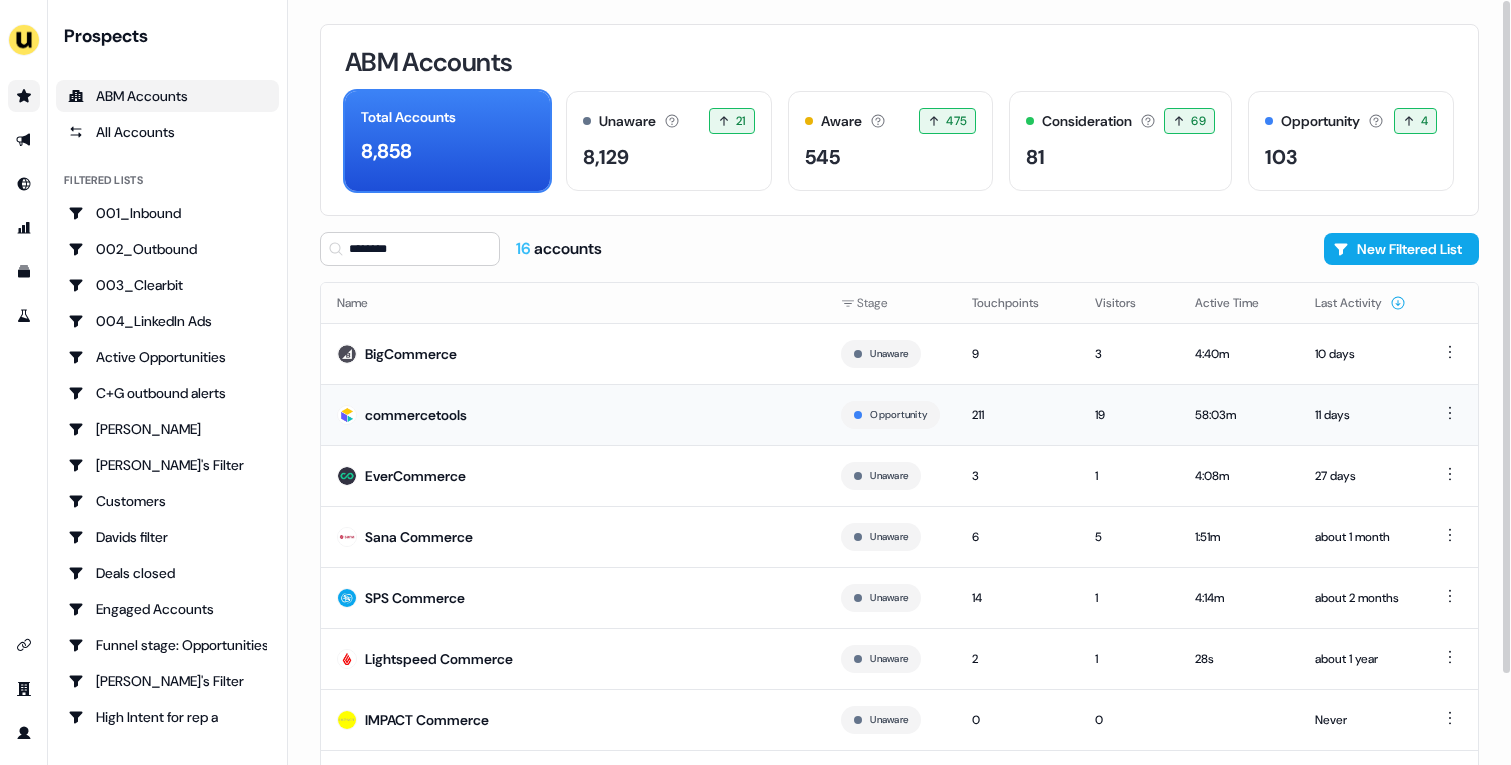 click on "commercetools" at bounding box center (416, 415) 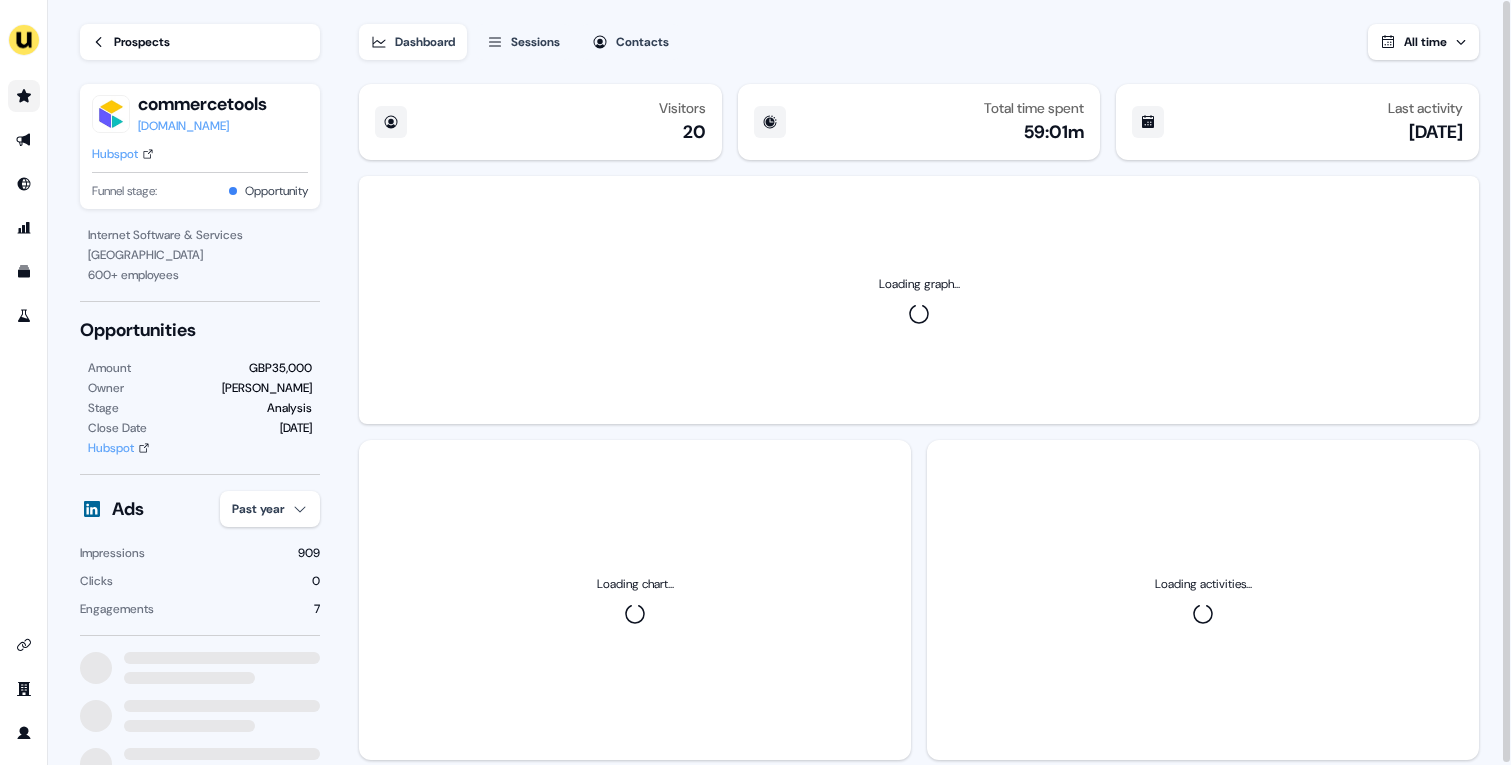 click on "For the best experience switch devices to a bigger screen. Go to Userled.io Loading... Prospects commercetools commercetools.com Hubspot Funnel stage: Opportunity Internet Software & Services München 600 + employees Opportunities Amount GBP35,000 Owner James Johnson Stage Analysis Close Date 30 Sep Hubspot Ads Past year Impressions 909 Clicks 0 Engagements 7 Dashboard Sessions Contacts All time Visitors 20 Total time spent 59:01m Last activity 4 days ago Loading graph... Loading chart... Loading activities..." at bounding box center (755, 382) 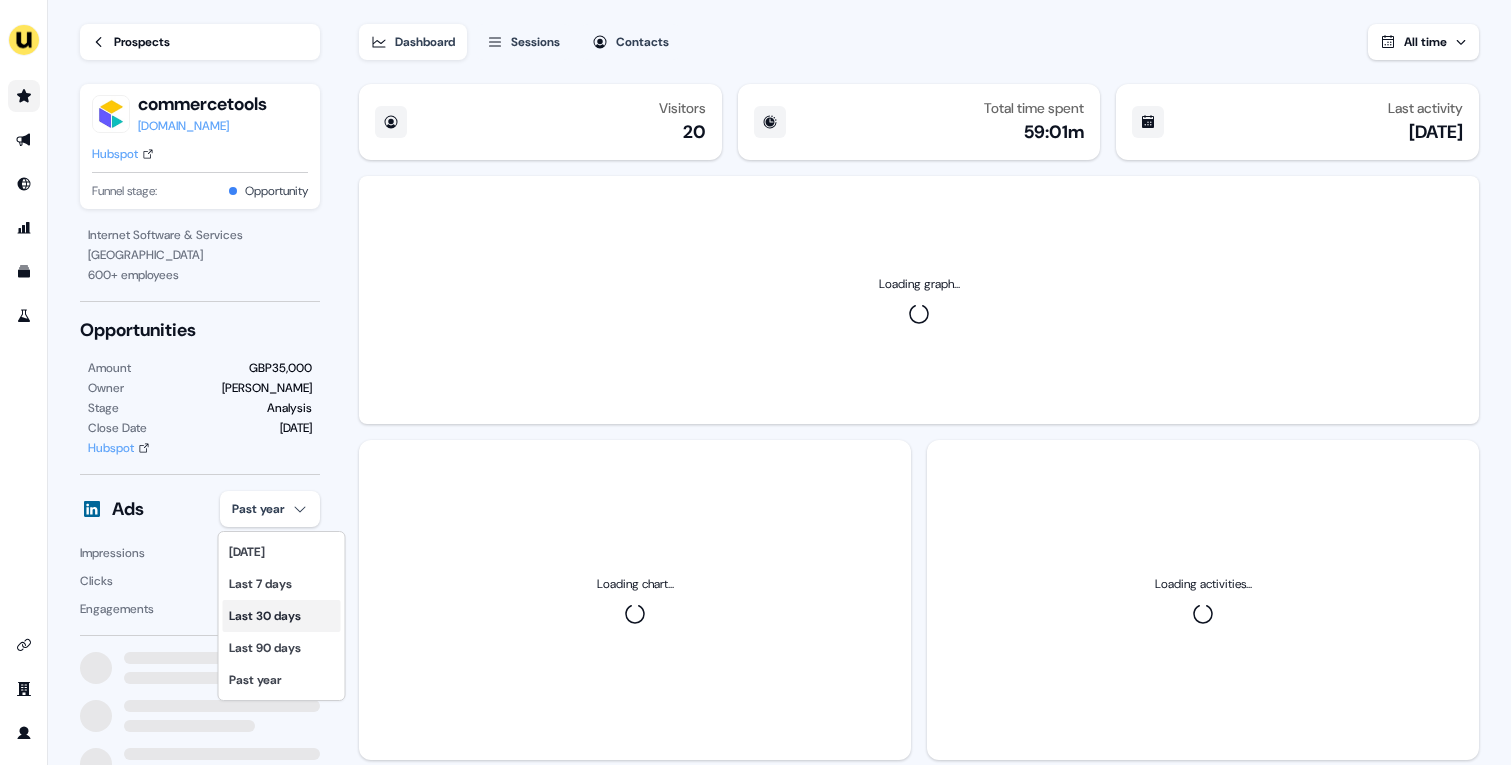 click on "Last 30 days" at bounding box center [282, 616] 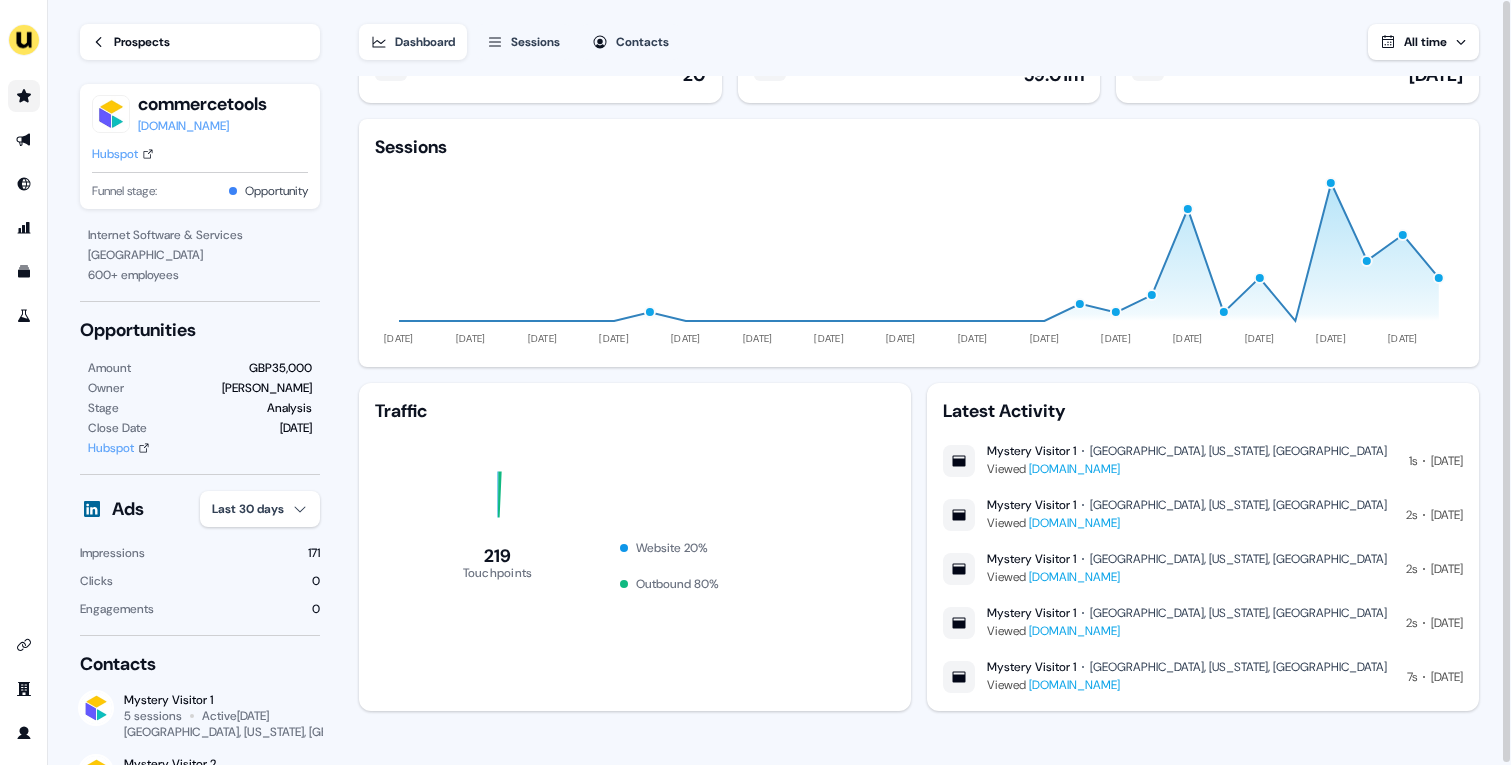 scroll, scrollTop: 0, scrollLeft: 0, axis: both 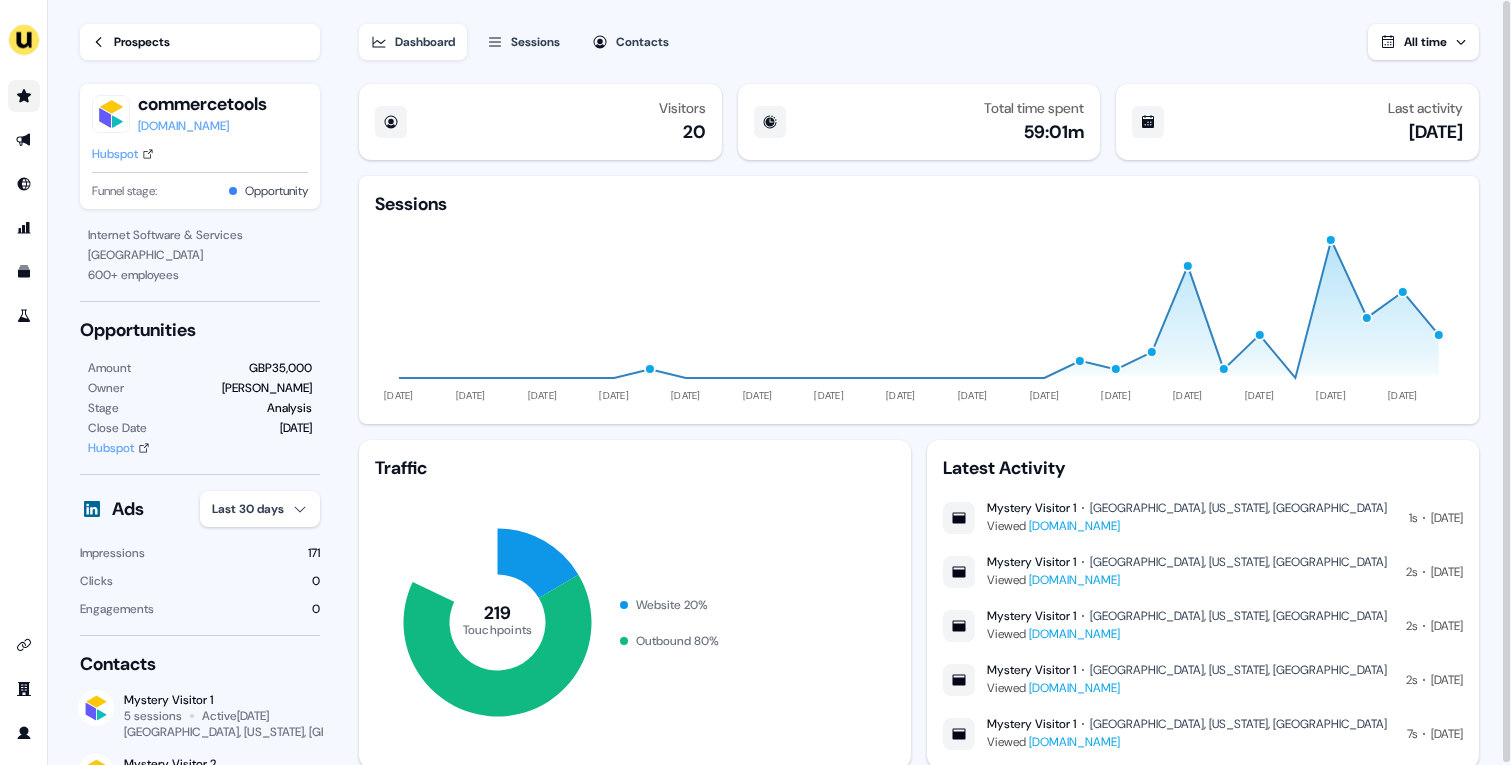 click on "Sessions" at bounding box center (523, 42) 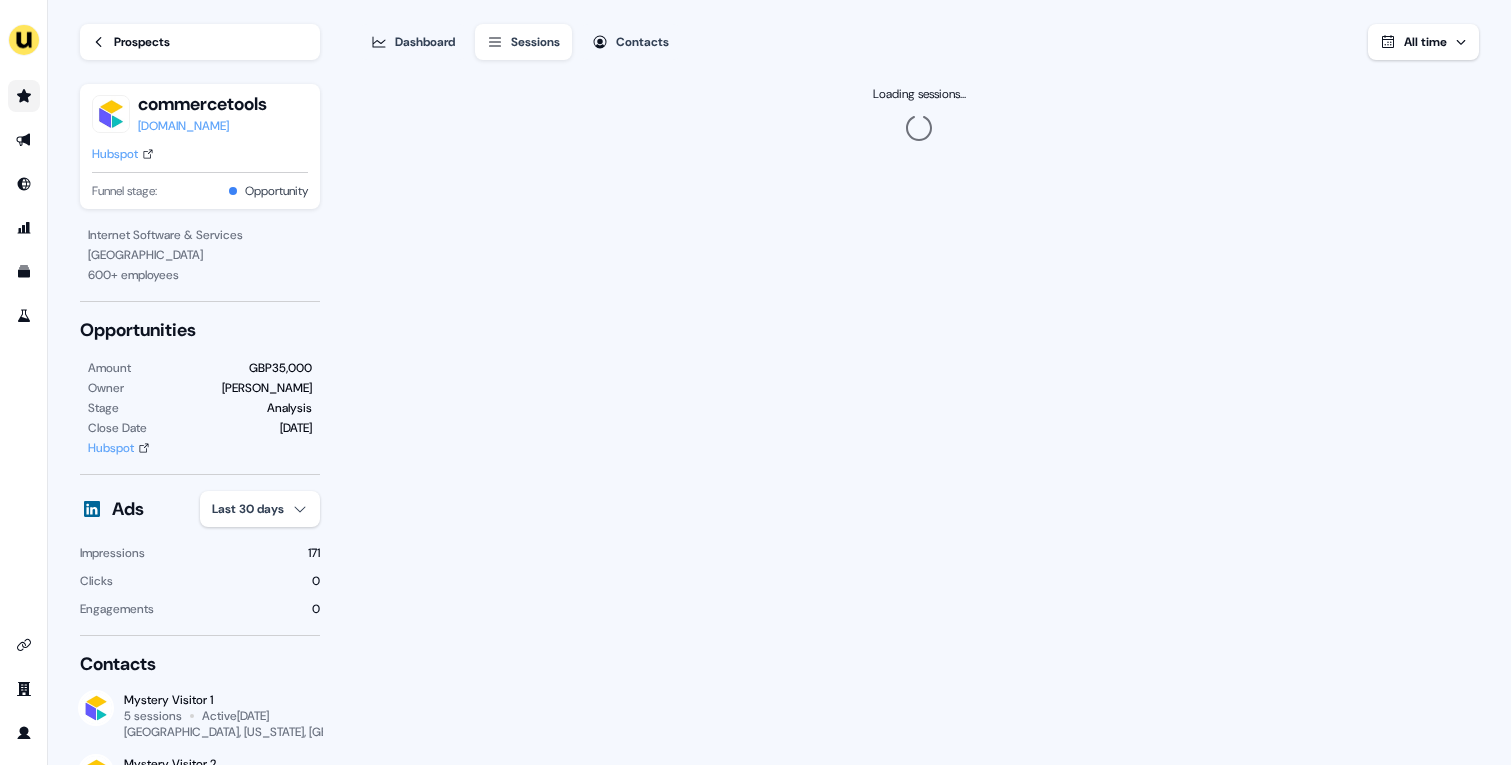 type 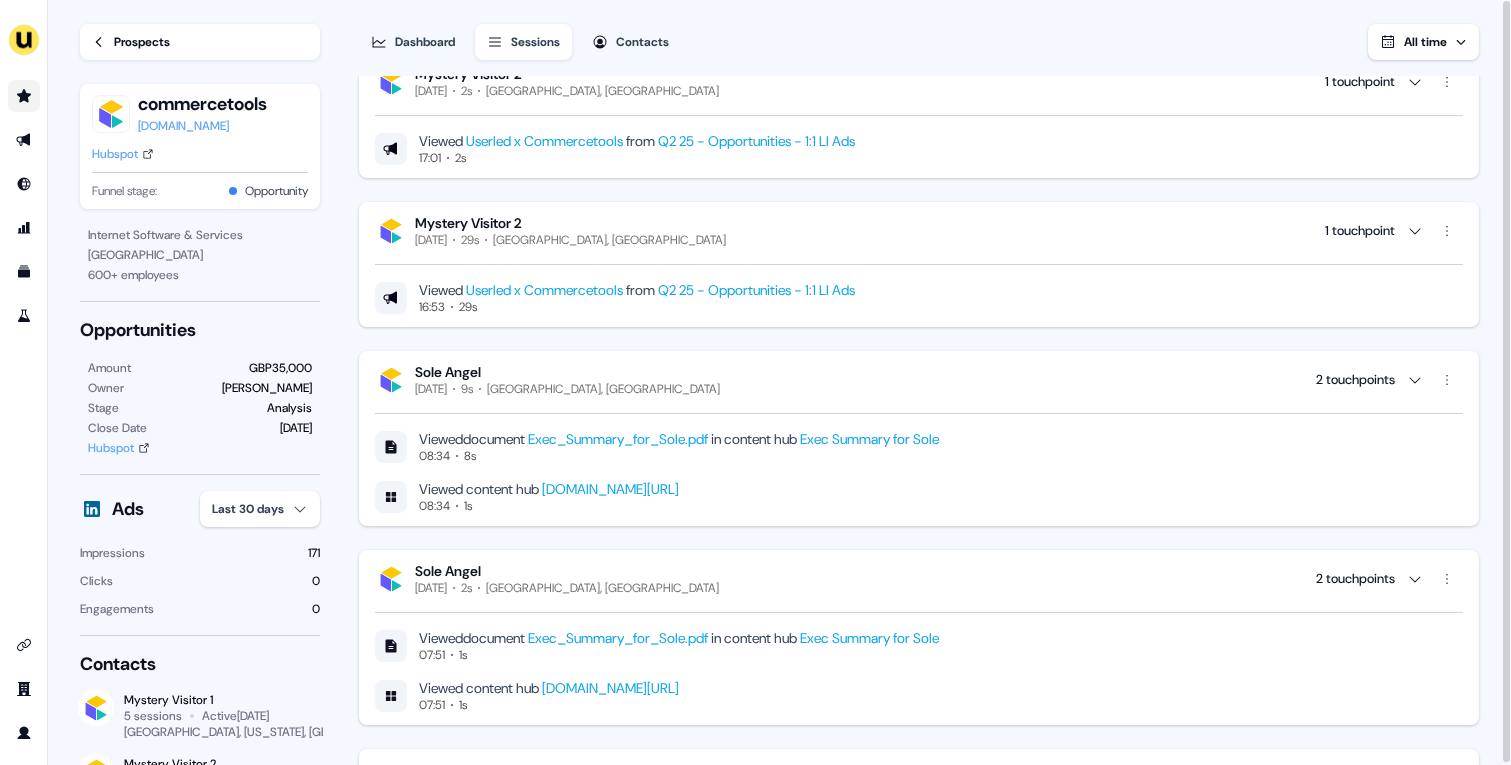scroll, scrollTop: 944, scrollLeft: 0, axis: vertical 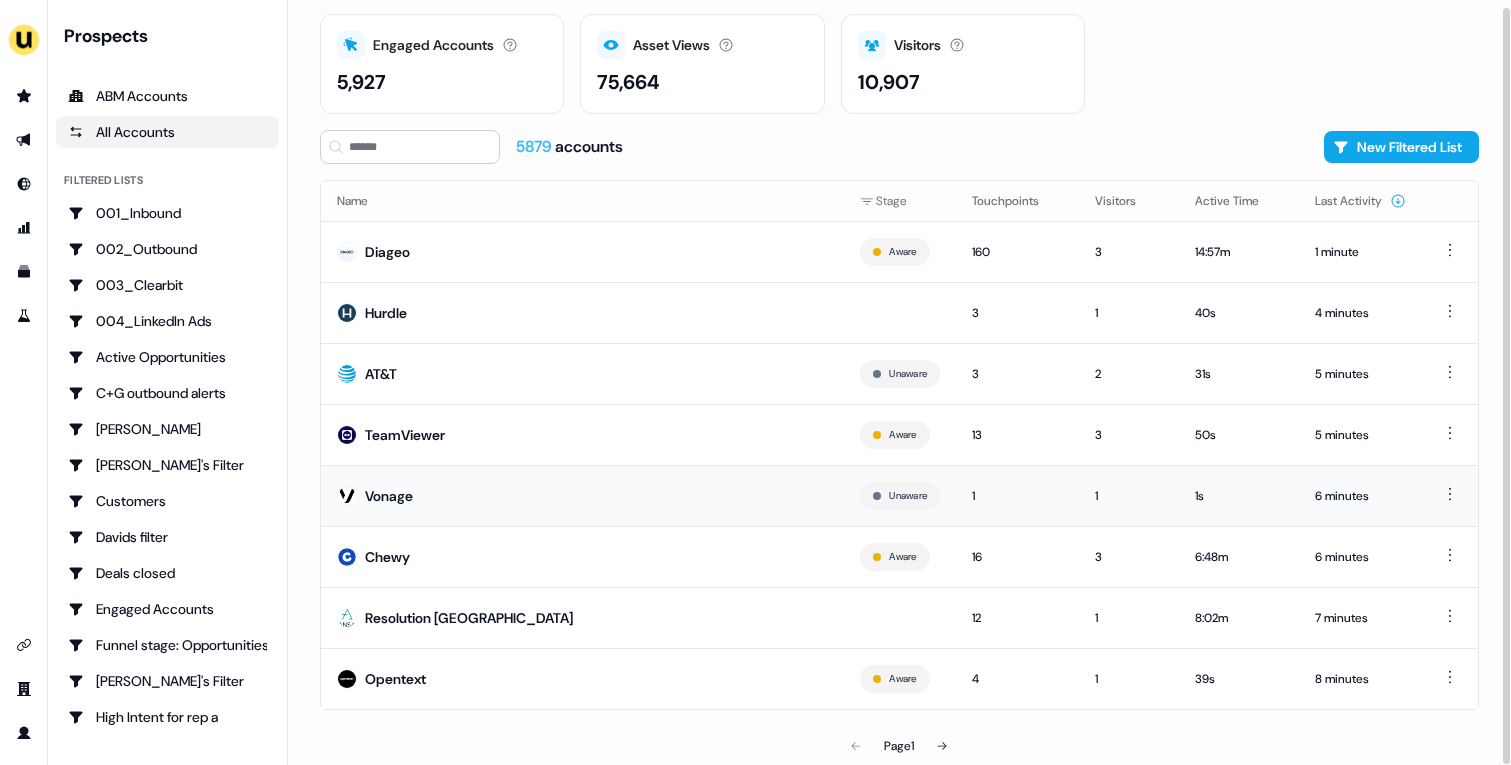 click on "Vonage" at bounding box center (582, 495) 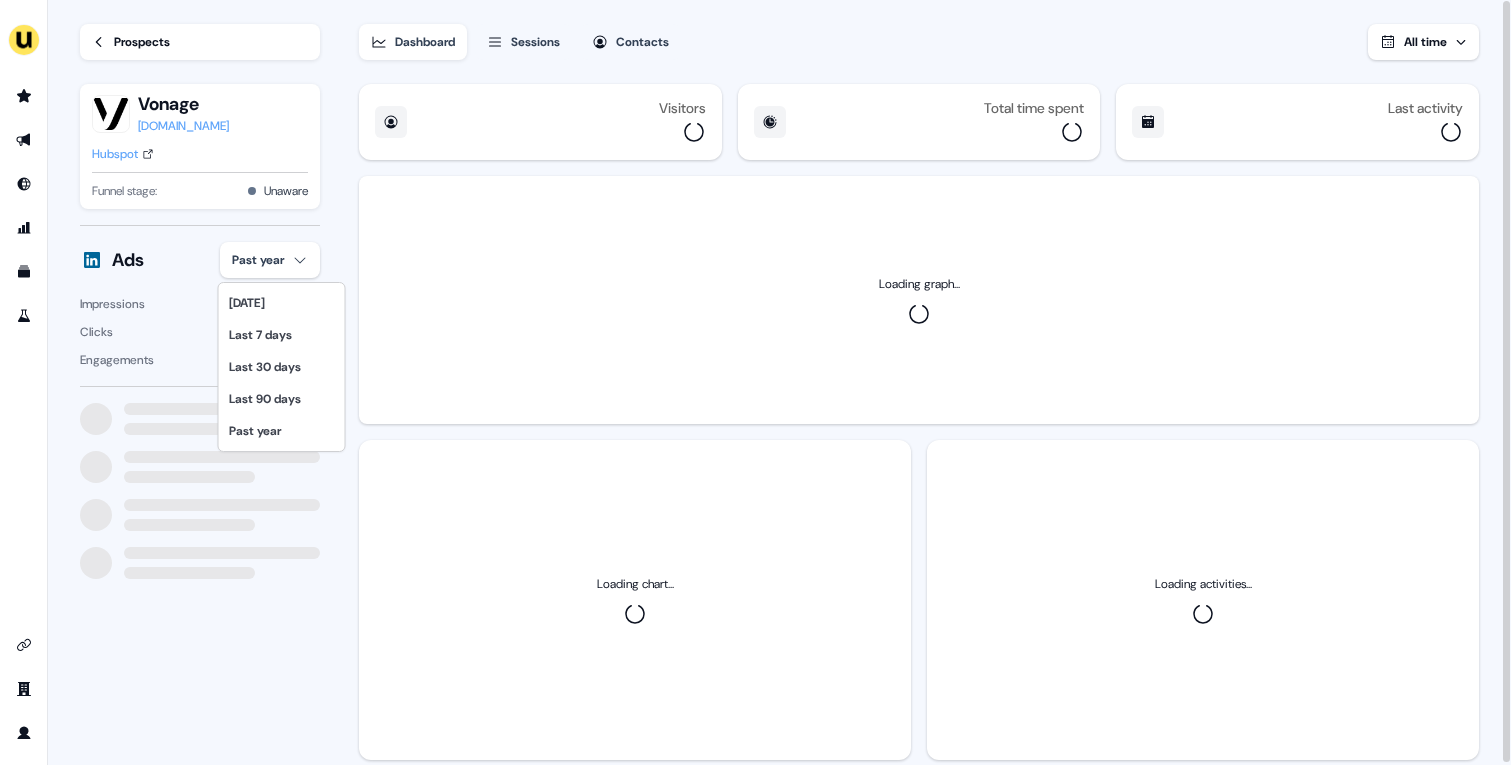 click on "For the best experience switch devices to a bigger screen. Go to [DOMAIN_NAME] Loading... Prospects Vonage [DOMAIN_NAME] Hubspot Funnel stage: Unaware Ads Past year Impressions 295 Clicks 0 Engagements 0 Dashboard Sessions Contacts All time Visitors Total time spent Last activity Loading graph... Loading chart... Loading activities... [DATE] Last 7 days Last 30 days Last 90 days Past year" at bounding box center (755, 382) 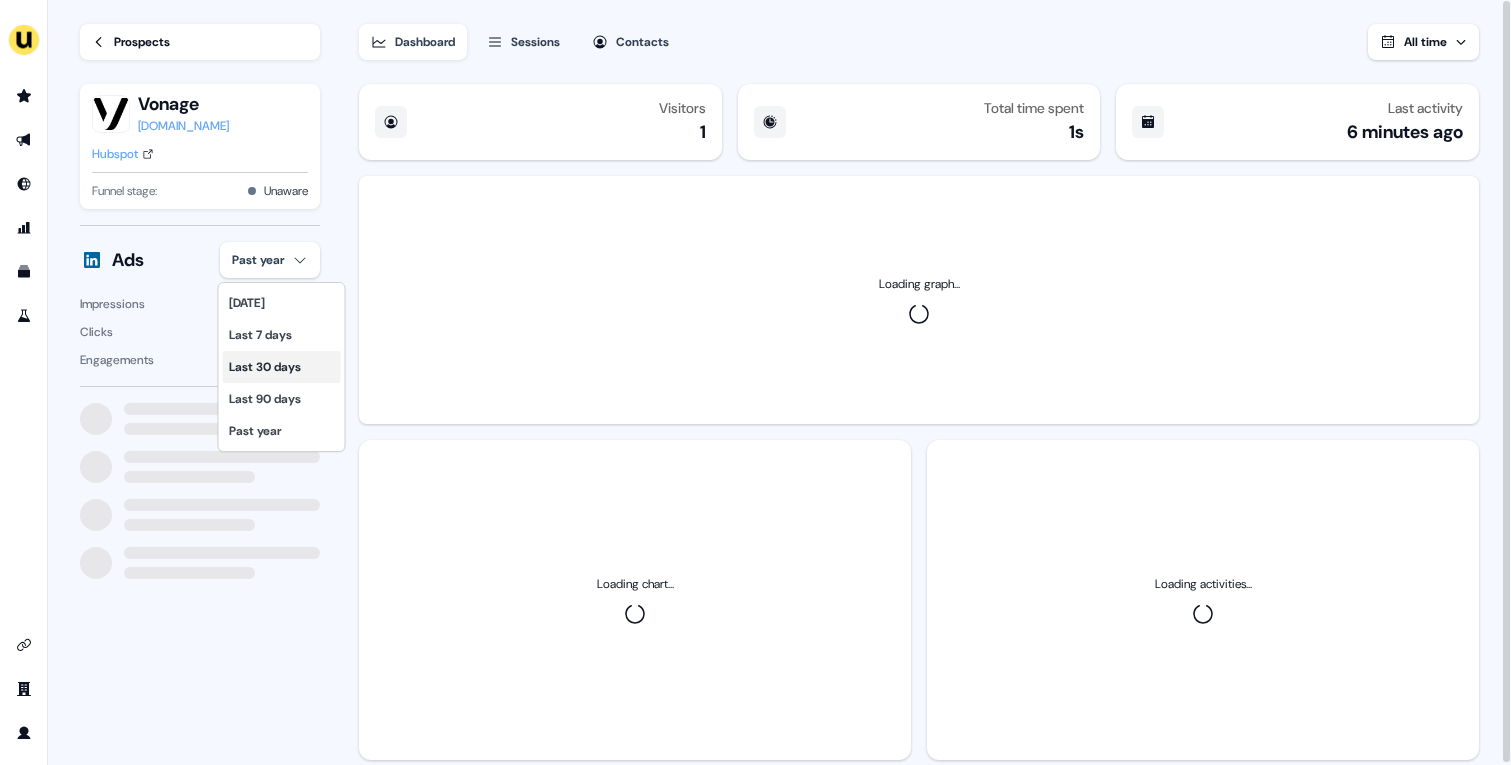 click on "Last 30 days" at bounding box center (282, 367) 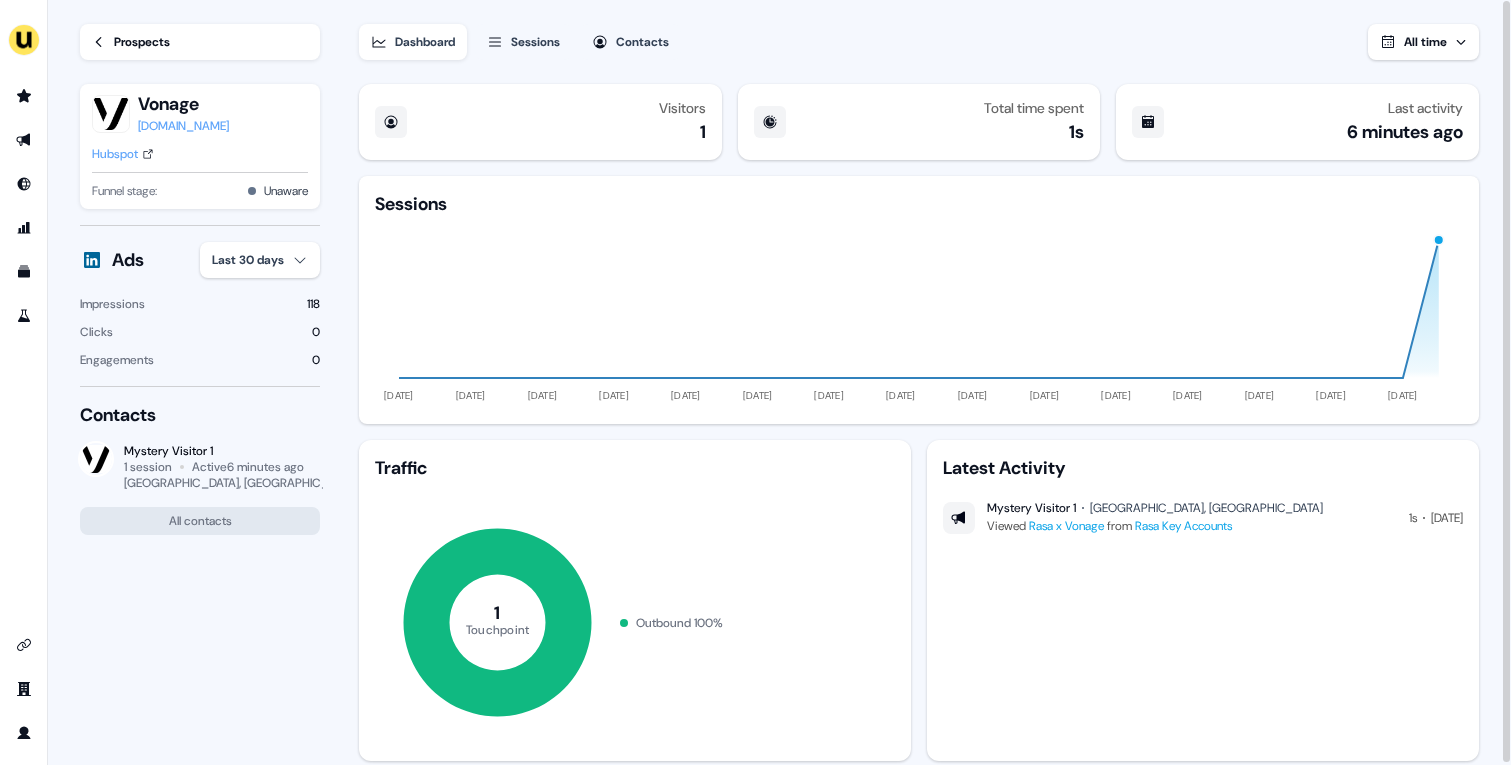 click on "Prospects" at bounding box center [142, 42] 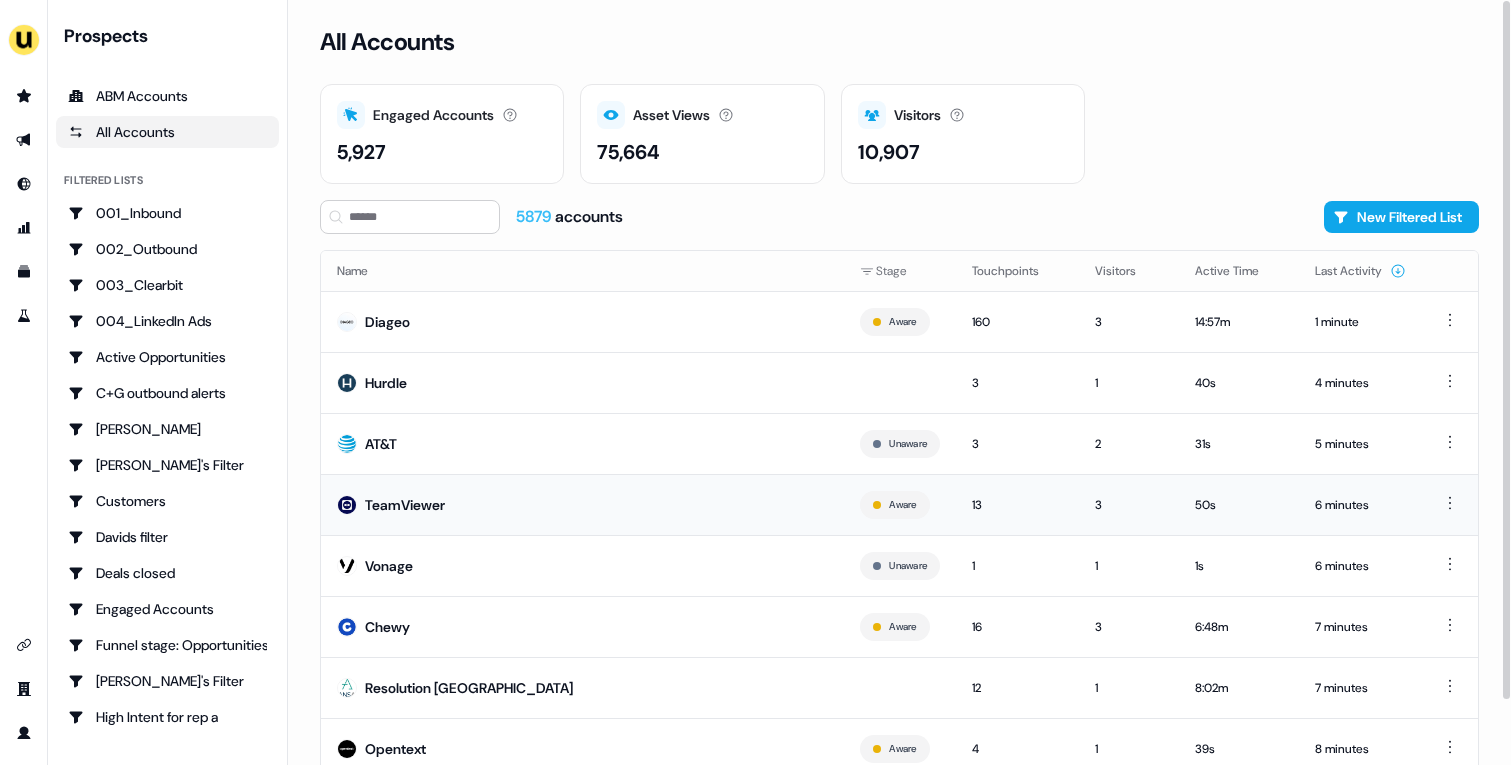 click on "TeamViewer" at bounding box center (582, 504) 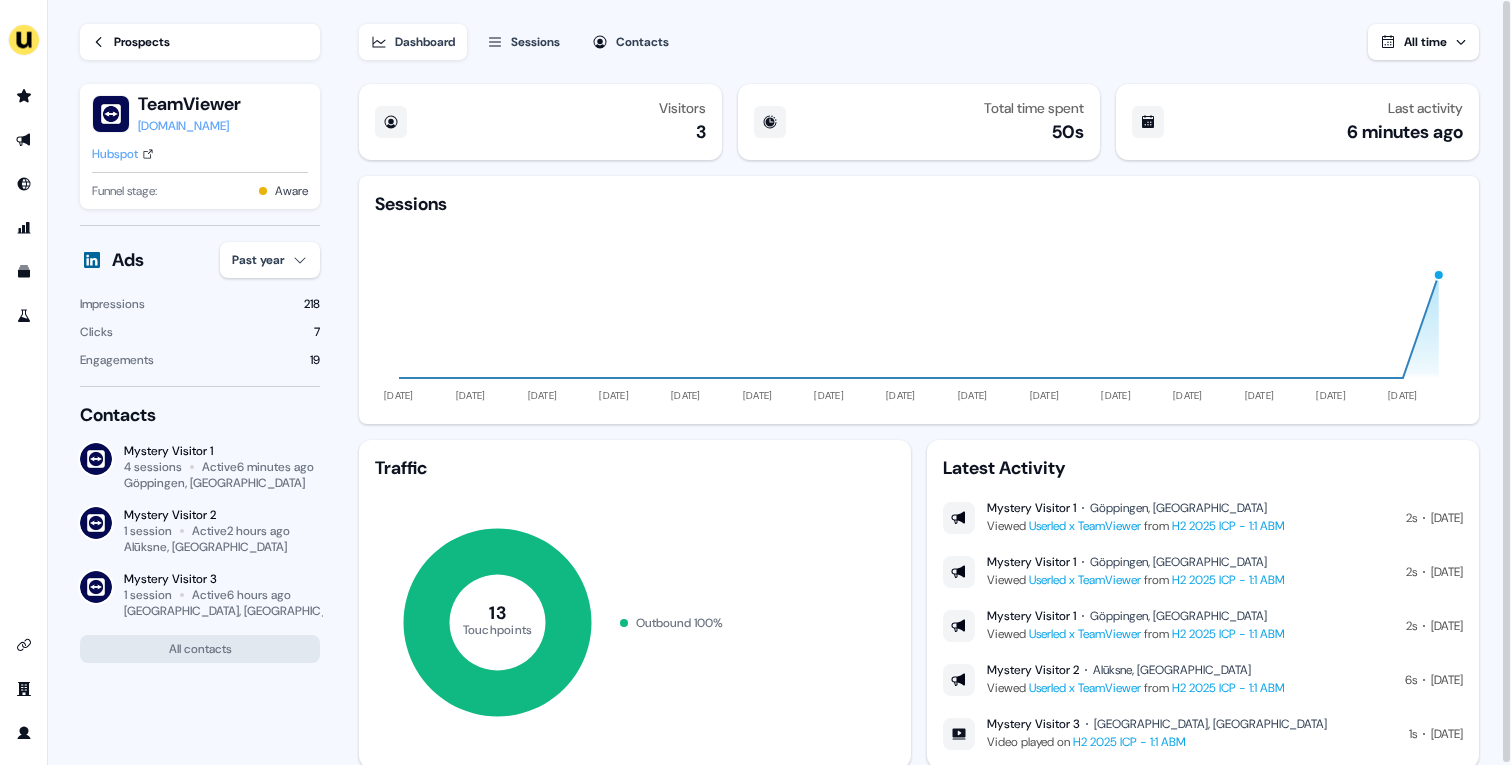 scroll, scrollTop: 57, scrollLeft: 0, axis: vertical 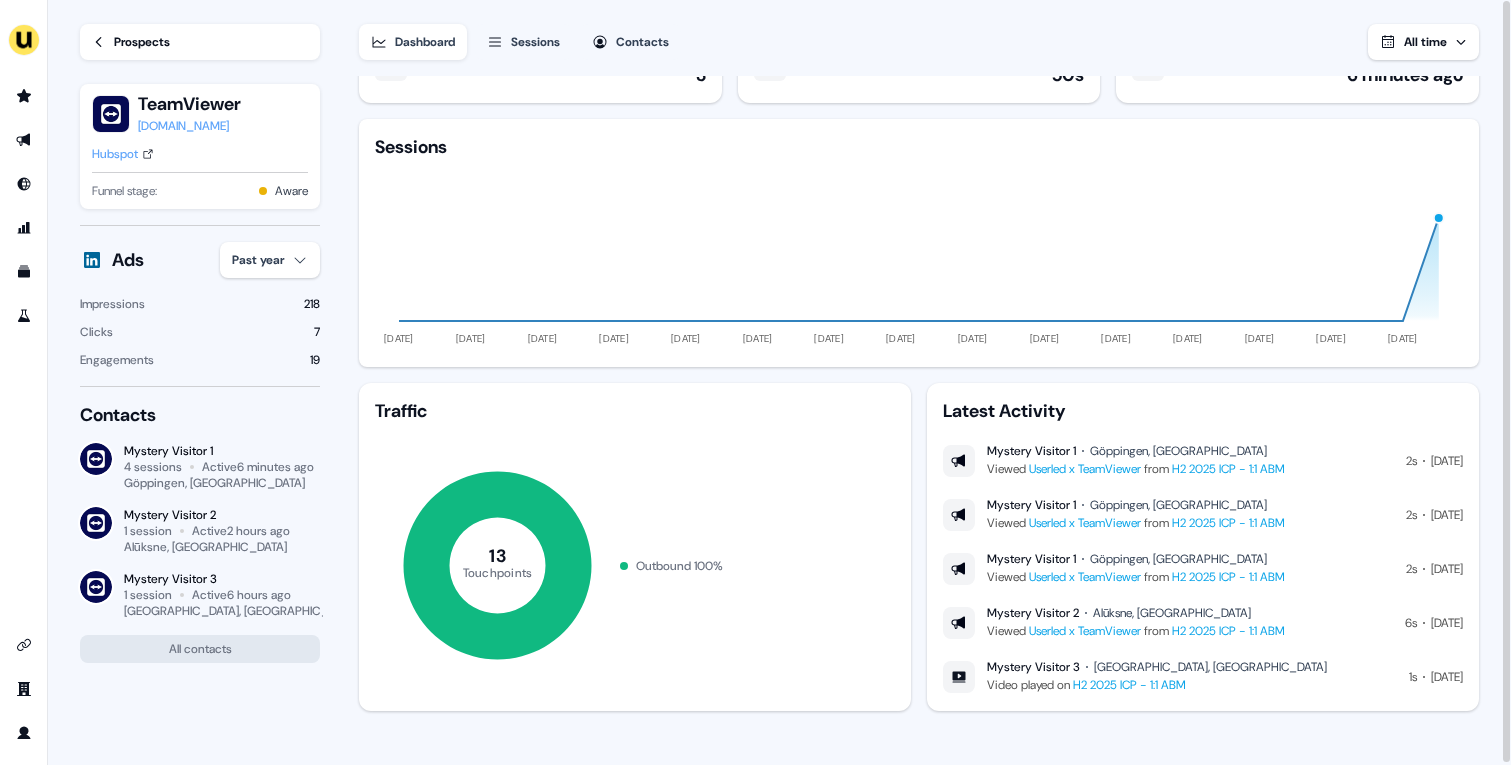 click on "Prospects" at bounding box center (200, 42) 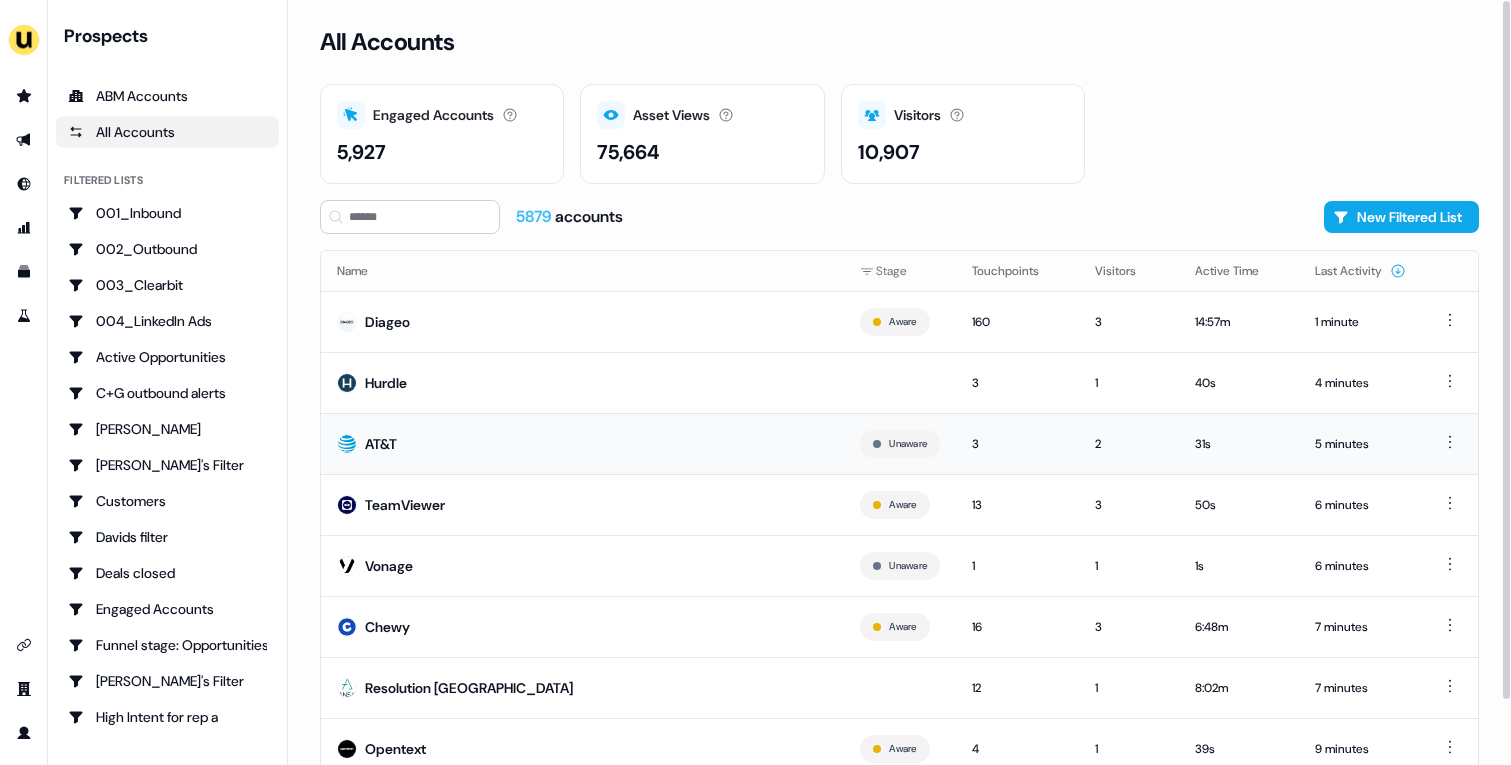 click on "AT&T" at bounding box center [582, 443] 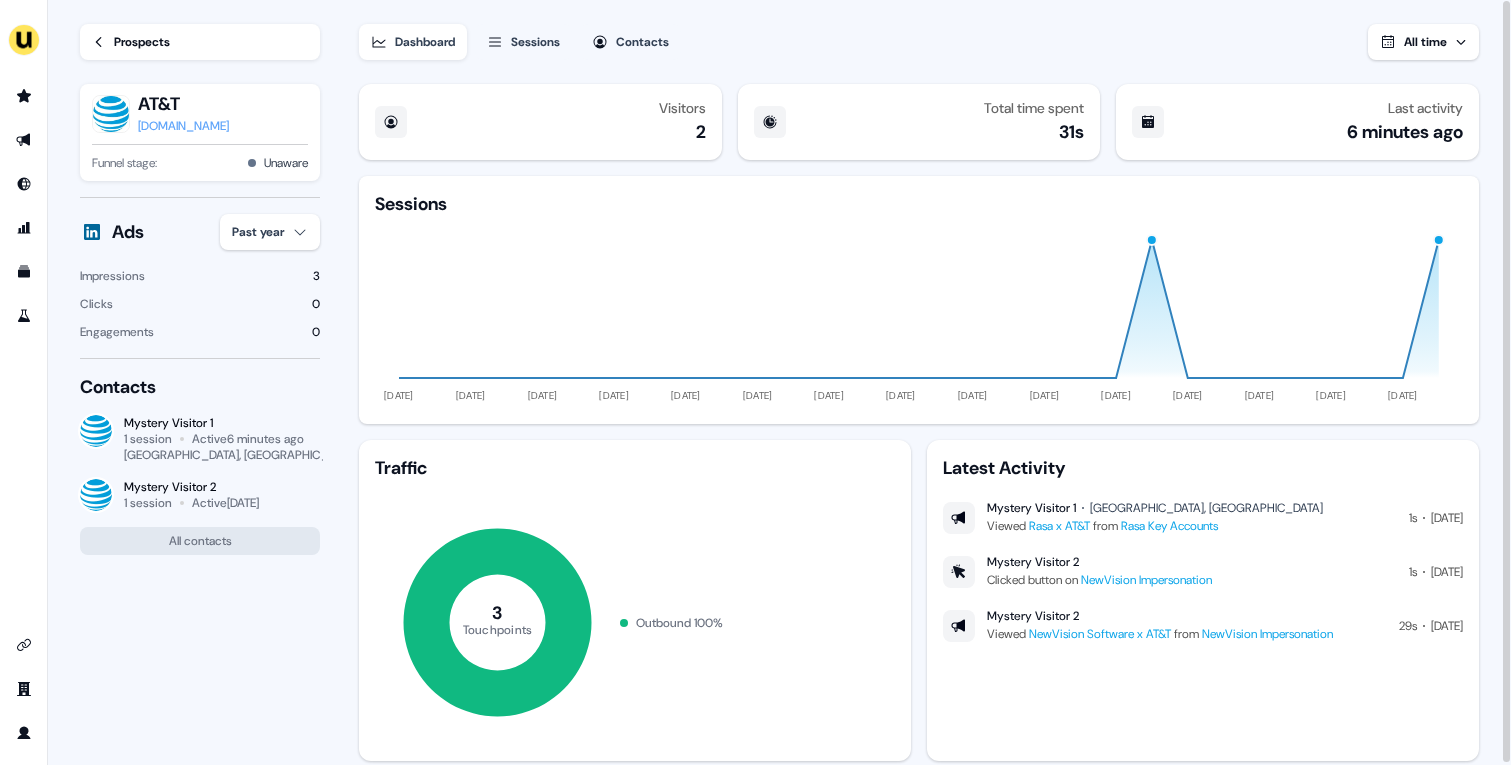 click on "Prospects" at bounding box center (142, 42) 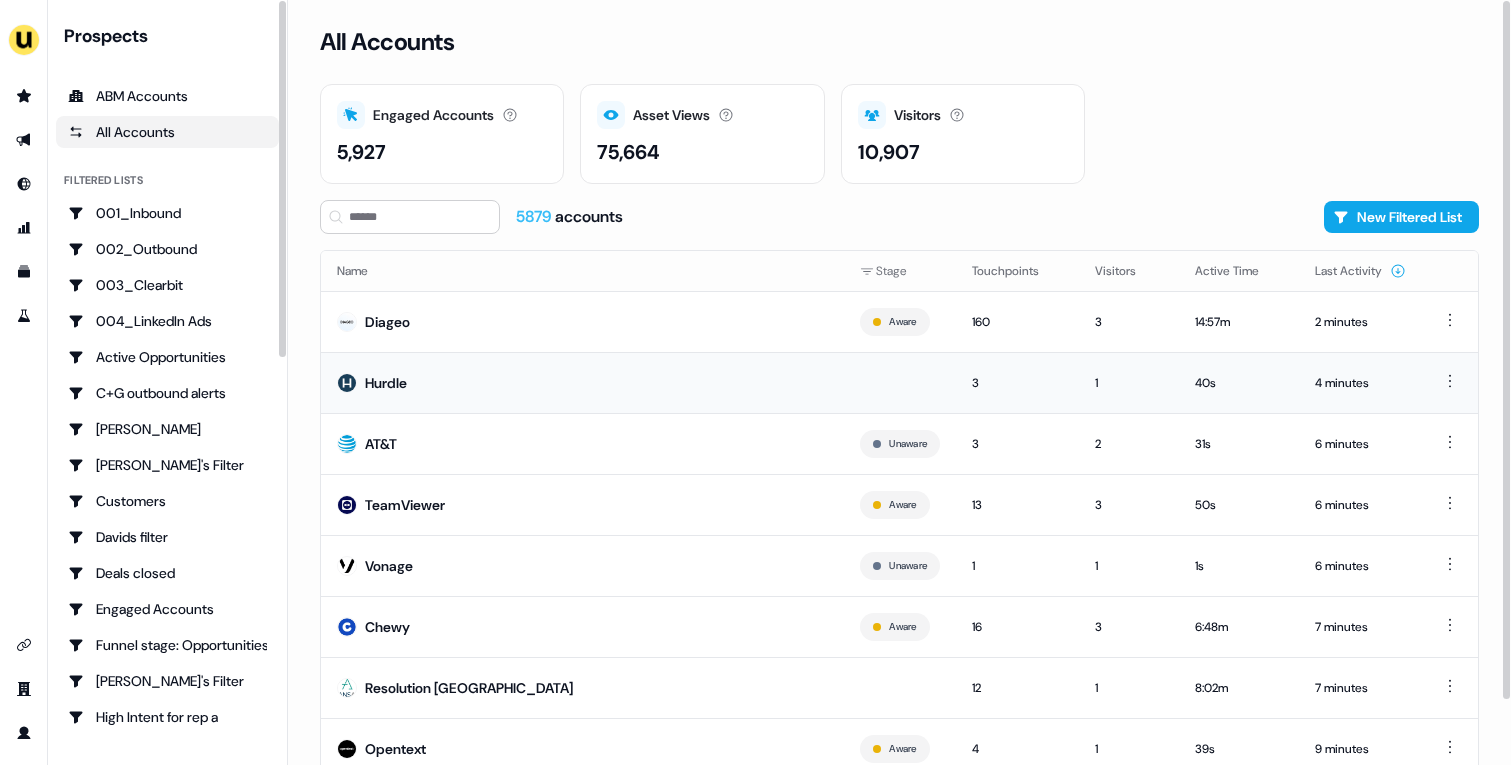 click on "Hurdle" at bounding box center [582, 382] 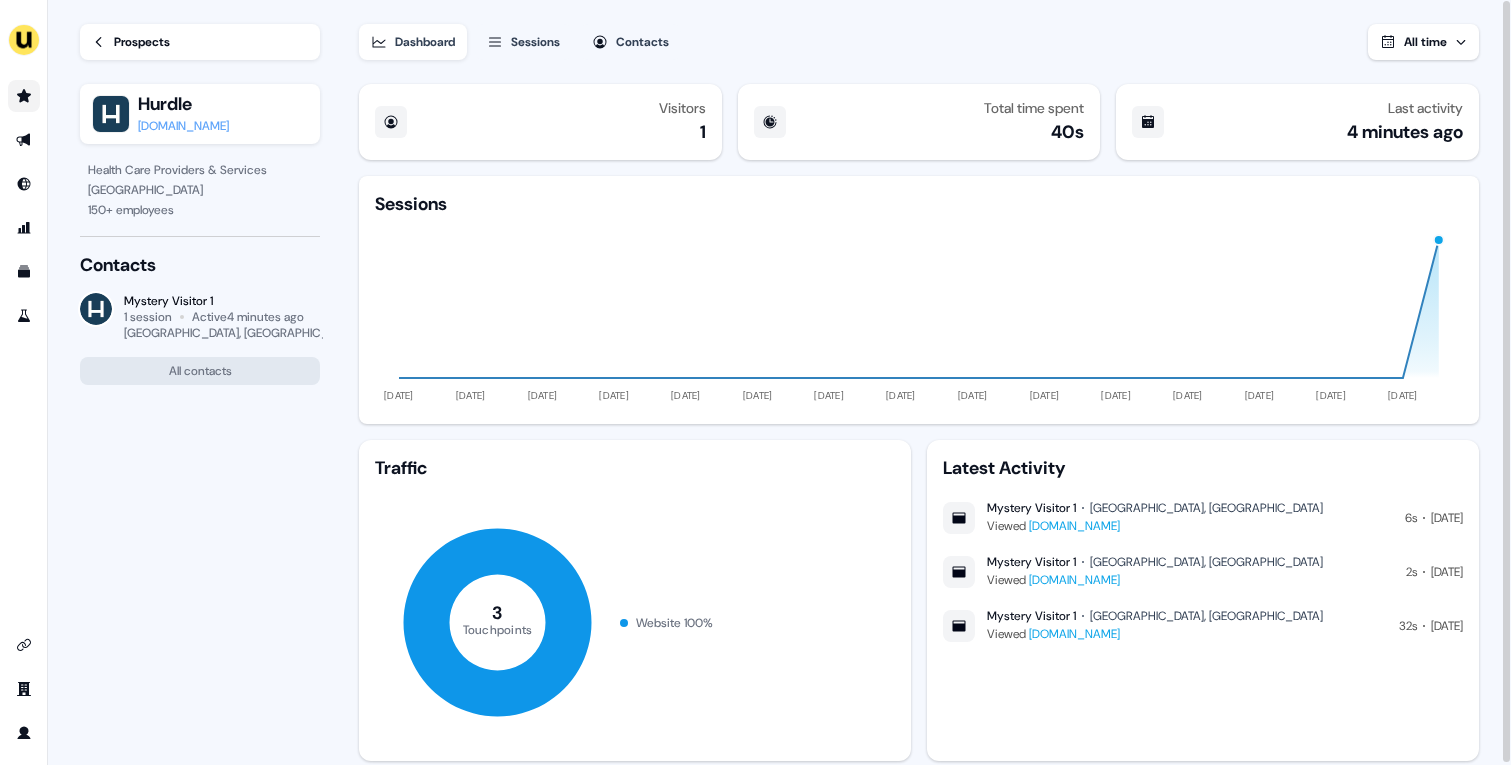 click at bounding box center [24, 96] 